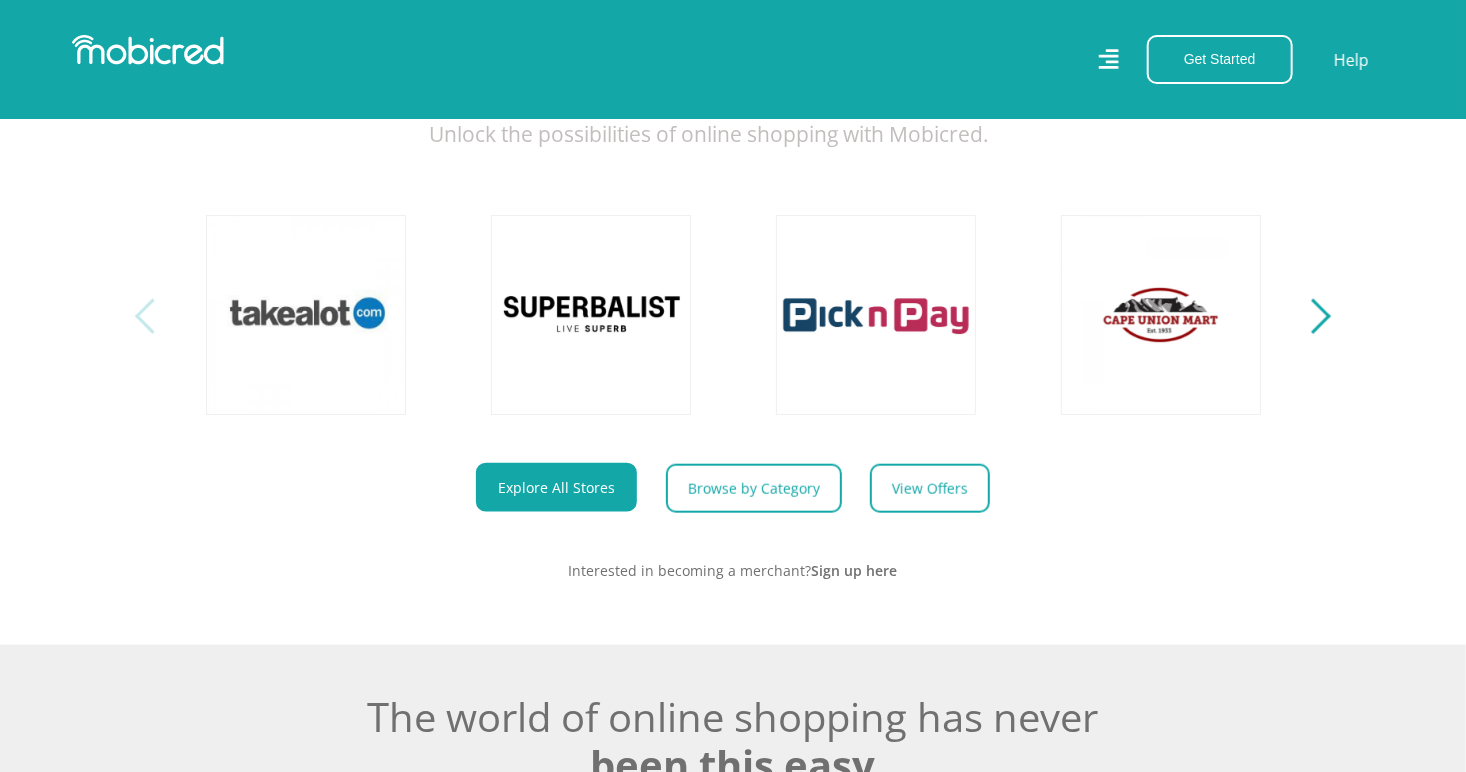 scroll, scrollTop: 866, scrollLeft: 0, axis: vertical 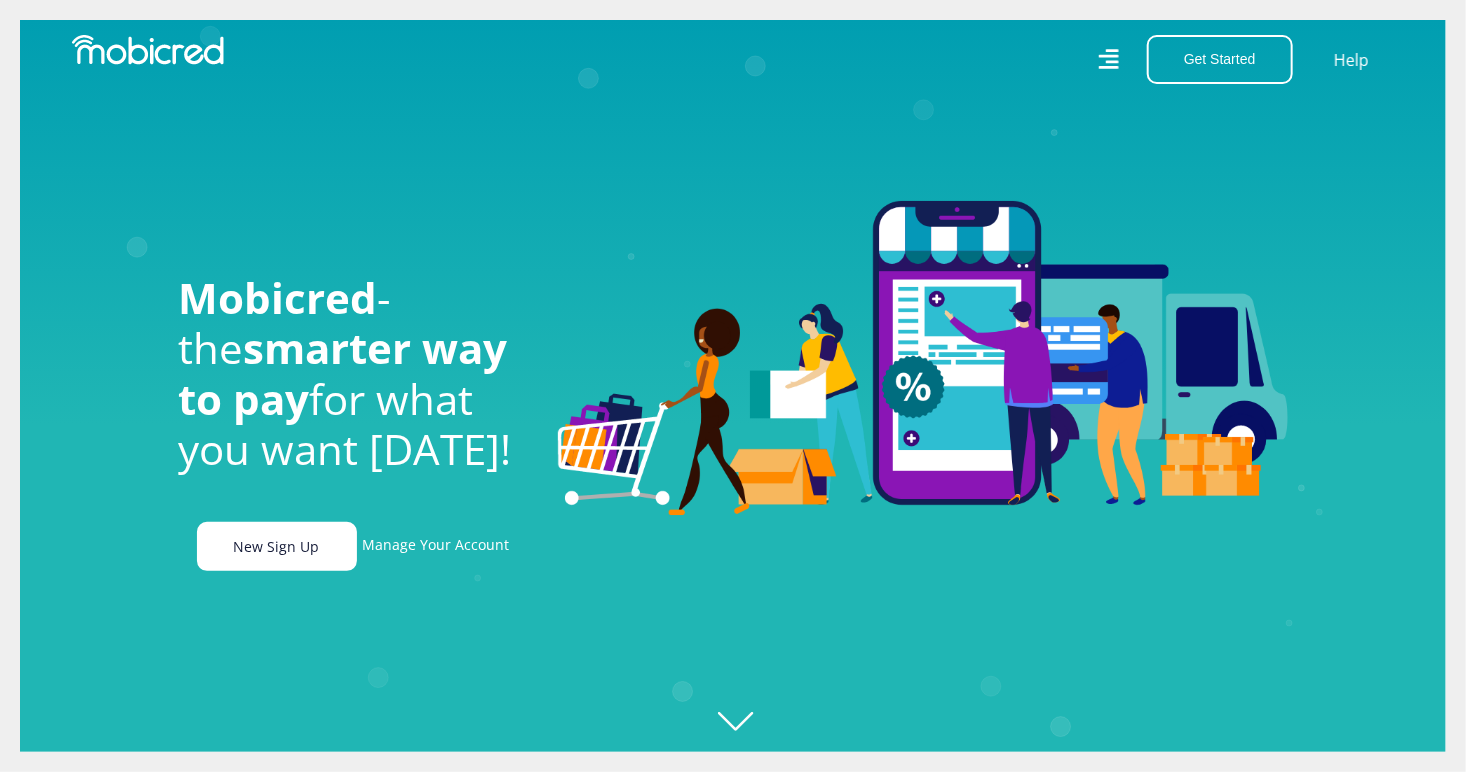 click on "New Sign Up" at bounding box center [277, 546] 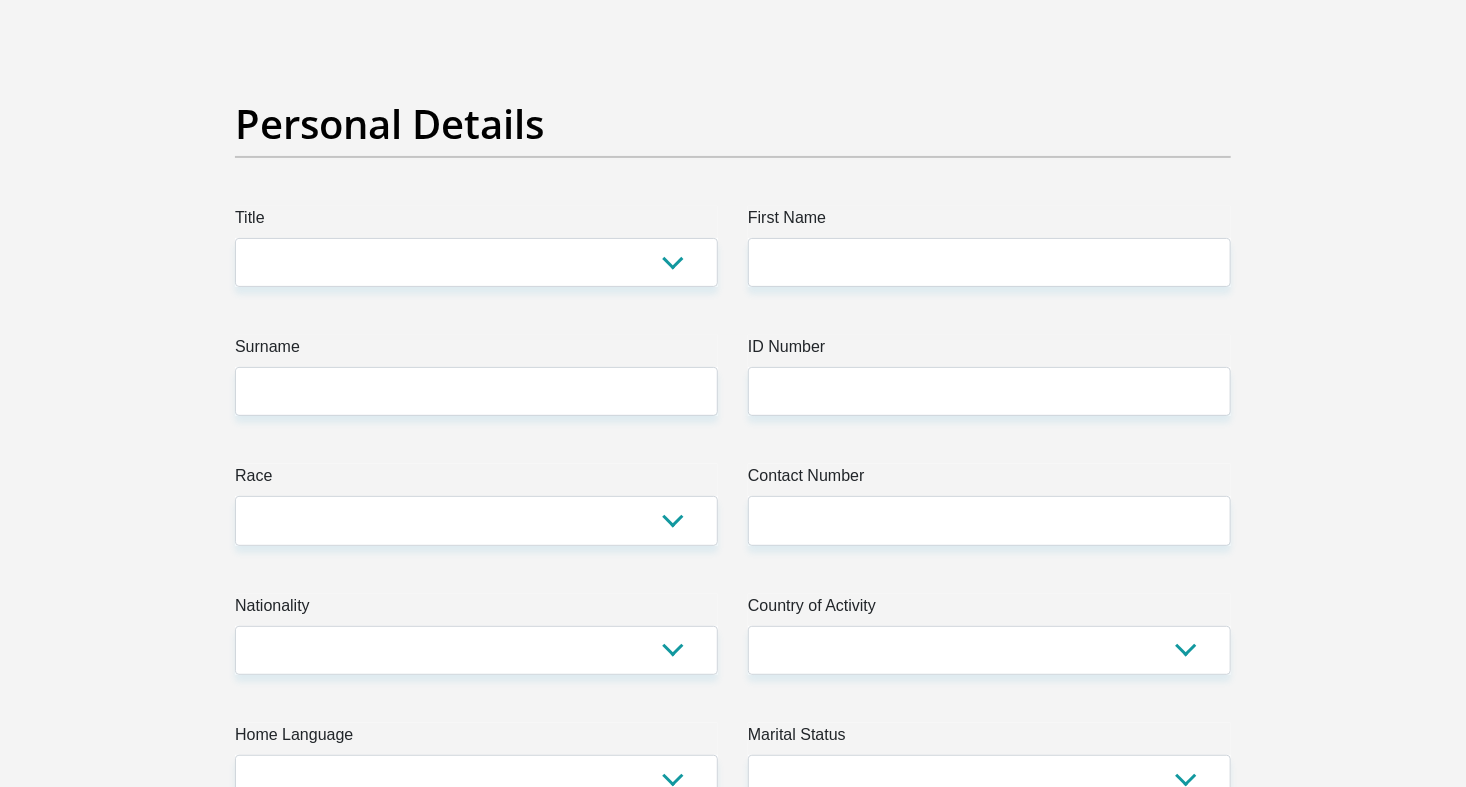 scroll, scrollTop: 112, scrollLeft: 0, axis: vertical 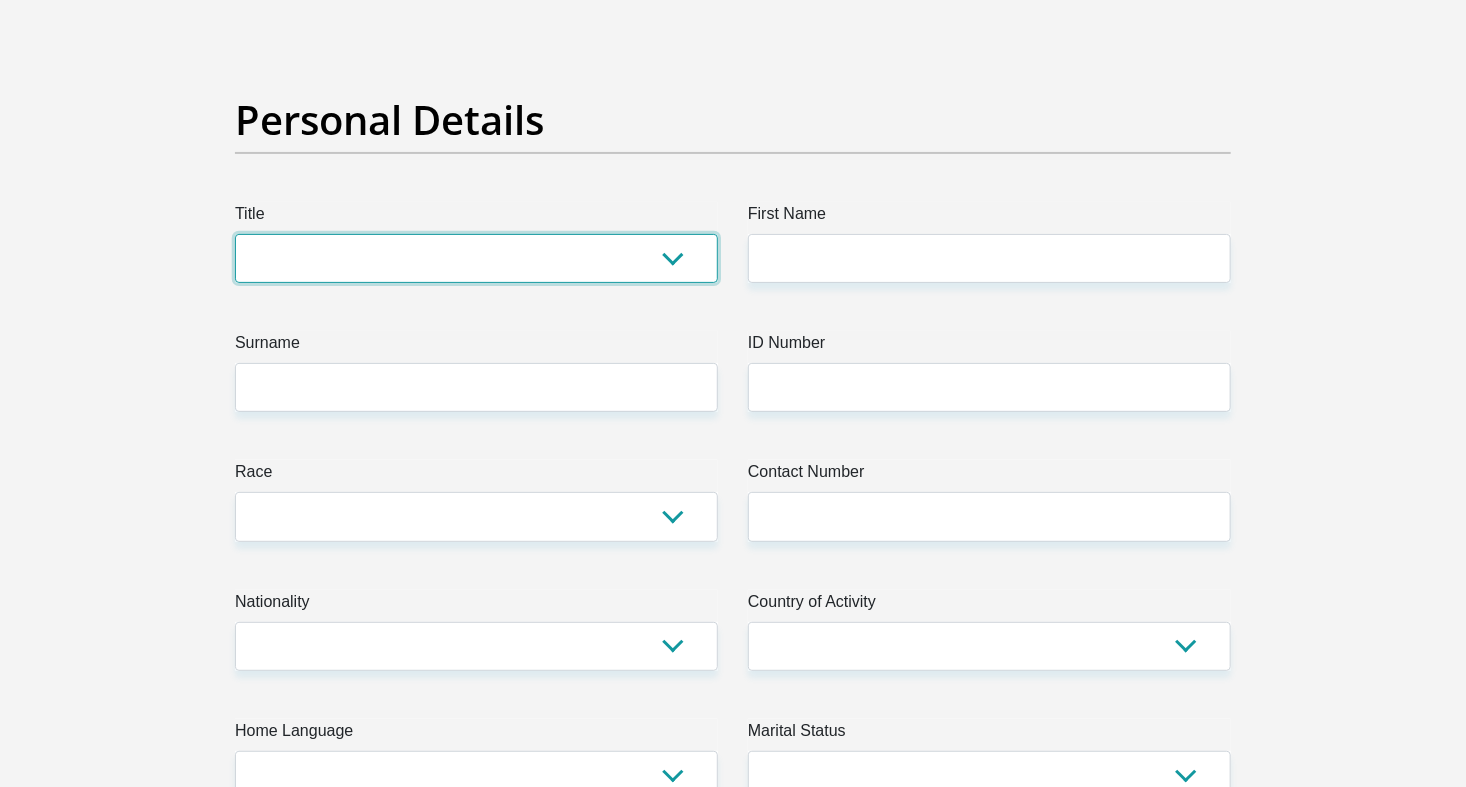 click on "Mr
Ms
Mrs
Dr
Other" at bounding box center [476, 258] 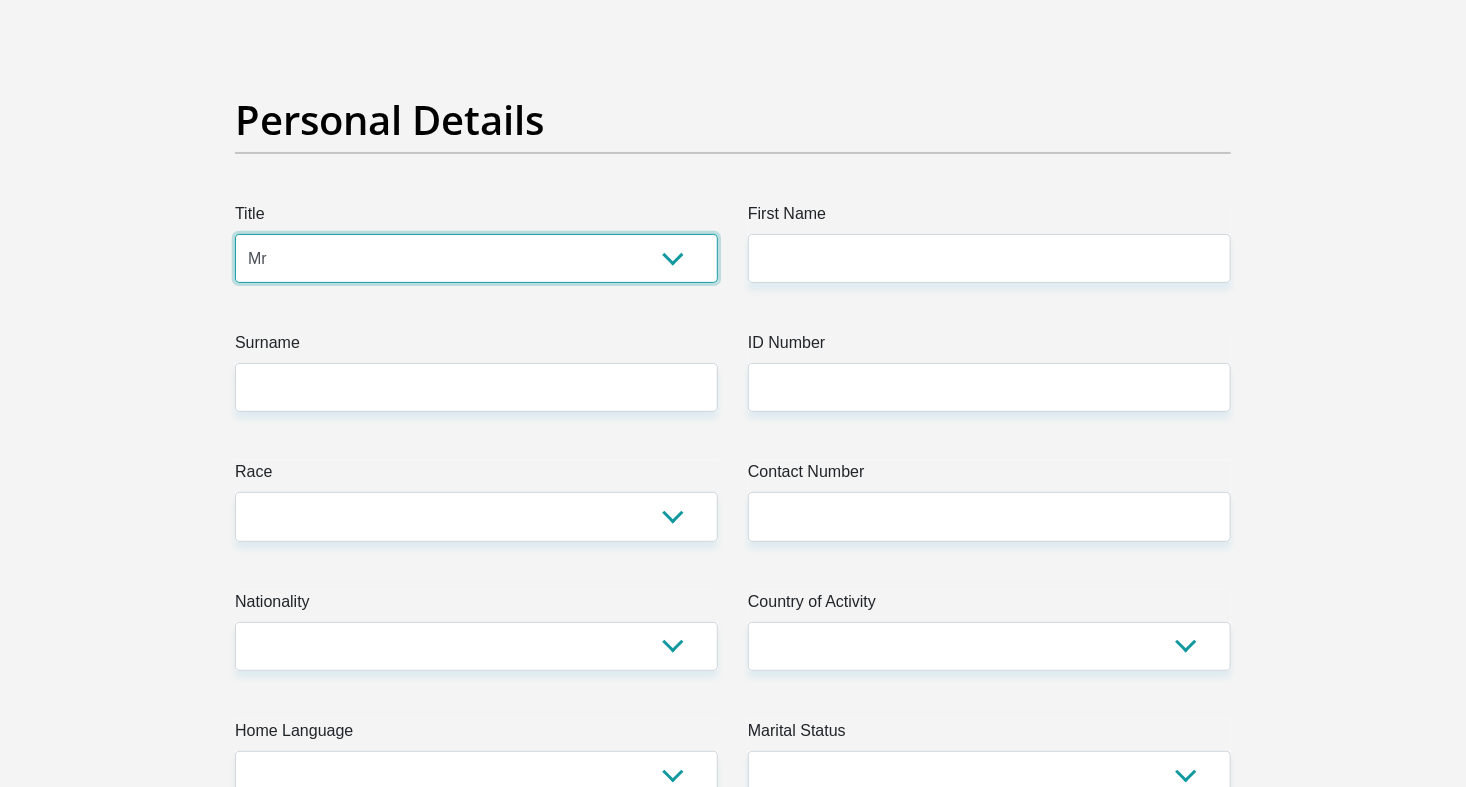 click on "Mr
Ms
Mrs
Dr
Other" at bounding box center [476, 258] 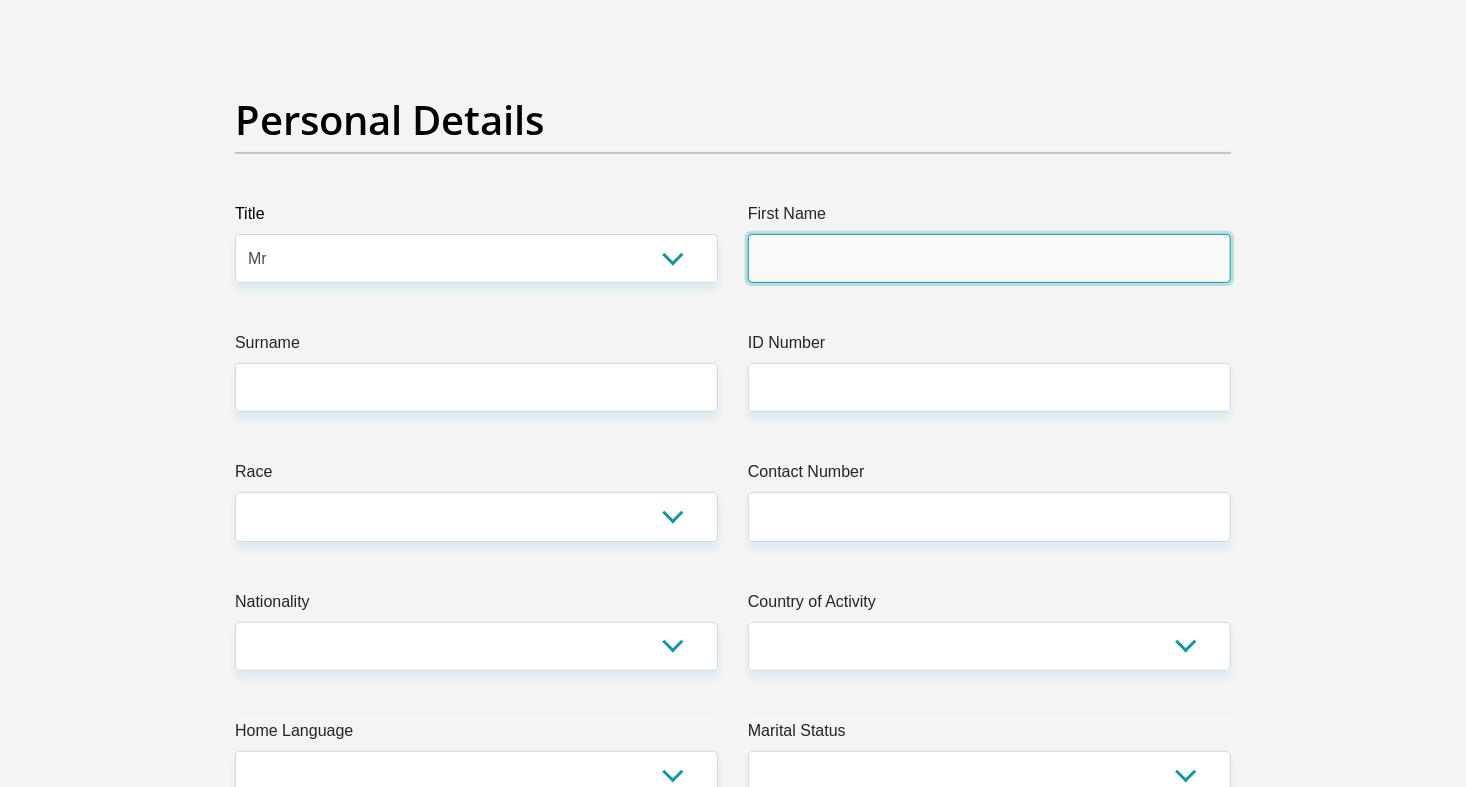 click on "First Name" at bounding box center [989, 258] 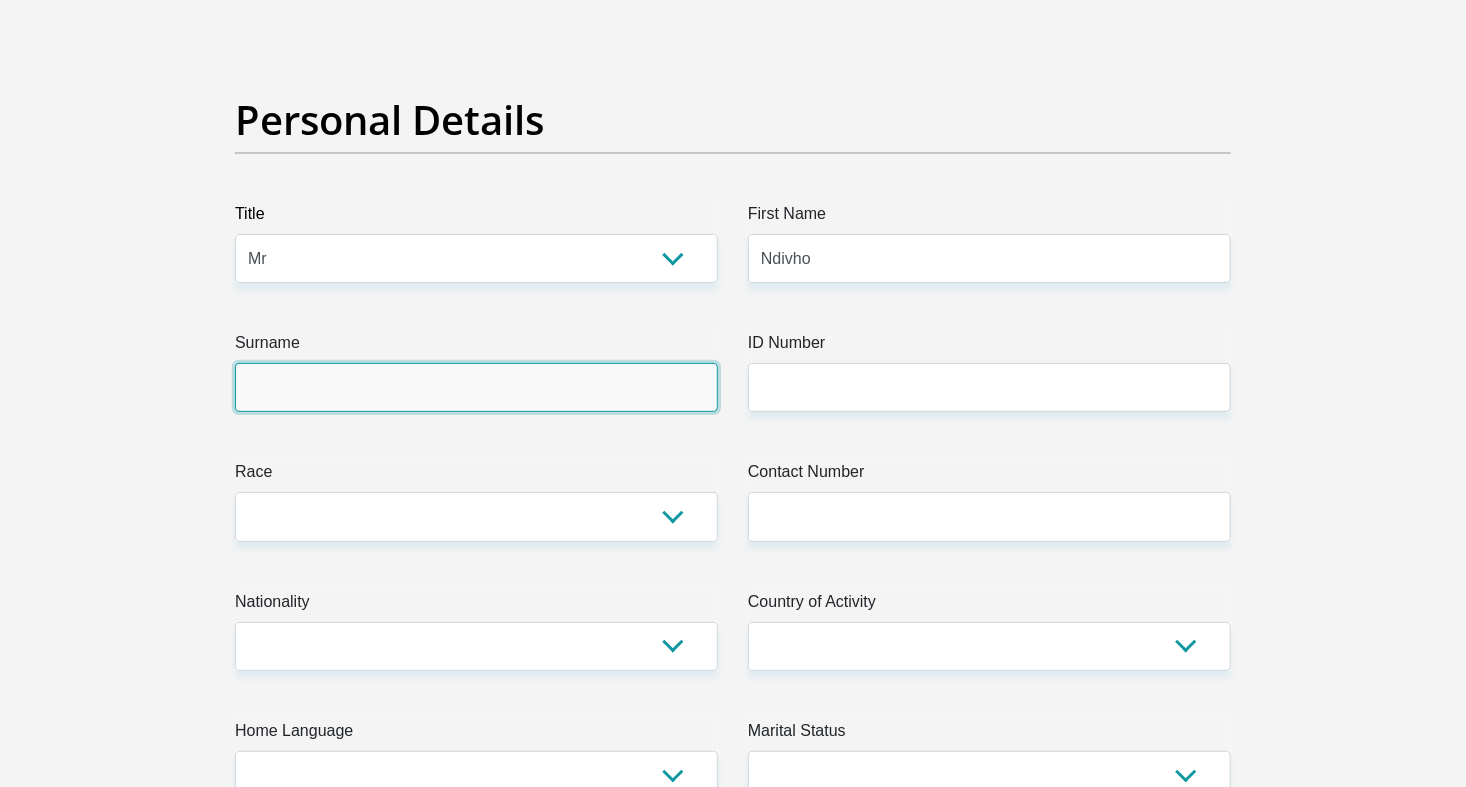 type on "Alex" 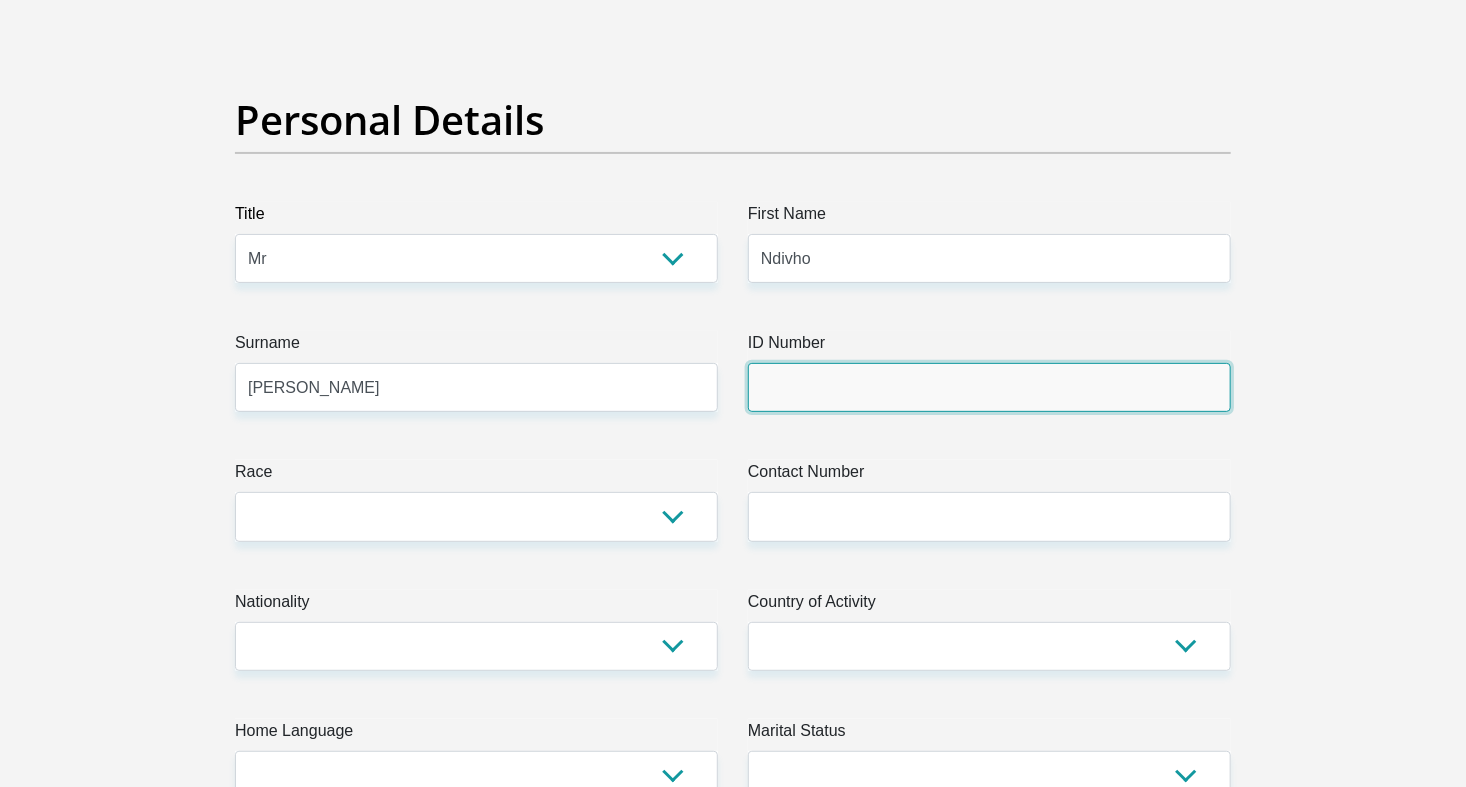 type on "Western Cape" 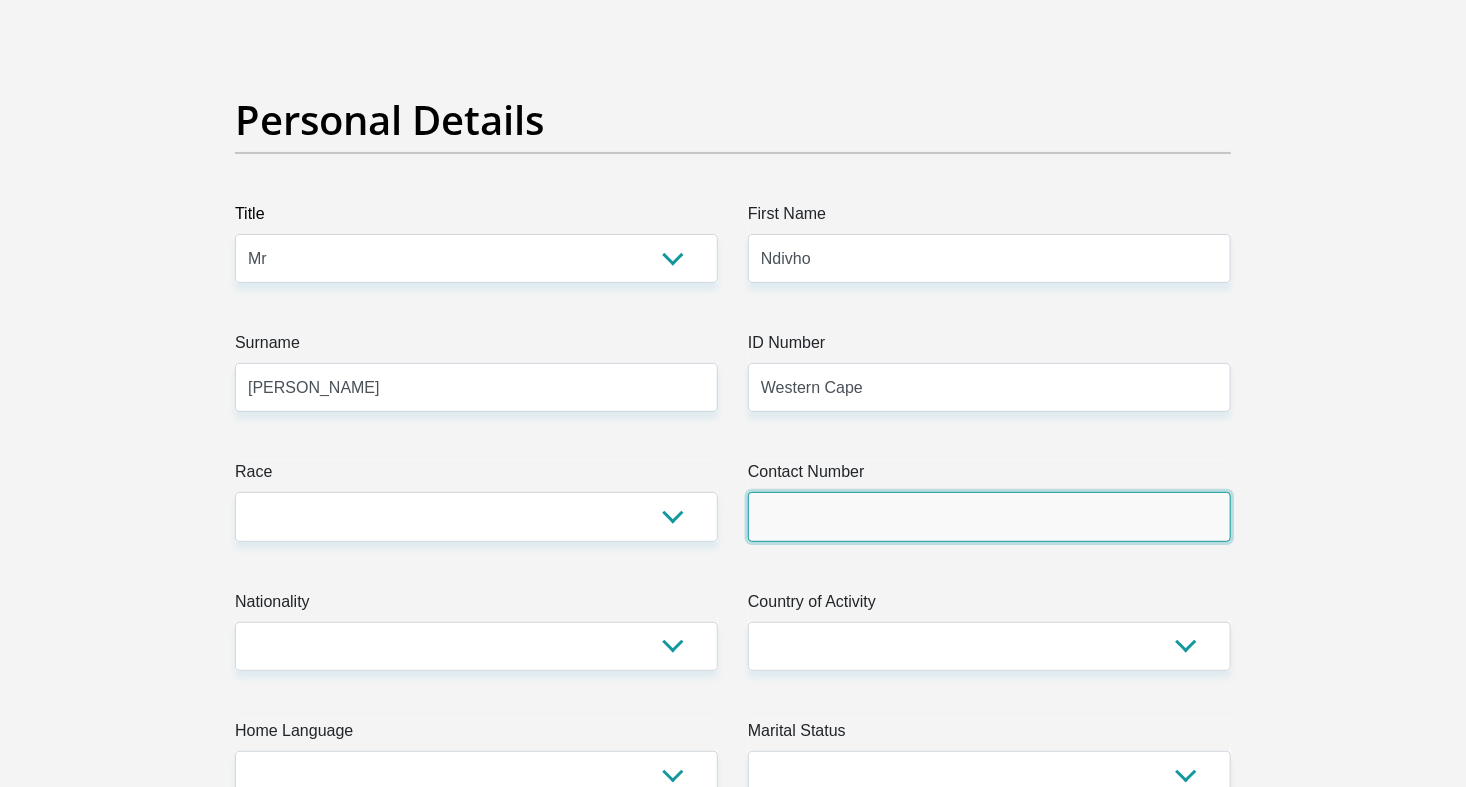 type on "0793688831" 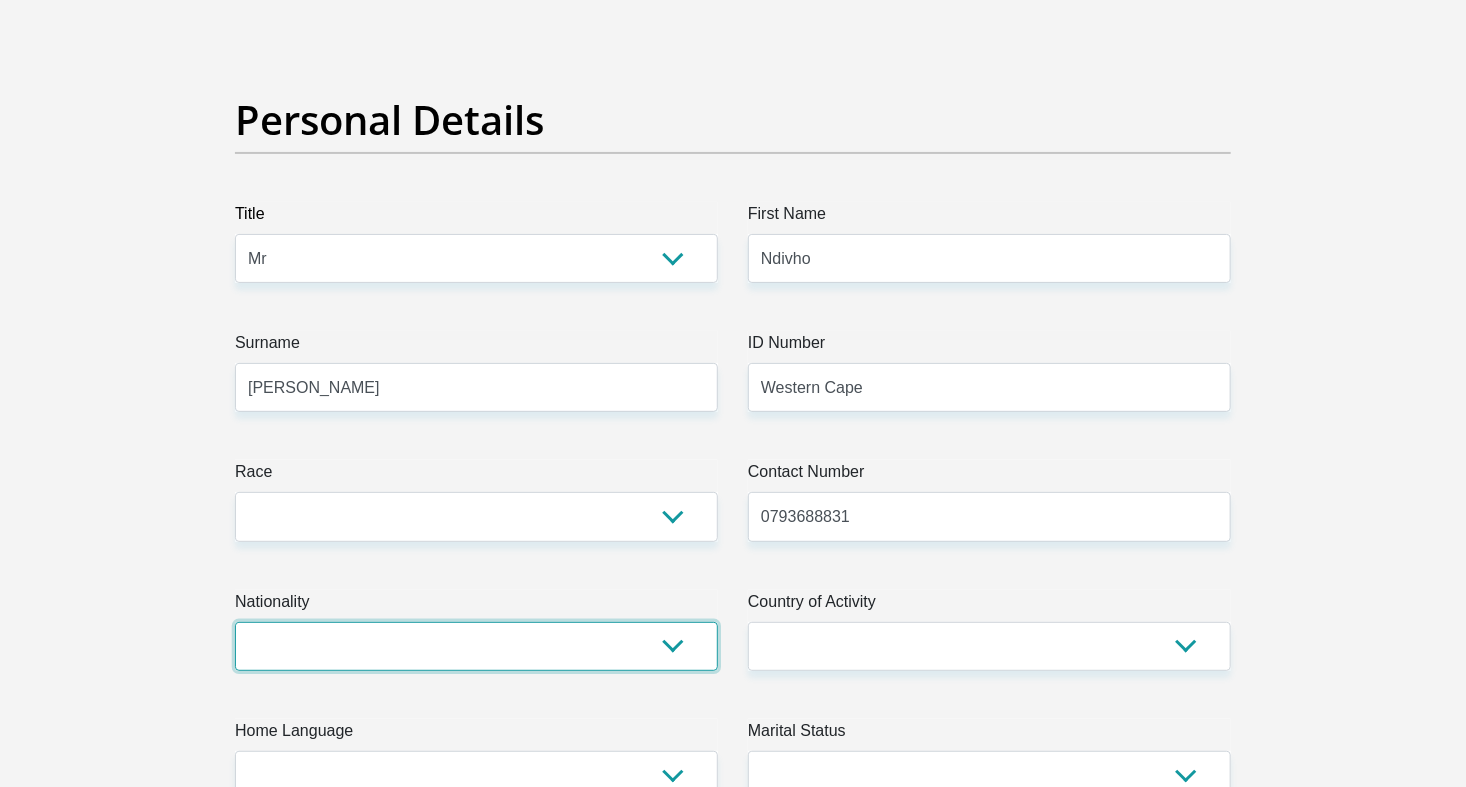 select on "ZAF" 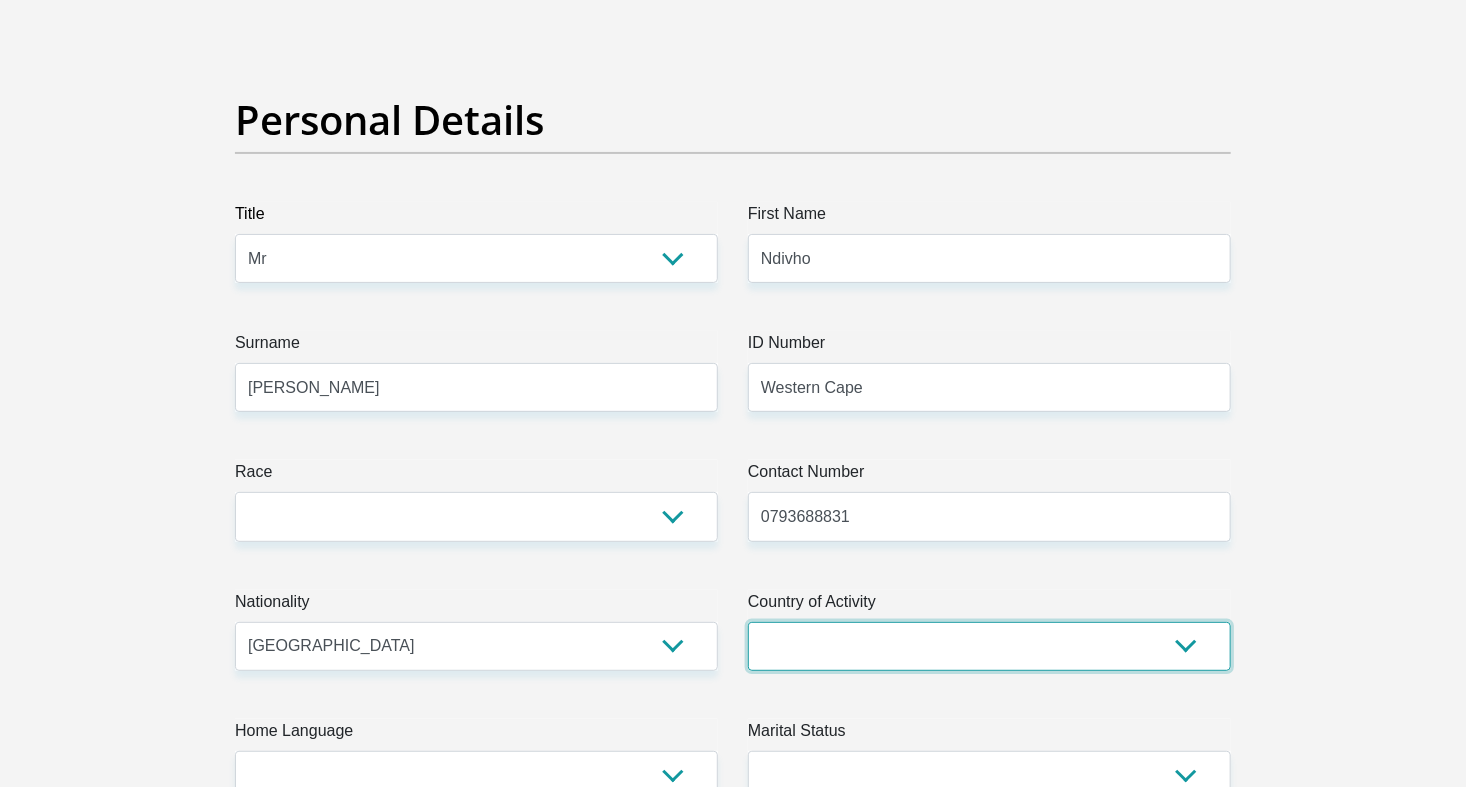 select on "ZAF" 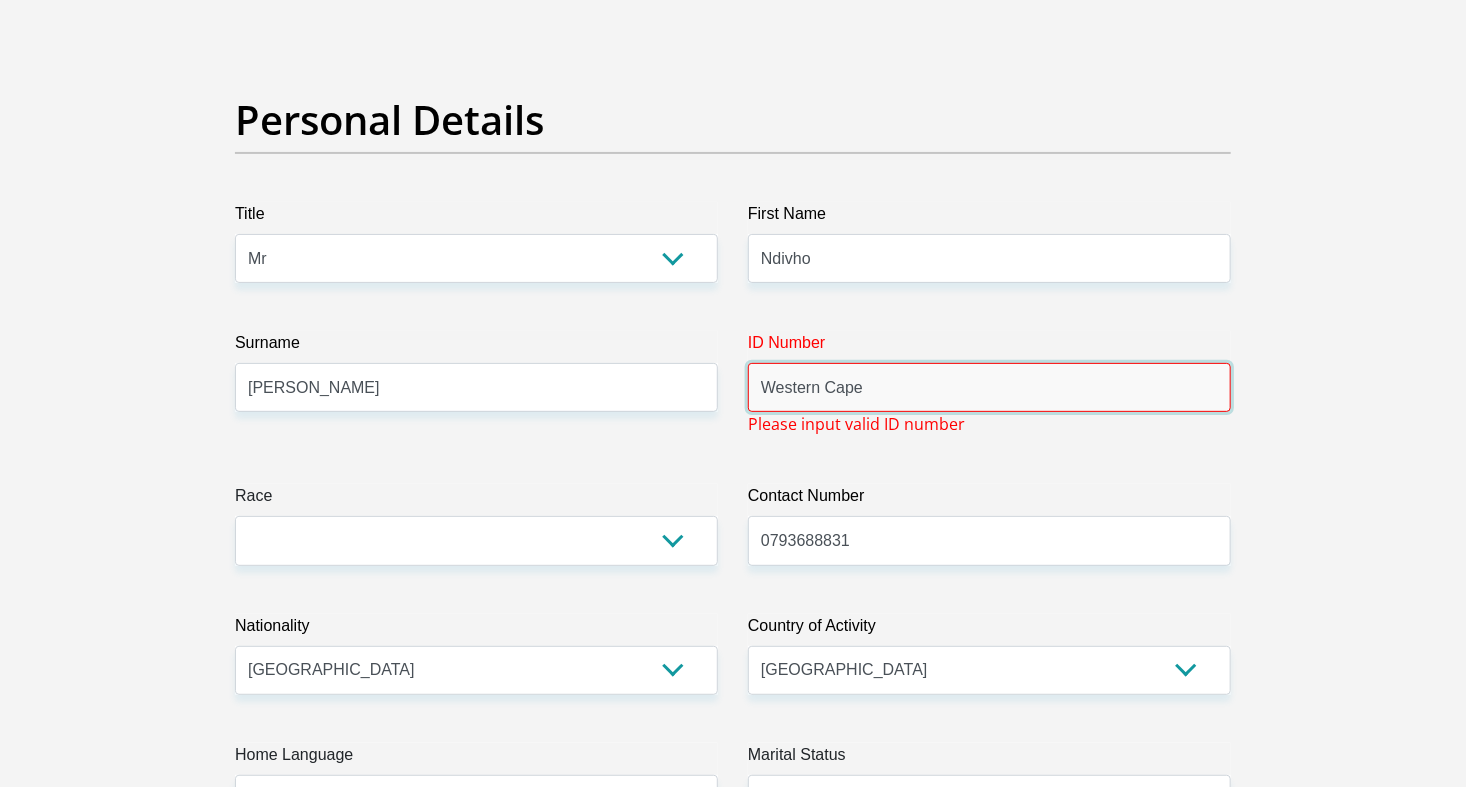 click on "Western Cape" at bounding box center (989, 387) 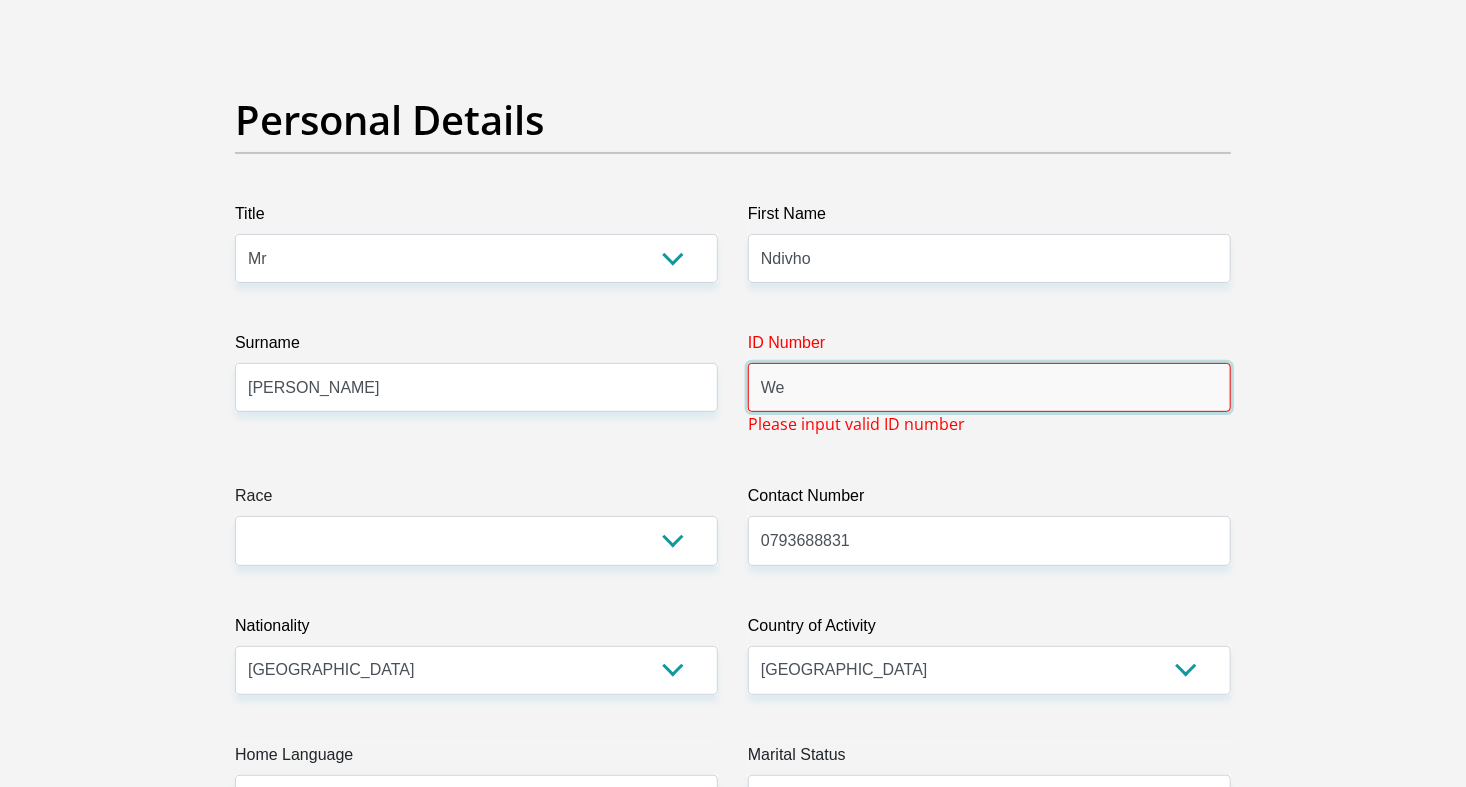 type on "W" 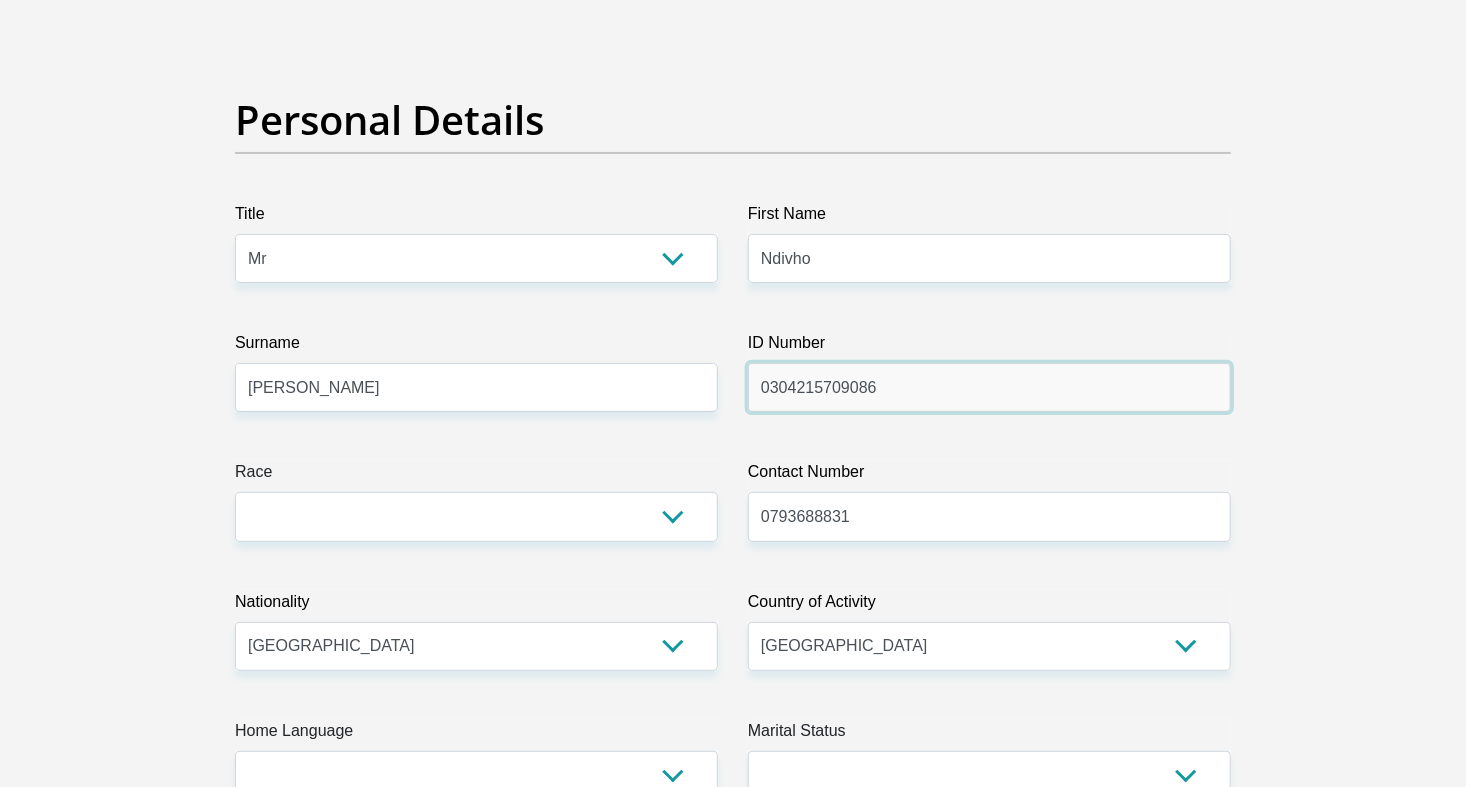 type on "0304215709086" 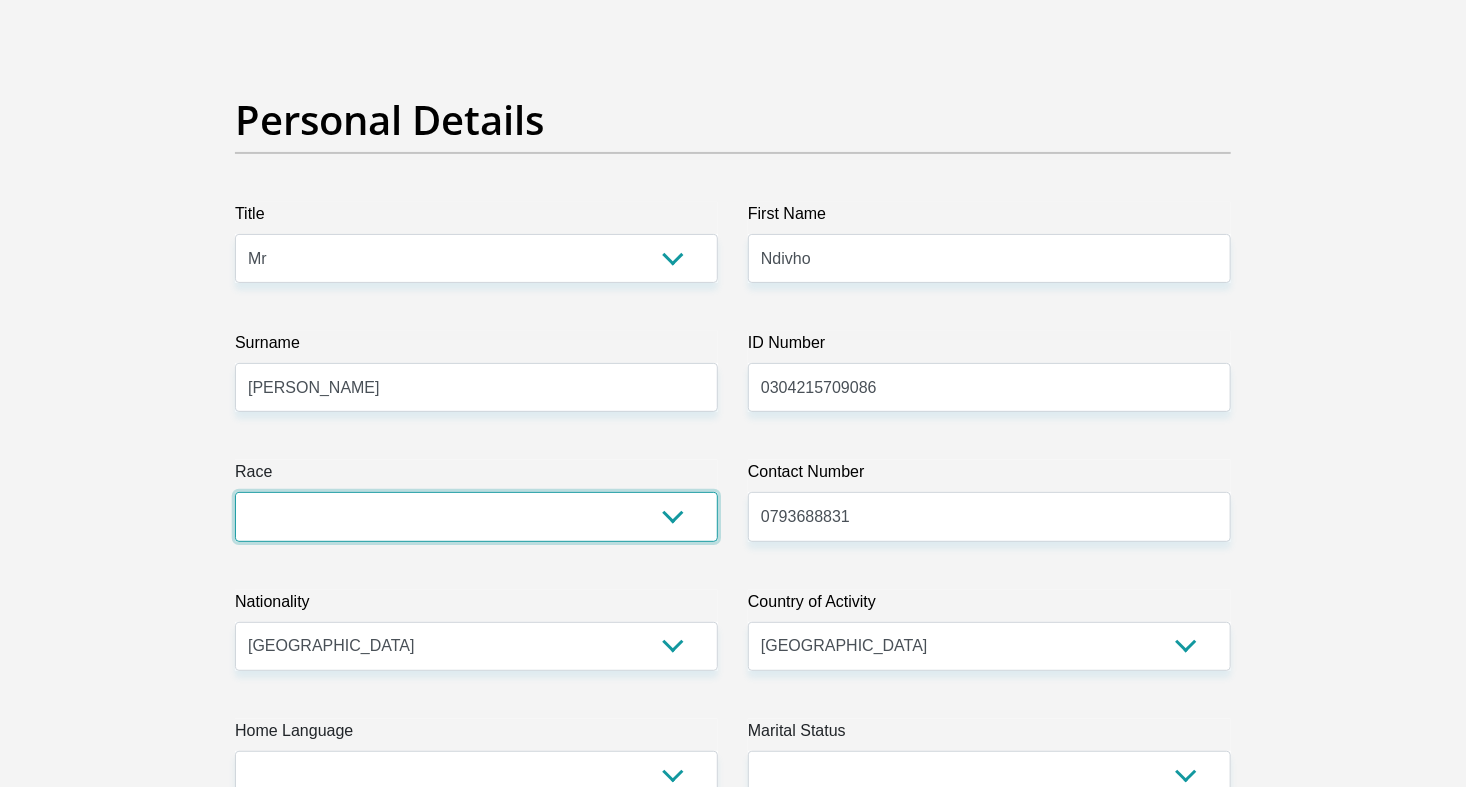 click on "Black
Coloured
Indian
White
Other" at bounding box center [476, 516] 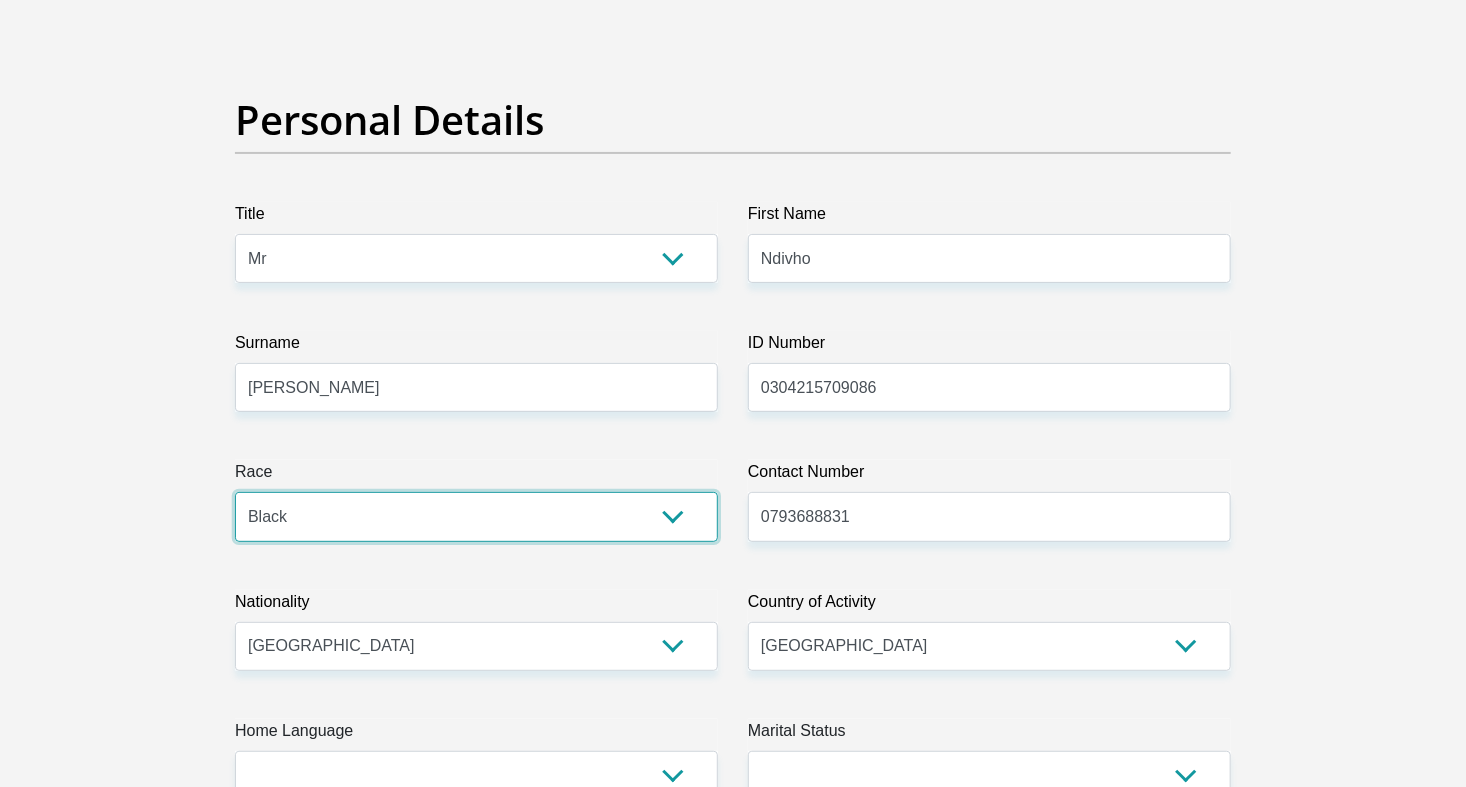 click on "Black
Coloured
Indian
White
Other" at bounding box center (476, 516) 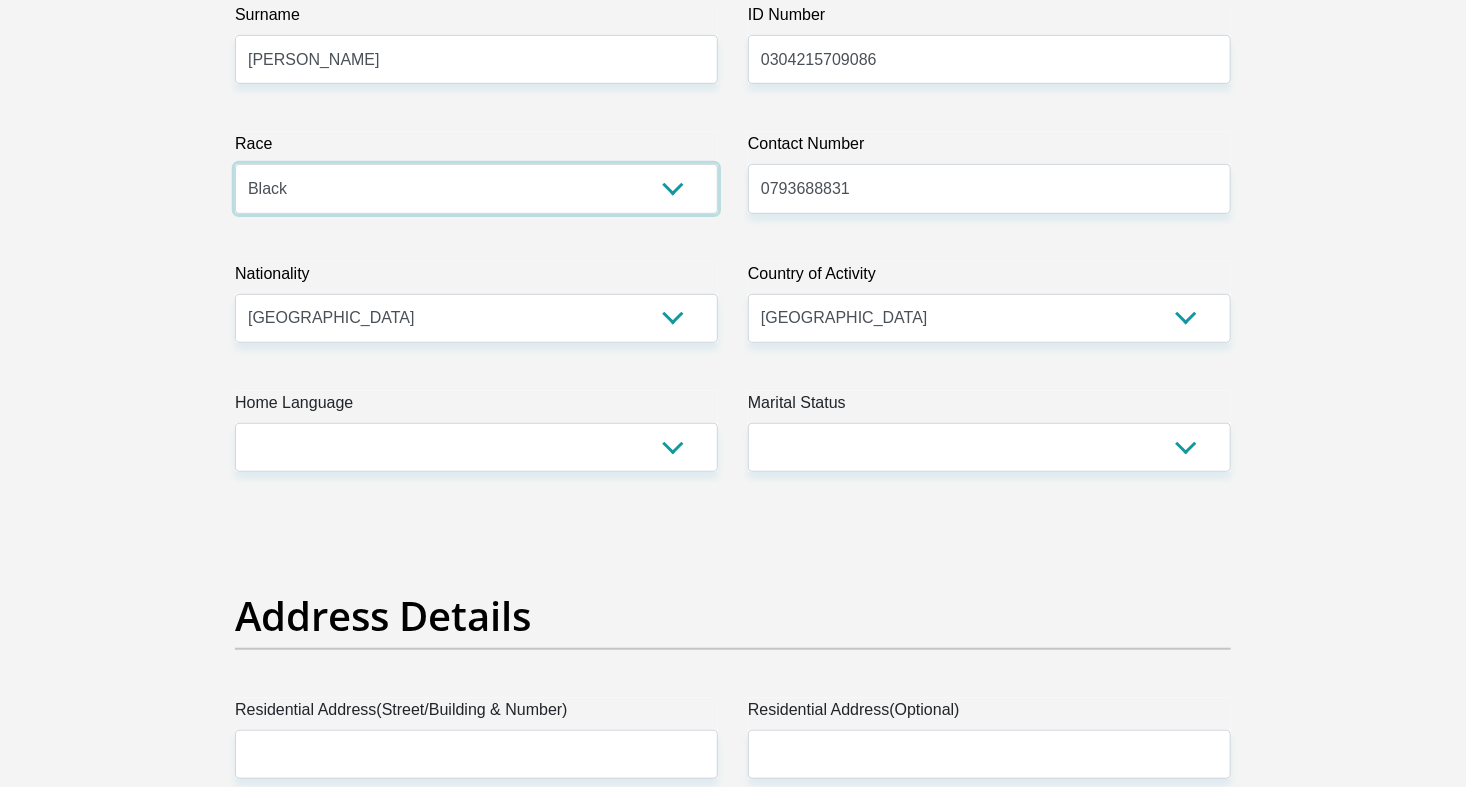 scroll, scrollTop: 442, scrollLeft: 0, axis: vertical 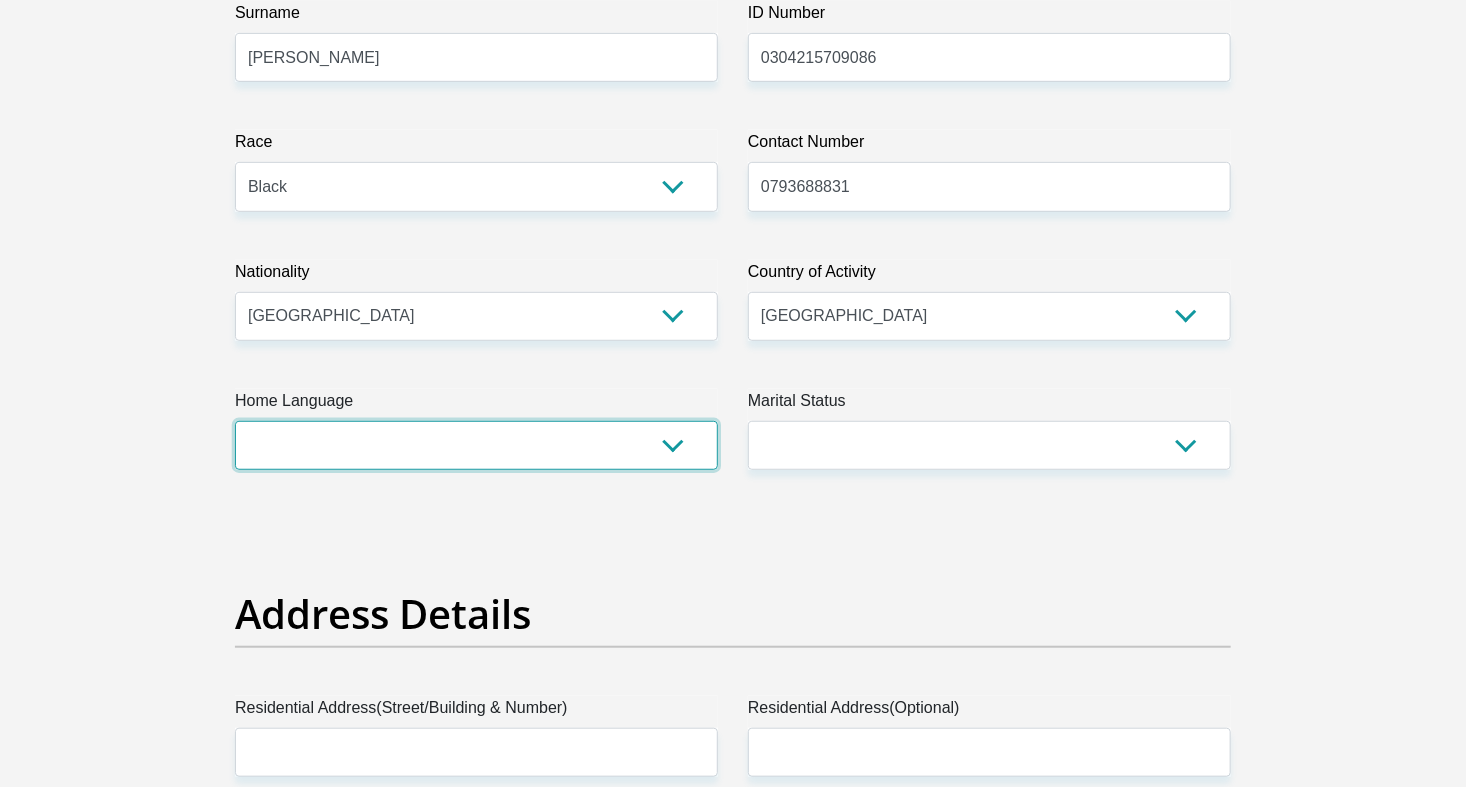 click on "Afrikaans
English
Sepedi
South Ndebele
Southern Sotho
Swati
Tsonga
Tswana
Venda
Xhosa
Zulu
Other" at bounding box center [476, 445] 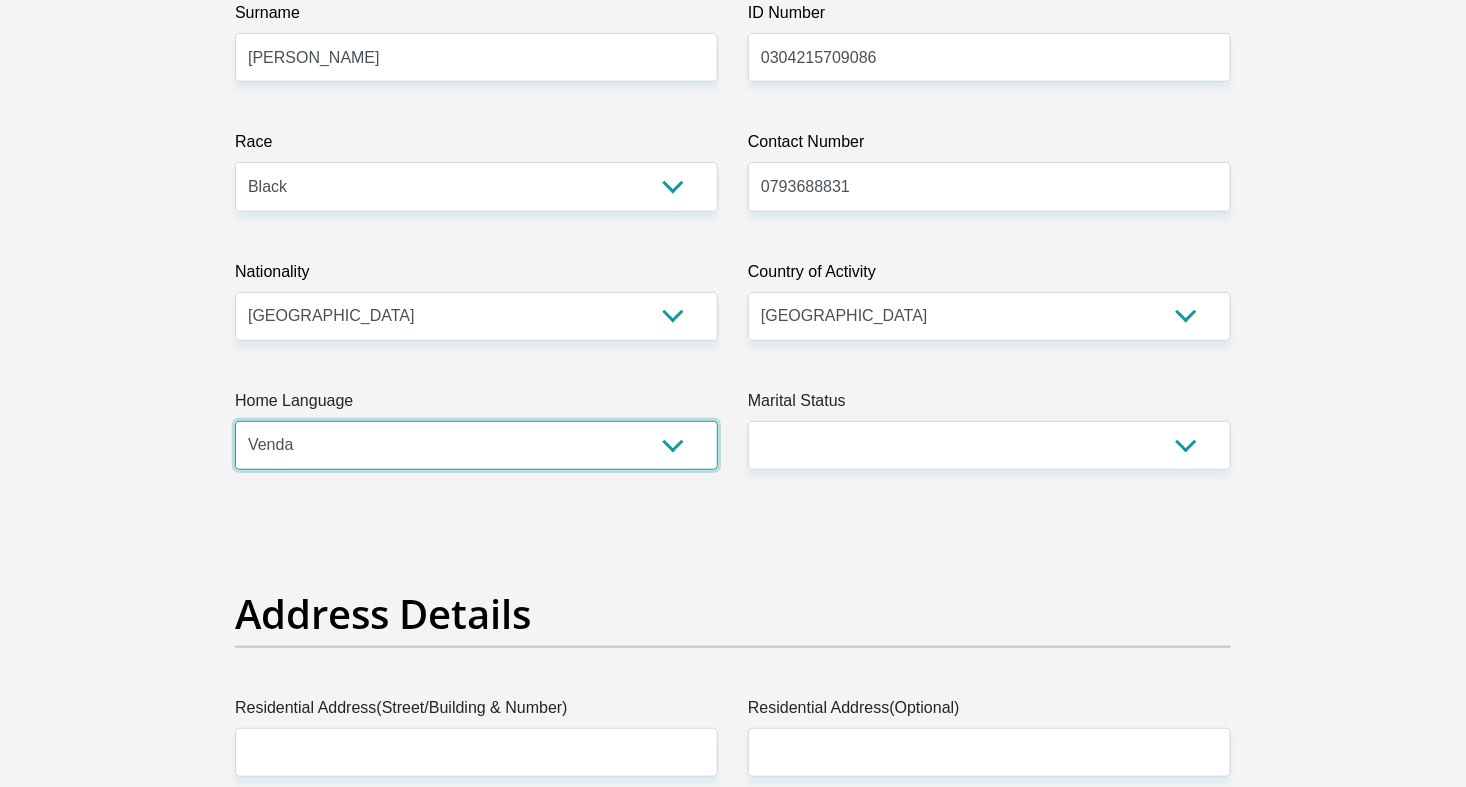 click on "Afrikaans
English
Sepedi
South Ndebele
Southern Sotho
Swati
Tsonga
Tswana
Venda
Xhosa
Zulu
Other" at bounding box center (476, 445) 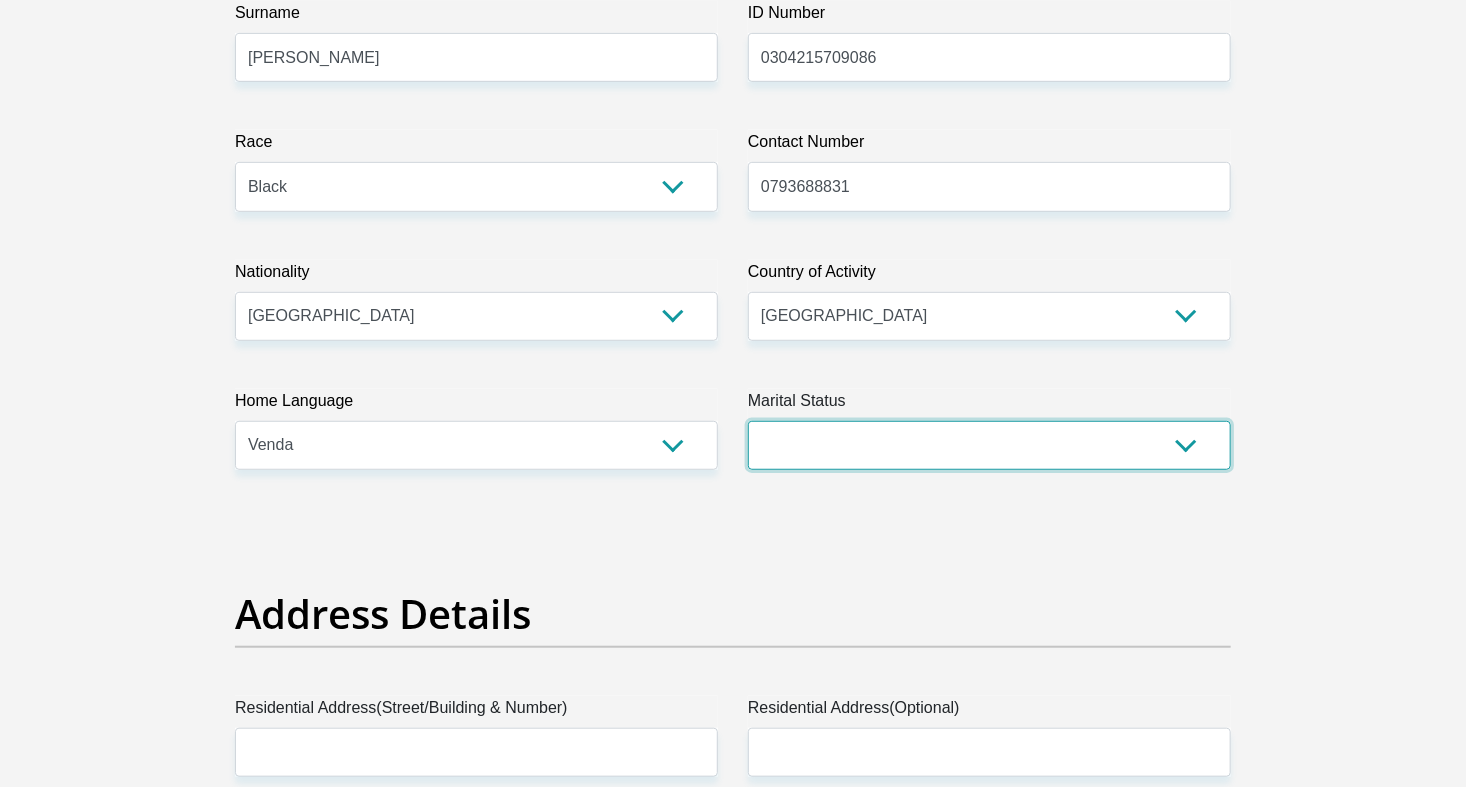 click on "Married ANC
Single
Divorced
Widowed
Married COP or Customary Law" at bounding box center (989, 445) 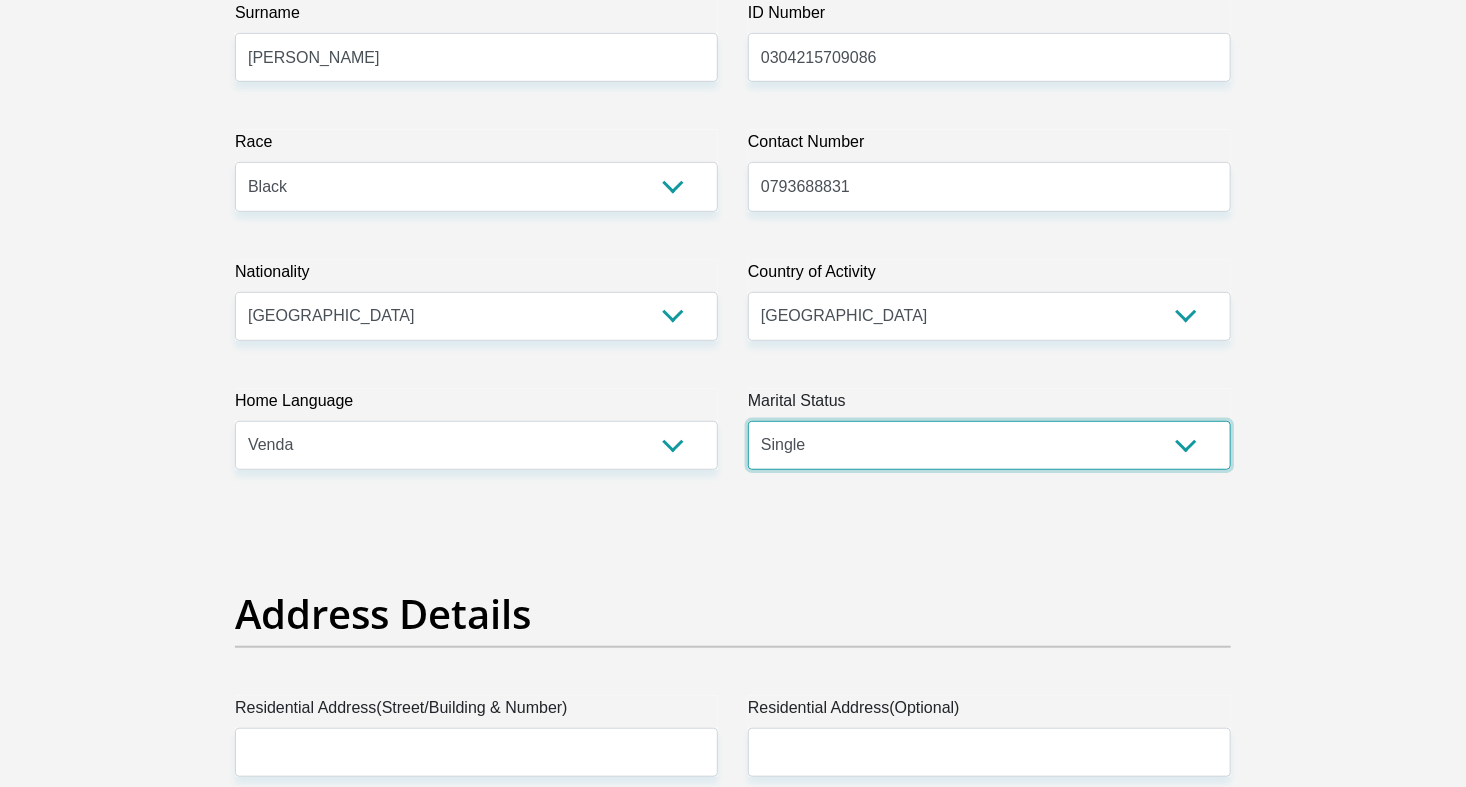 click on "Married ANC
Single
Divorced
Widowed
Married COP or Customary Law" at bounding box center (989, 445) 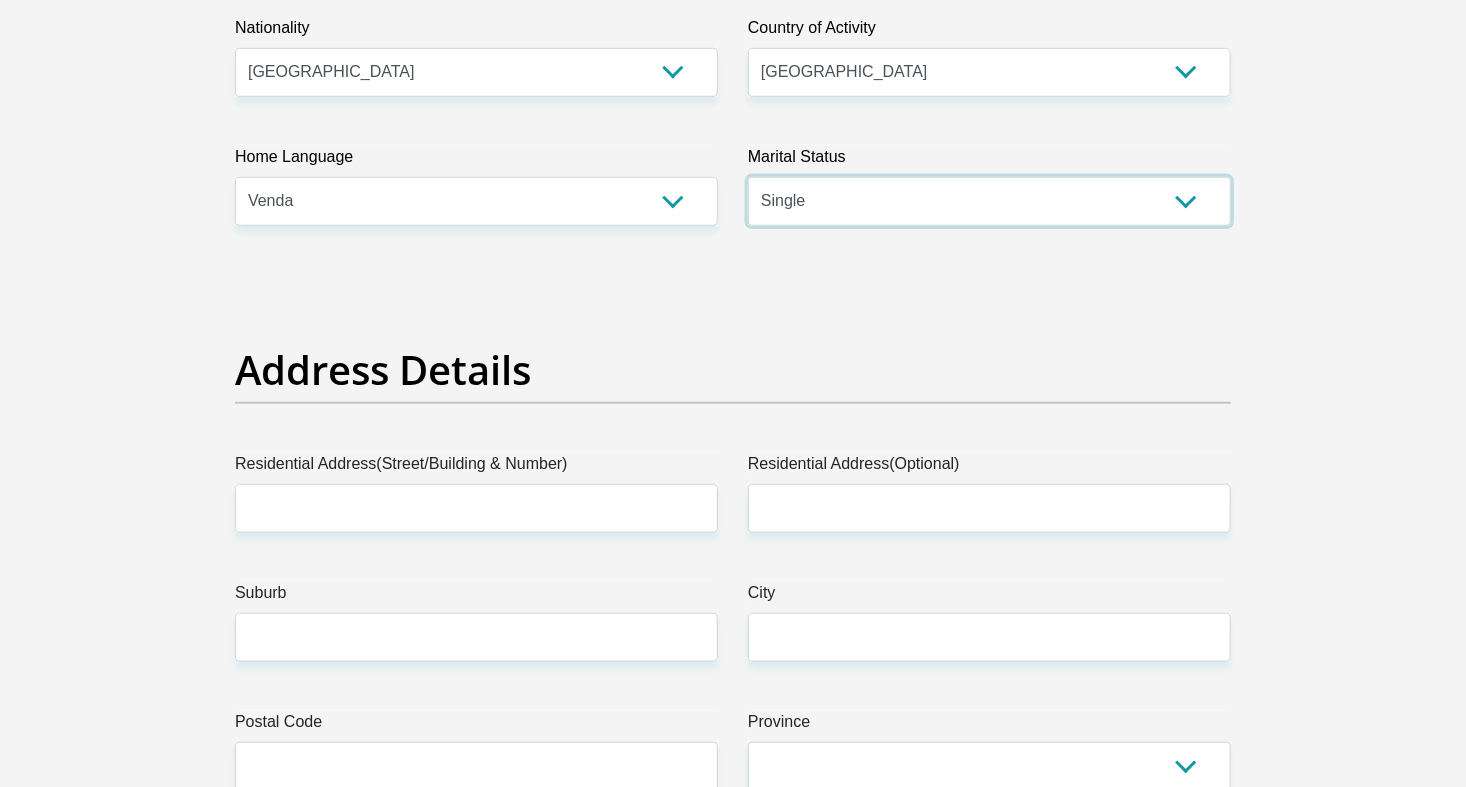 scroll, scrollTop: 687, scrollLeft: 0, axis: vertical 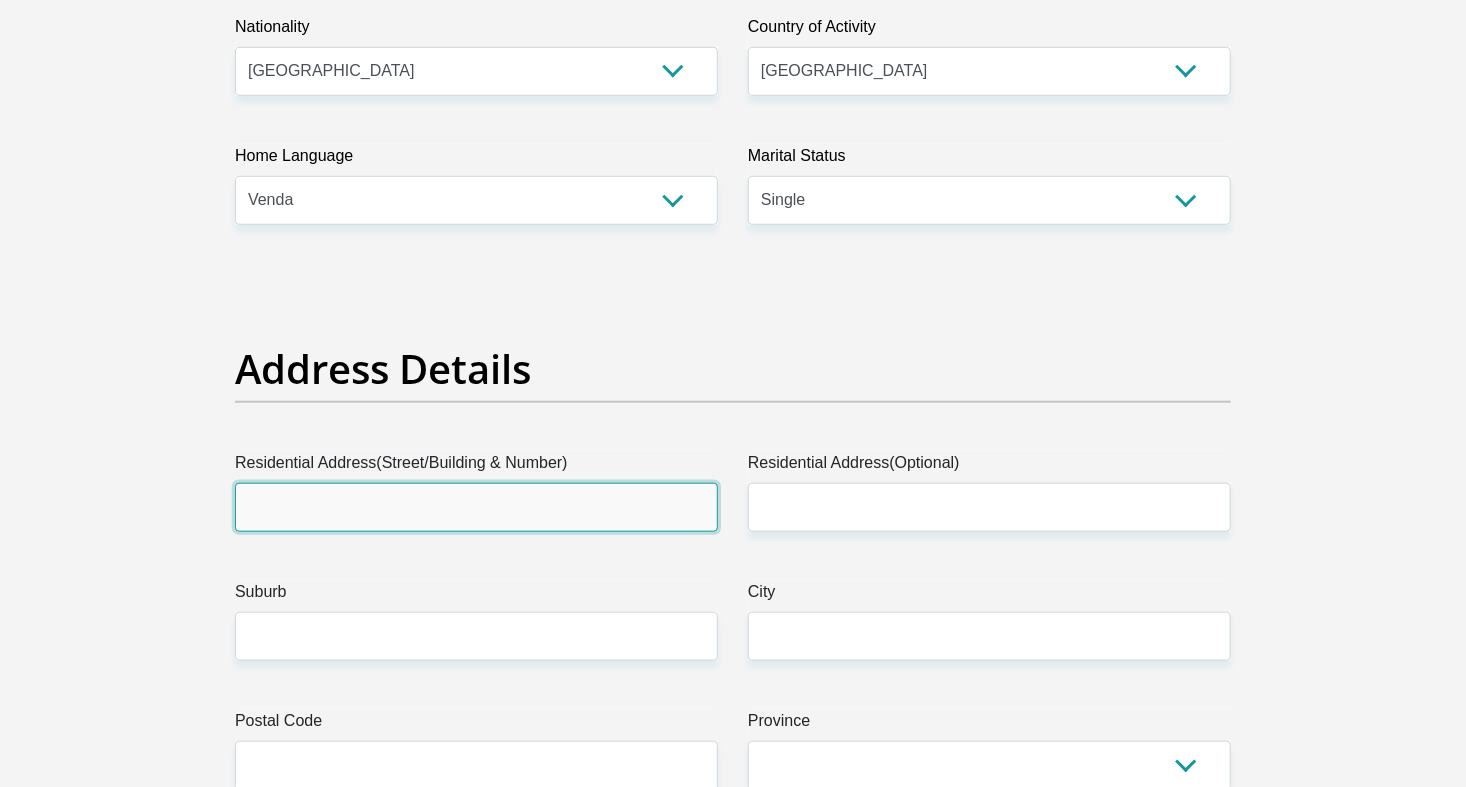 click on "Residential Address(Street/Building & Number)" at bounding box center (476, 507) 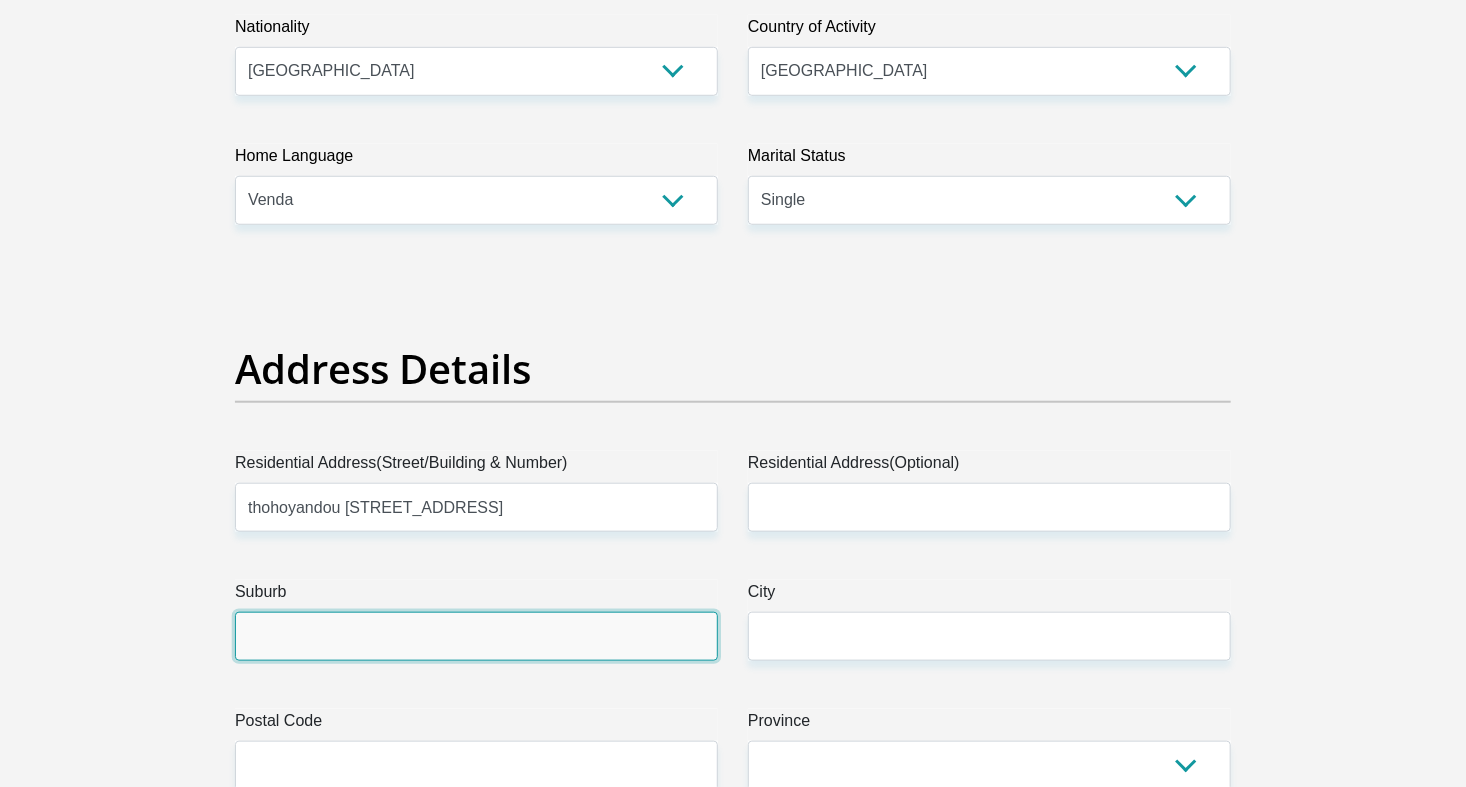 type on "th" 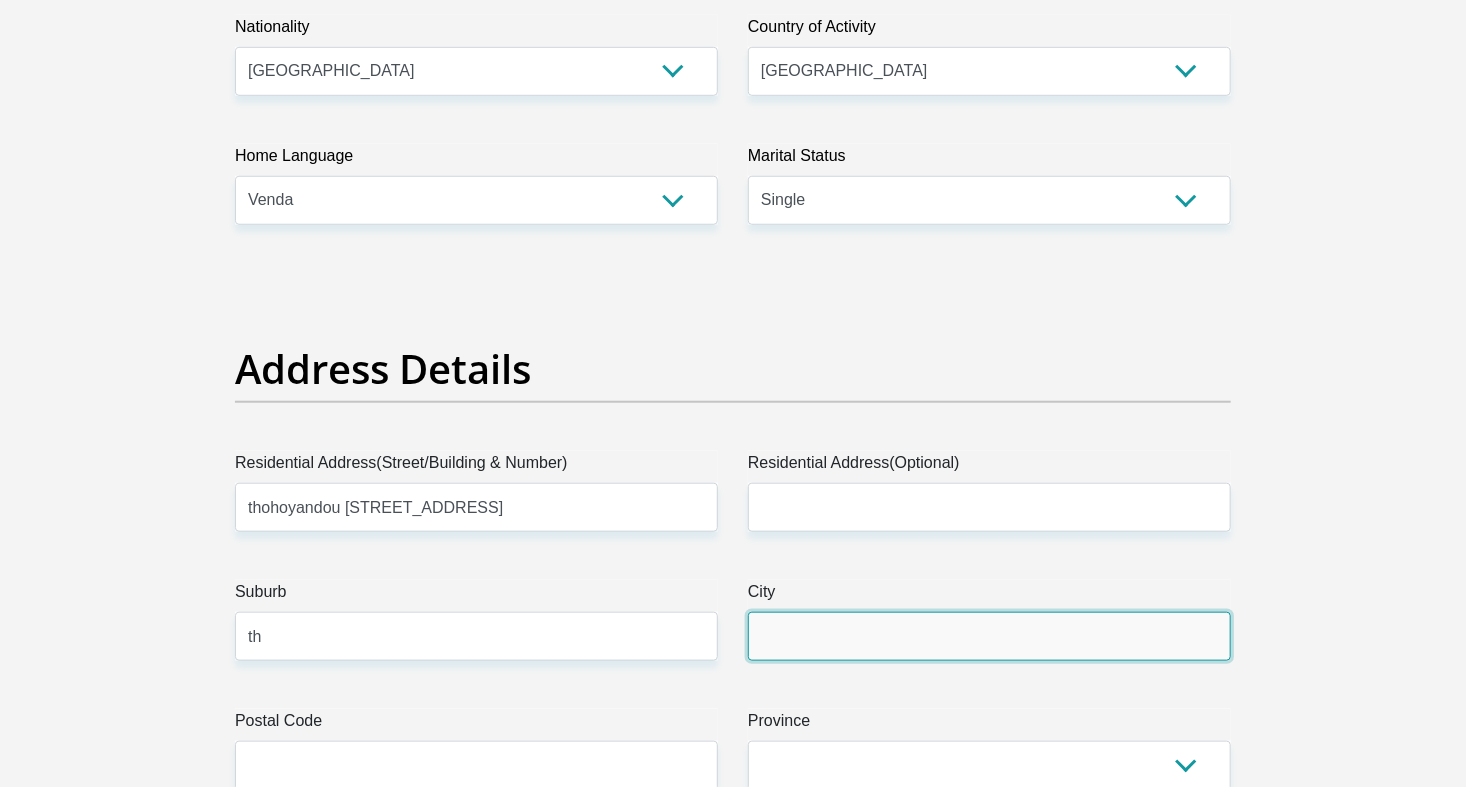 type on "th" 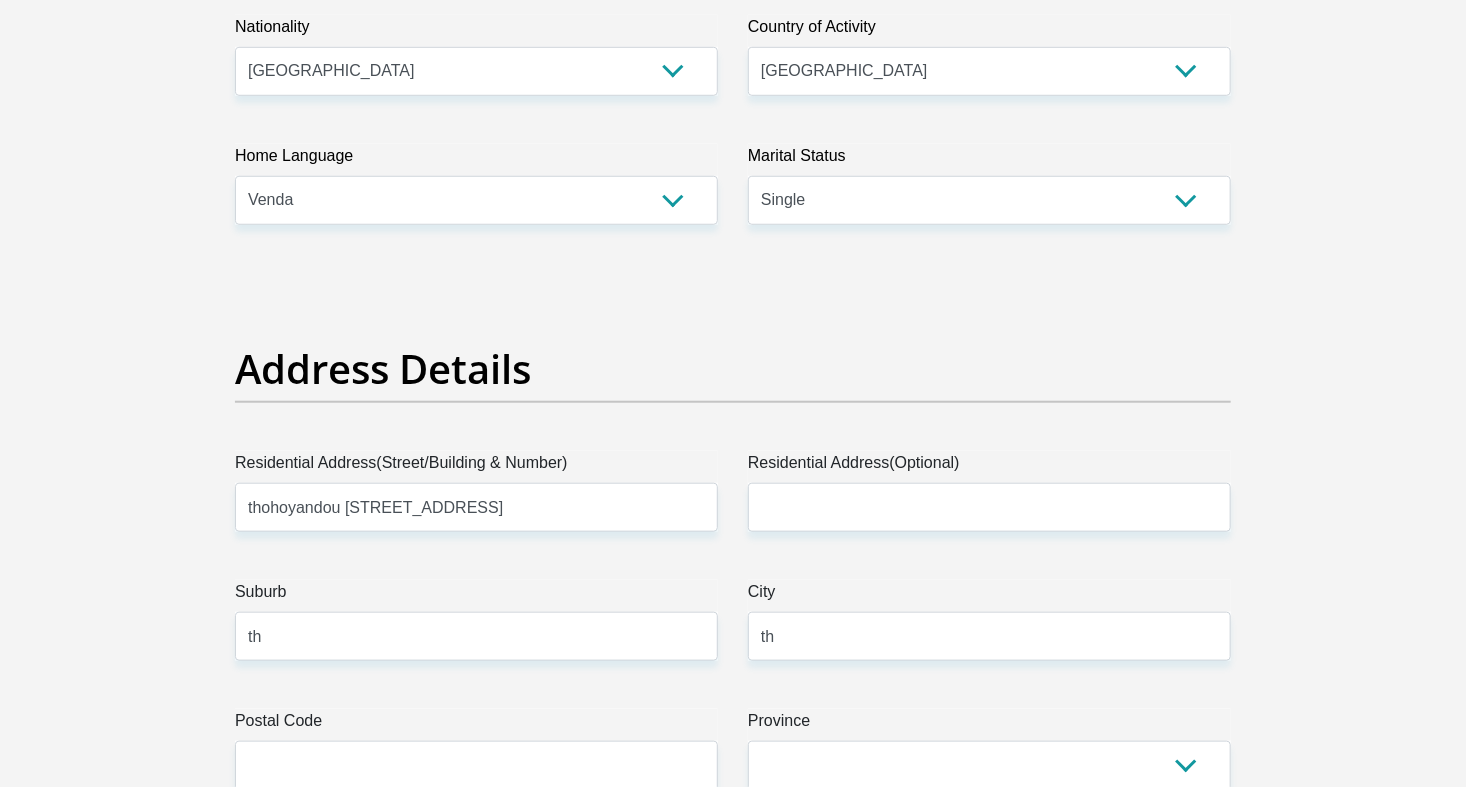 type on "[EMAIL_ADDRESS][DOMAIN_NAME]" 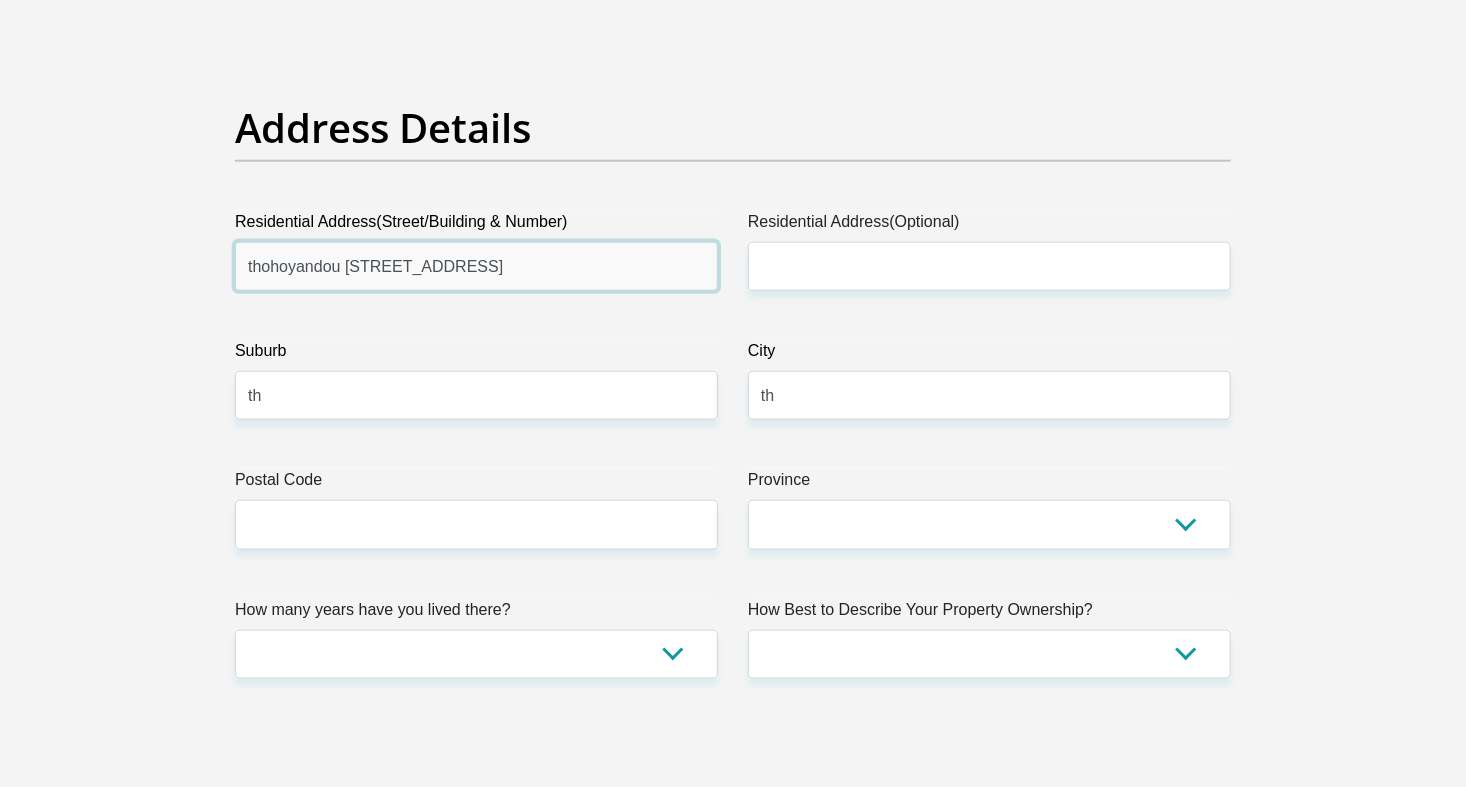 scroll, scrollTop: 931, scrollLeft: 0, axis: vertical 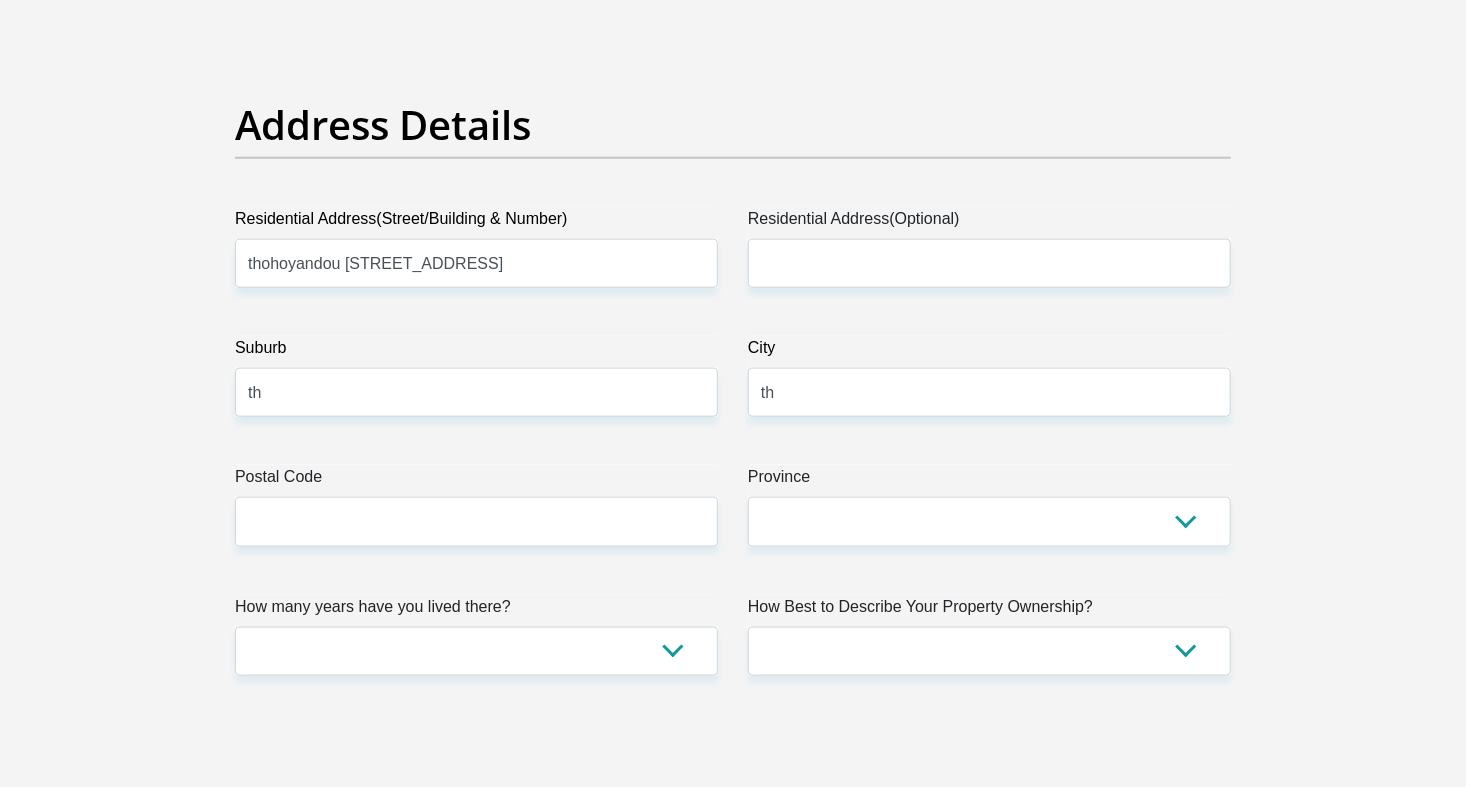 click on "Title
Mr
Ms
Mrs
Dr
Other
First Name
Ndivho
Surname
Alex
ID Number
0304215709086
Please input valid ID number
Race
Black
Coloured
Indian
White
Other
Contact Number
0793688831
Please input valid contact number
Nationality
South Africa
Afghanistan
Aland Islands  Albania  Algeria" at bounding box center [733, 2636] 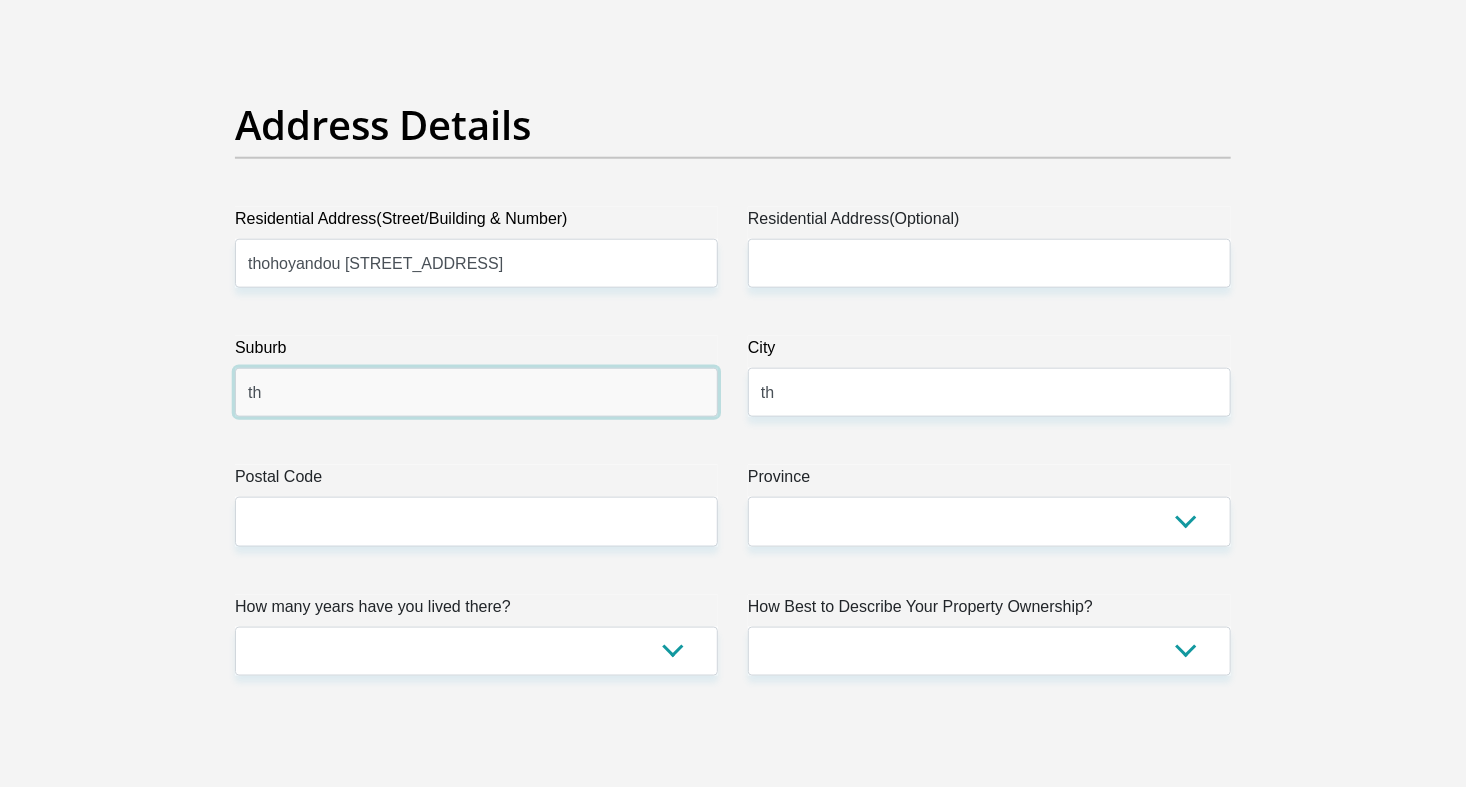 click on "th" at bounding box center (476, 392) 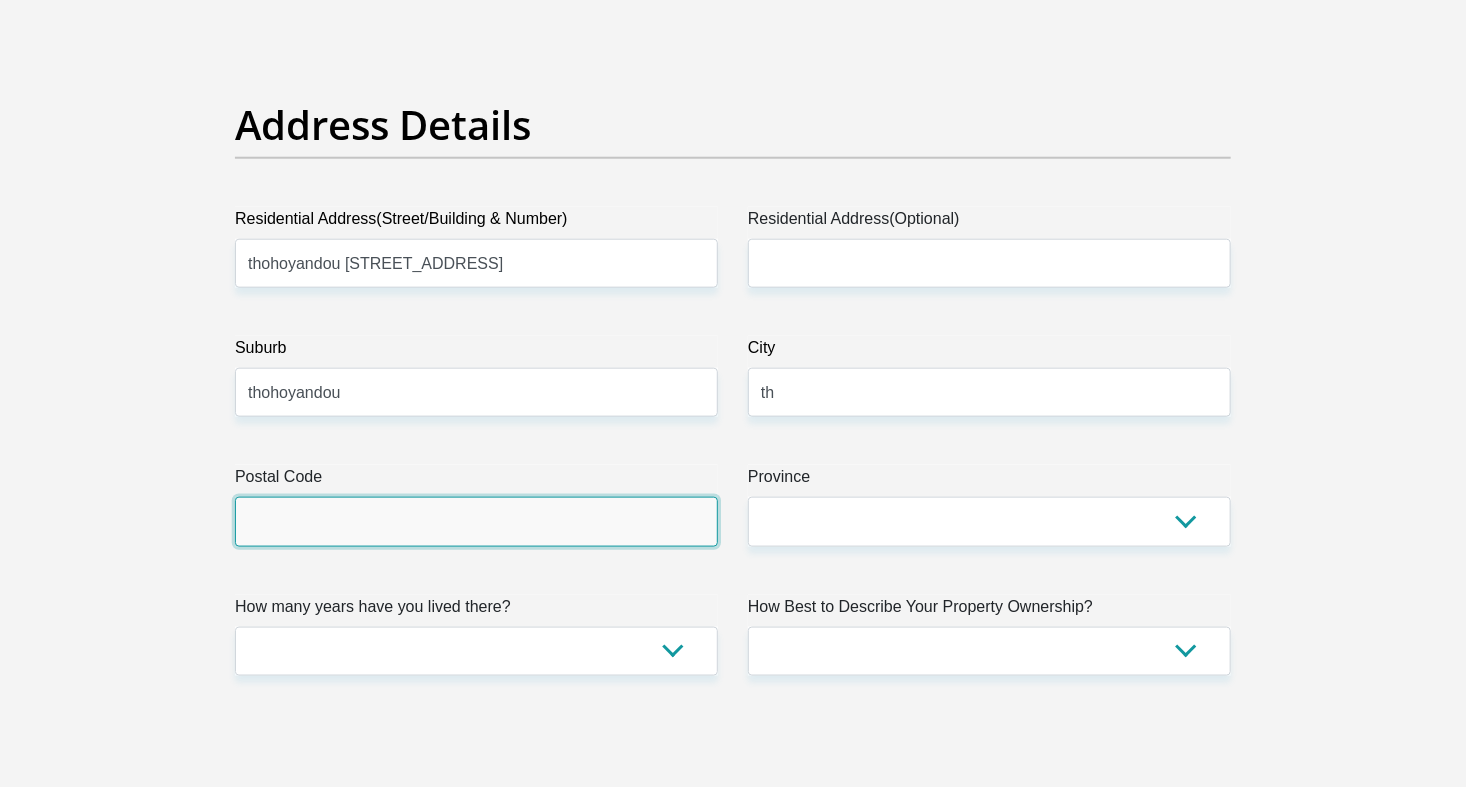 type on "0950" 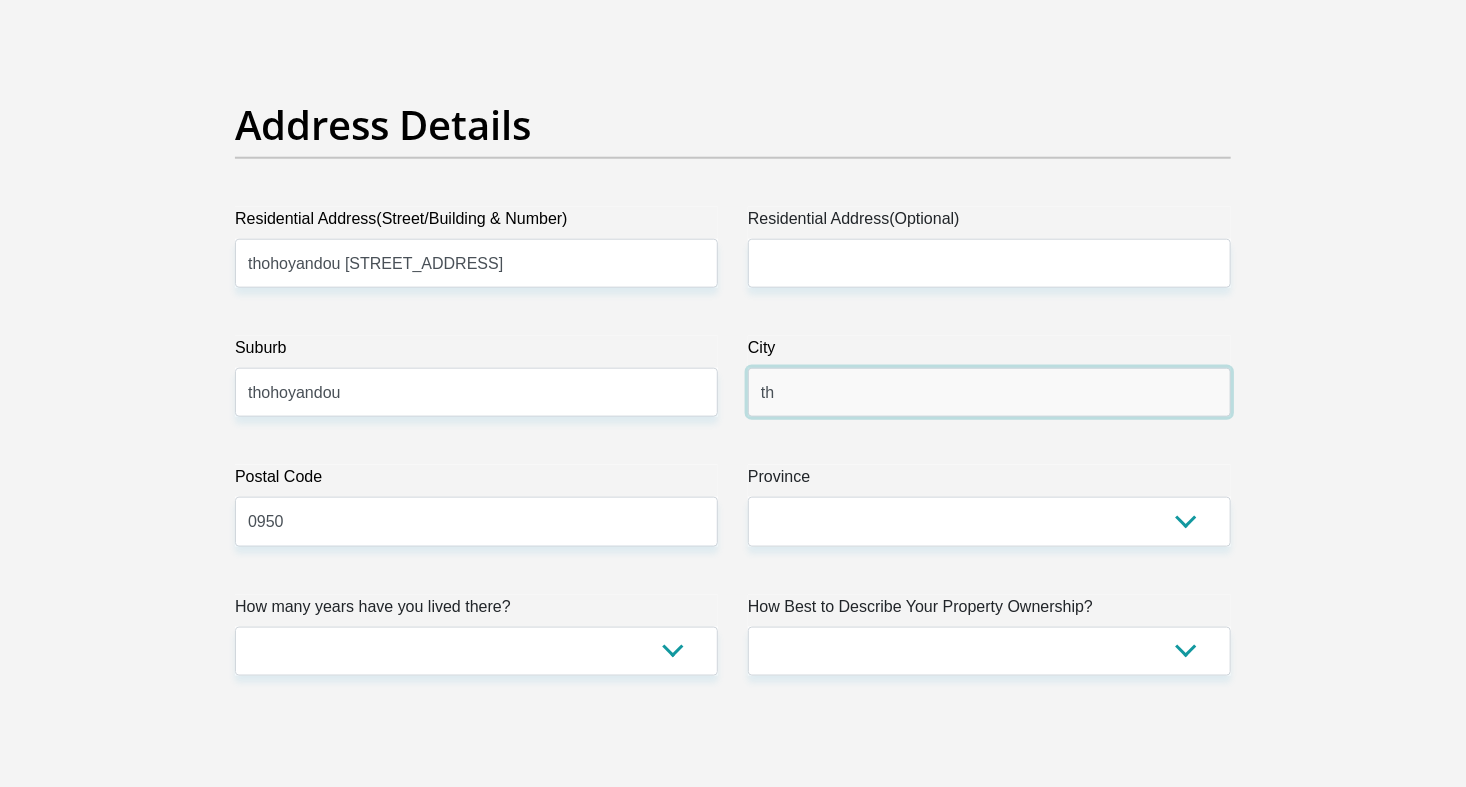 click on "th" at bounding box center (989, 392) 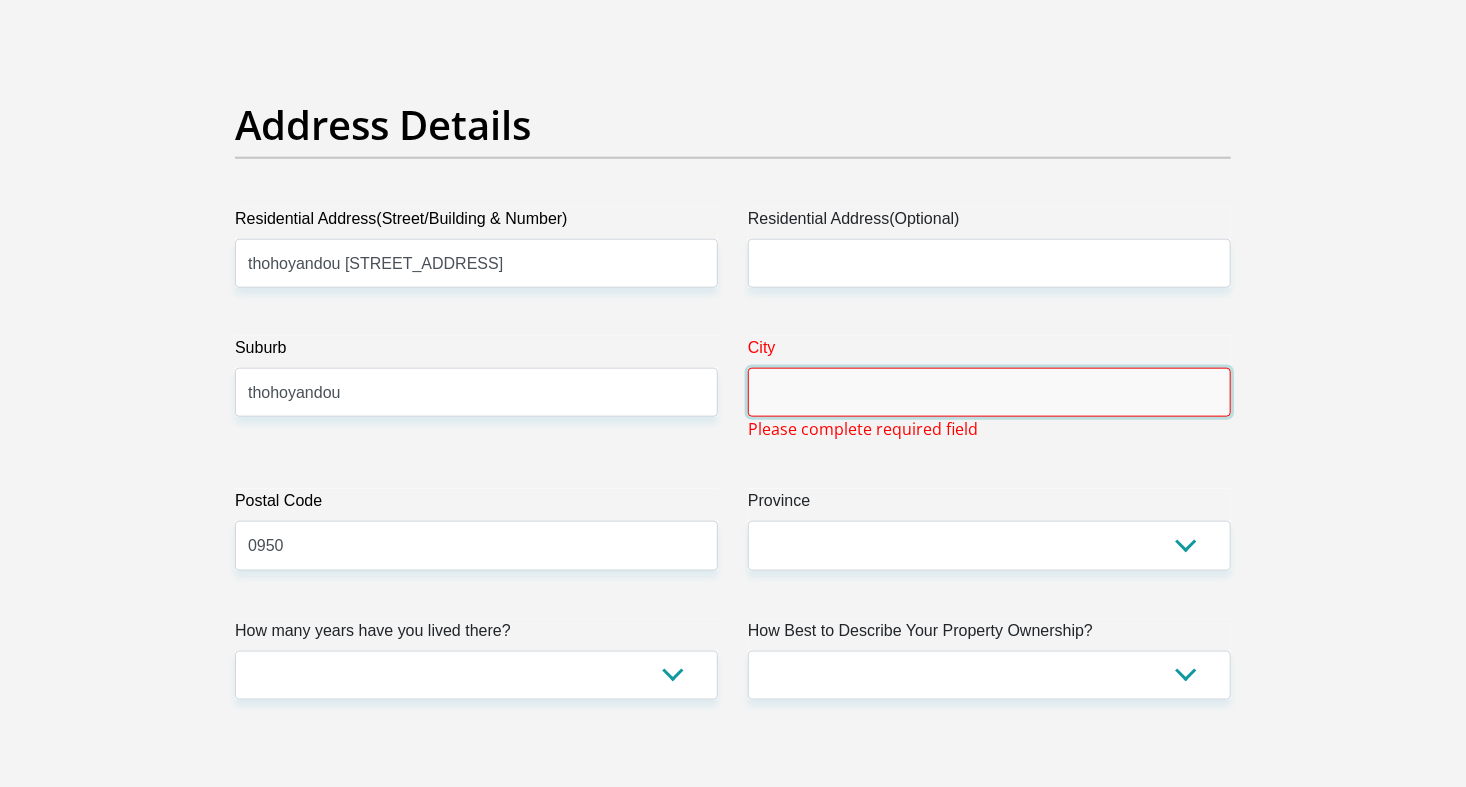 click on "City" at bounding box center (989, 392) 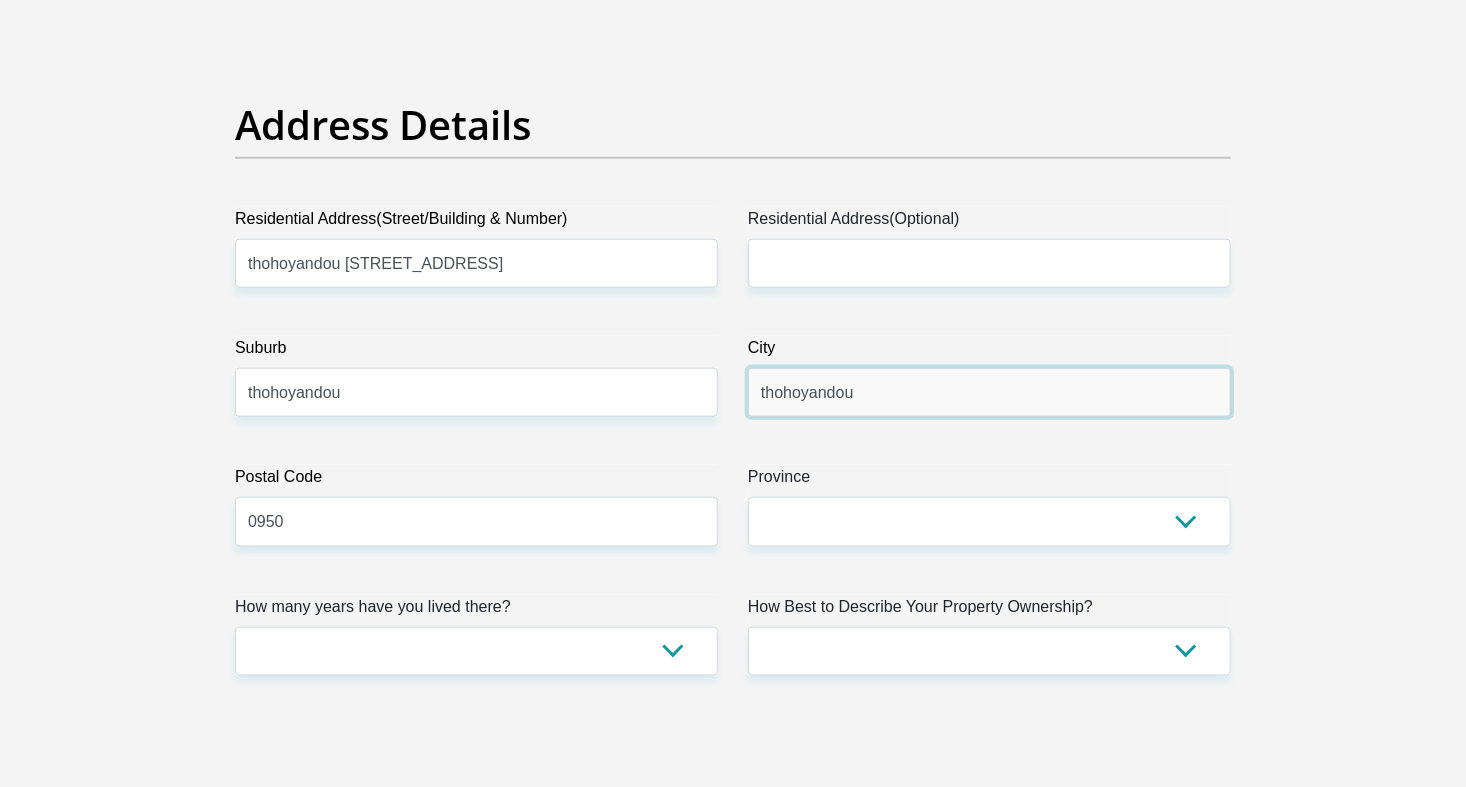 scroll, scrollTop: 1000, scrollLeft: 0, axis: vertical 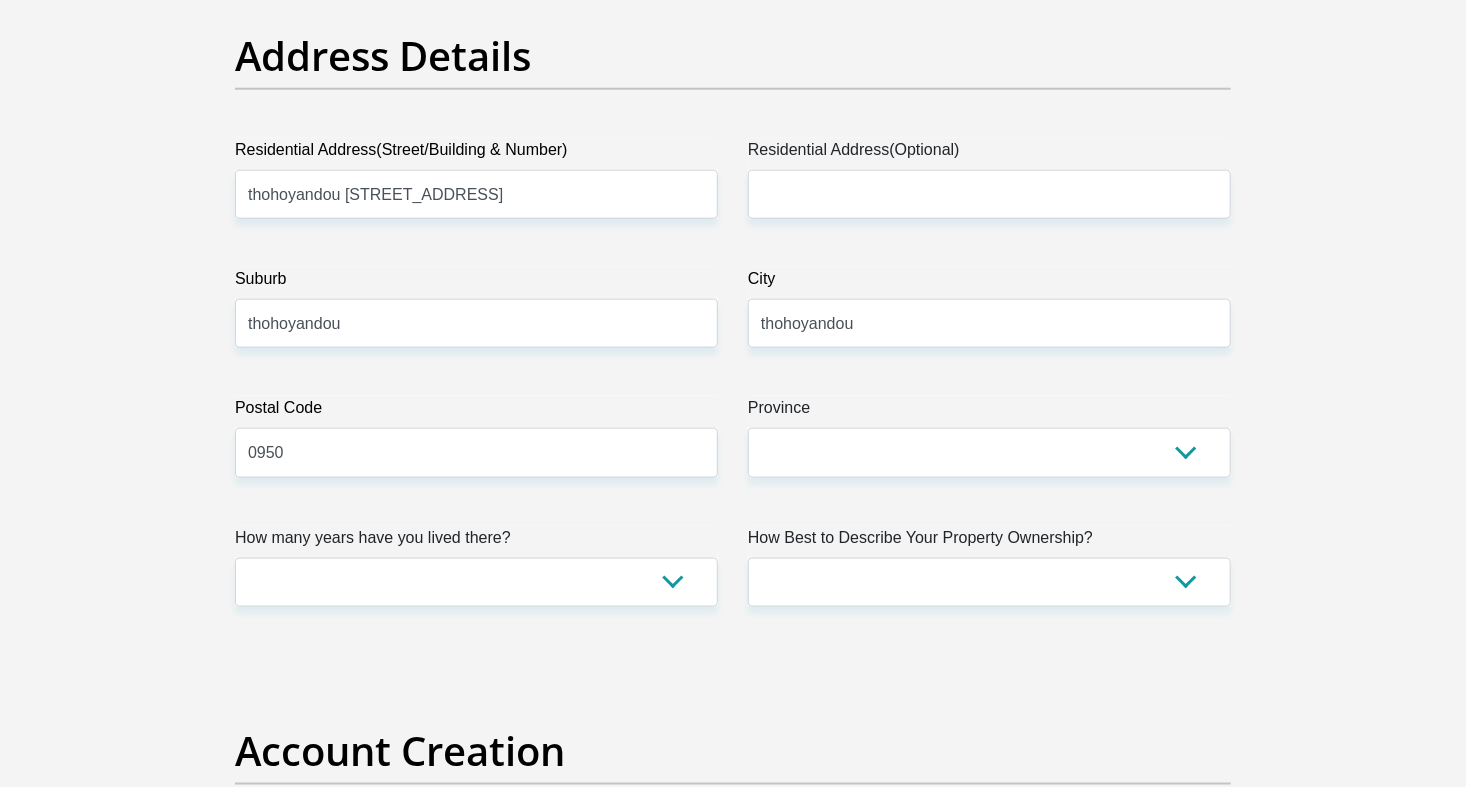 click on "Title
Mr
Ms
Mrs
Dr
Other
First Name
Ndivho
Surname
Alex
ID Number
0304215709086
Please input valid ID number
Race
Black
Coloured
Indian
White
Other
Contact Number
0793688831
Please input valid contact number
Nationality
South Africa
Afghanistan
Aland Islands  Albania  Algeria" at bounding box center (733, 2567) 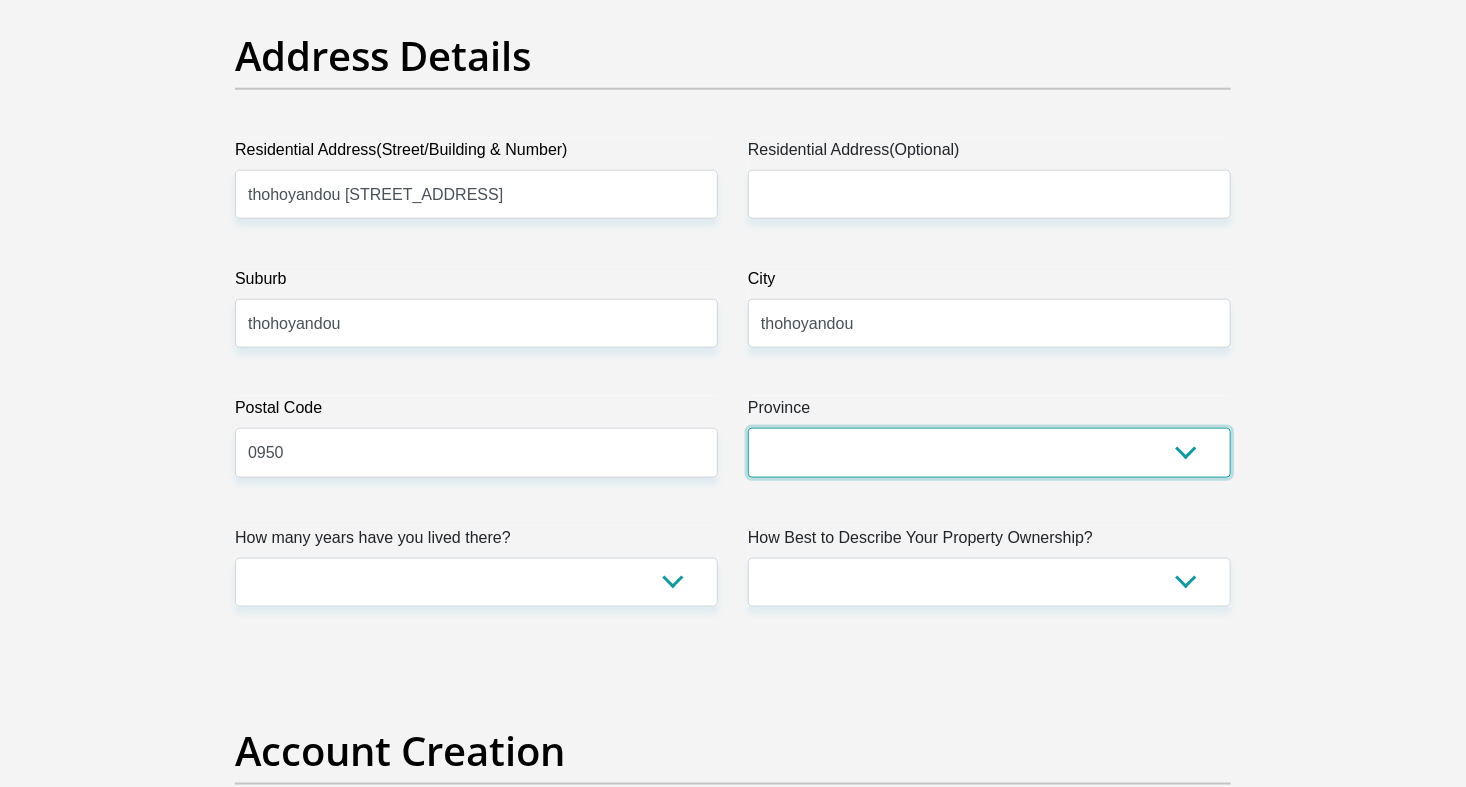 click on "Eastern Cape
Free State
Gauteng
KwaZulu-Natal
Limpopo
Mpumalanga
Northern Cape
North West
Western Cape" at bounding box center [989, 452] 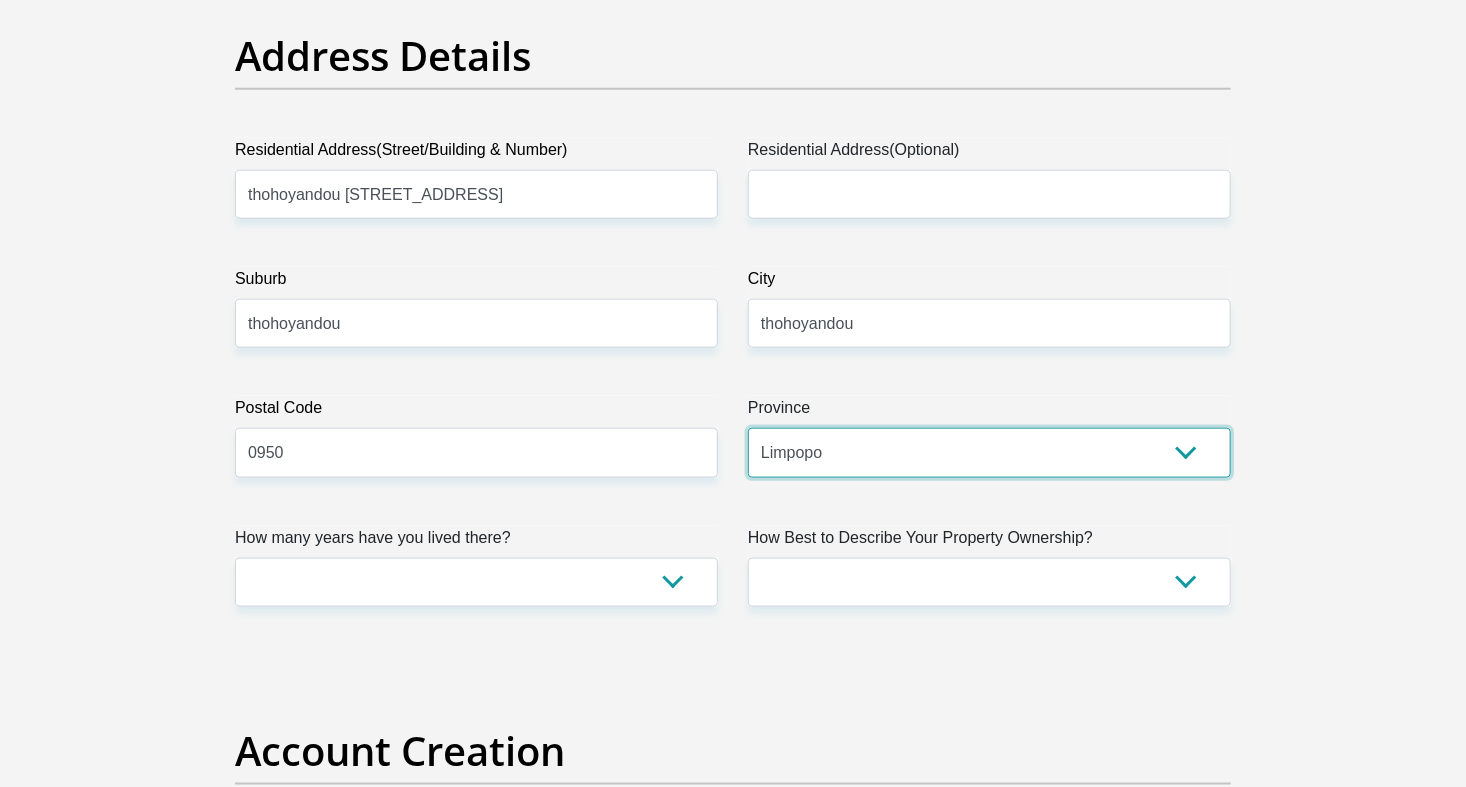 click on "Eastern Cape
Free State
Gauteng
KwaZulu-Natal
Limpopo
Mpumalanga
Northern Cape
North West
Western Cape" at bounding box center [989, 452] 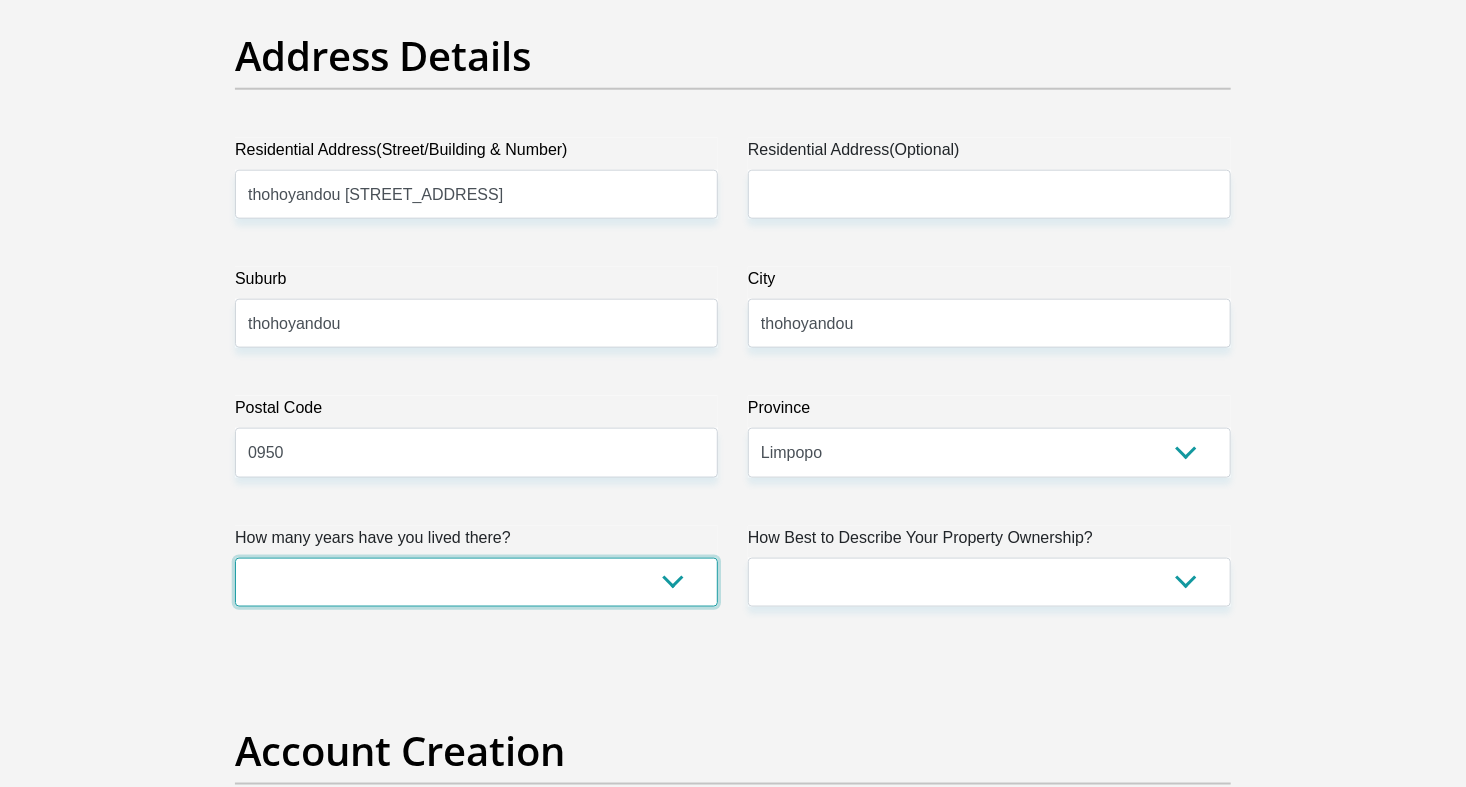 click on "less than 1 year
1-3 years
3-5 years
5+ years" at bounding box center (476, 582) 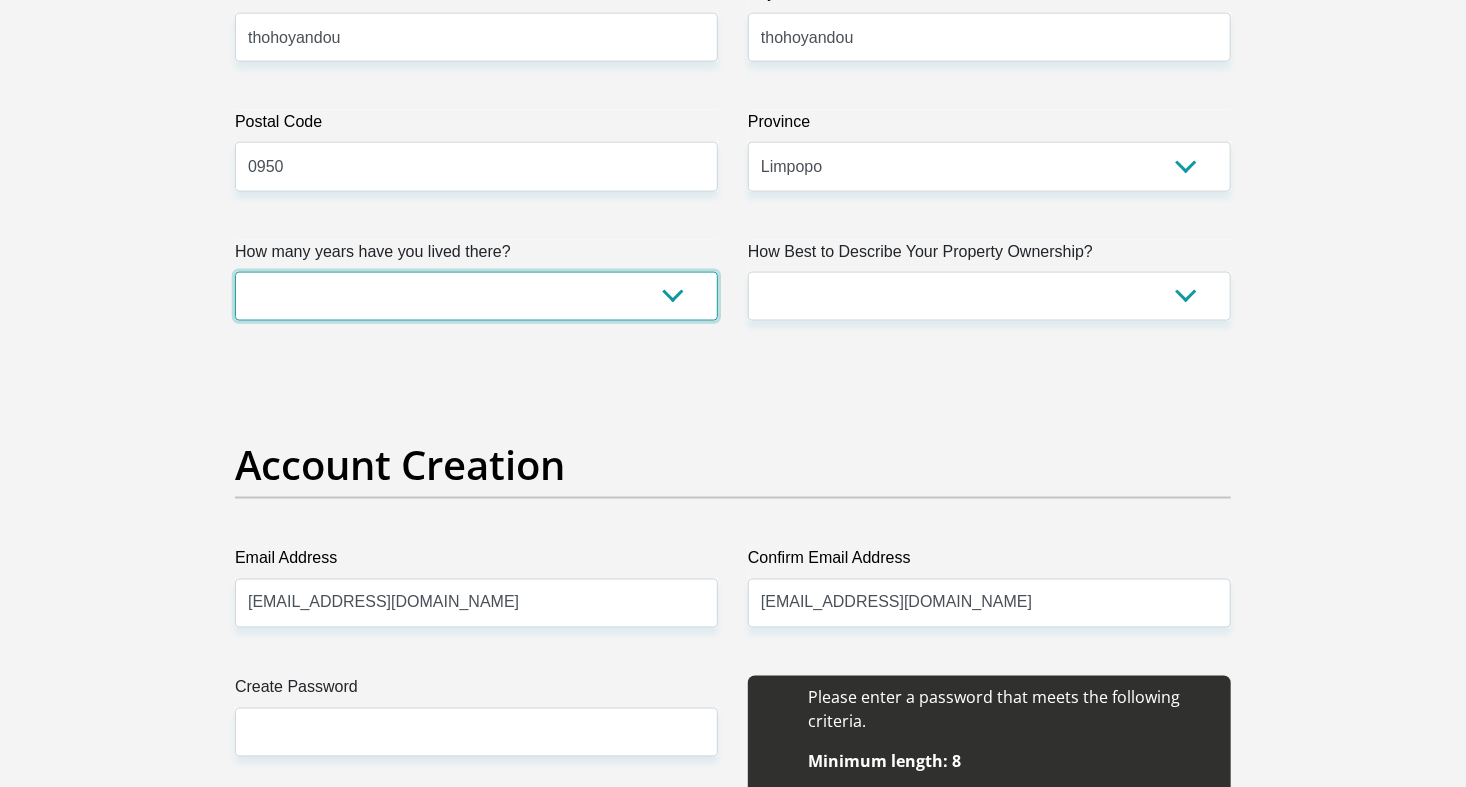 click on "less than 1 year
1-3 years
3-5 years
5+ years" at bounding box center (476, 296) 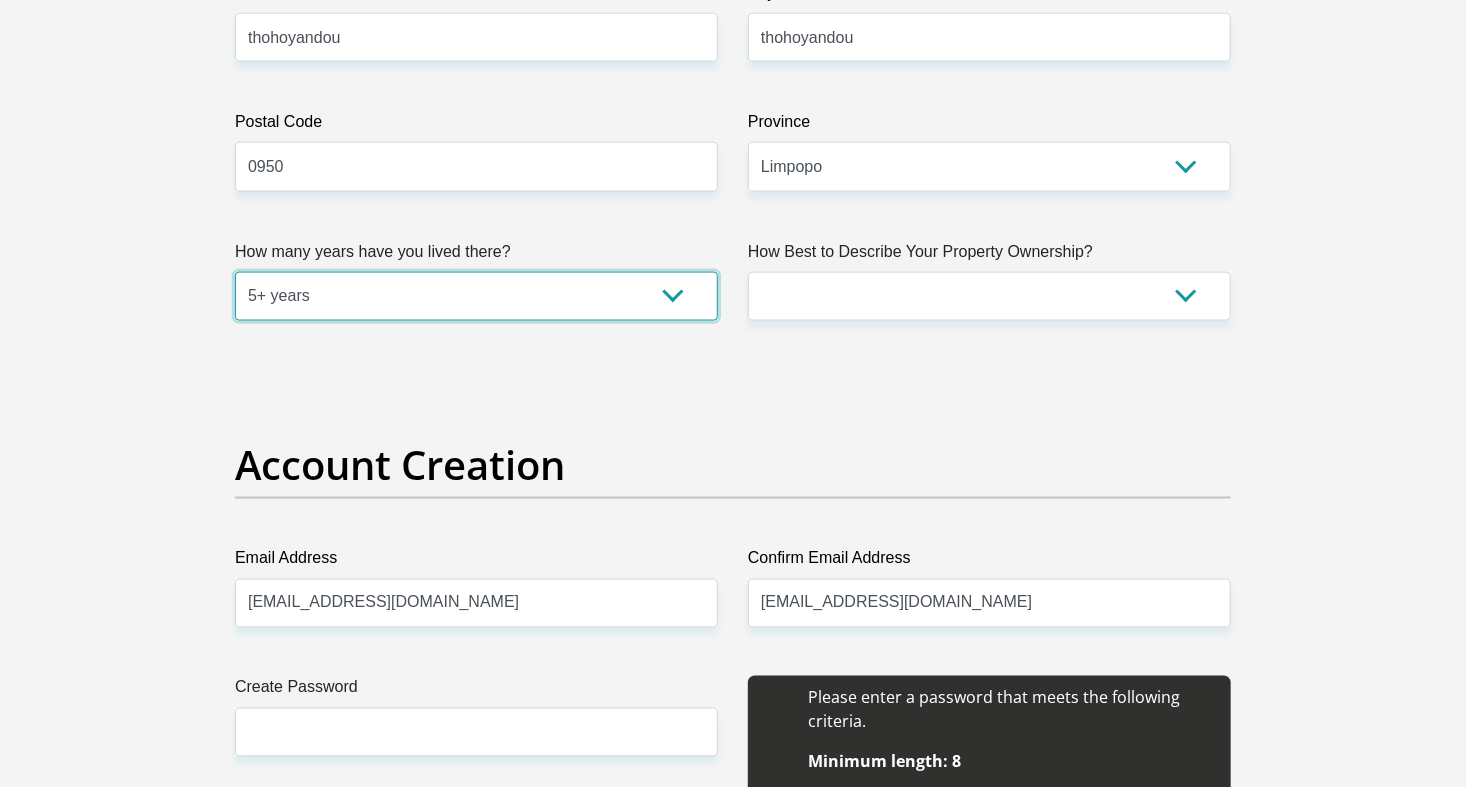 click on "less than 1 year
1-3 years
3-5 years
5+ years" at bounding box center [476, 296] 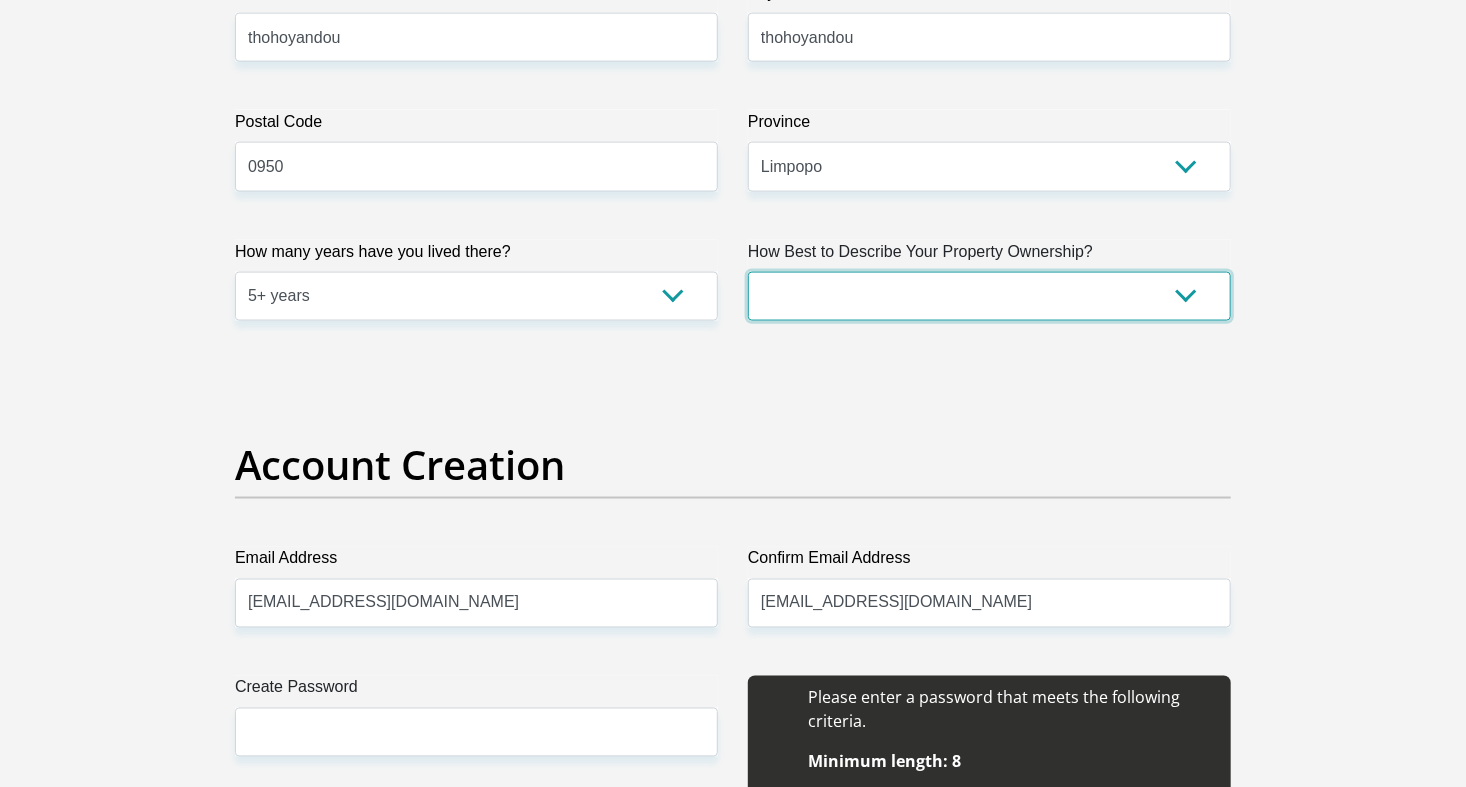 click on "Owned
Rented
Family Owned
Company Dwelling" at bounding box center (989, 296) 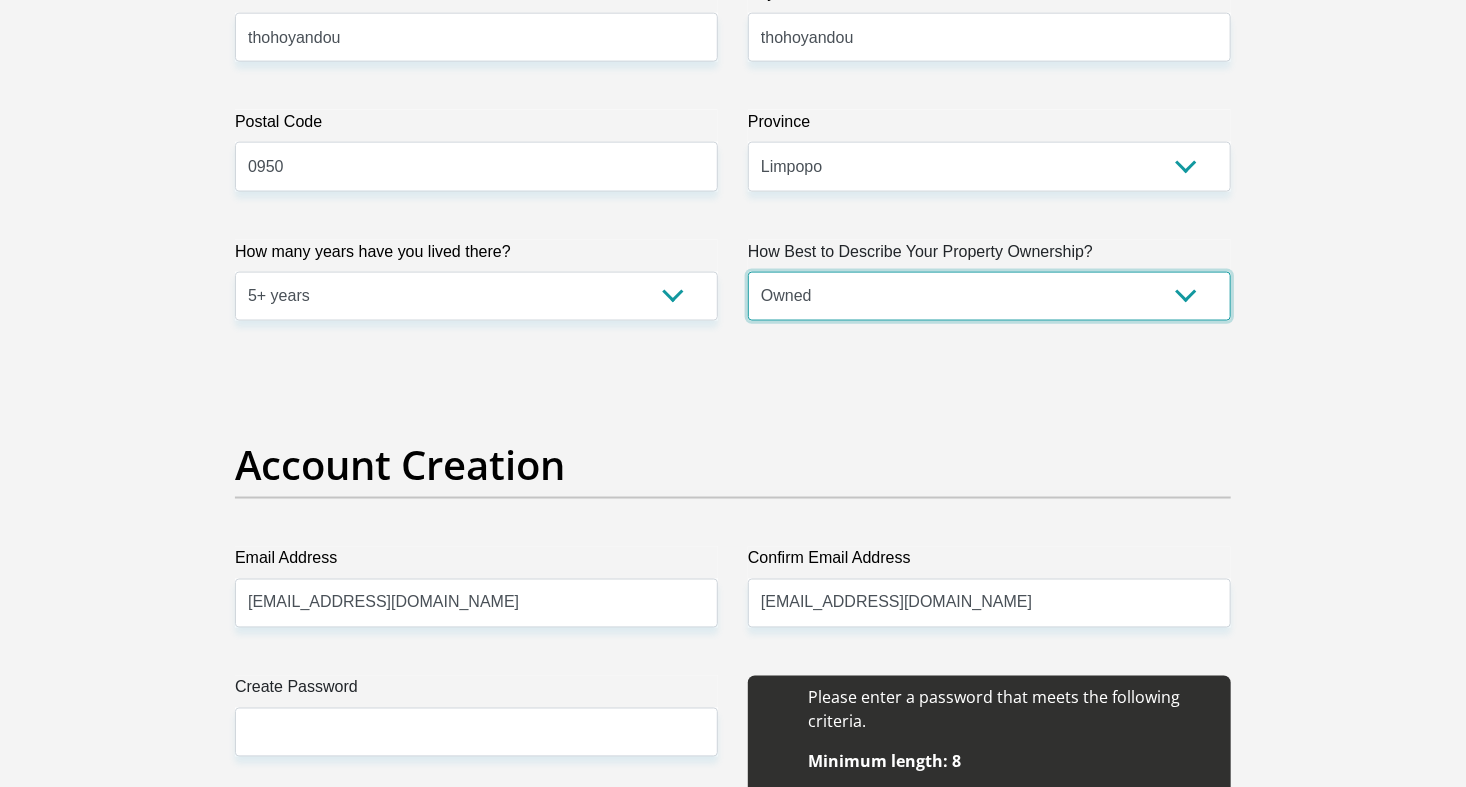 click on "Owned
Rented
Family Owned
Company Dwelling" at bounding box center [989, 296] 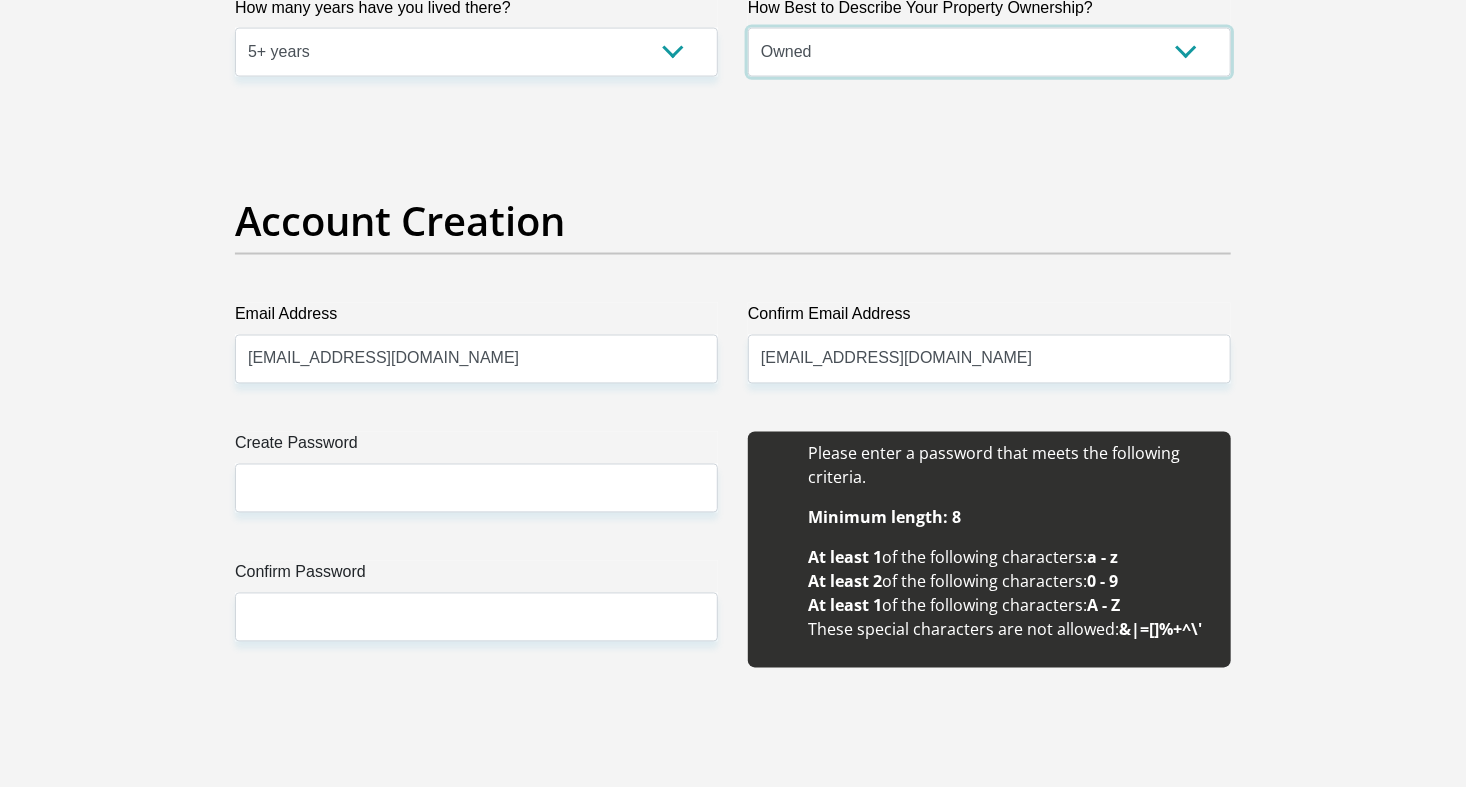 scroll, scrollTop: 1592, scrollLeft: 0, axis: vertical 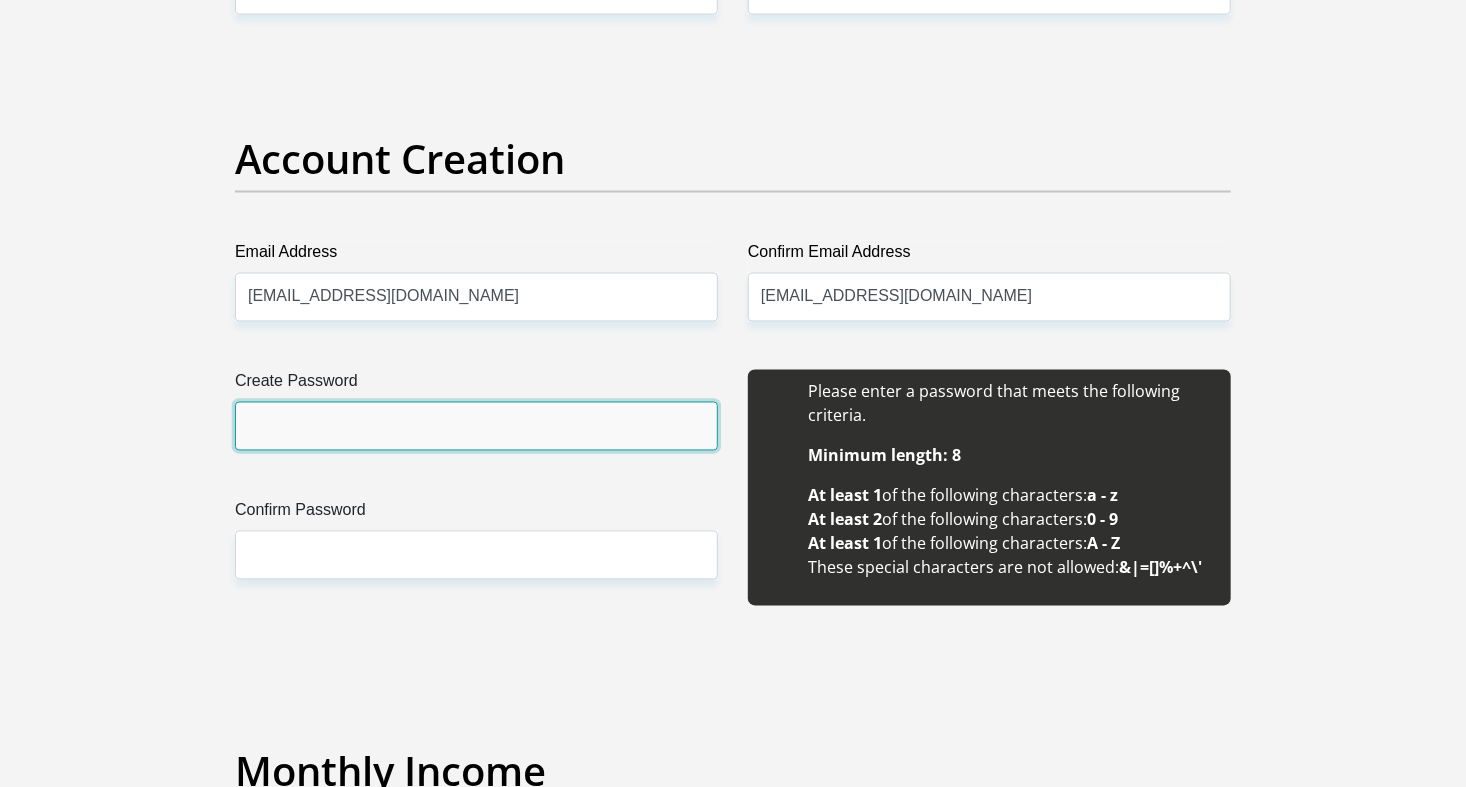click on "Create Password" at bounding box center [476, 426] 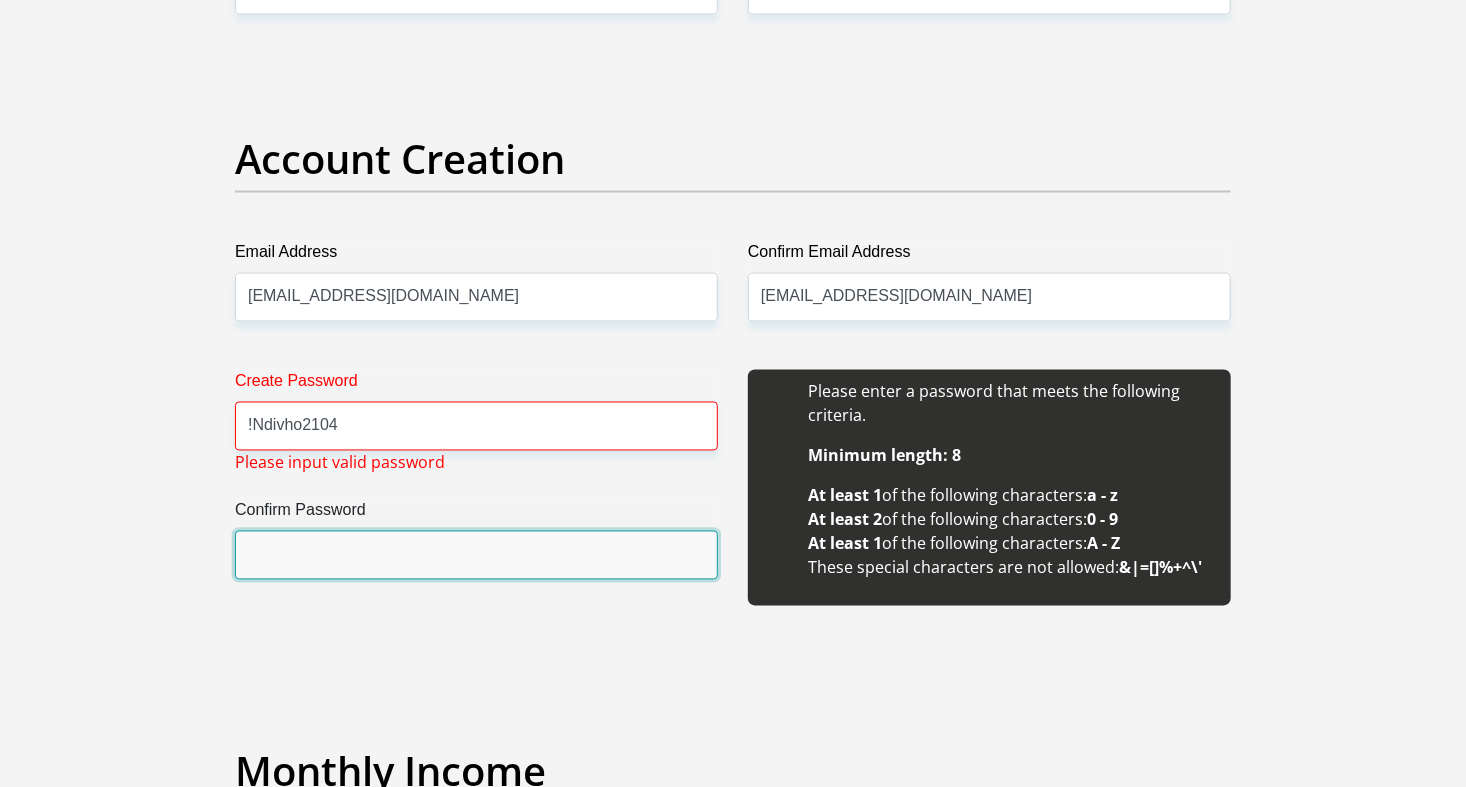 click on "Confirm Password" at bounding box center [476, 555] 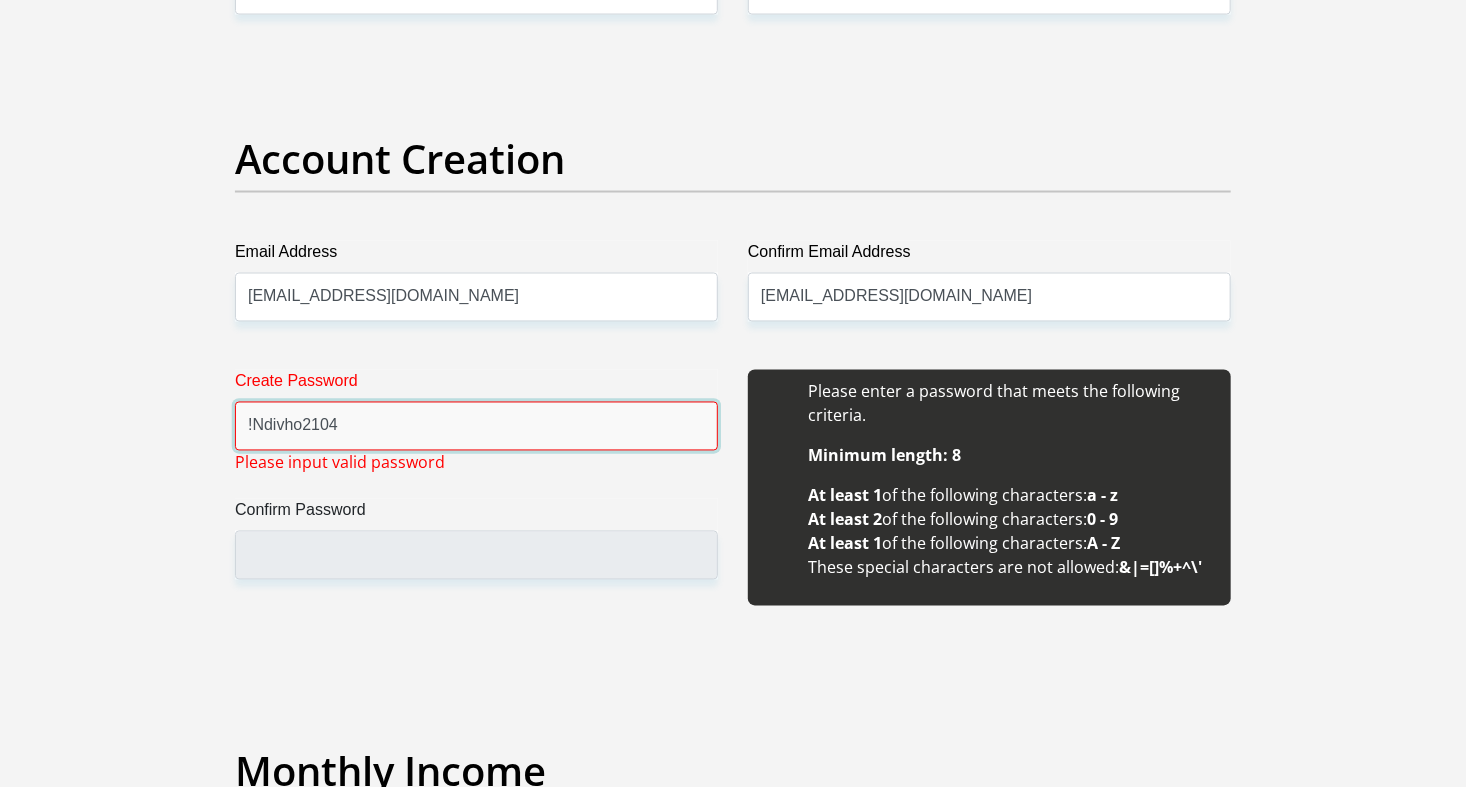 click on "!Ndivho2104" at bounding box center (476, 426) 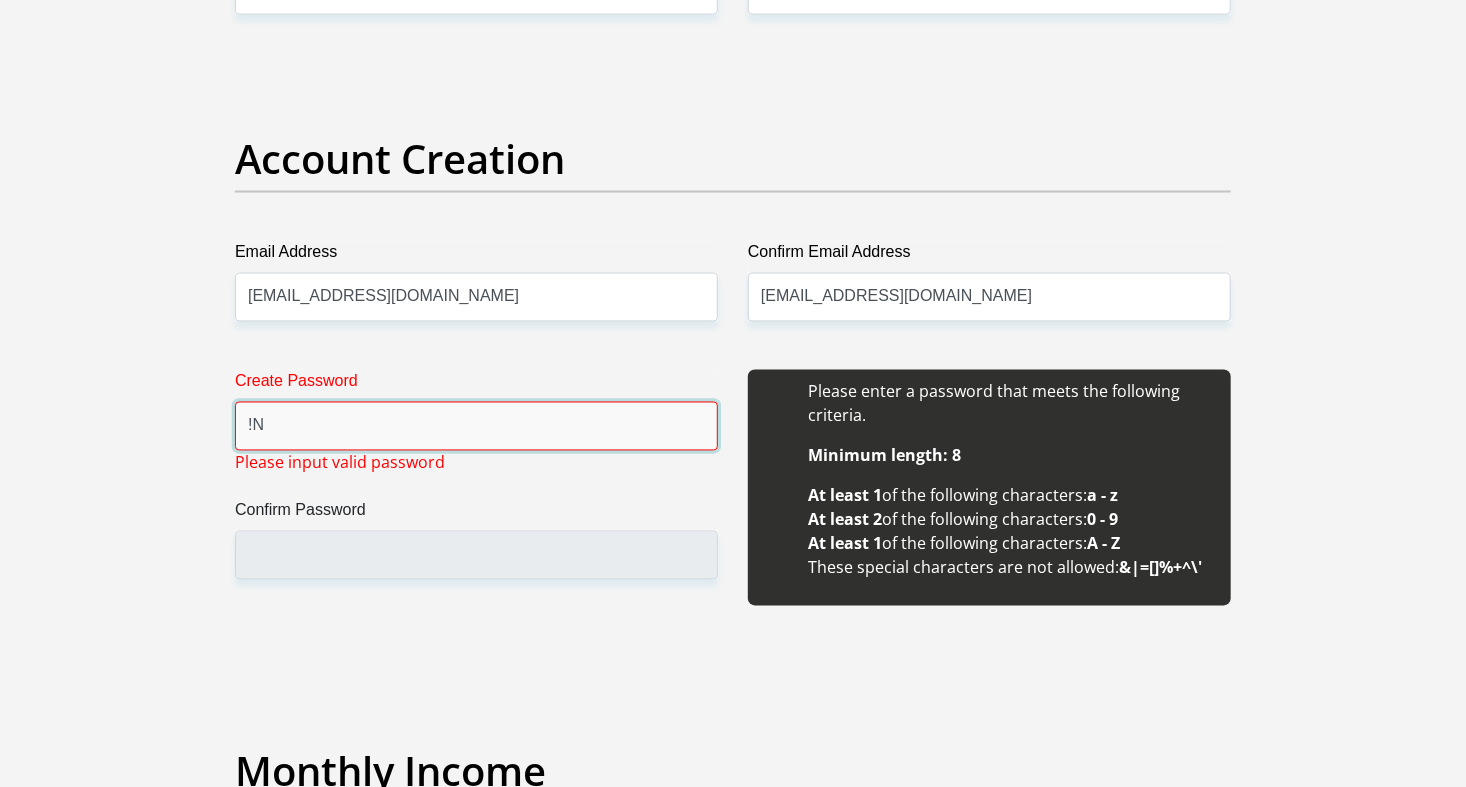 type on "!" 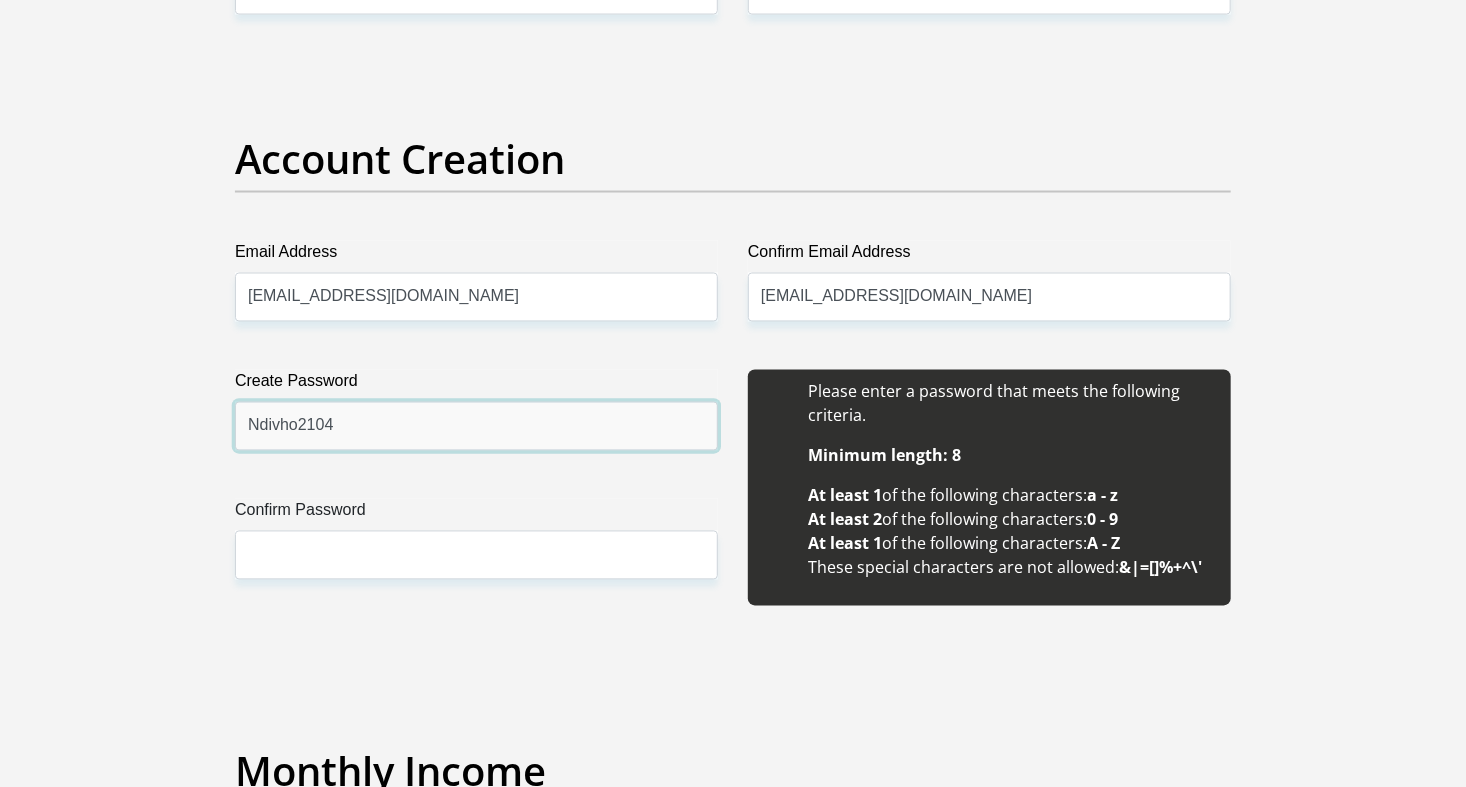type on "Ndivho2104" 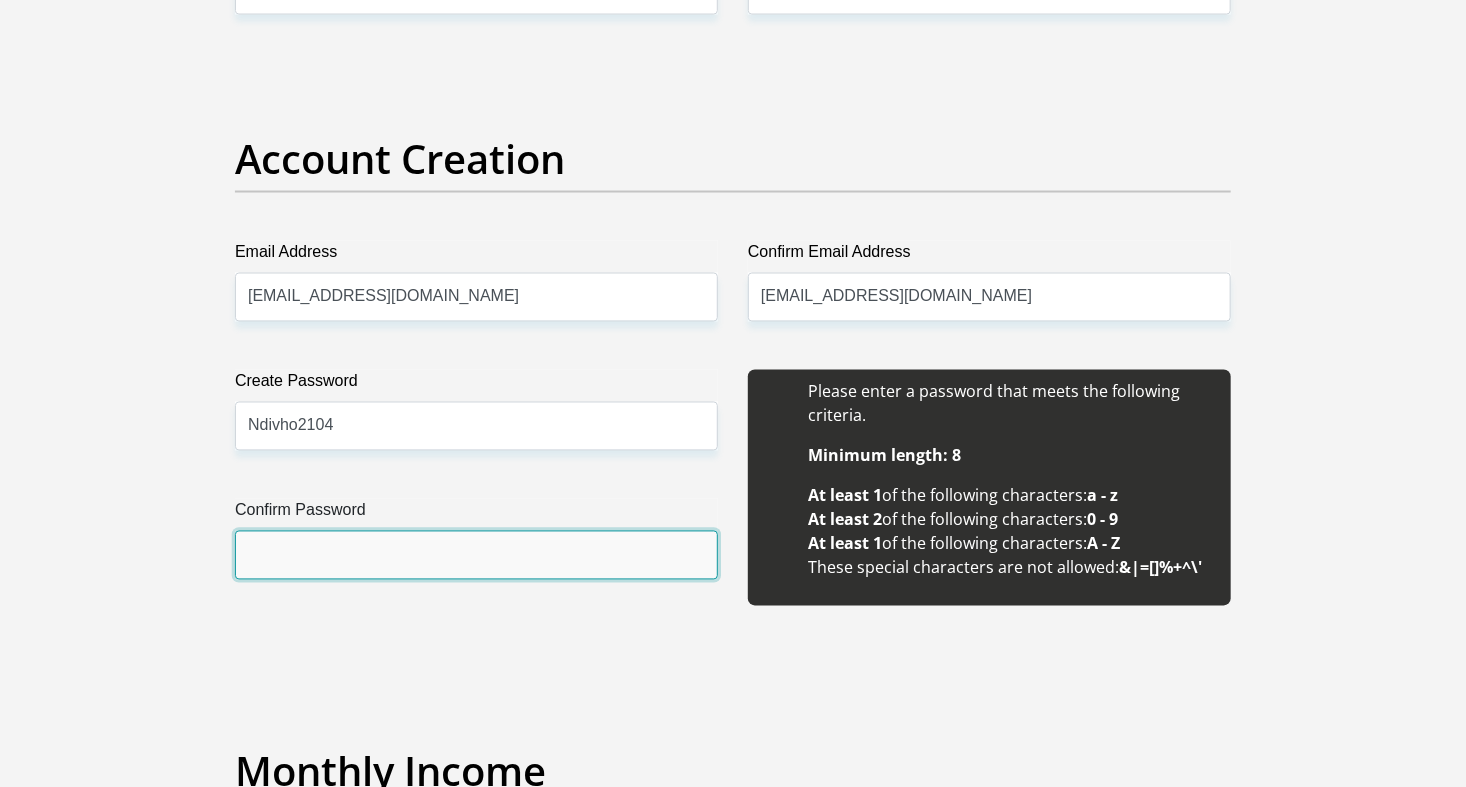 click on "Confirm Password" at bounding box center (476, 555) 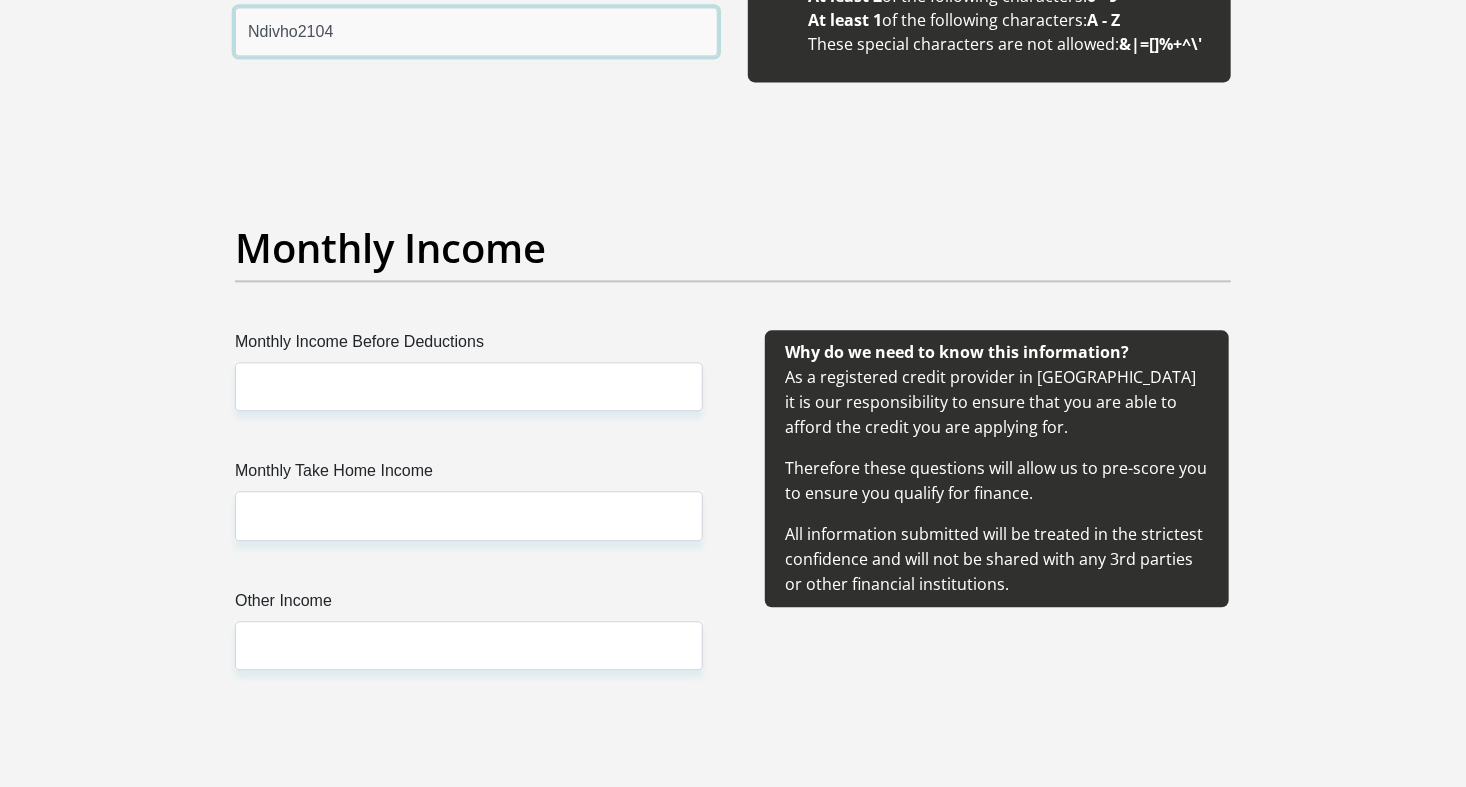scroll, scrollTop: 2128, scrollLeft: 0, axis: vertical 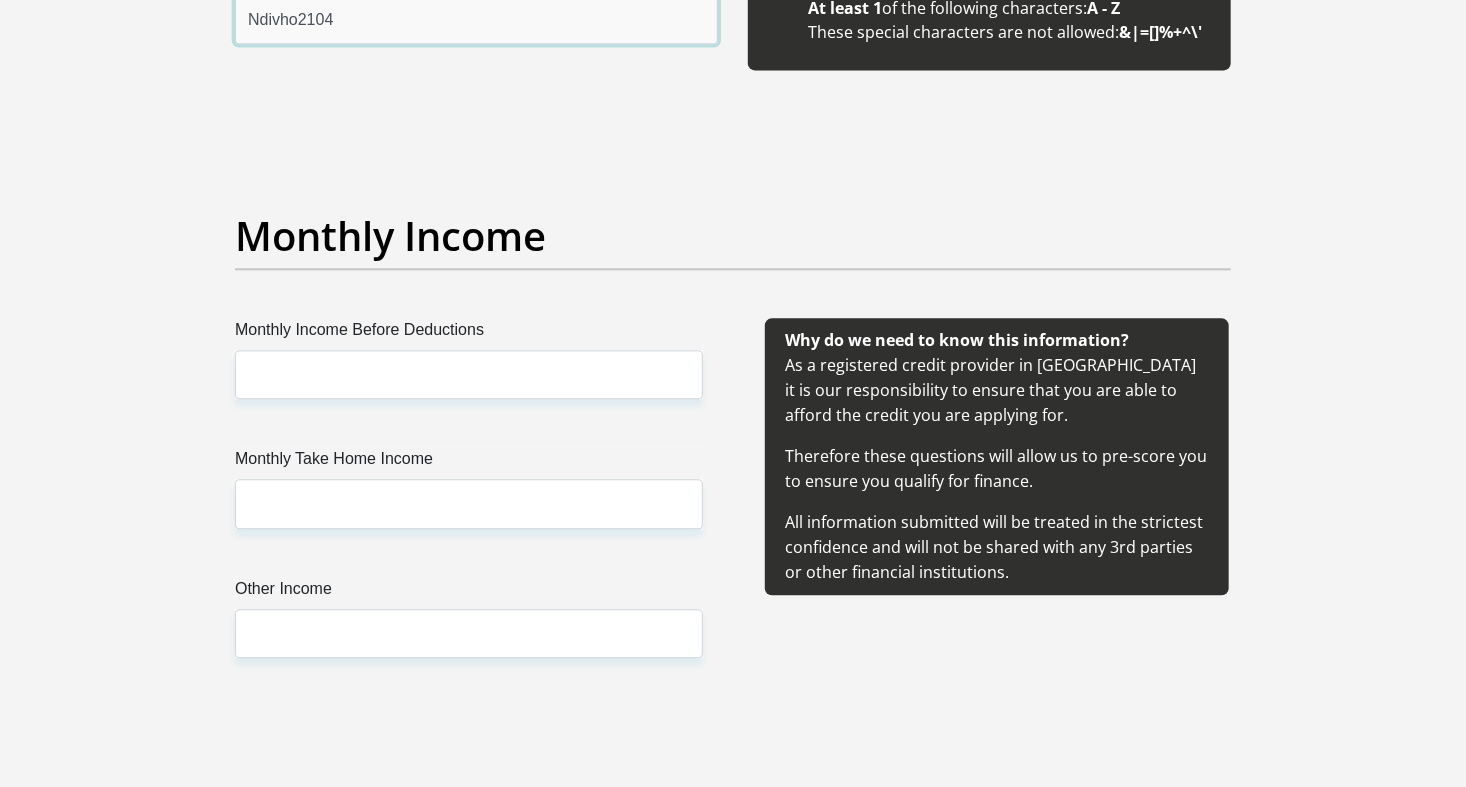 type on "Ndivho2104" 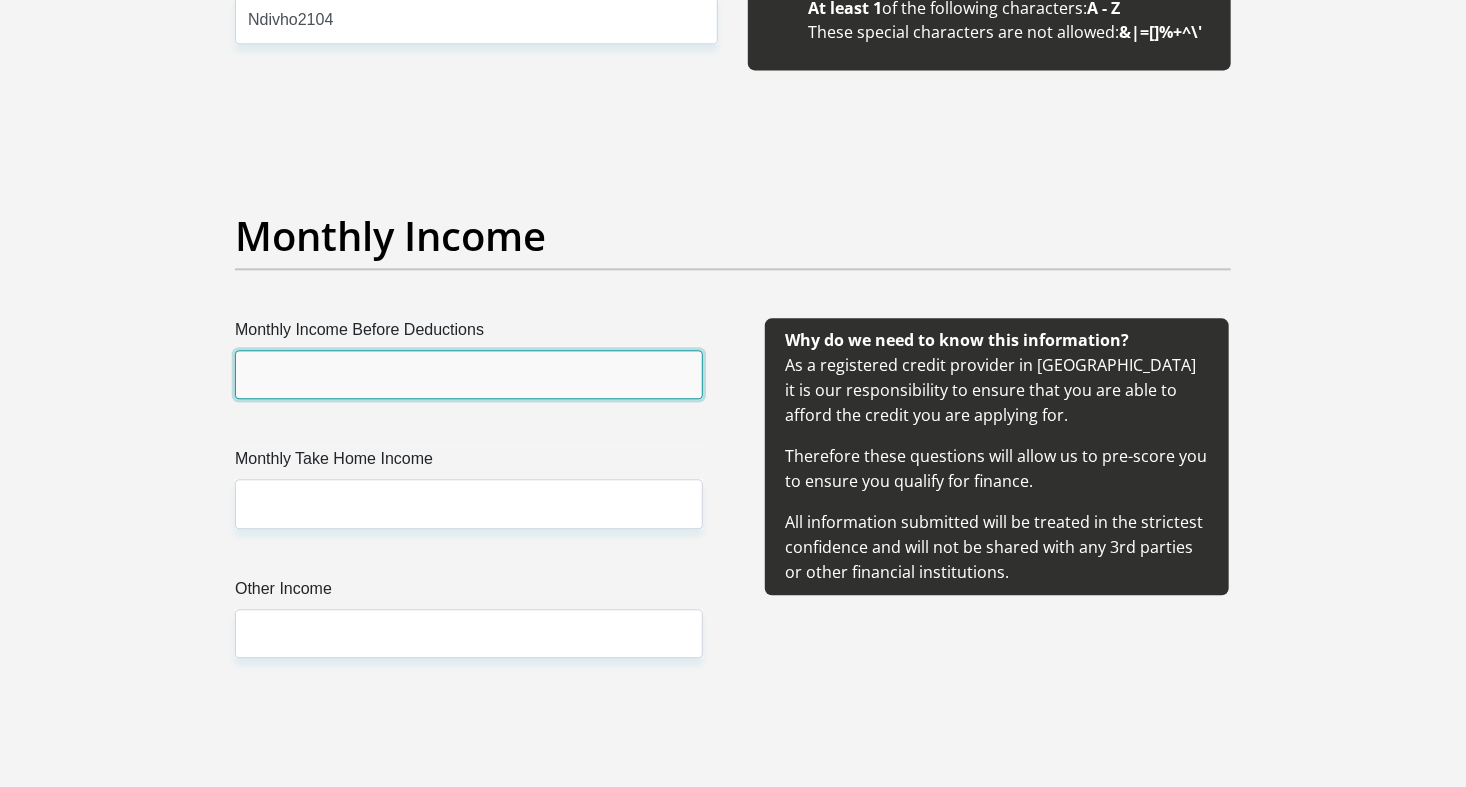 click on "Monthly Income Before Deductions" at bounding box center [469, 374] 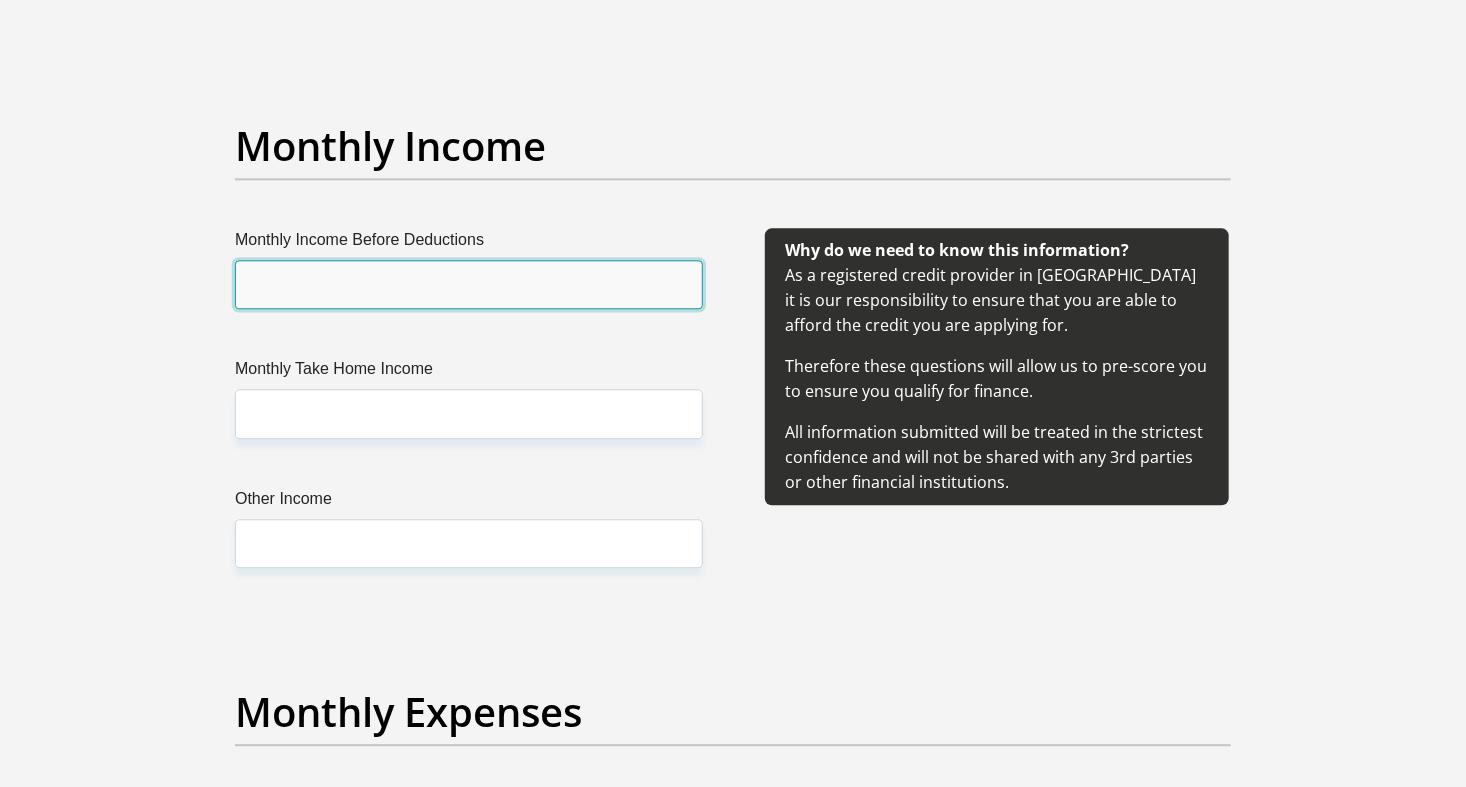scroll, scrollTop: 2214, scrollLeft: 0, axis: vertical 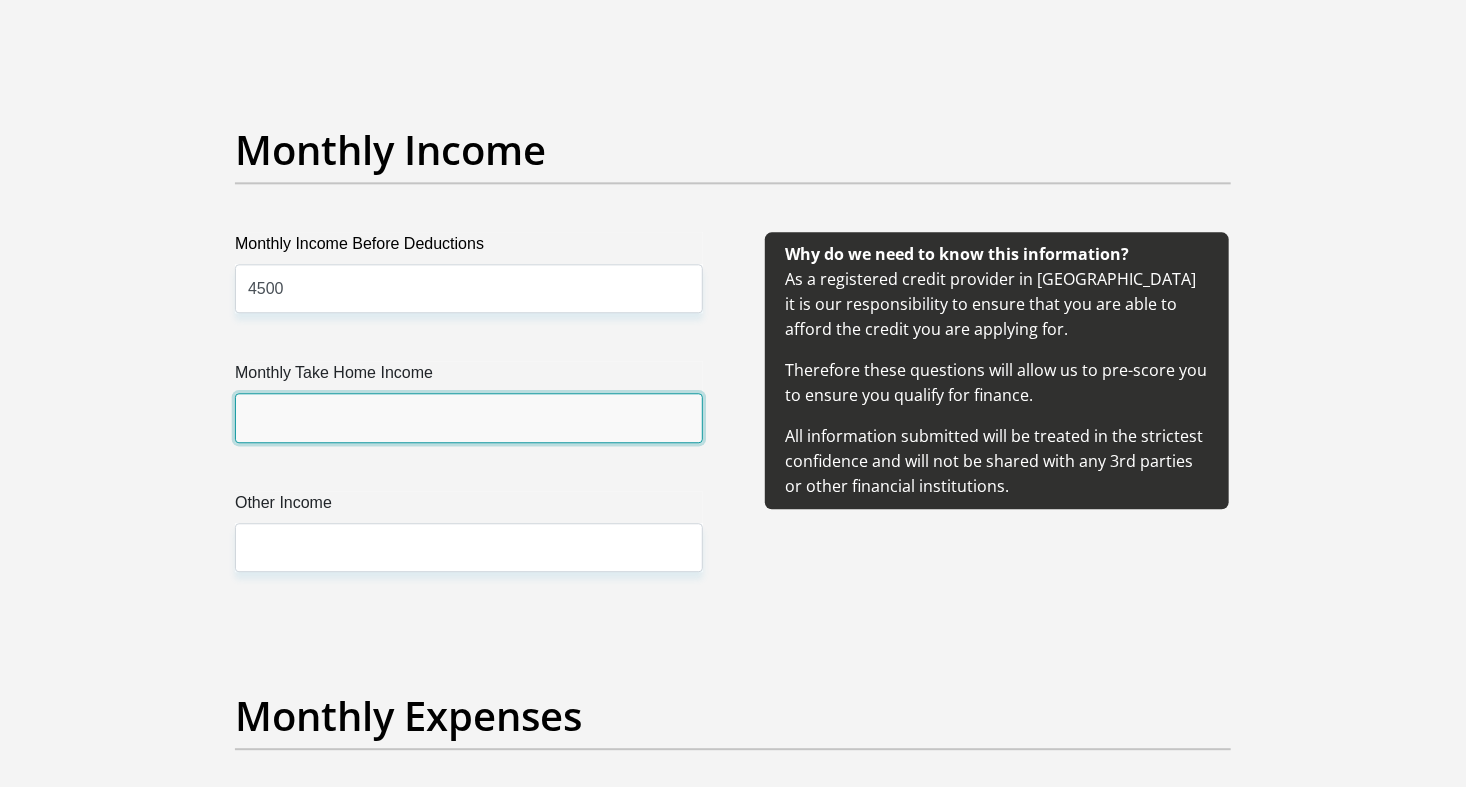 click on "Monthly Take Home Income" at bounding box center [469, 417] 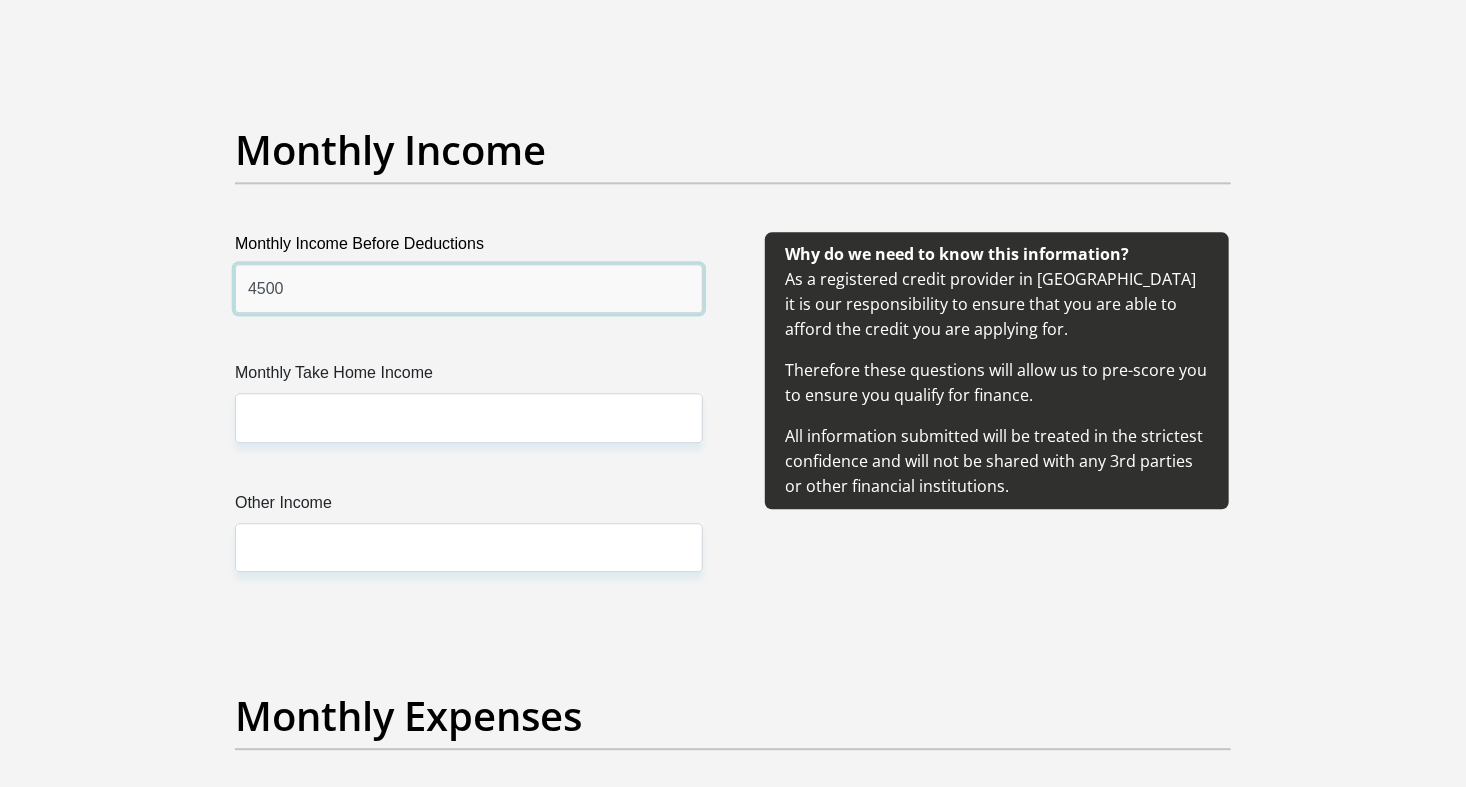 click on "4500" at bounding box center [469, 288] 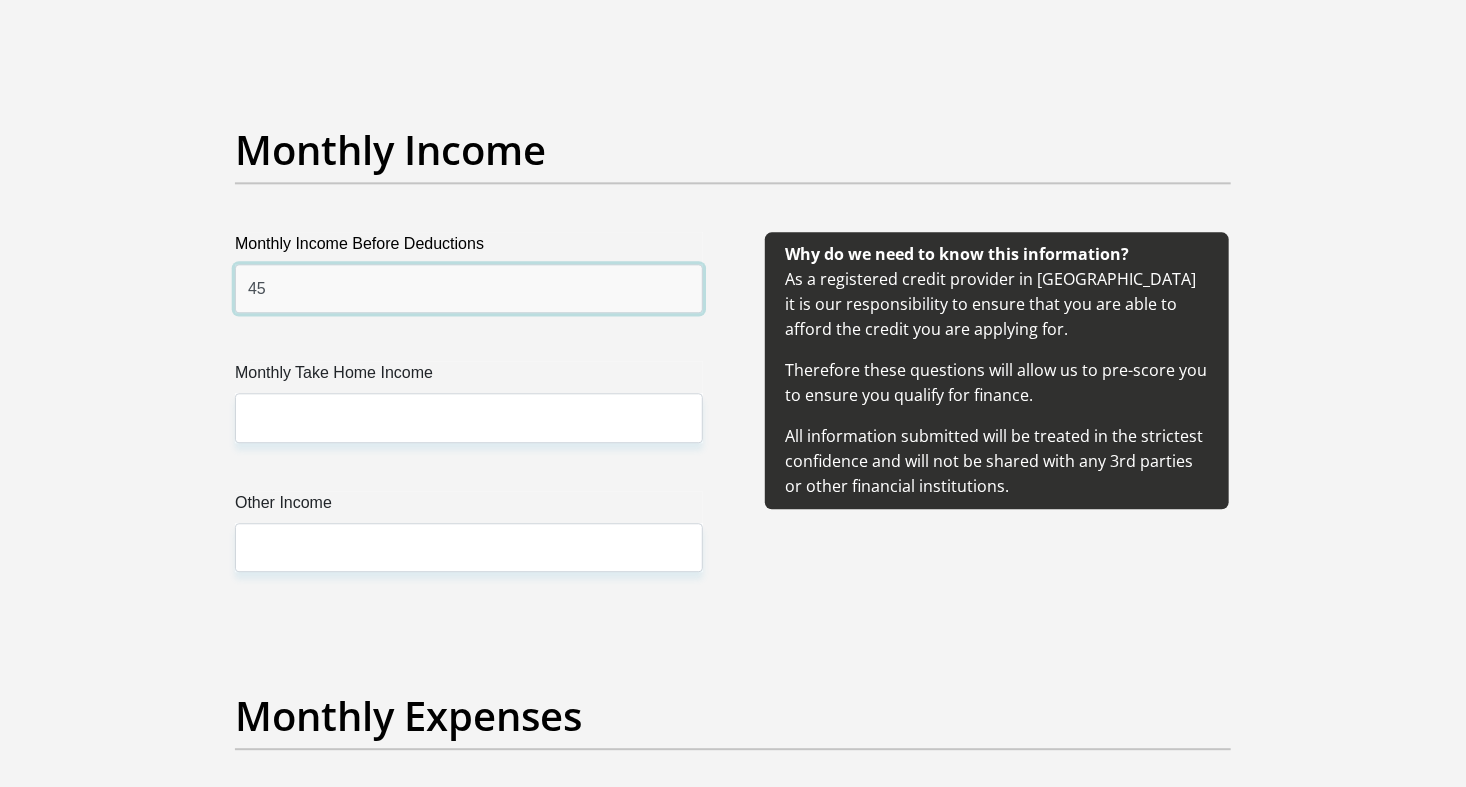 type on "4" 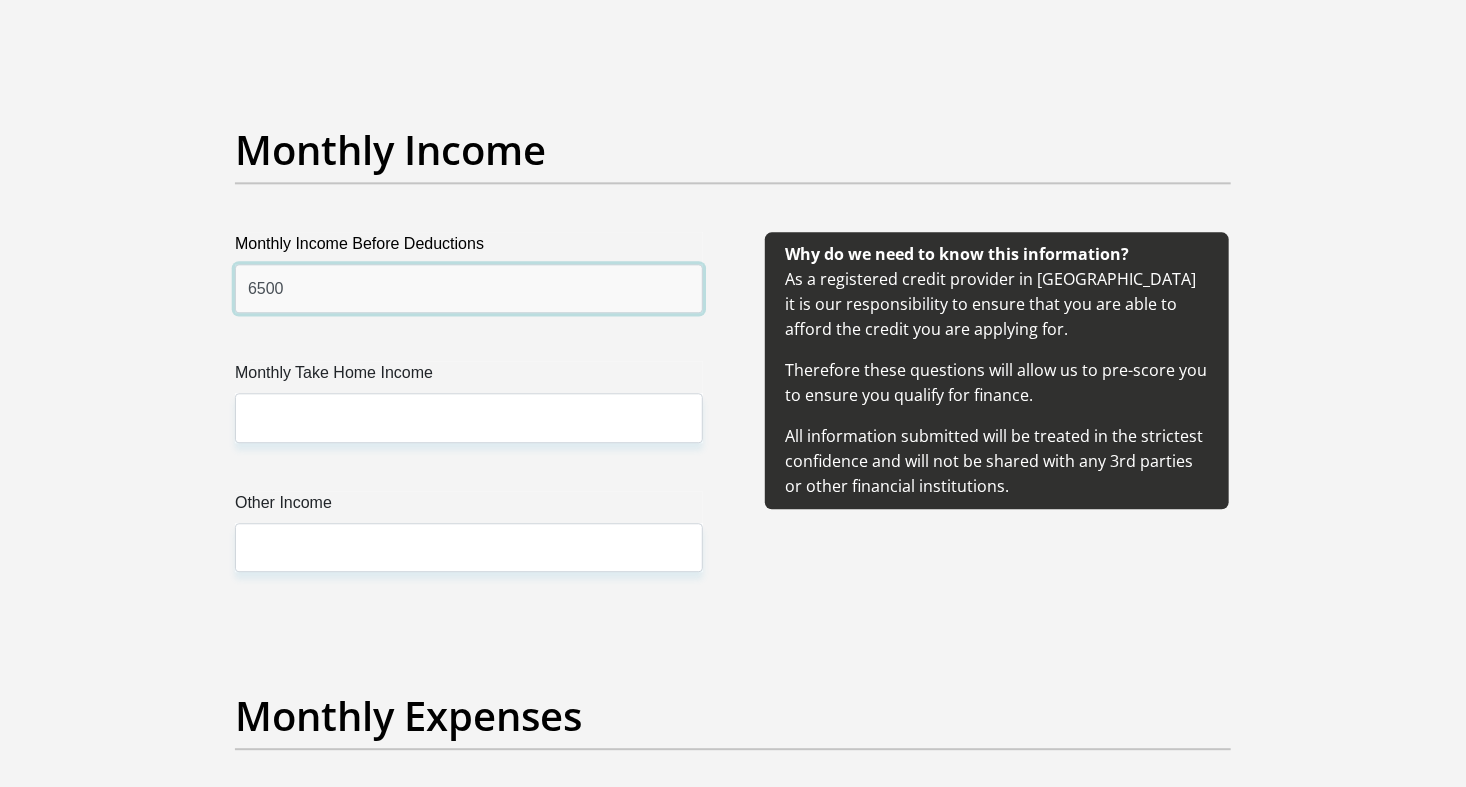 type on "6500" 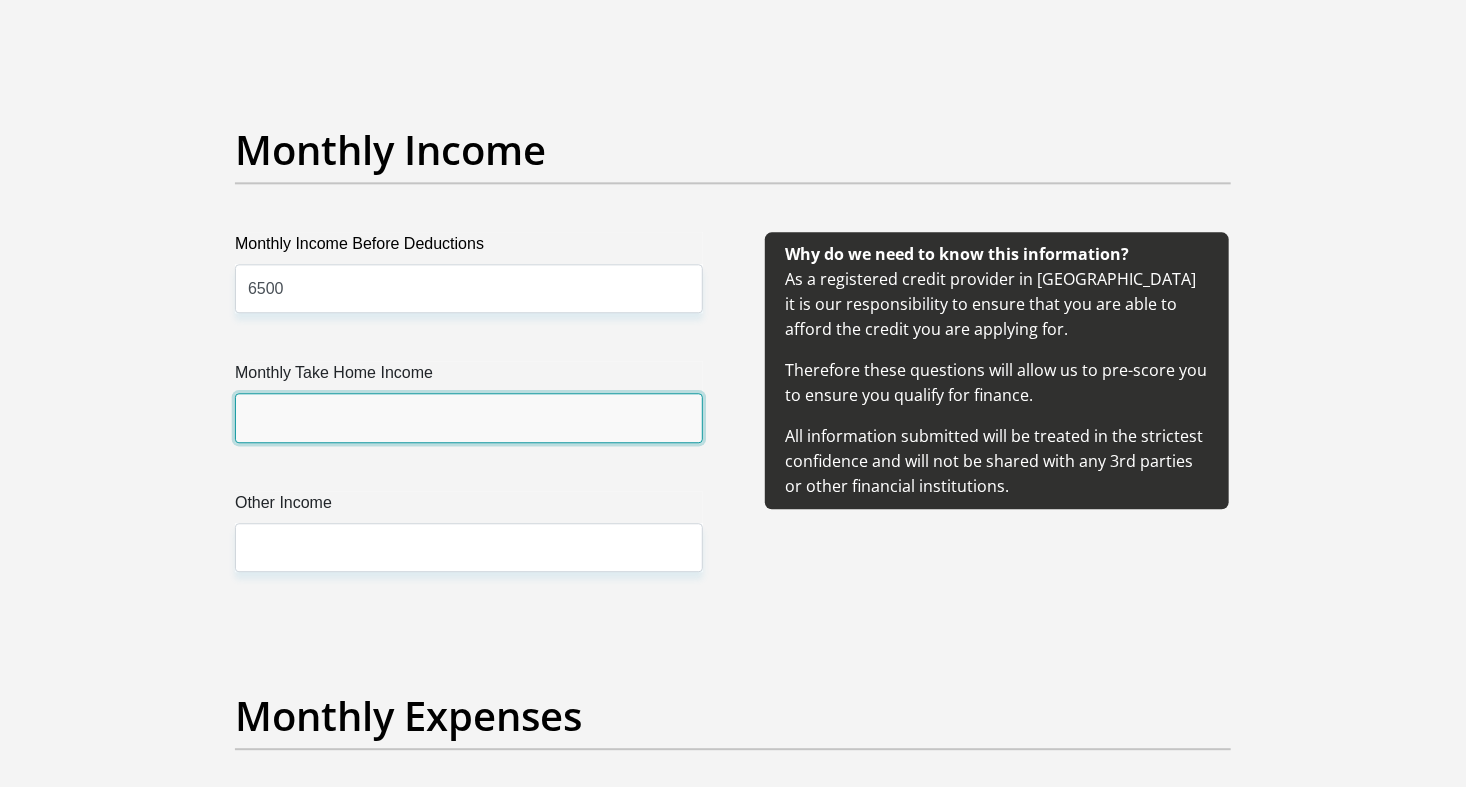 click on "Monthly Take Home Income" at bounding box center (469, 417) 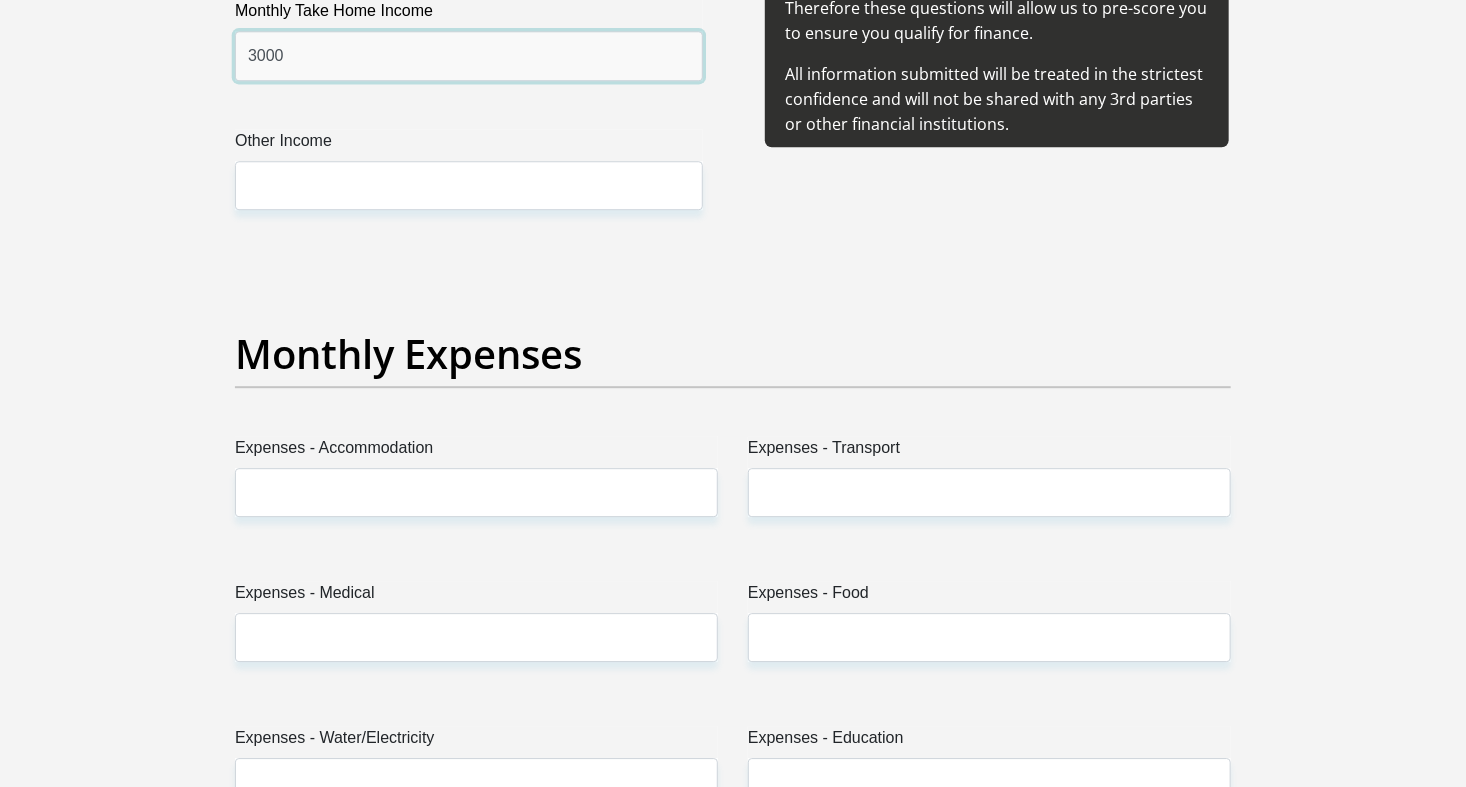 scroll, scrollTop: 2578, scrollLeft: 0, axis: vertical 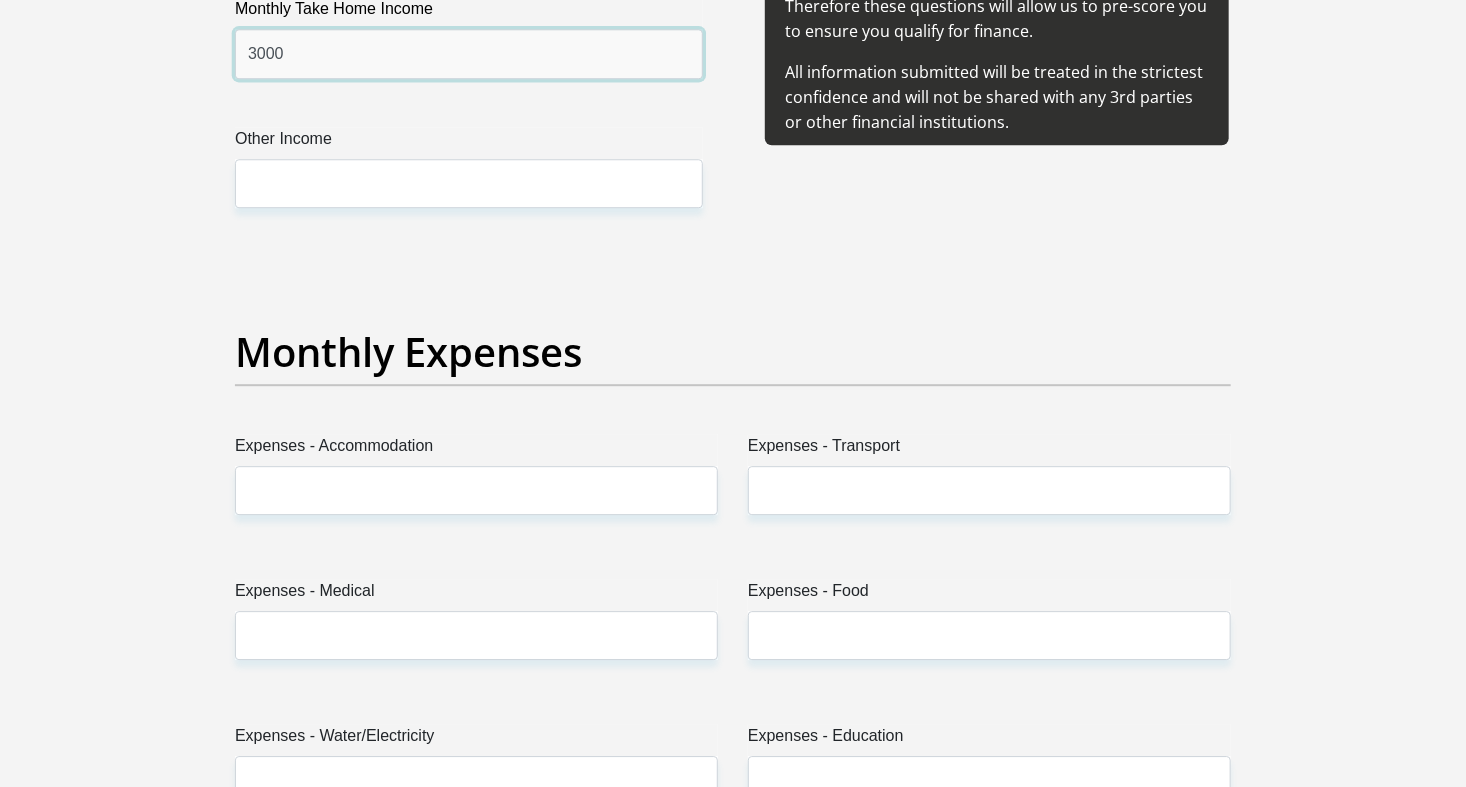 type on "3000" 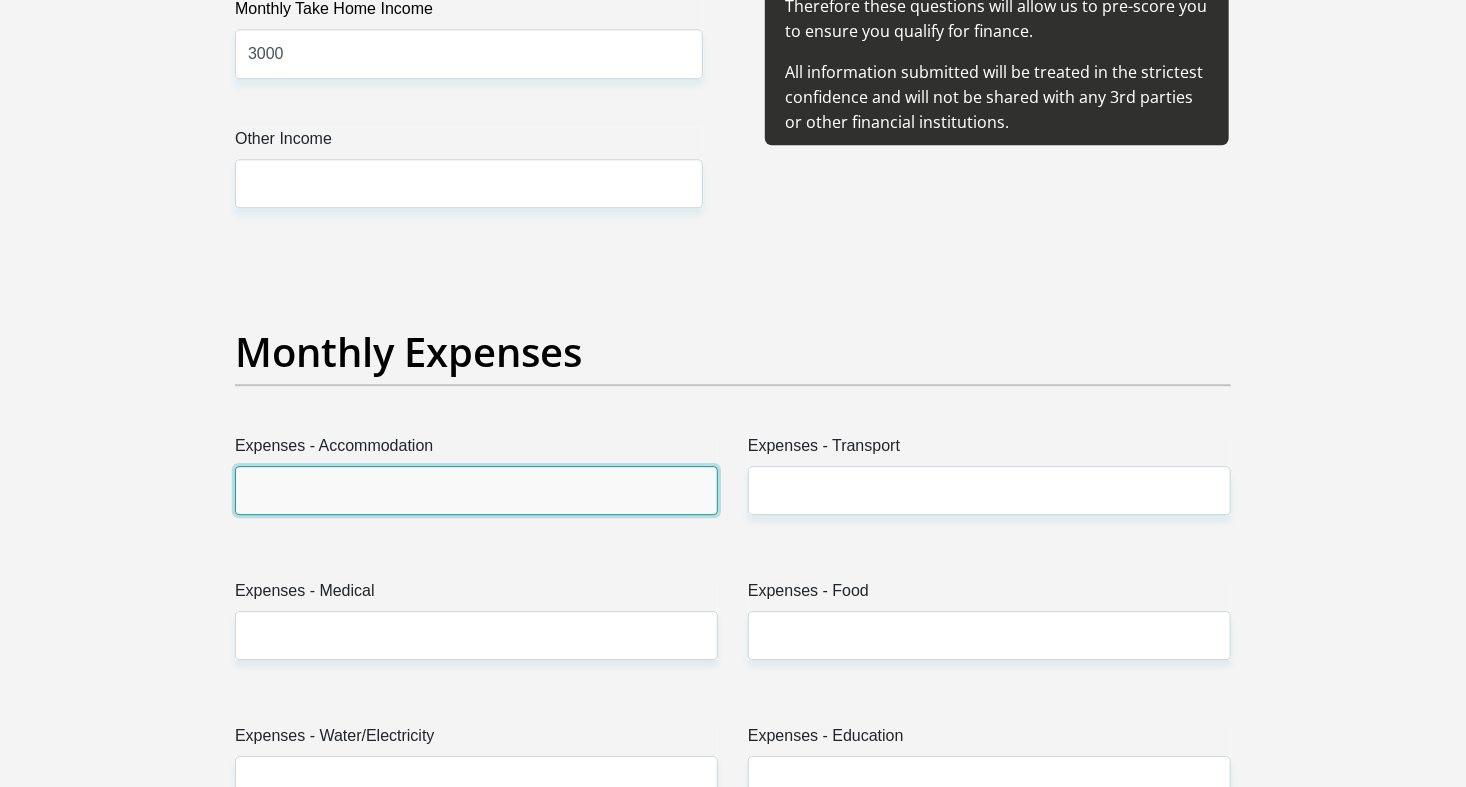 click on "Expenses - Accommodation" at bounding box center (476, 490) 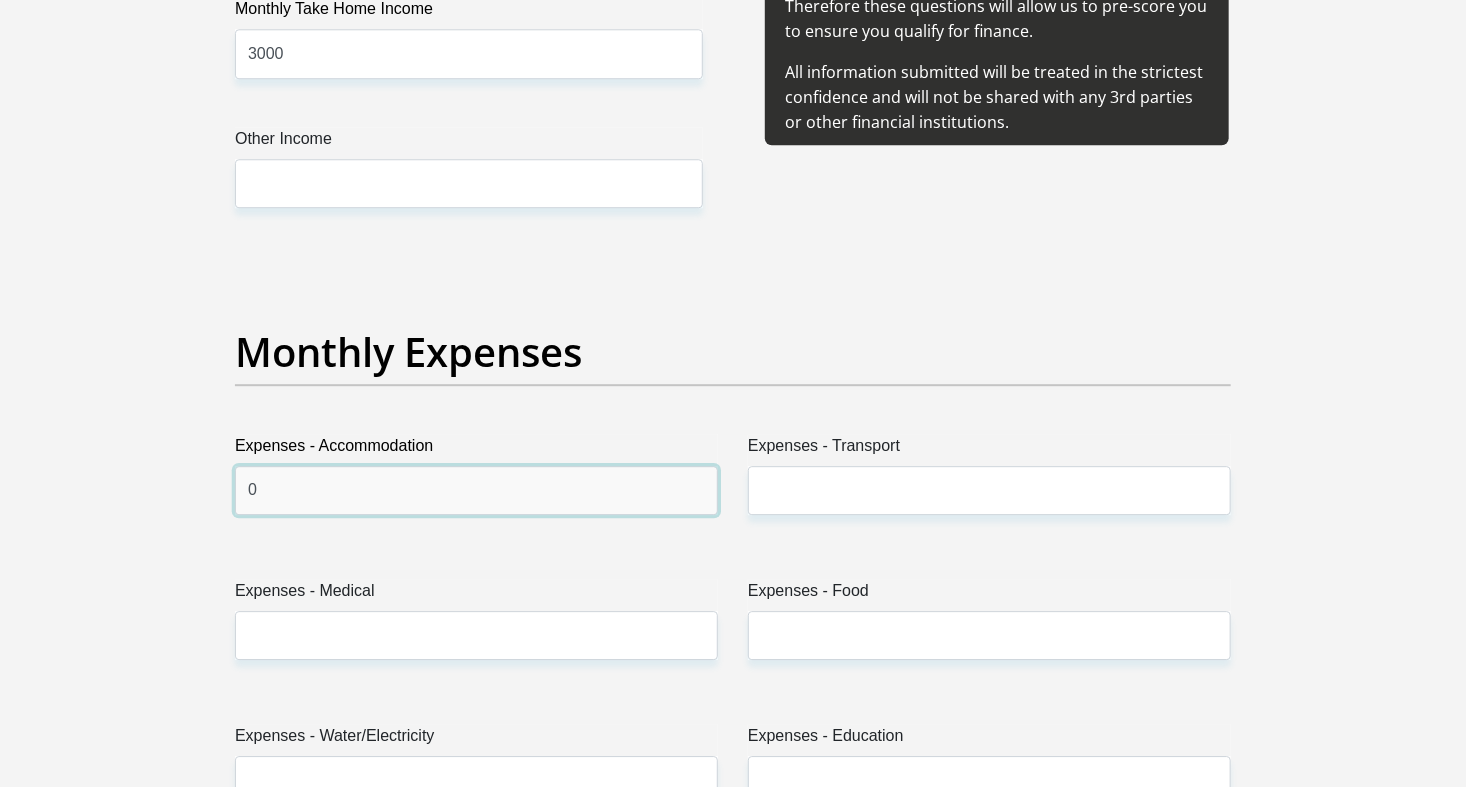 type on "0" 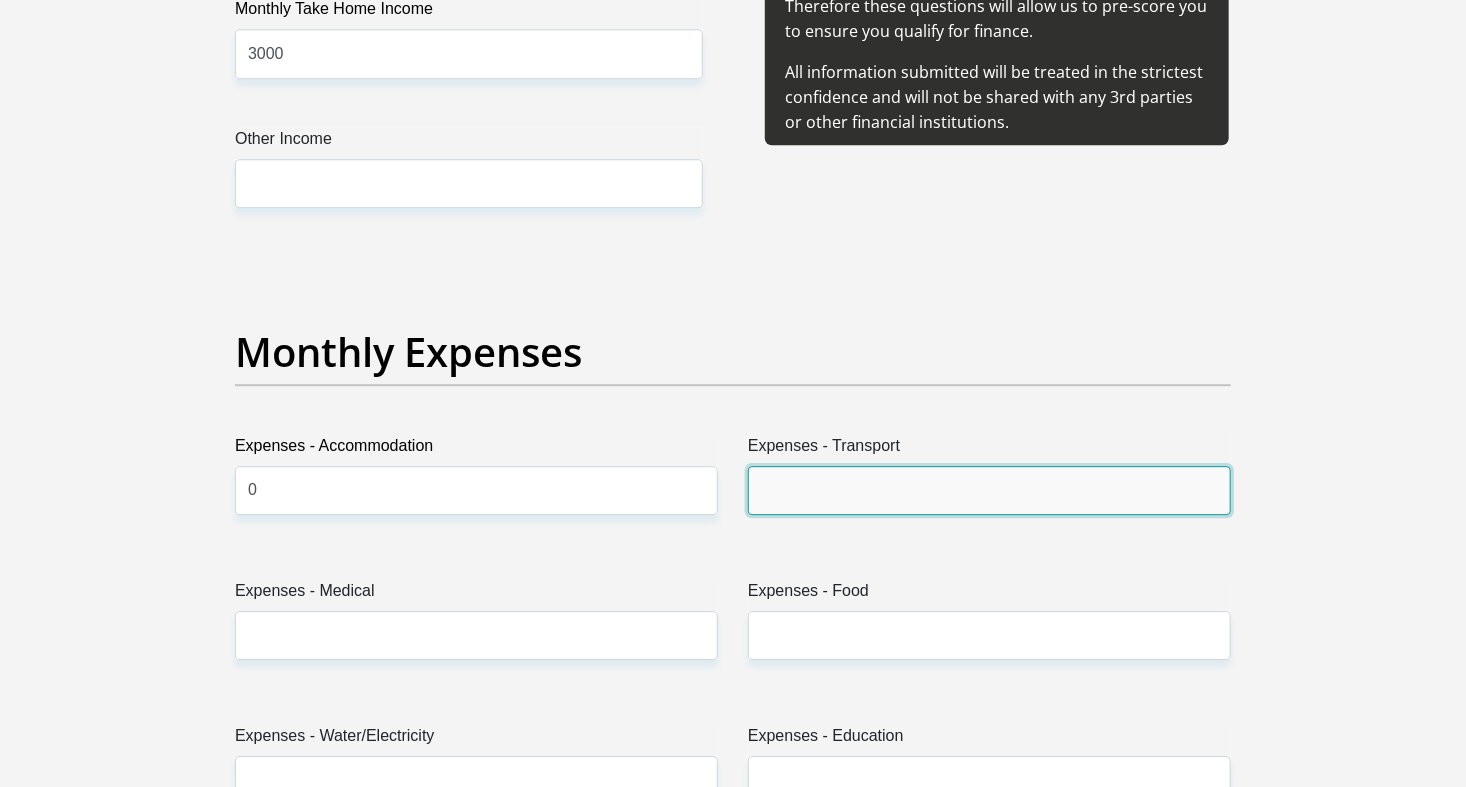 click on "Expenses - Transport" at bounding box center (989, 490) 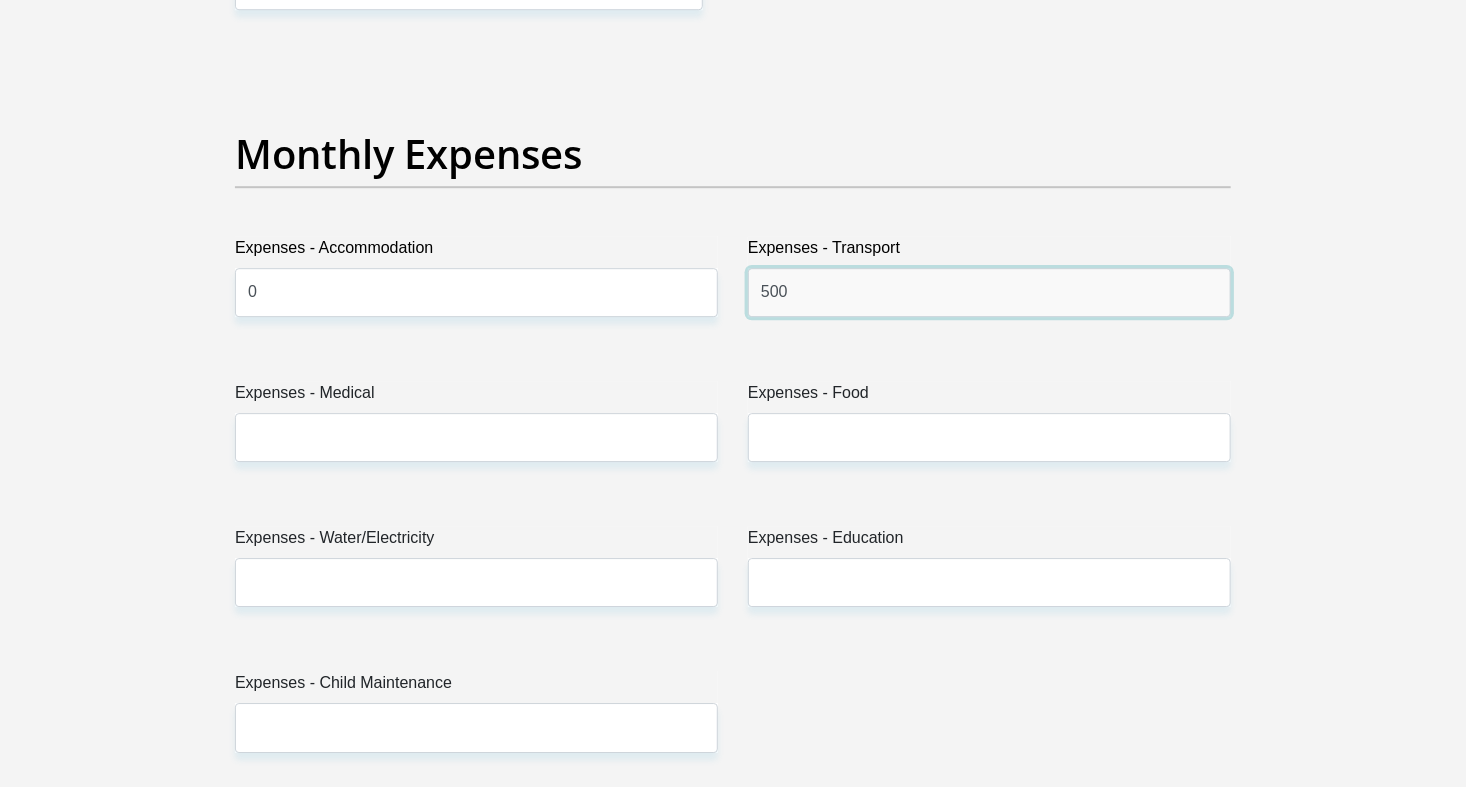 scroll, scrollTop: 2778, scrollLeft: 0, axis: vertical 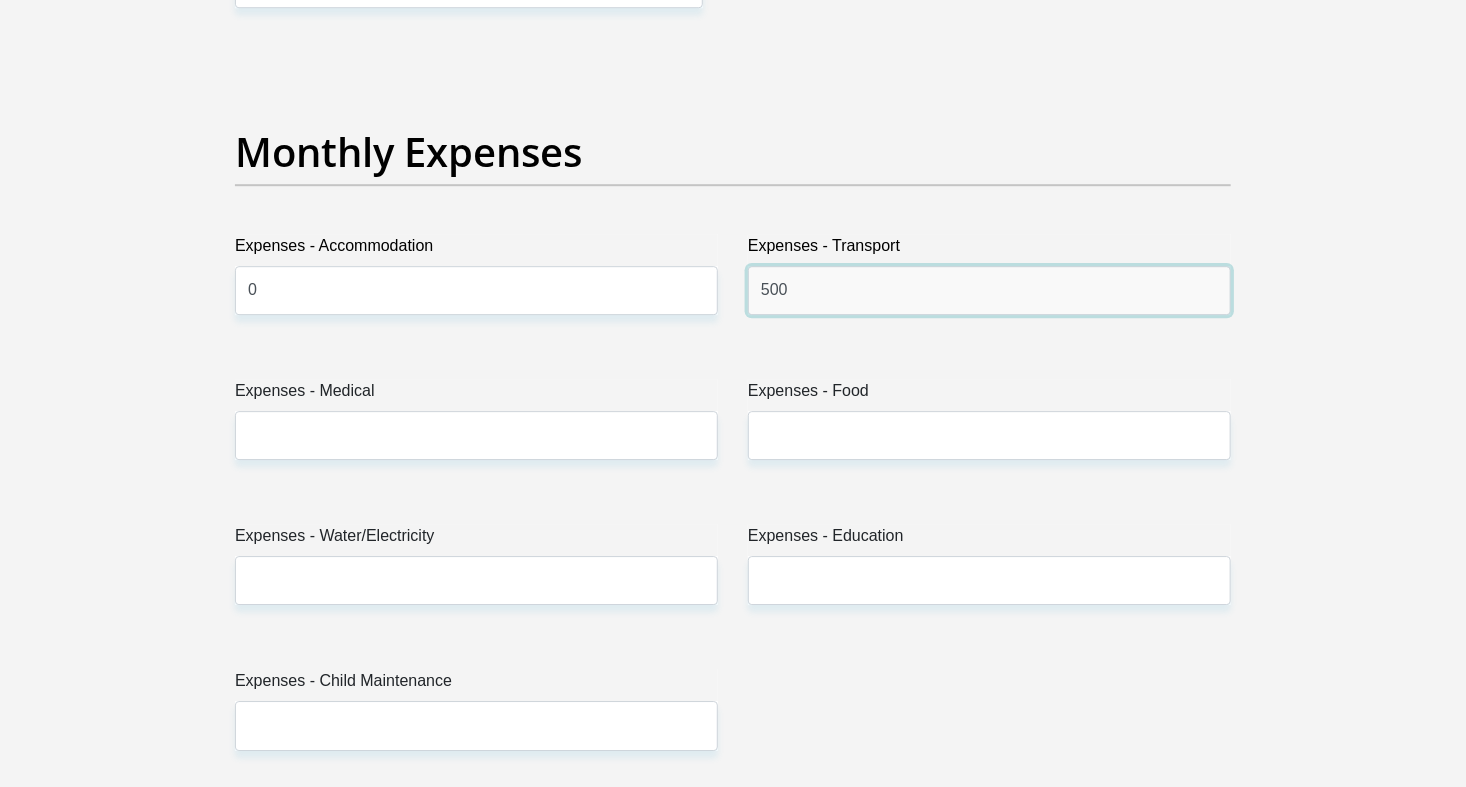 type on "500" 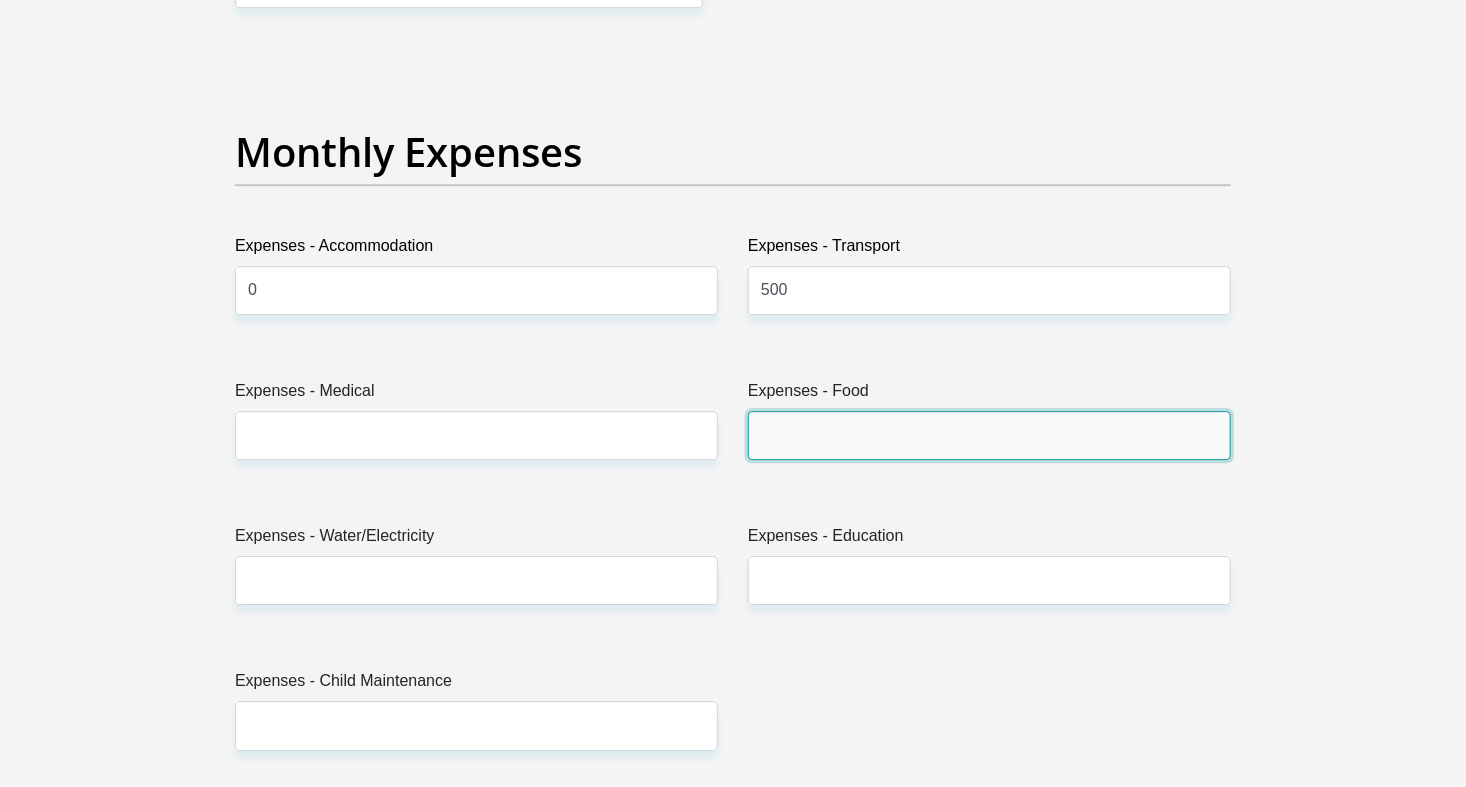 click on "Expenses - Food" at bounding box center [989, 435] 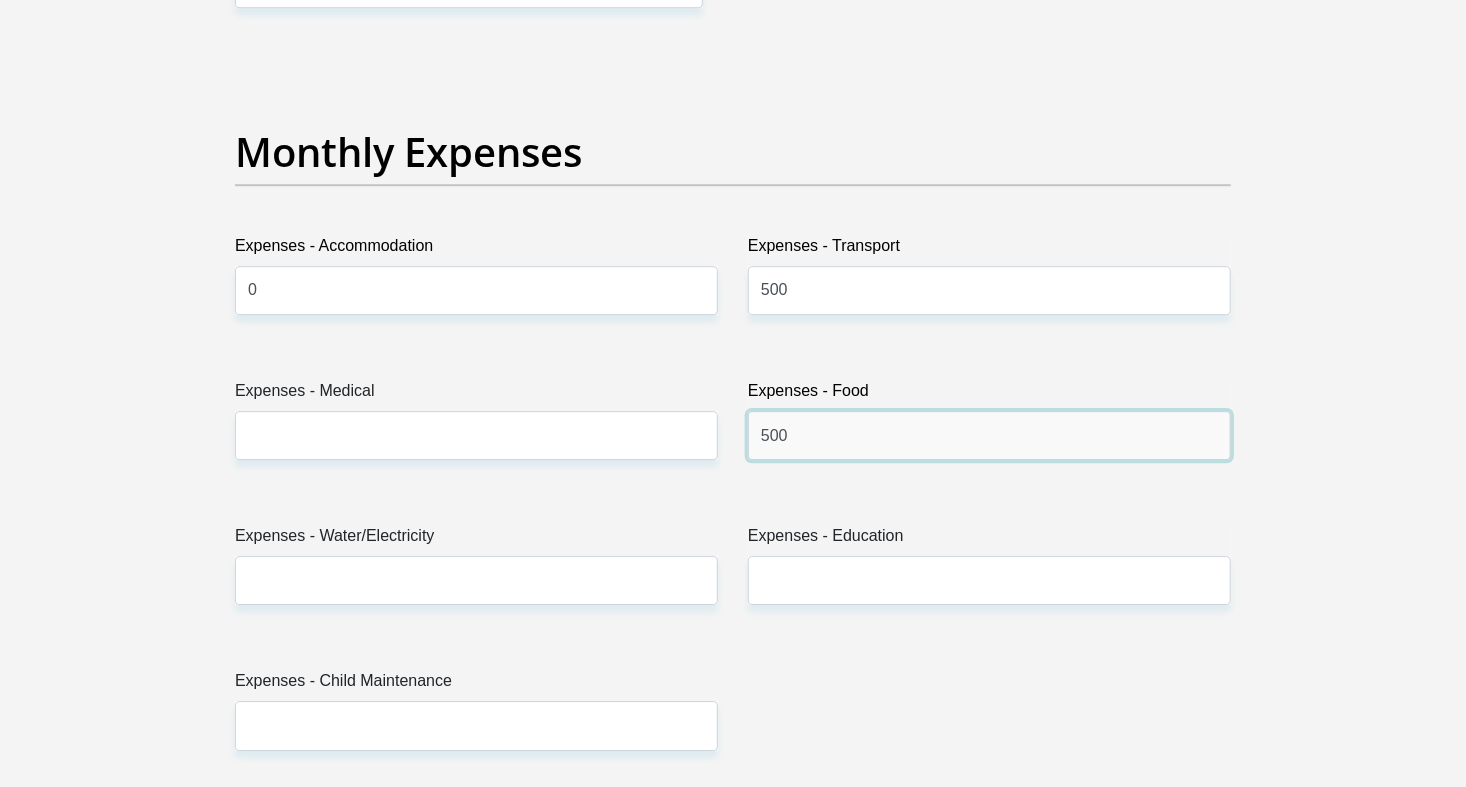 type on "500" 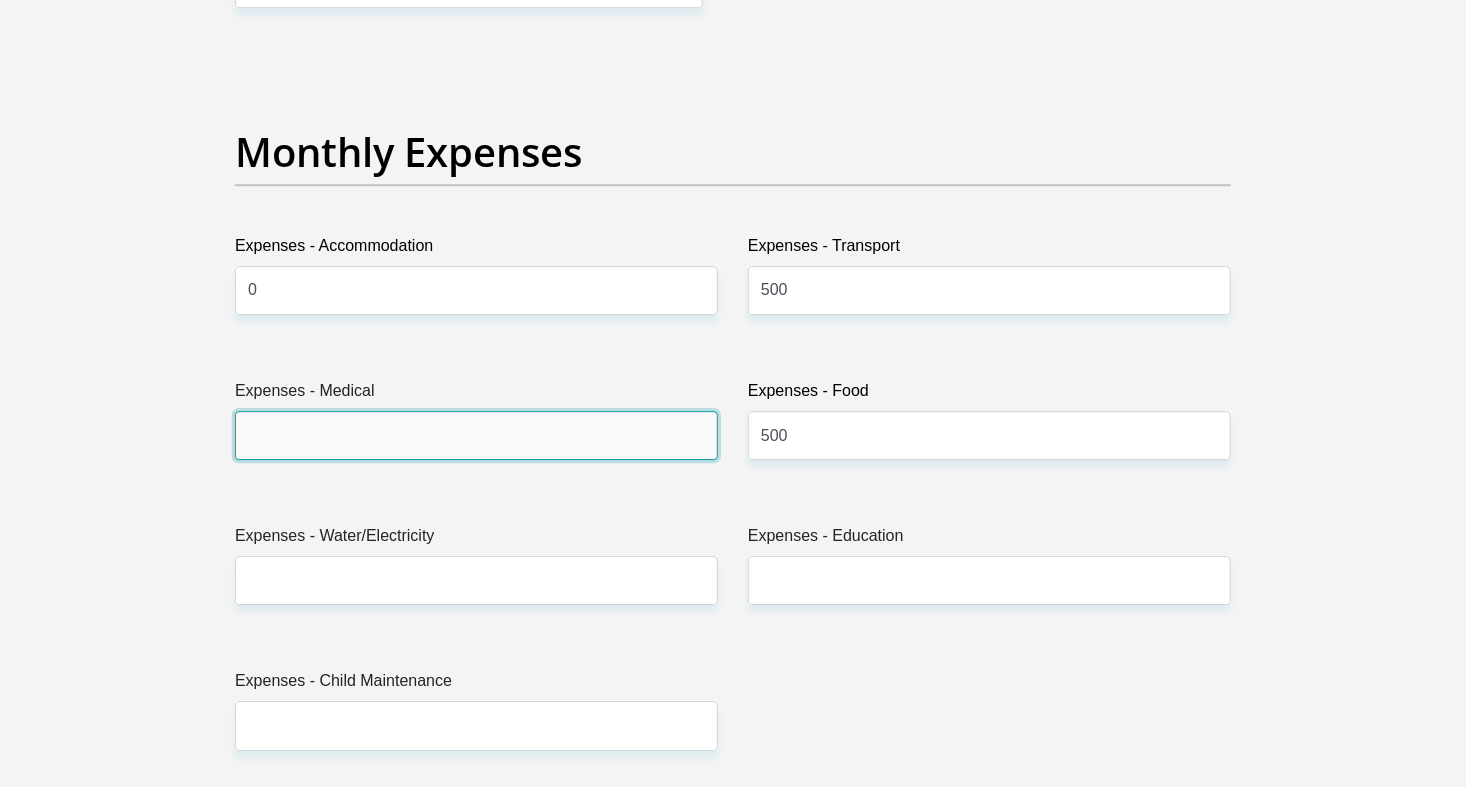click on "Expenses - Medical" at bounding box center (476, 435) 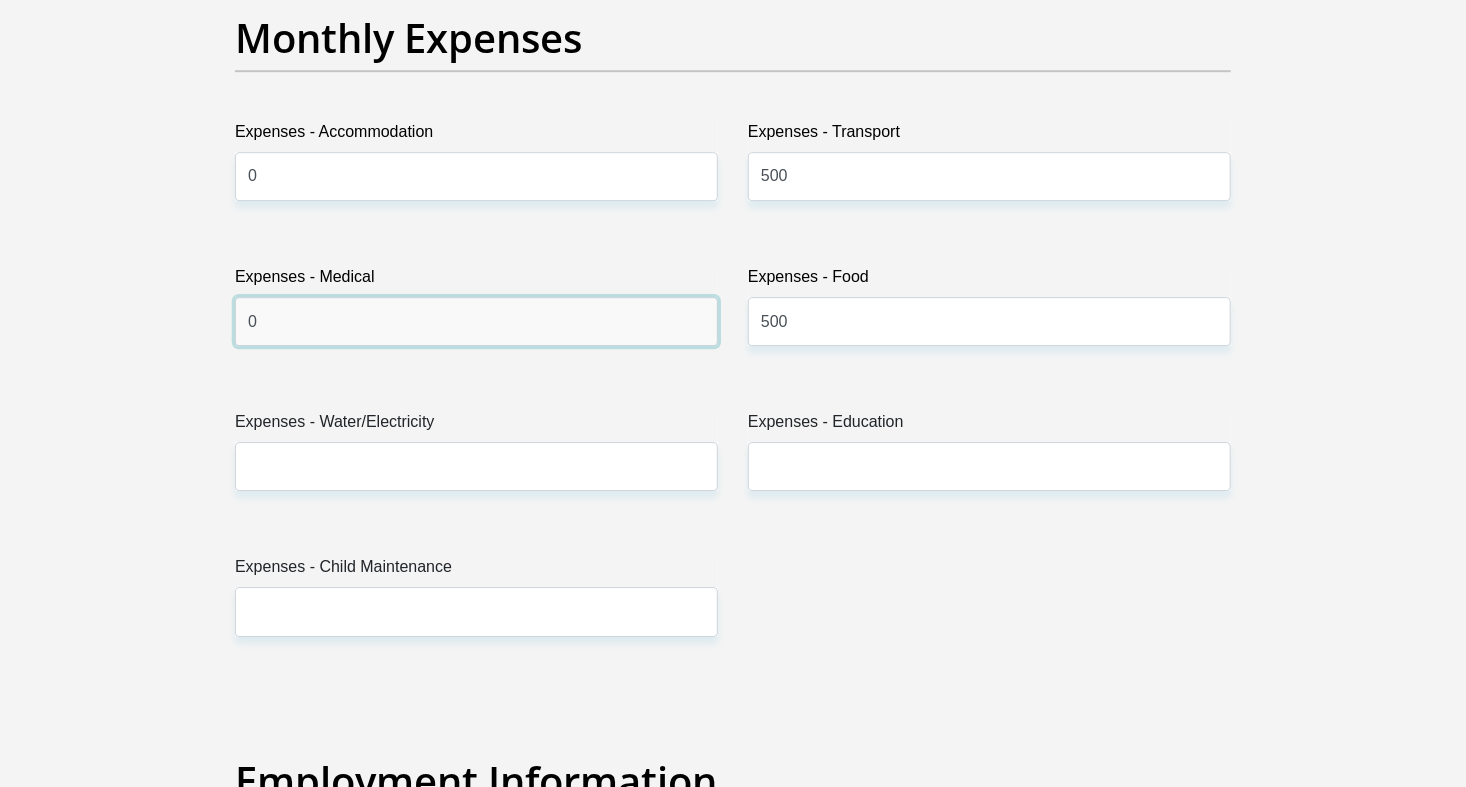 scroll, scrollTop: 2894, scrollLeft: 0, axis: vertical 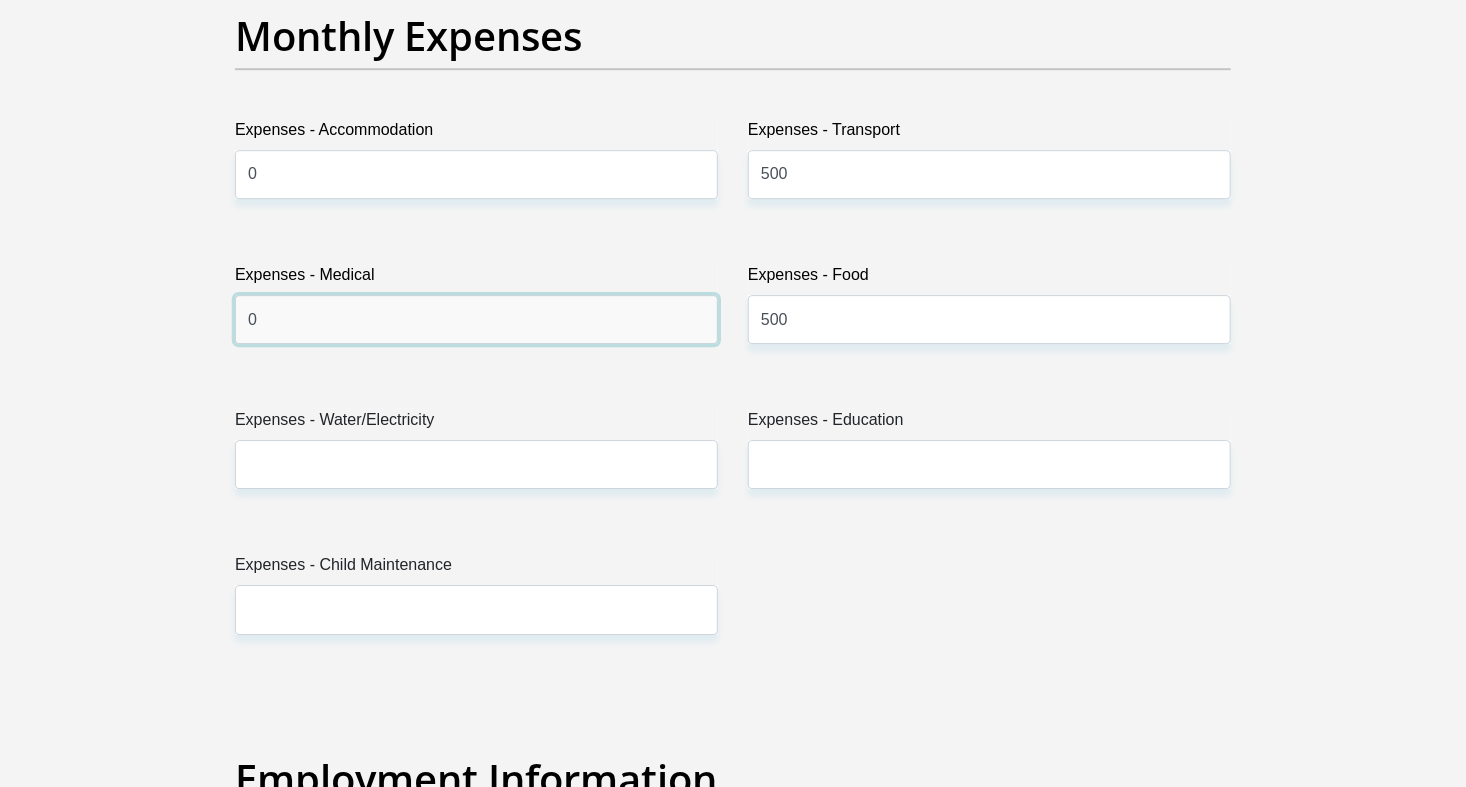 type on "0" 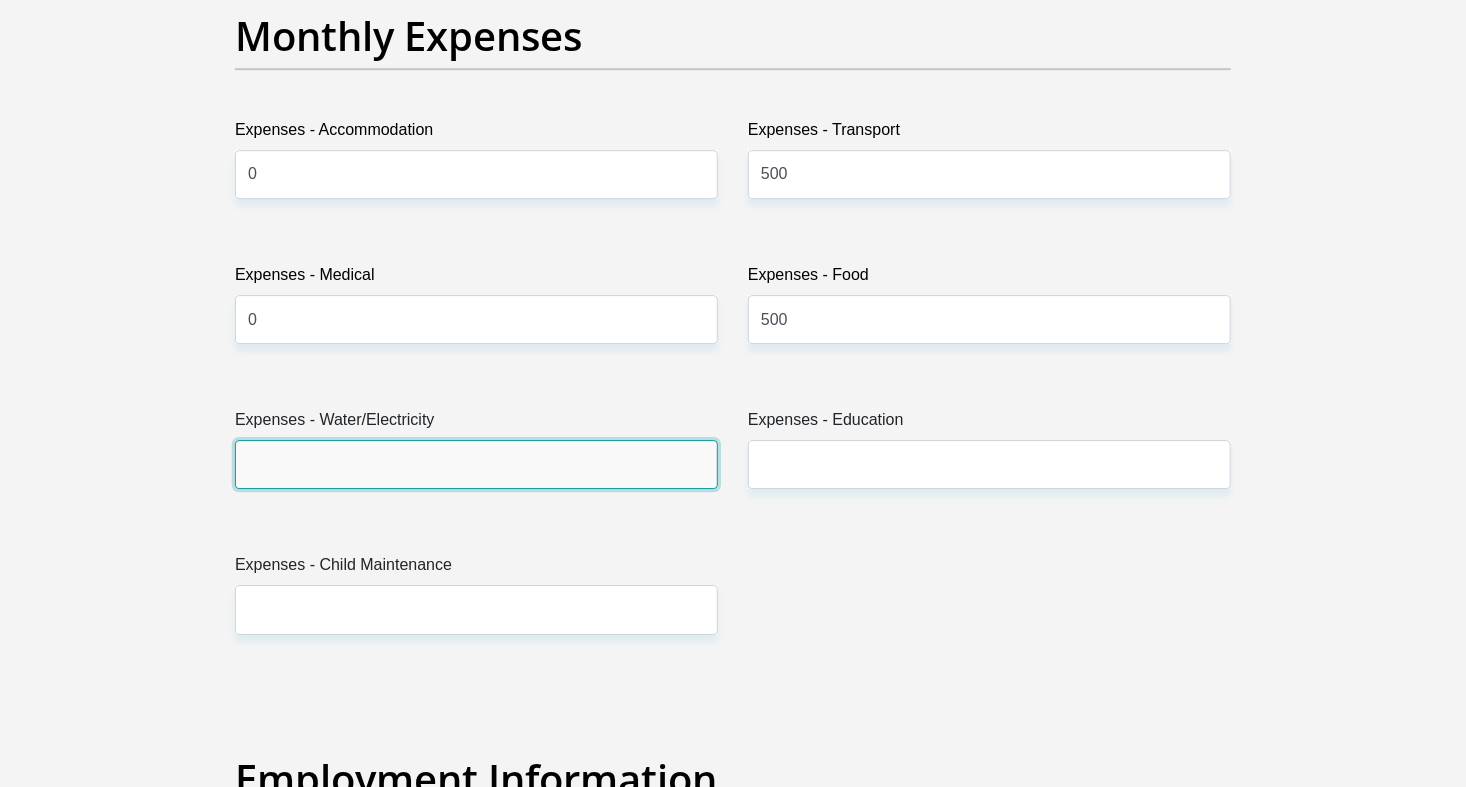 click on "Expenses - Water/Electricity" at bounding box center (476, 464) 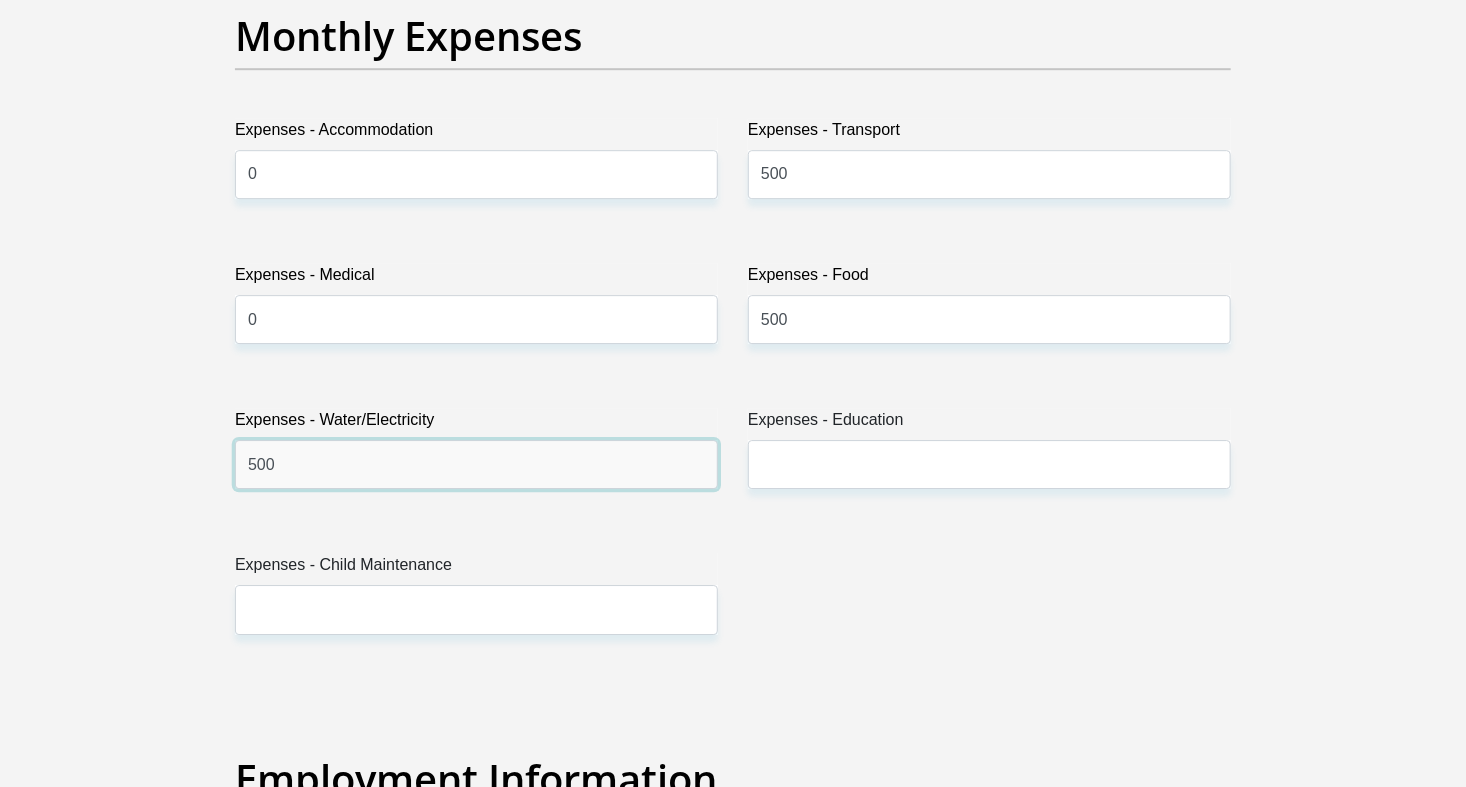 type on "500" 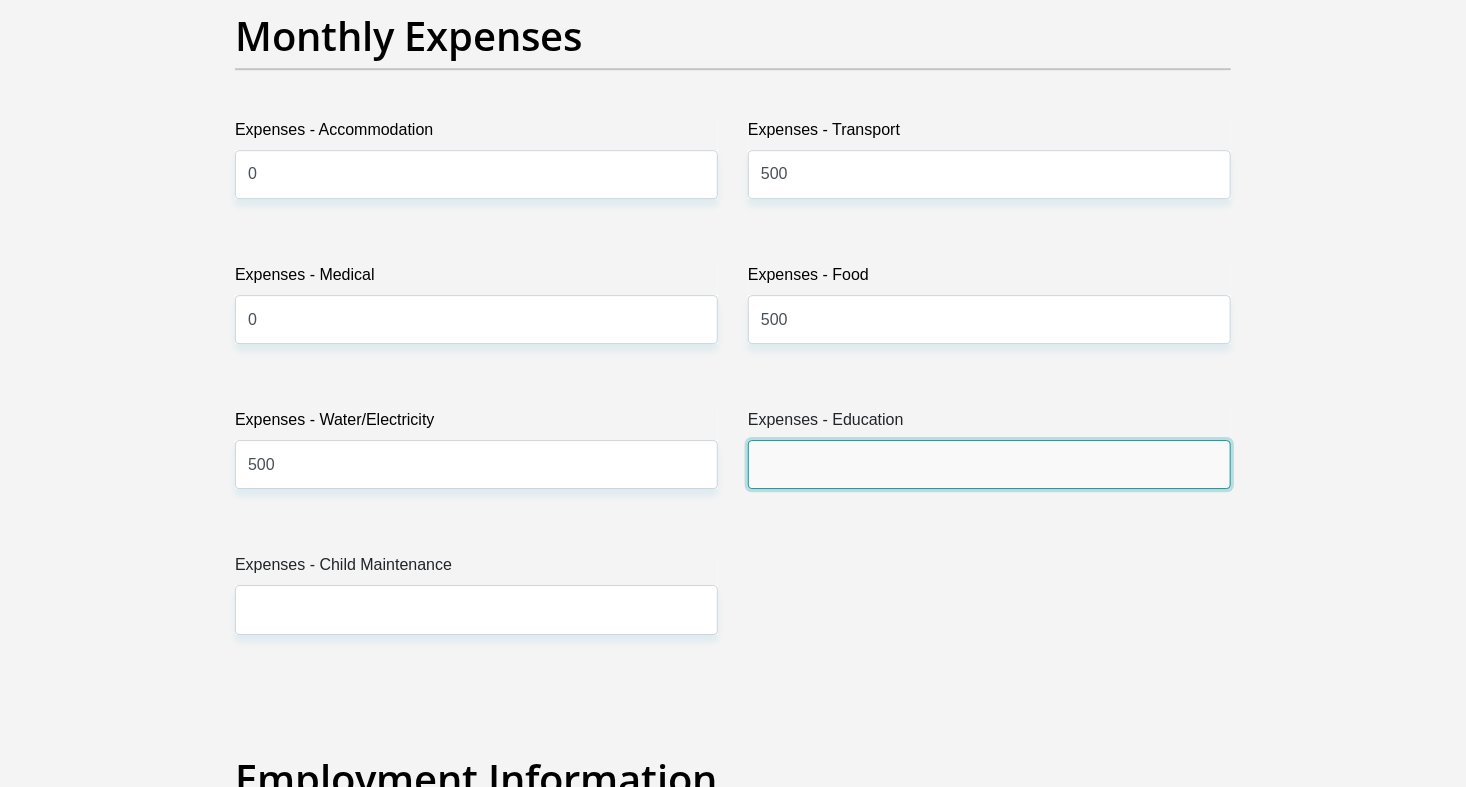click on "Expenses - Education" at bounding box center [989, 464] 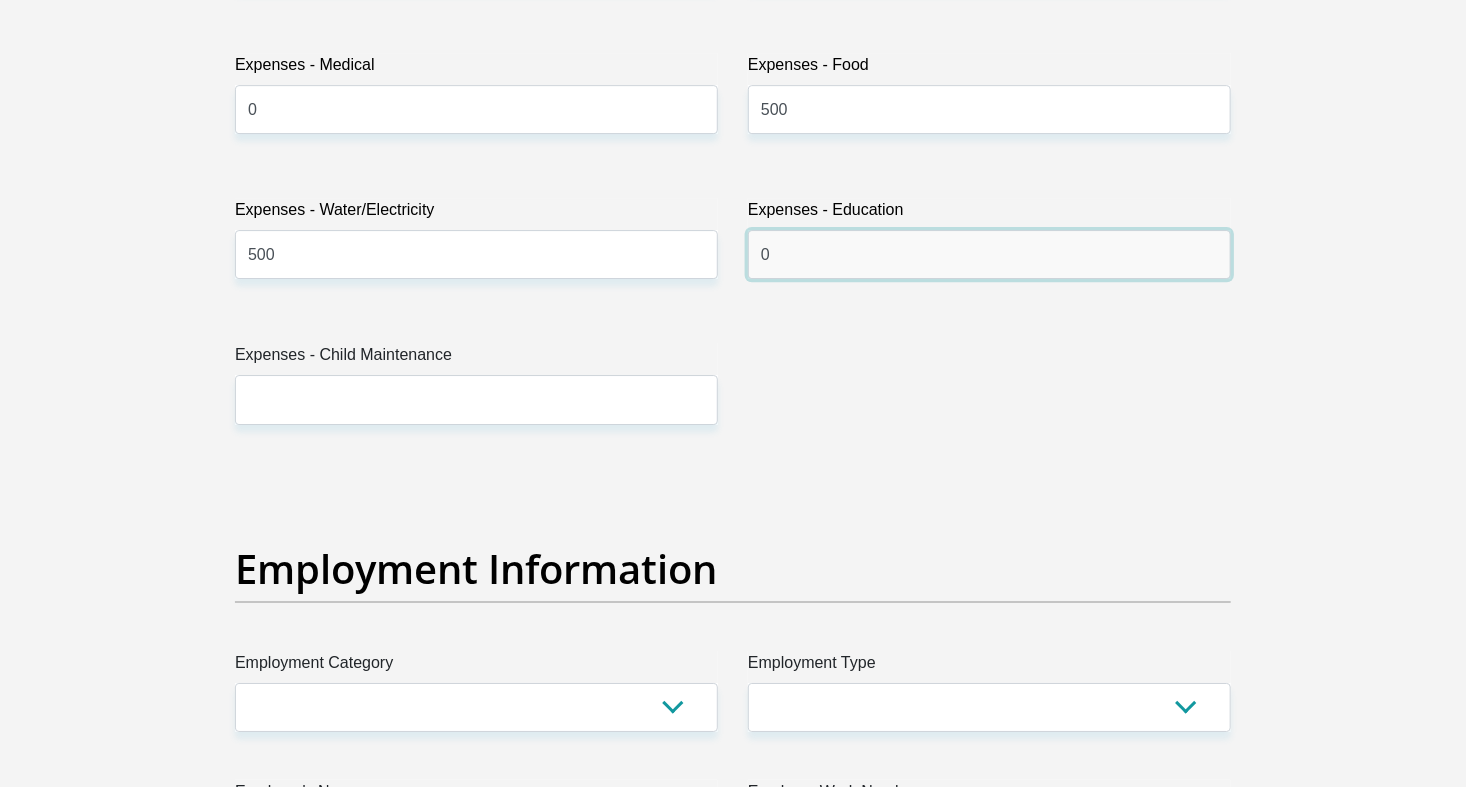 scroll, scrollTop: 3116, scrollLeft: 0, axis: vertical 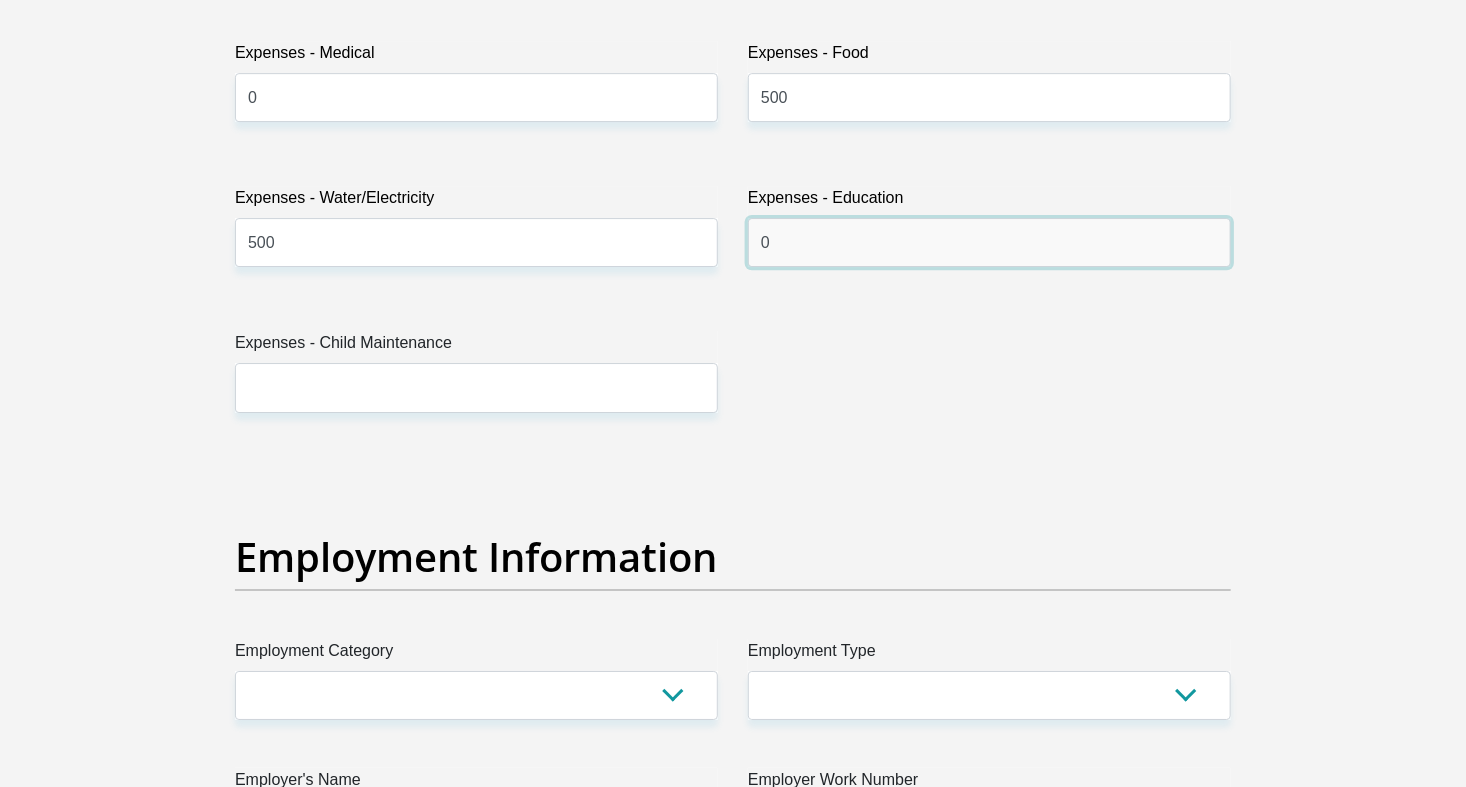 type on "0" 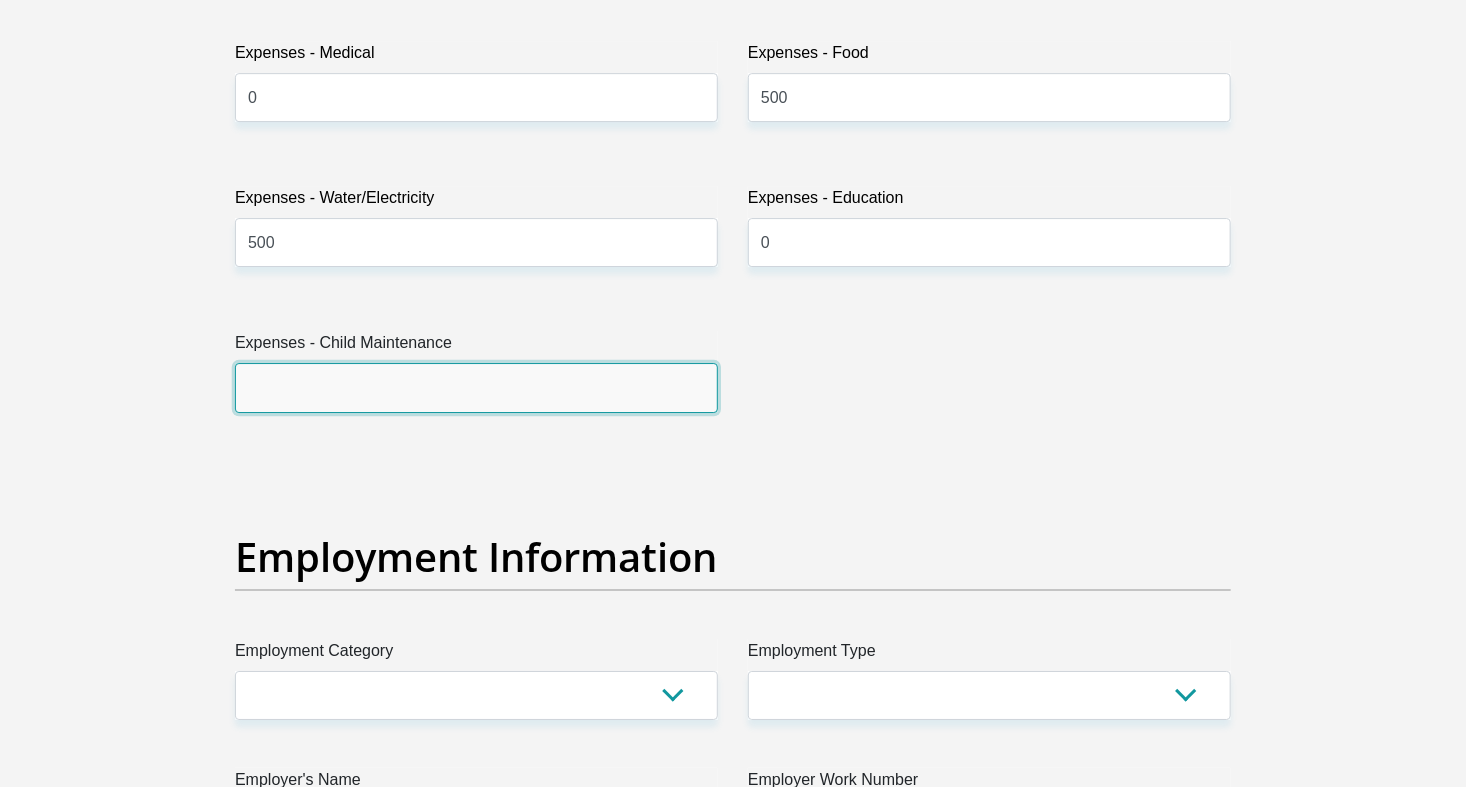 click on "Expenses - Child Maintenance" at bounding box center (476, 387) 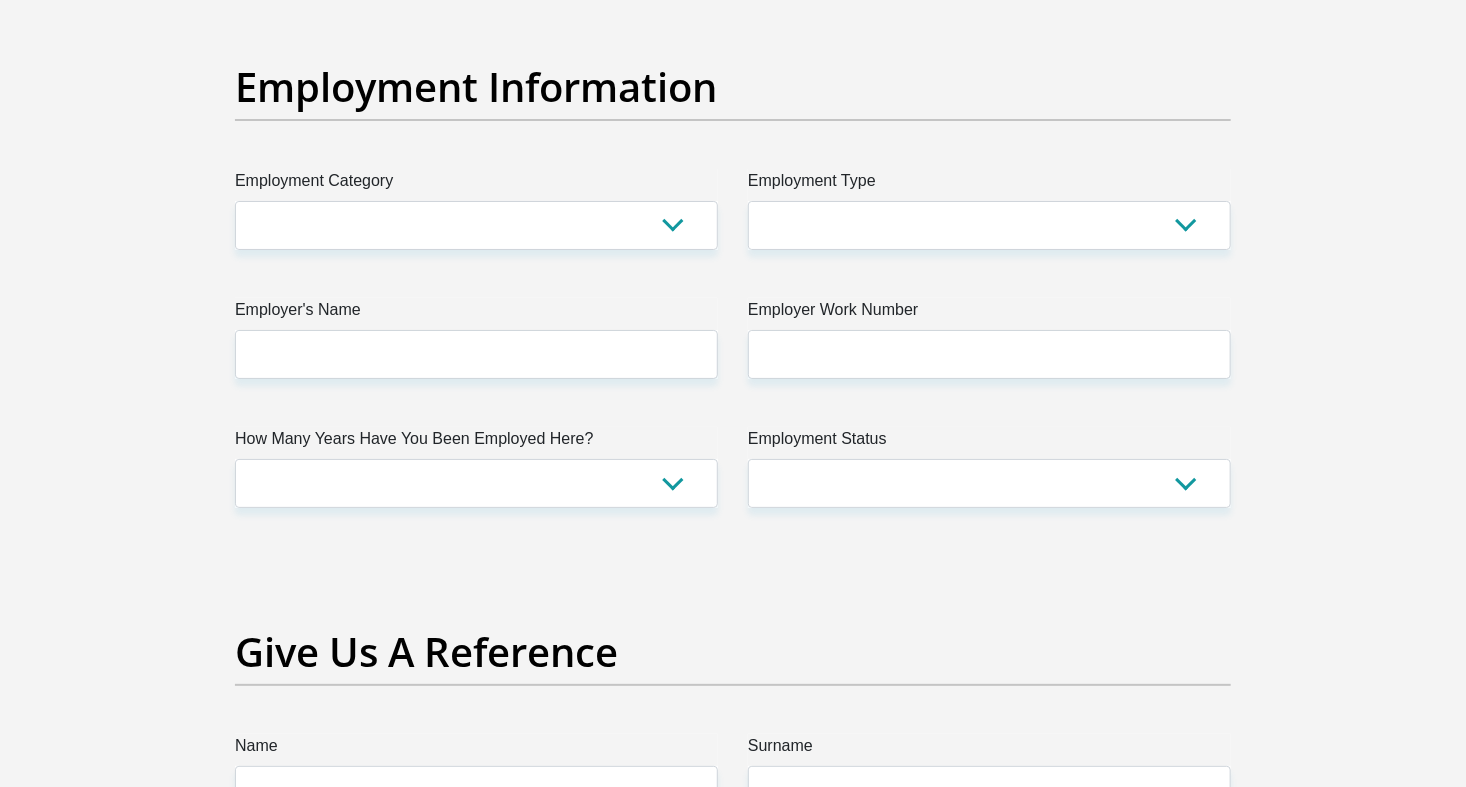 scroll, scrollTop: 3587, scrollLeft: 0, axis: vertical 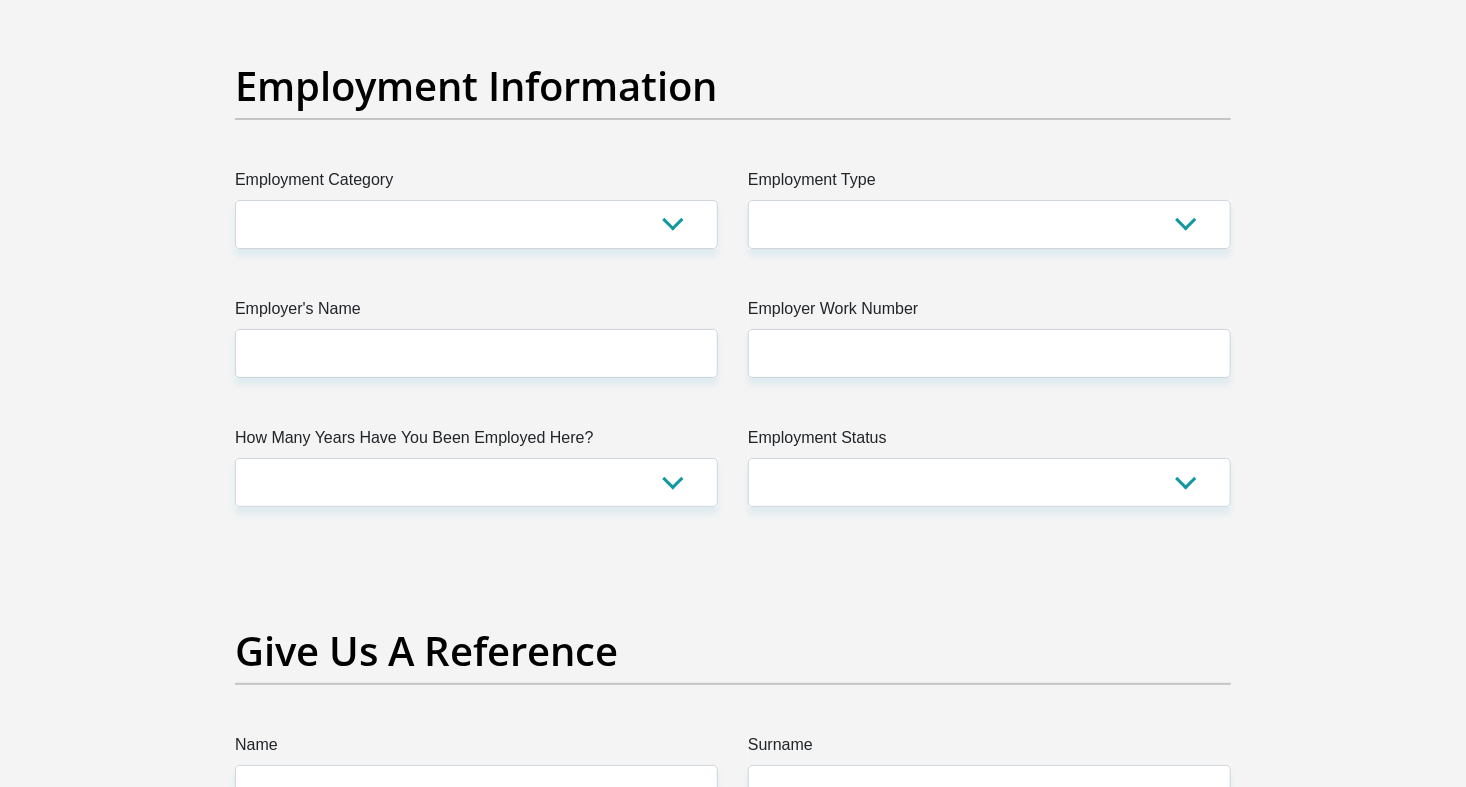 type on "0" 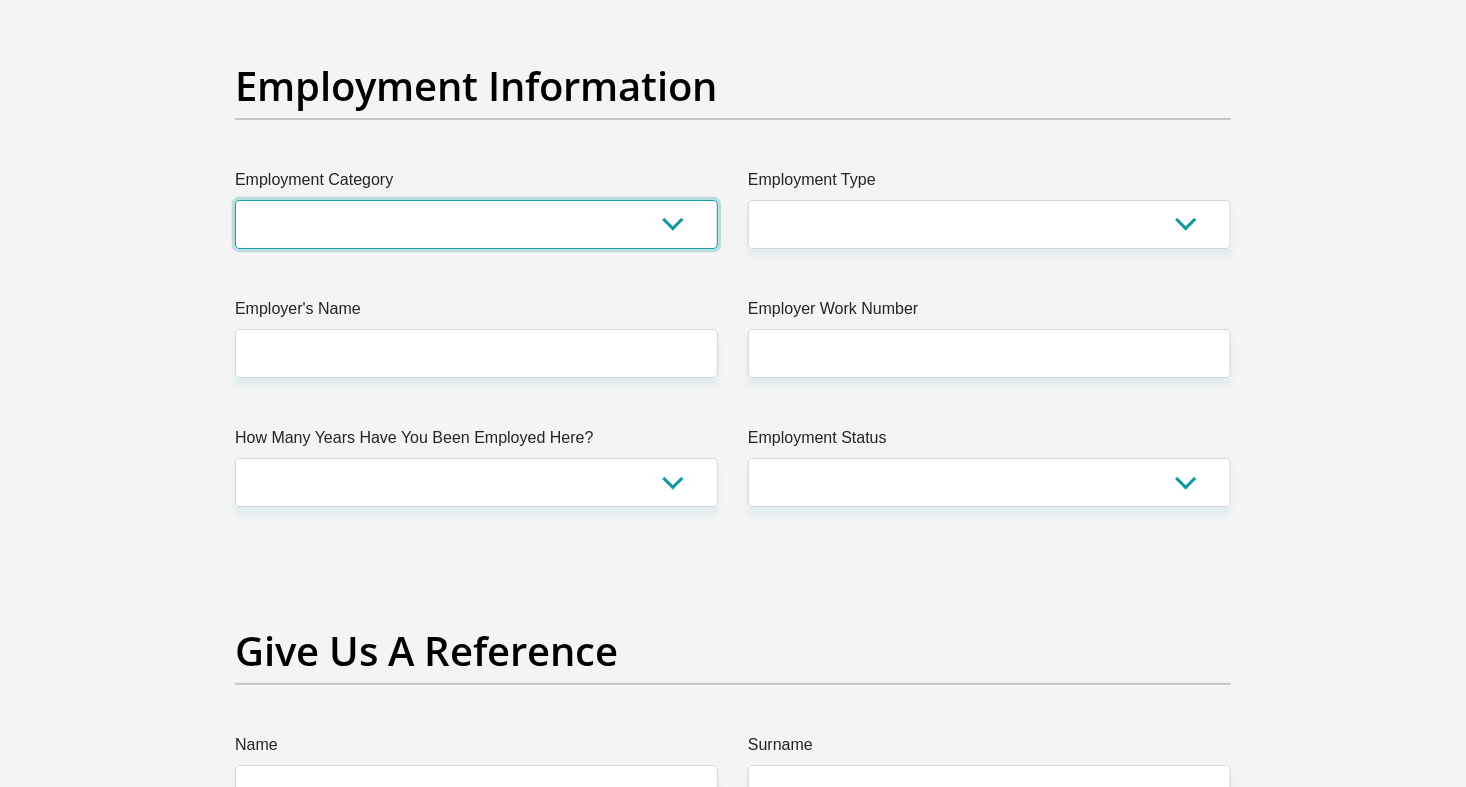 click on "AGRICULTURE
ALCOHOL & TOBACCO
CONSTRUCTION MATERIALS
METALLURGY
EQUIPMENT FOR RENEWABLE ENERGY
SPECIALIZED CONTRACTORS
CAR
GAMING (INCL. INTERNET
OTHER WHOLESALE
UNLICENSED PHARMACEUTICALS
CURRENCY EXCHANGE HOUSES
OTHER FINANCIAL INSTITUTIONS & INSURANCE
REAL ESTATE AGENTS
OIL & GAS
OTHER MATERIALS (E.G. IRON ORE)
PRECIOUS STONES & PRECIOUS METALS
POLITICAL ORGANIZATIONS
RELIGIOUS ORGANIZATIONS(NOT SECTS)
ACTI. HAVING BUSINESS DEAL WITH PUBLIC ADMINISTRATION
LAUNDROMATS" at bounding box center (476, 224) 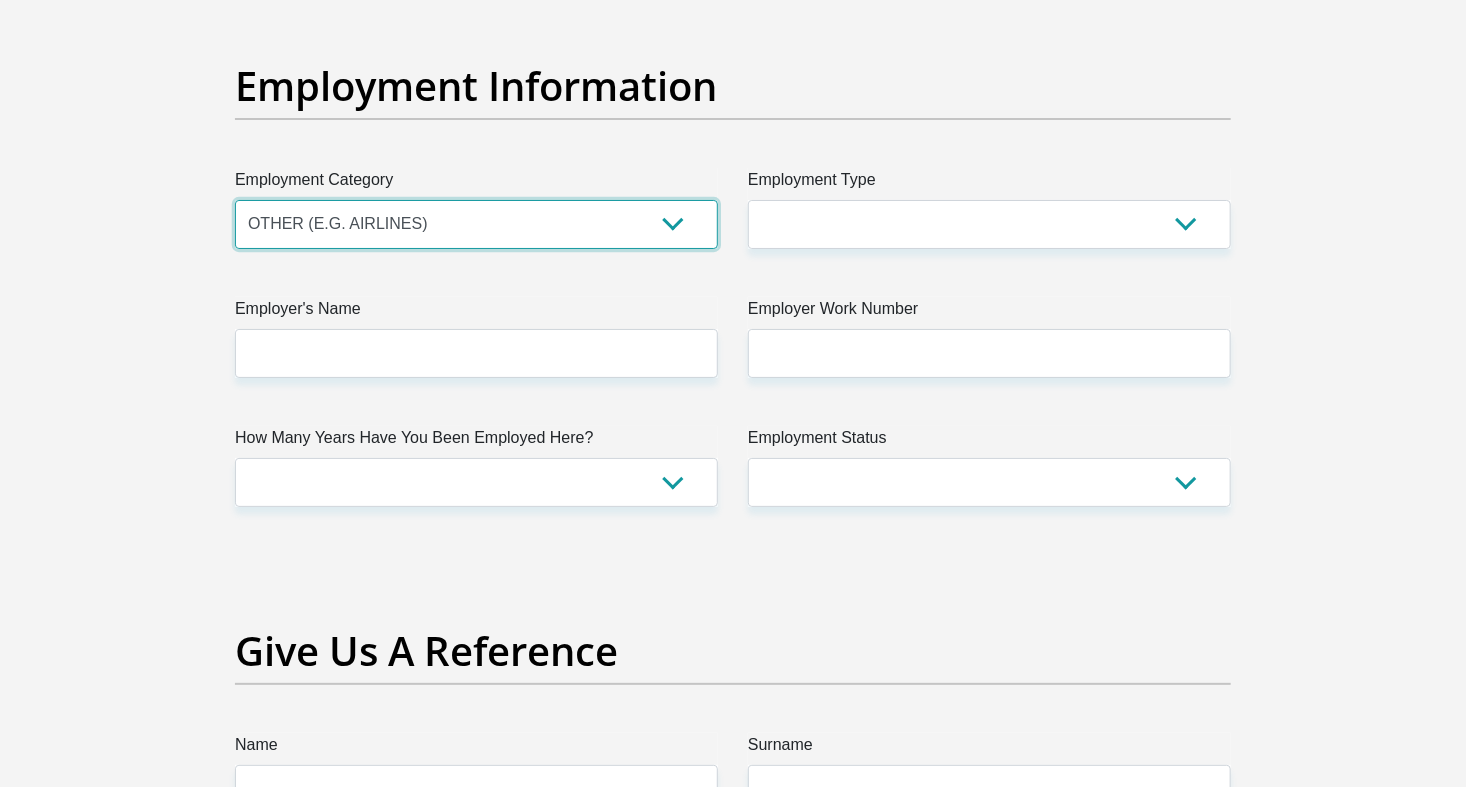 click on "AGRICULTURE
ALCOHOL & TOBACCO
CONSTRUCTION MATERIALS
METALLURGY
EQUIPMENT FOR RENEWABLE ENERGY
SPECIALIZED CONTRACTORS
CAR
GAMING (INCL. INTERNET
OTHER WHOLESALE
UNLICENSED PHARMACEUTICALS
CURRENCY EXCHANGE HOUSES
OTHER FINANCIAL INSTITUTIONS & INSURANCE
REAL ESTATE AGENTS
OIL & GAS
OTHER MATERIALS (E.G. IRON ORE)
PRECIOUS STONES & PRECIOUS METALS
POLITICAL ORGANIZATIONS
RELIGIOUS ORGANIZATIONS(NOT SECTS)
ACTI. HAVING BUSINESS DEAL WITH PUBLIC ADMINISTRATION
LAUNDROMATS" at bounding box center [476, 224] 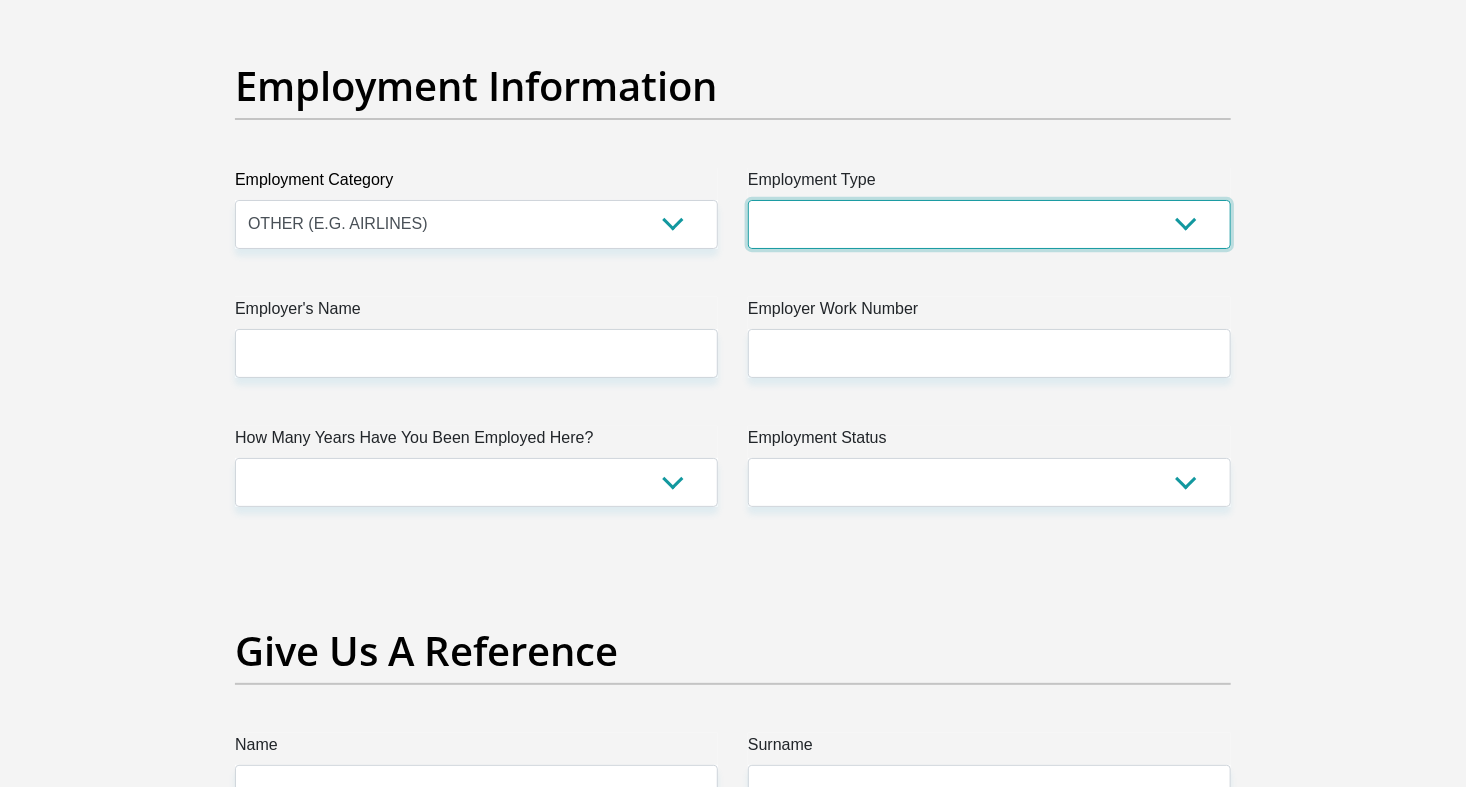 click on "College/Lecturer
Craft Seller
Creative
Driver
Executive
Farmer
Forces - Non Commissioned
Forces - Officer
Hawker
Housewife
Labourer
Licenced Professional
Manager
Miner
Non Licenced Professional
Office Staff/Clerk
Outside Worker
Pensioner
Permanent Teacher
Production/Manufacturing
Sales
Self-Employed
Semi-Professional Worker
Service Industry  Social Worker  Student" at bounding box center (989, 224) 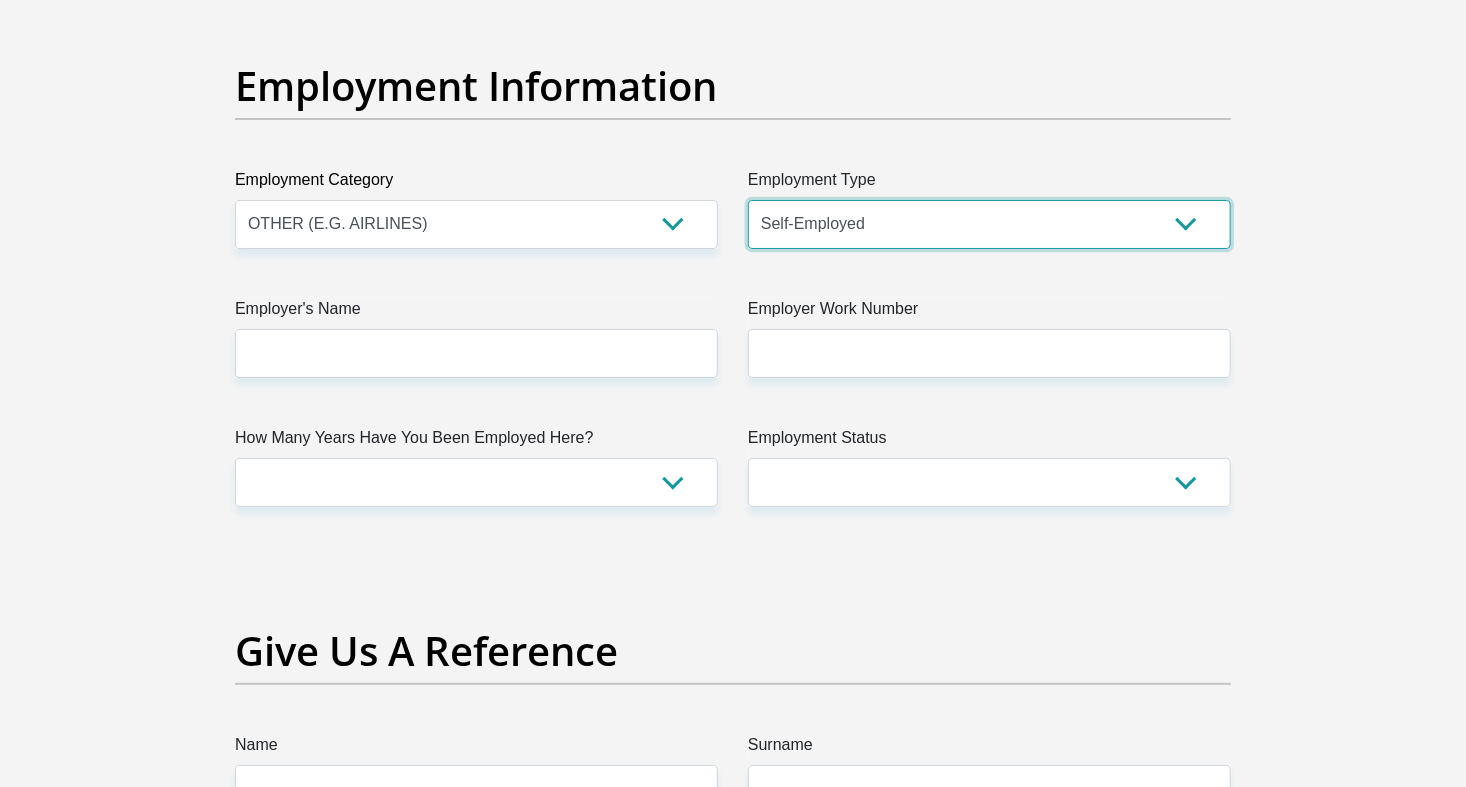 click on "College/Lecturer
Craft Seller
Creative
Driver
Executive
Farmer
Forces - Non Commissioned
Forces - Officer
Hawker
Housewife
Labourer
Licenced Professional
Manager
Miner
Non Licenced Professional
Office Staff/Clerk
Outside Worker
Pensioner
Permanent Teacher
Production/Manufacturing
Sales
Self-Employed
Semi-Professional Worker
Service Industry  Social Worker  Student" at bounding box center [989, 224] 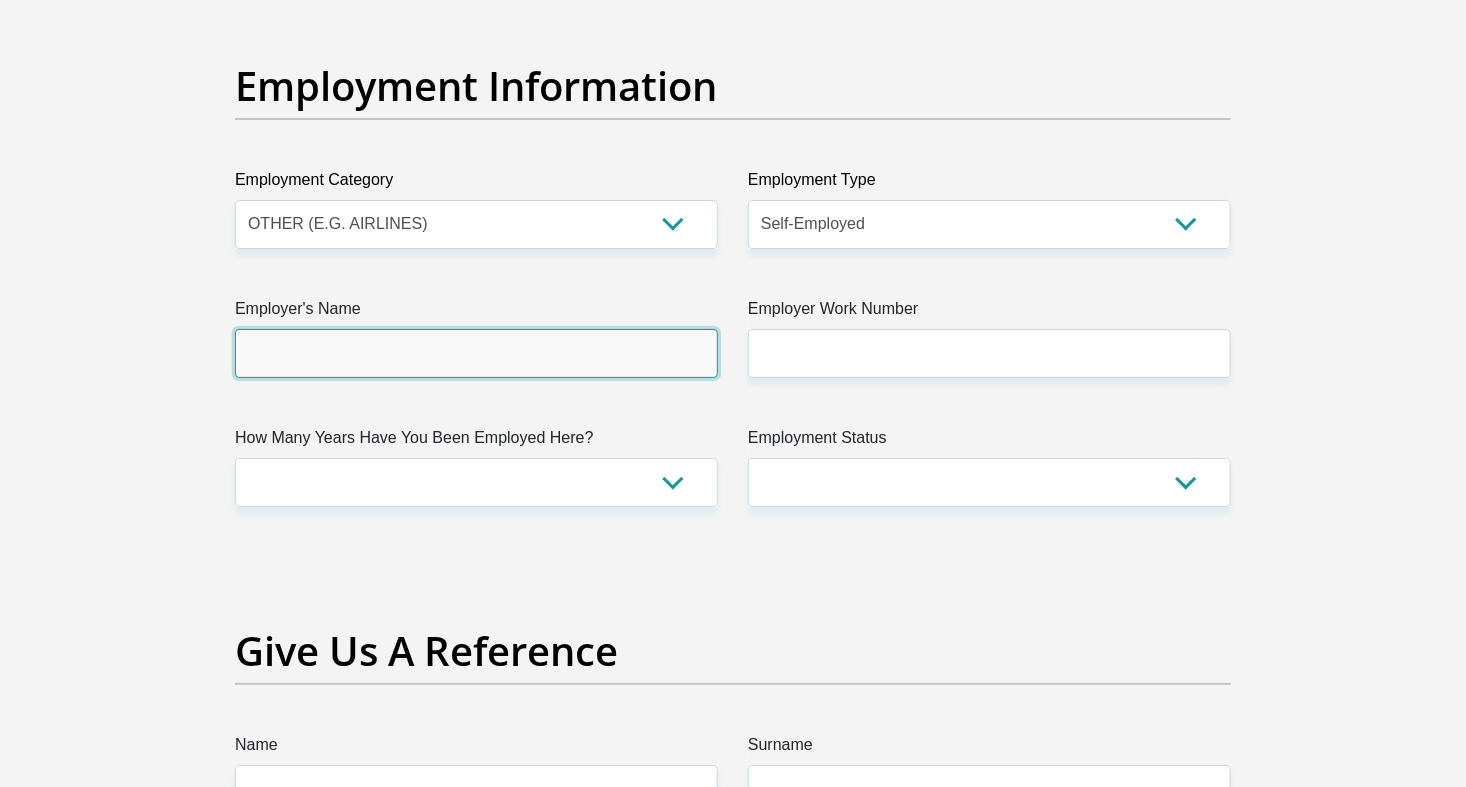 click on "Employer's Name" at bounding box center [476, 353] 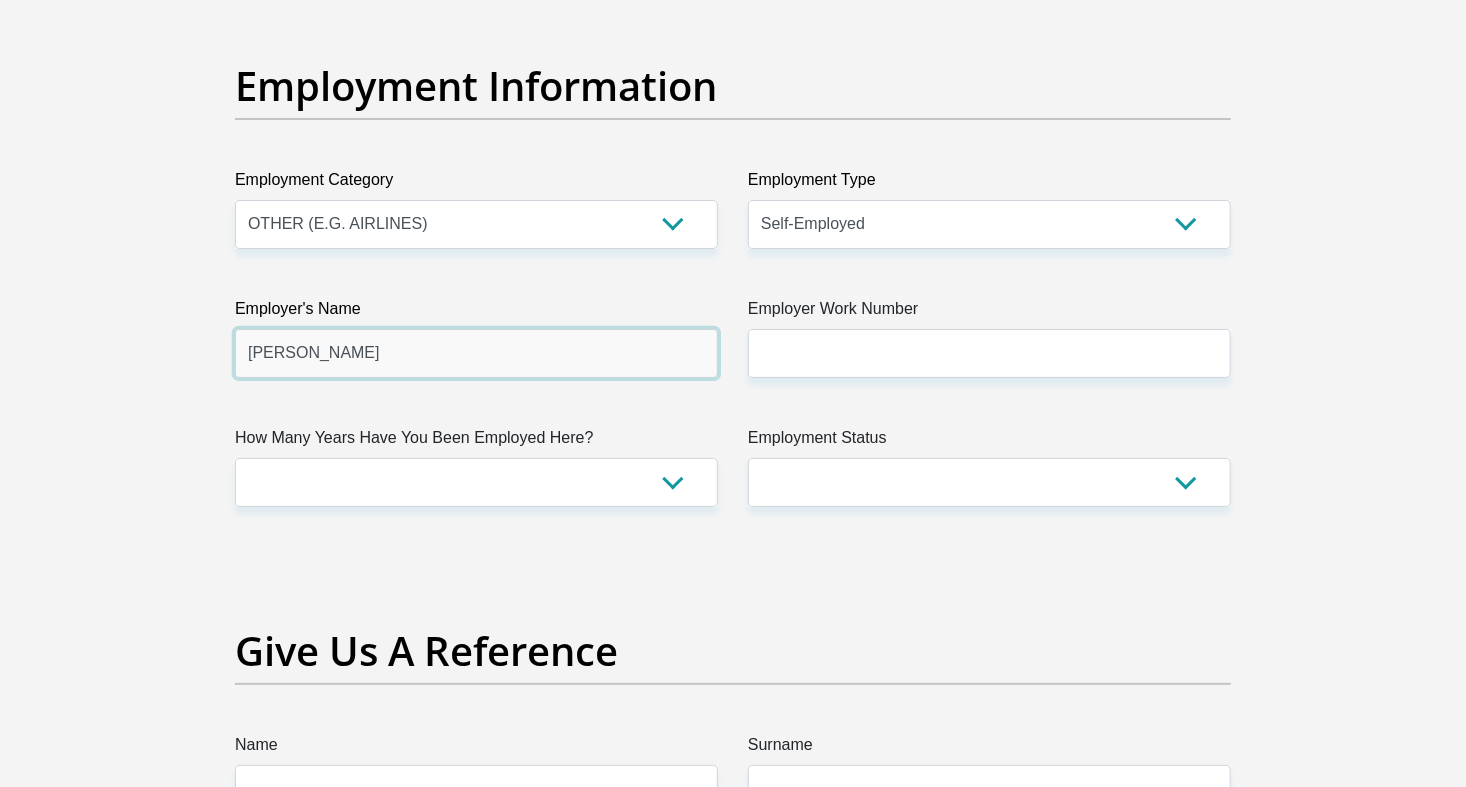 type on "David" 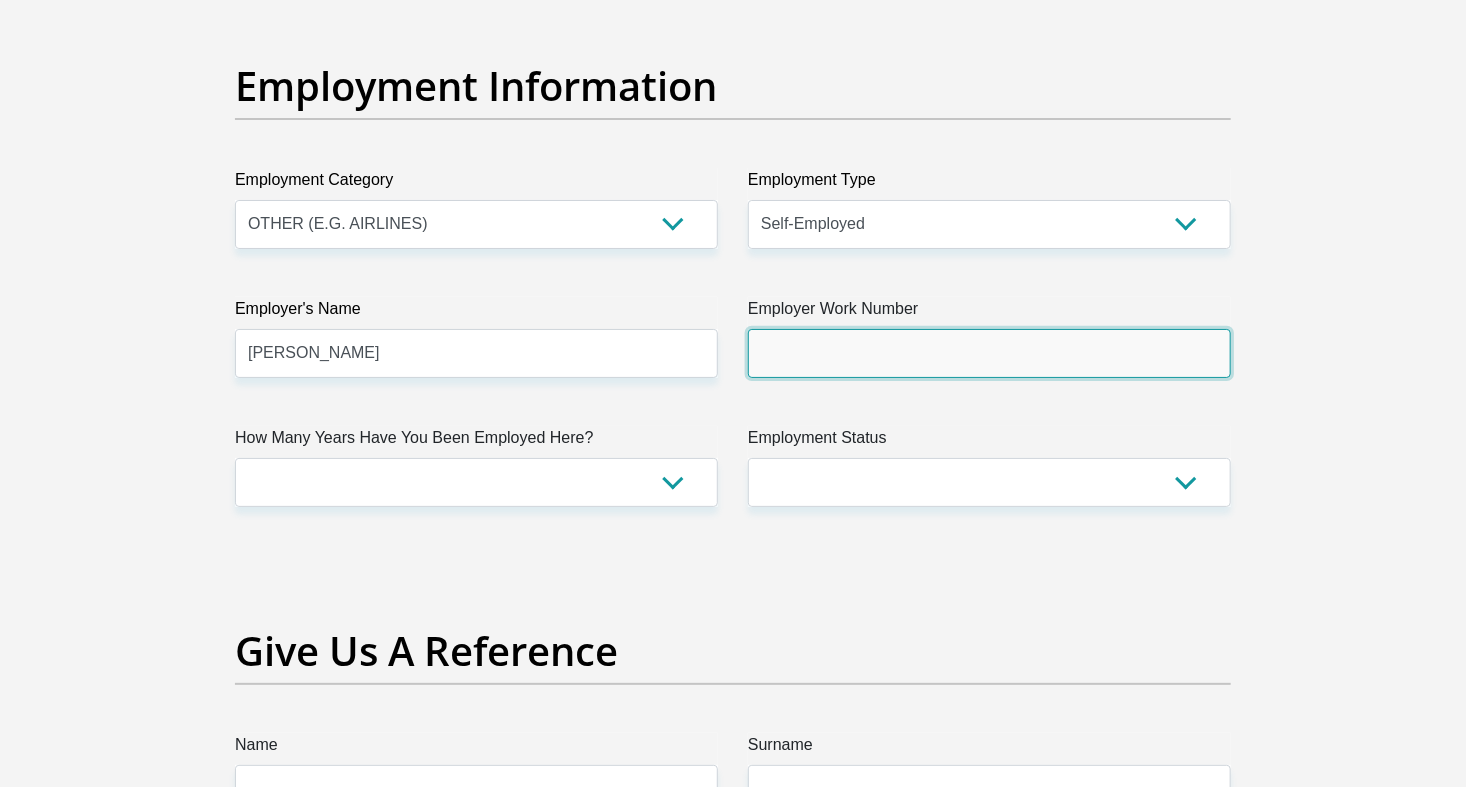 click on "Employer Work Number" at bounding box center [989, 353] 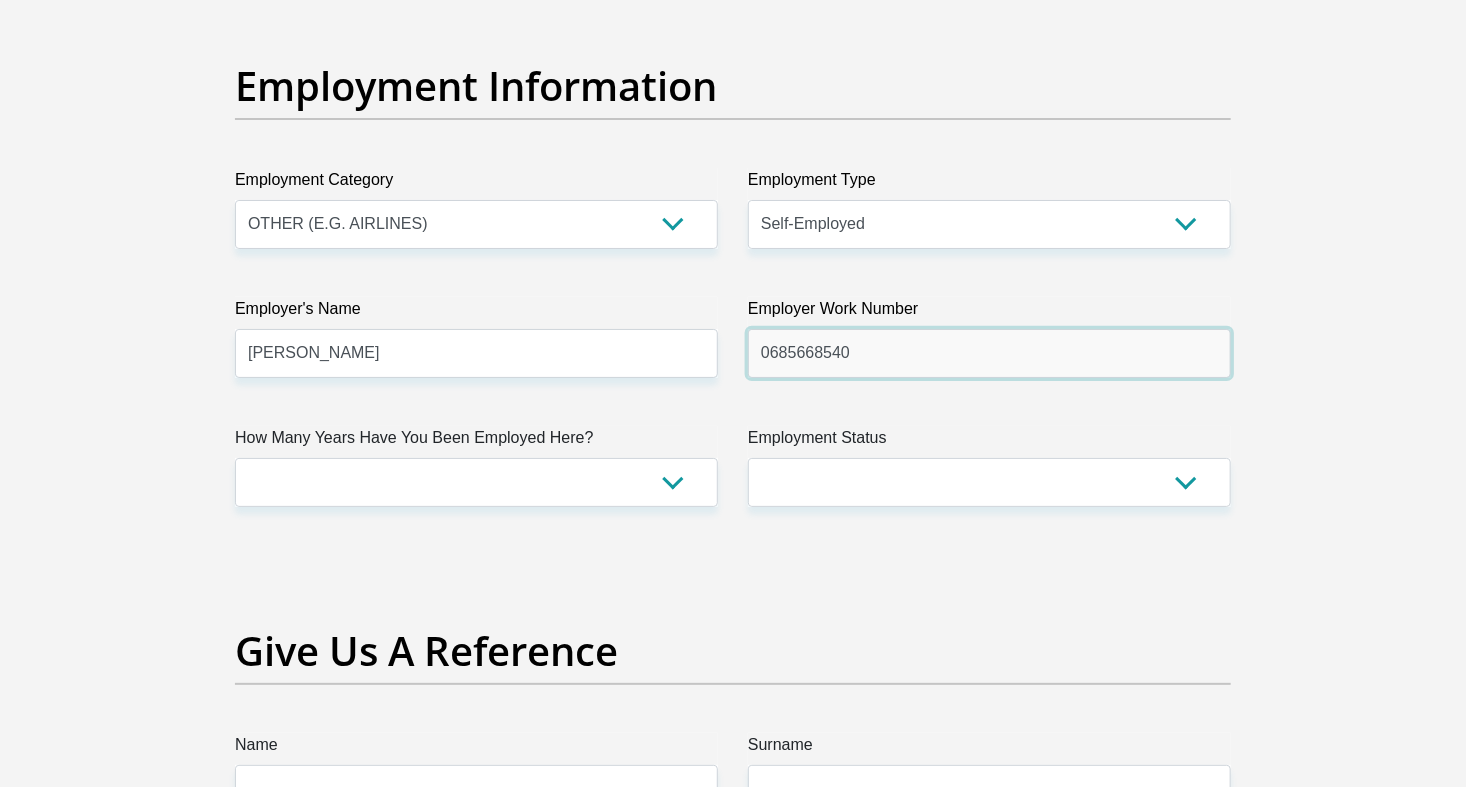 type on "0685668540" 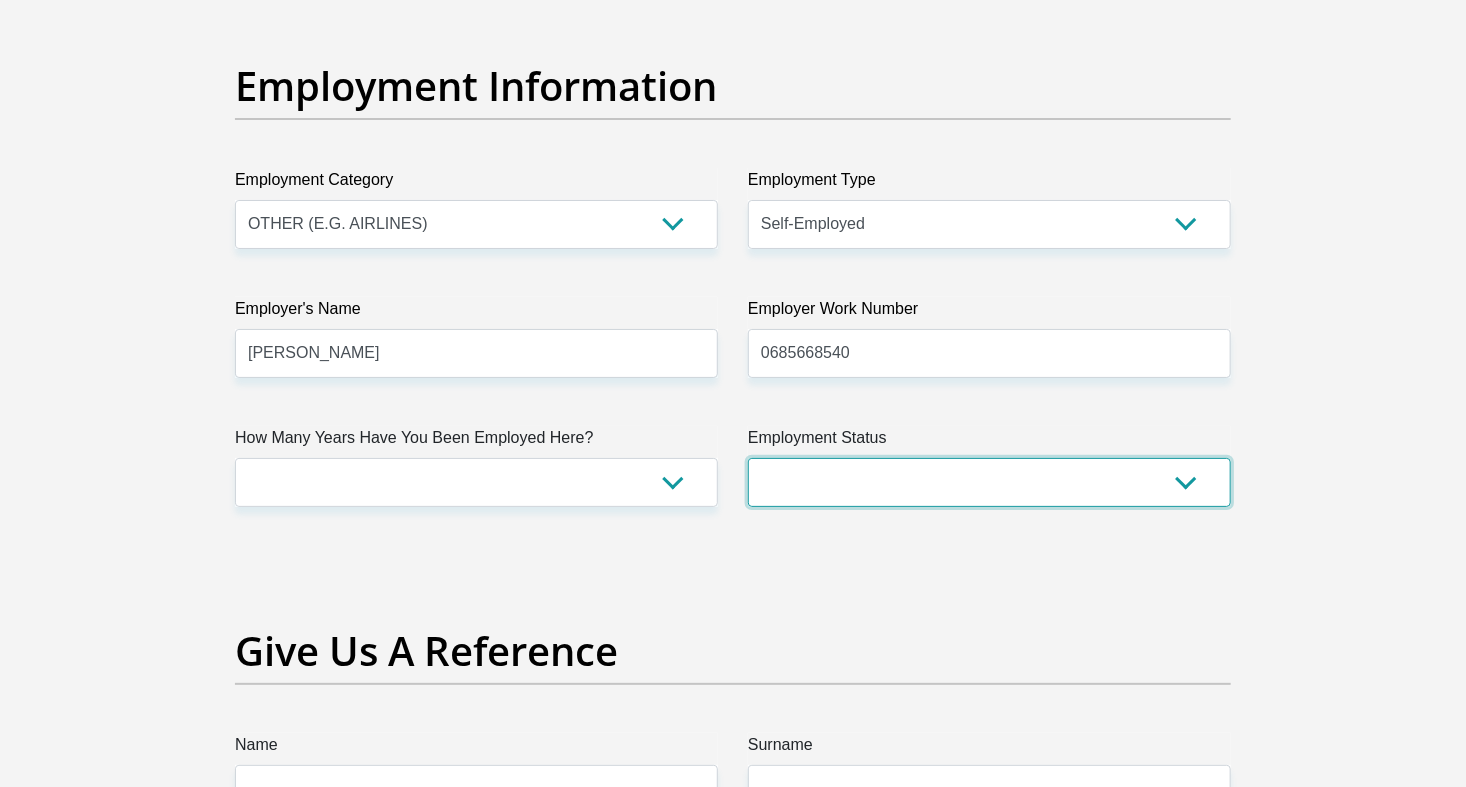 click on "Permanent/Full-time
Part-time/Casual
Contract Worker
Self-Employed
Housewife
Retired
Student
Medically Boarded
Disability
Unemployed" at bounding box center [989, 482] 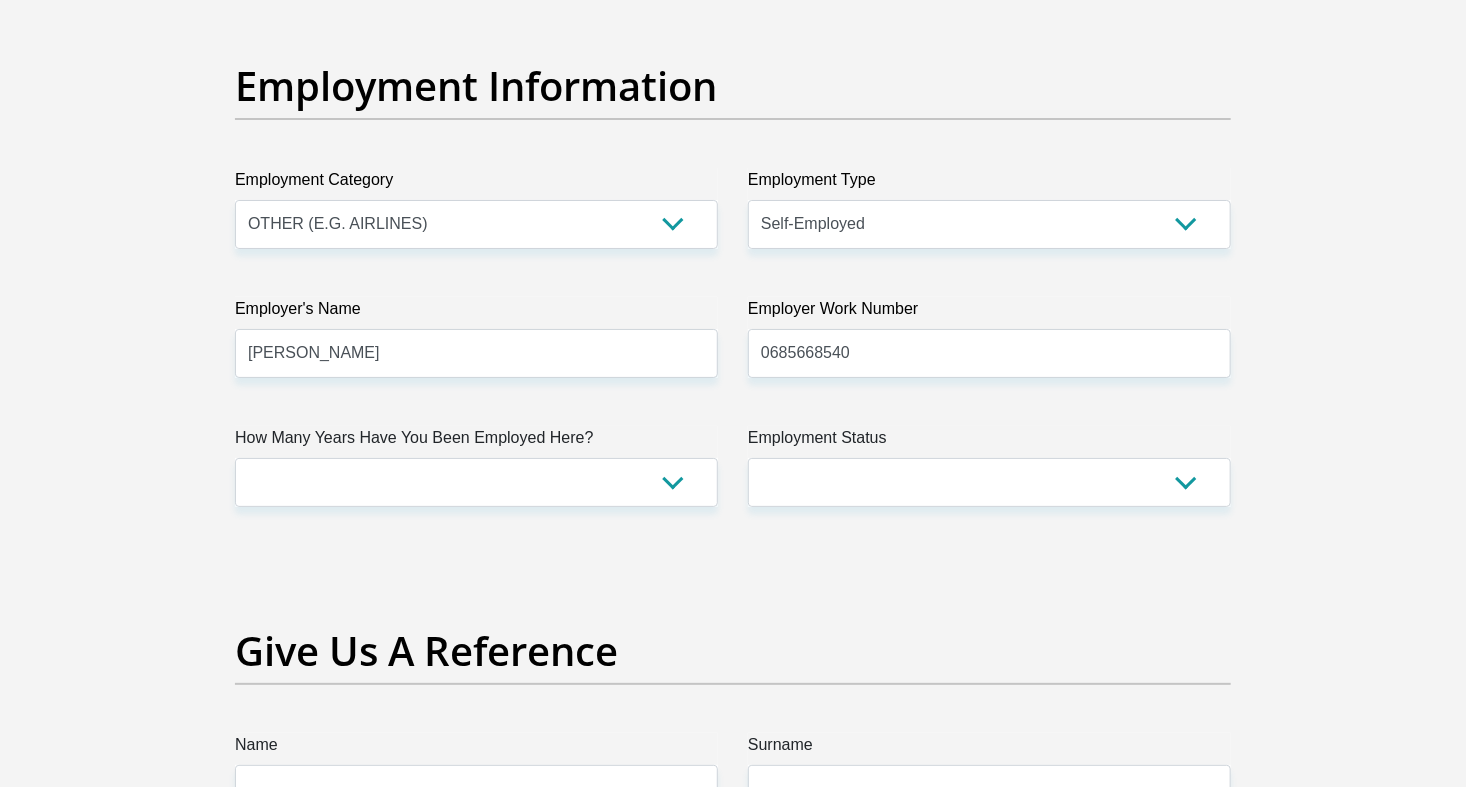 click on "Title
Mr
Ms
Mrs
Dr
Other
First Name
Ndivho
Surname
Alex
ID Number
0304215709086
Please input valid ID number
Race
Black
Coloured
Indian
White
Other
Contact Number
0793688831
Please input valid contact number
Nationality
South Africa
Afghanistan
Aland Islands  Albania  Algeria" at bounding box center (733, -20) 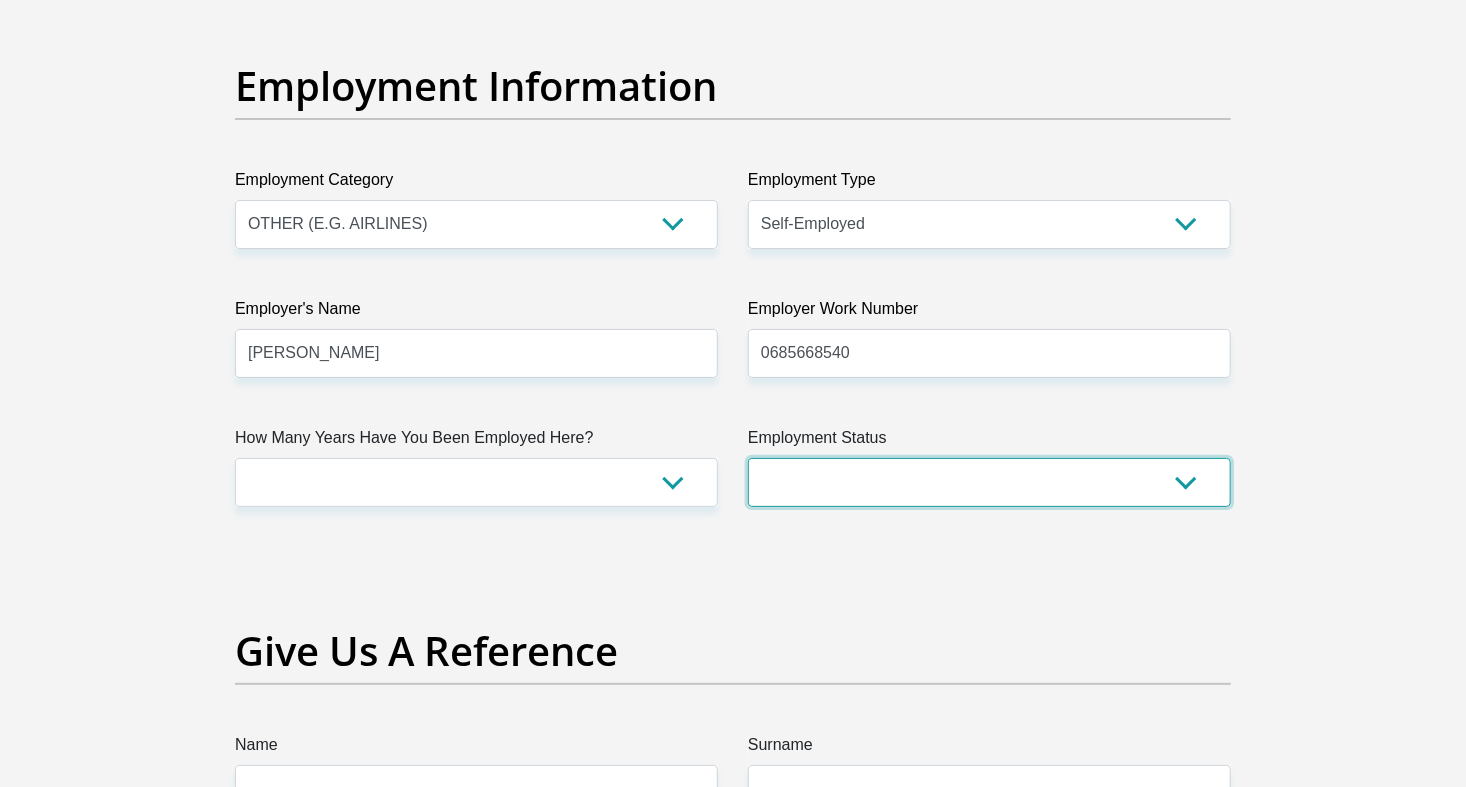 click on "Permanent/Full-time
Part-time/Casual
Contract Worker
Self-Employed
Housewife
Retired
Student
Medically Boarded
Disability
Unemployed" at bounding box center [989, 482] 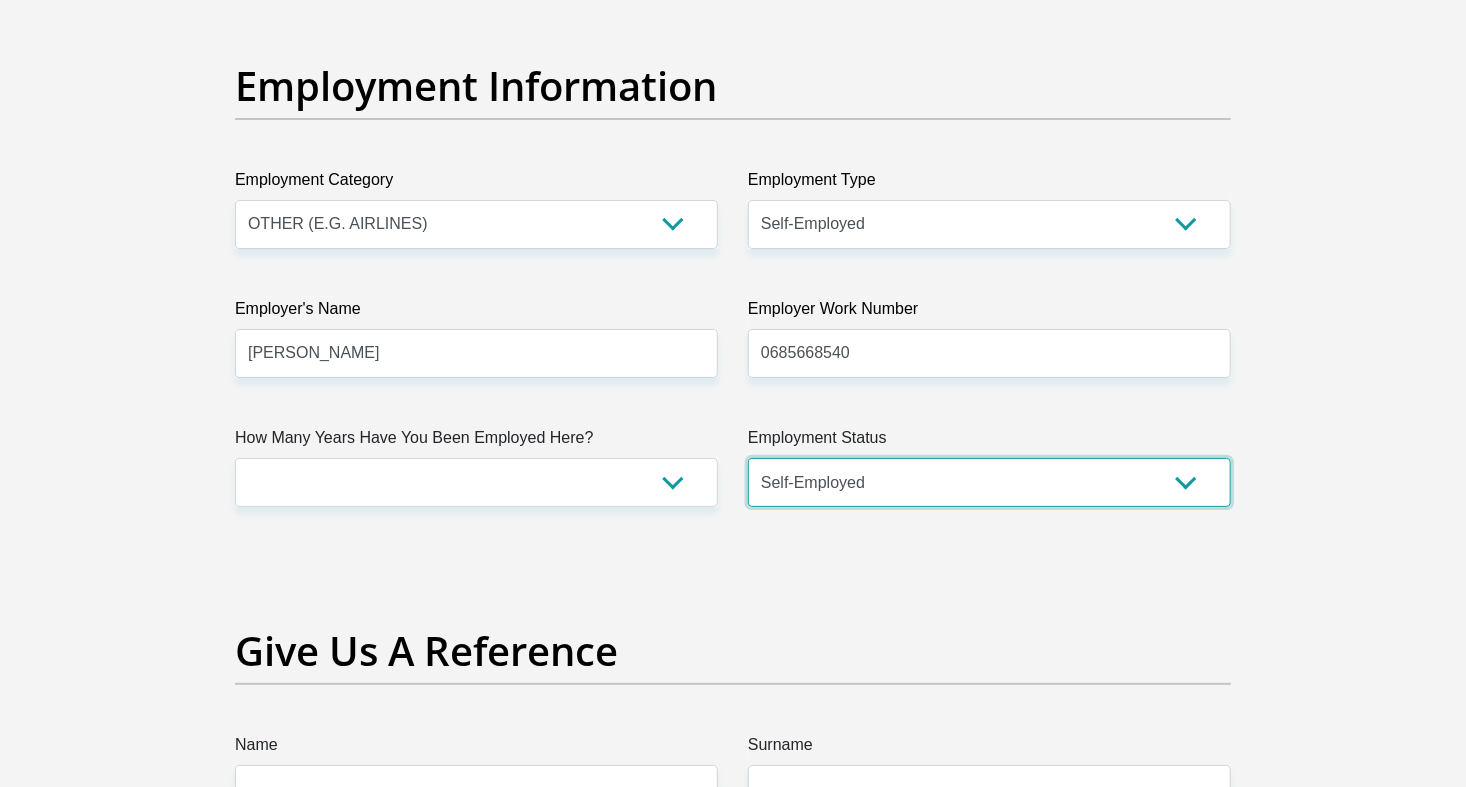 click on "Permanent/Full-time
Part-time/Casual
Contract Worker
Self-Employed
Housewife
Retired
Student
Medically Boarded
Disability
Unemployed" at bounding box center [989, 482] 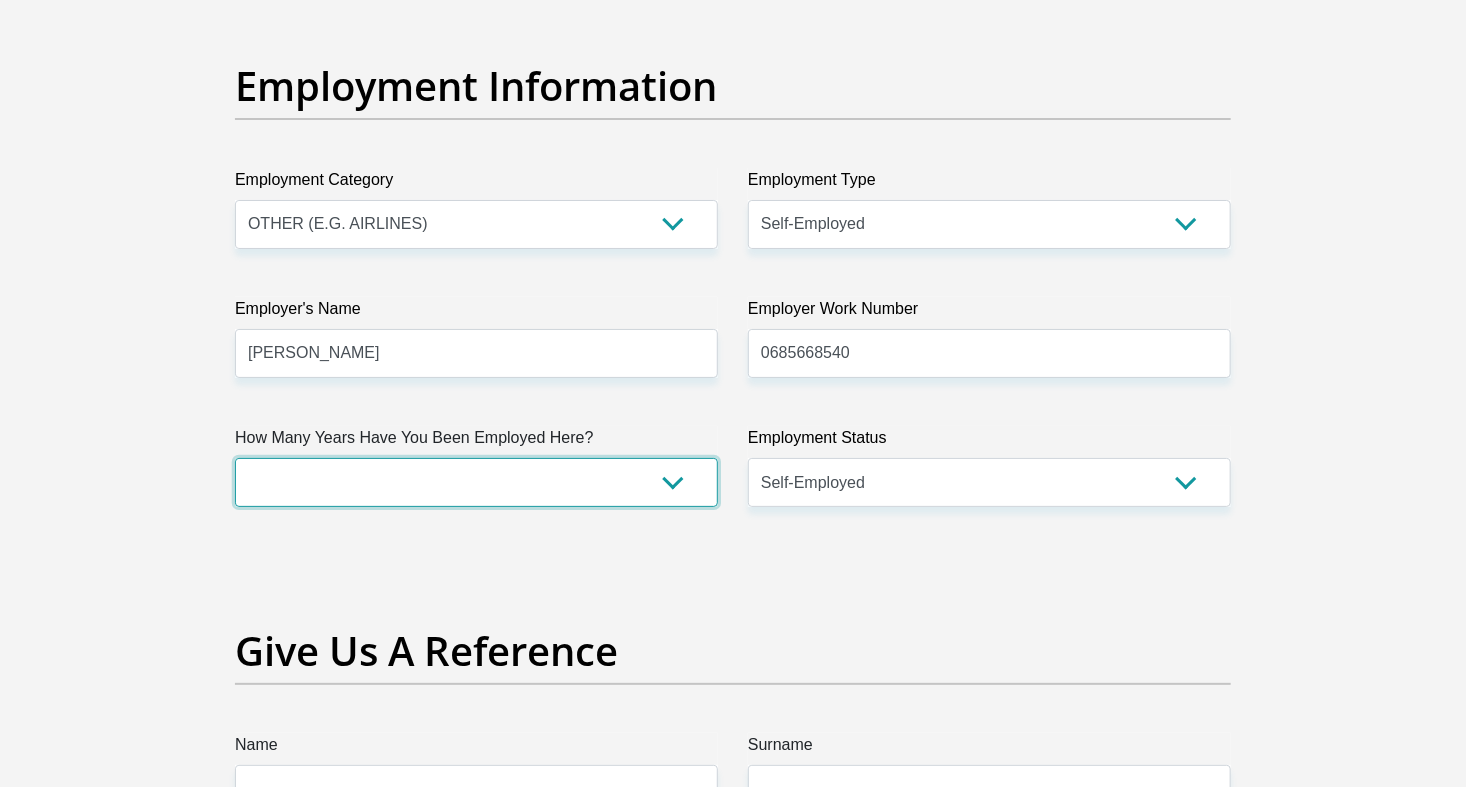 click on "less than 1 year
1-3 years
3-5 years
5+ years" at bounding box center [476, 482] 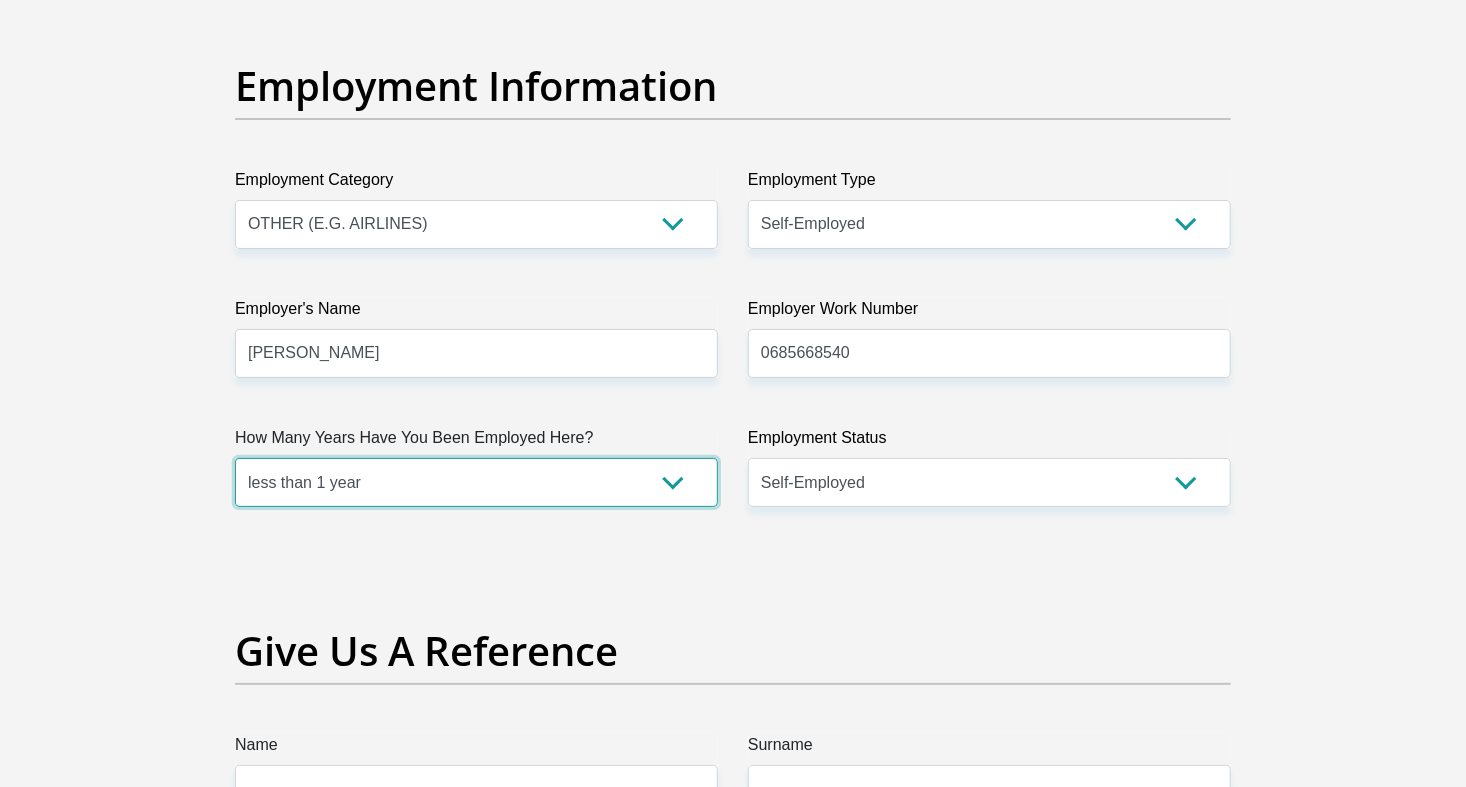 click on "less than 1 year
1-3 years
3-5 years
5+ years" at bounding box center [476, 482] 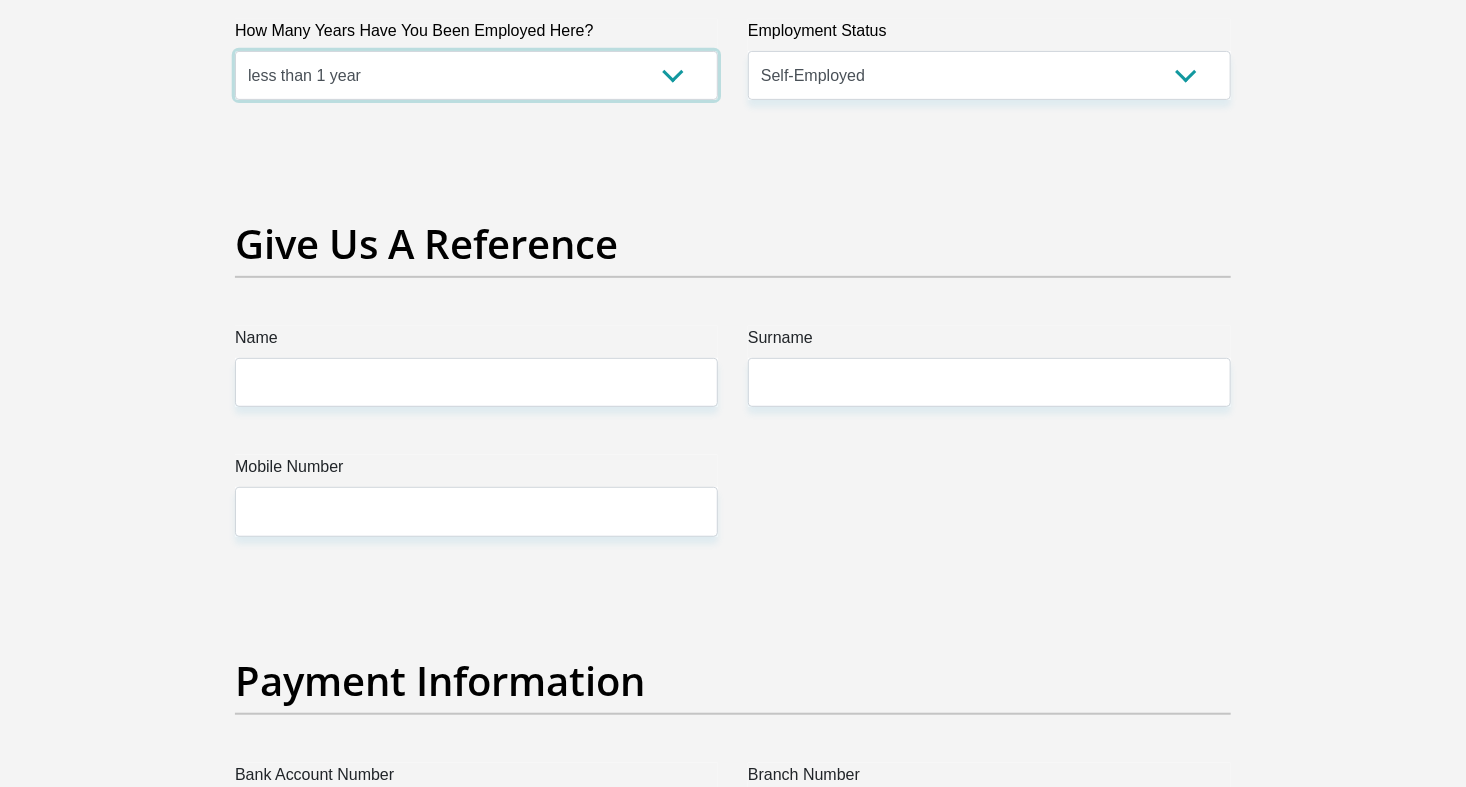 scroll, scrollTop: 3998, scrollLeft: 0, axis: vertical 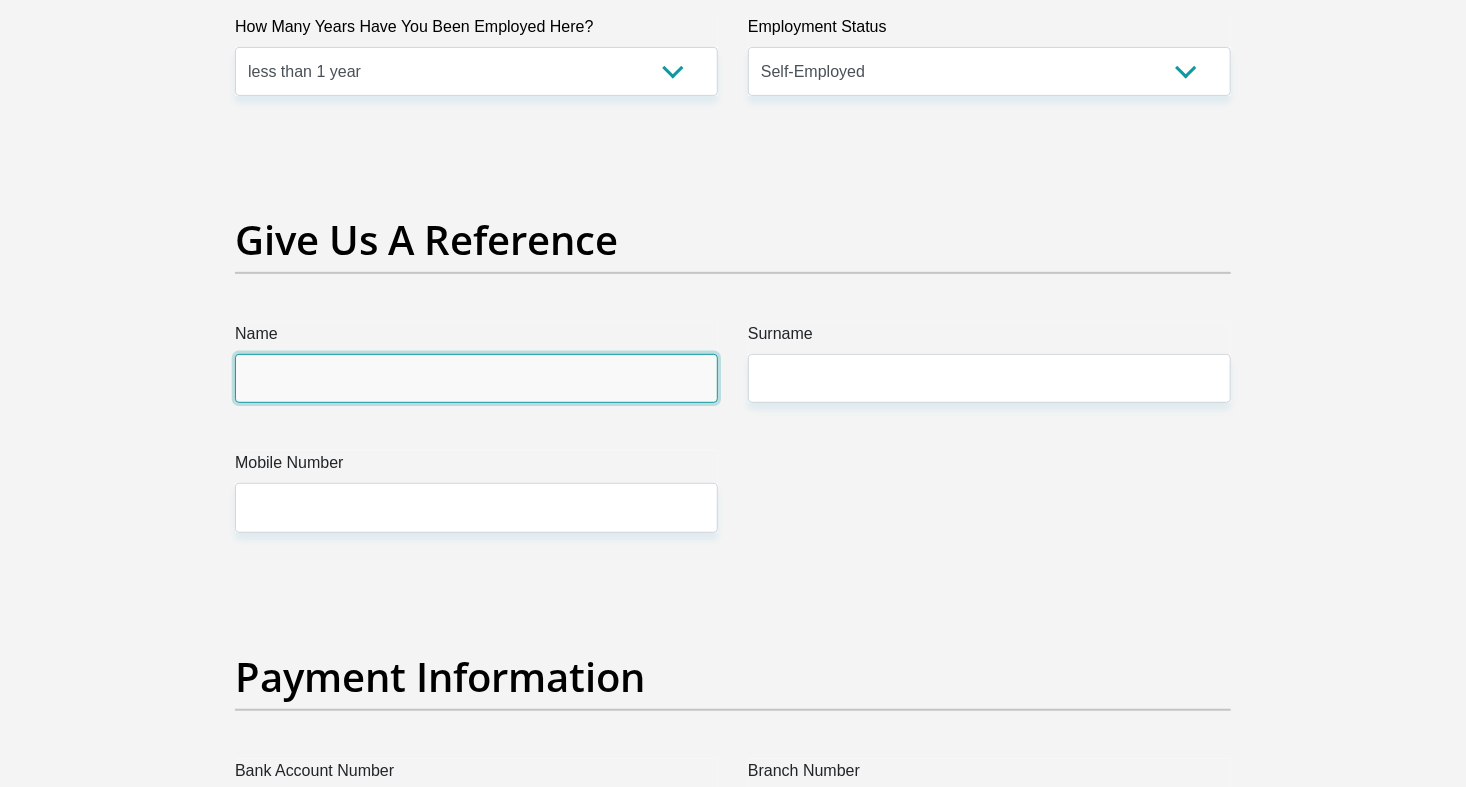 click on "Name" at bounding box center [476, 378] 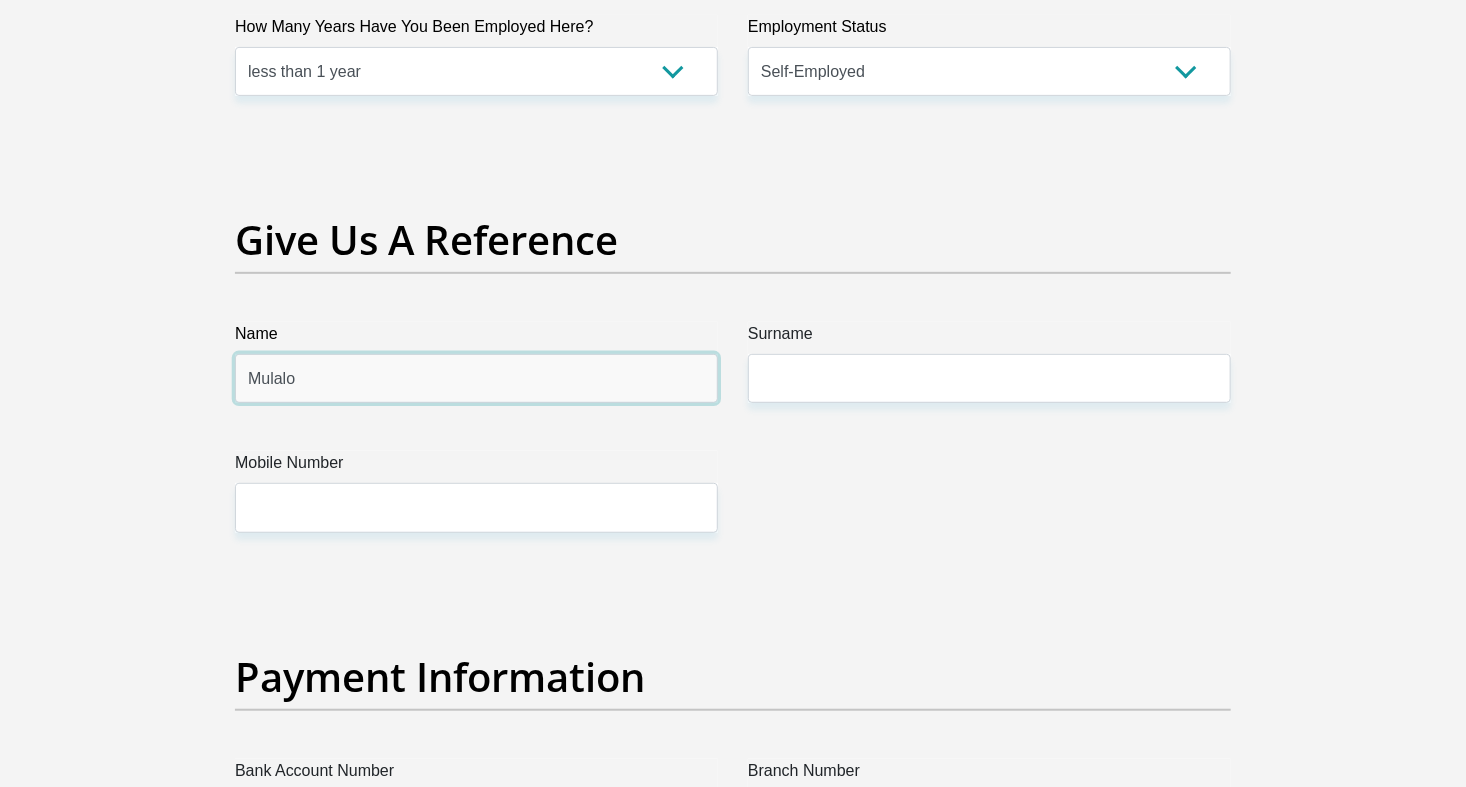 type on "Mulalo" 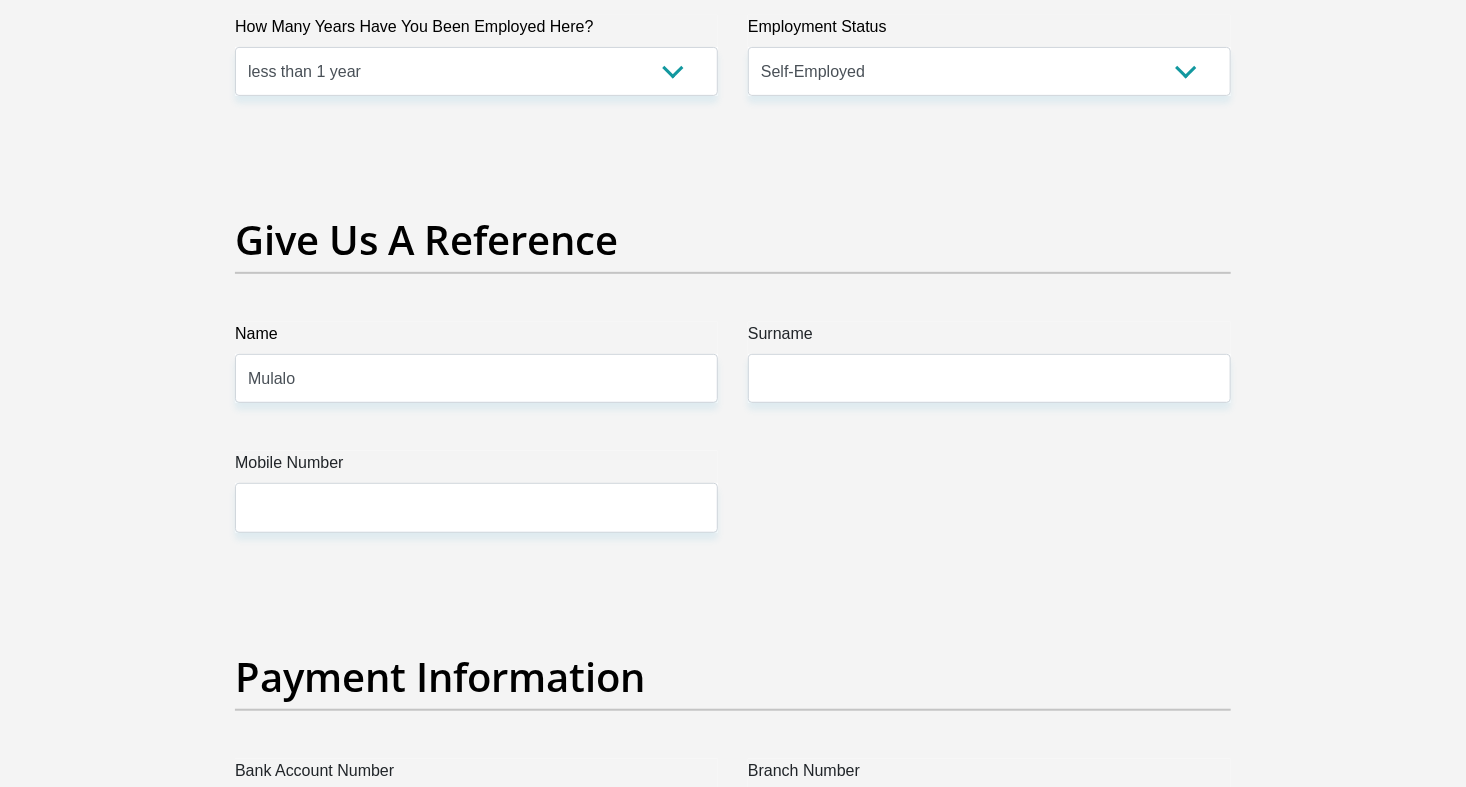 click on "Title
Mr
Ms
Mrs
Dr
Other
First Name
Ndivho
Surname
Alex
ID Number
0304215709086
Please input valid ID number
Race
Black
Coloured
Indian
White
Other
Contact Number
0793688831
Please input valid contact number
Nationality
South Africa
Afghanistan
Aland Islands  Albania  Algeria" at bounding box center [733, -431] 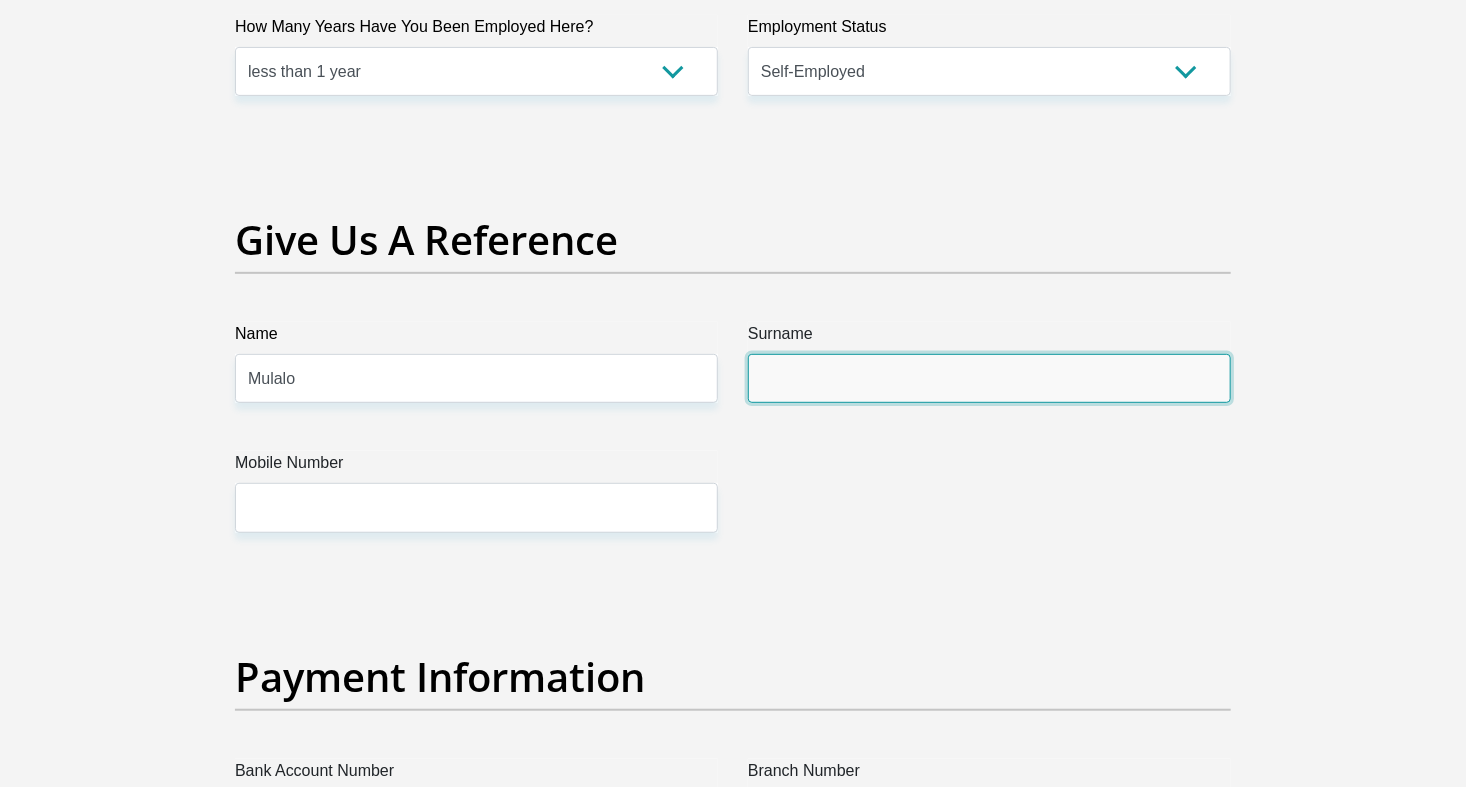 click on "Surname" at bounding box center (989, 378) 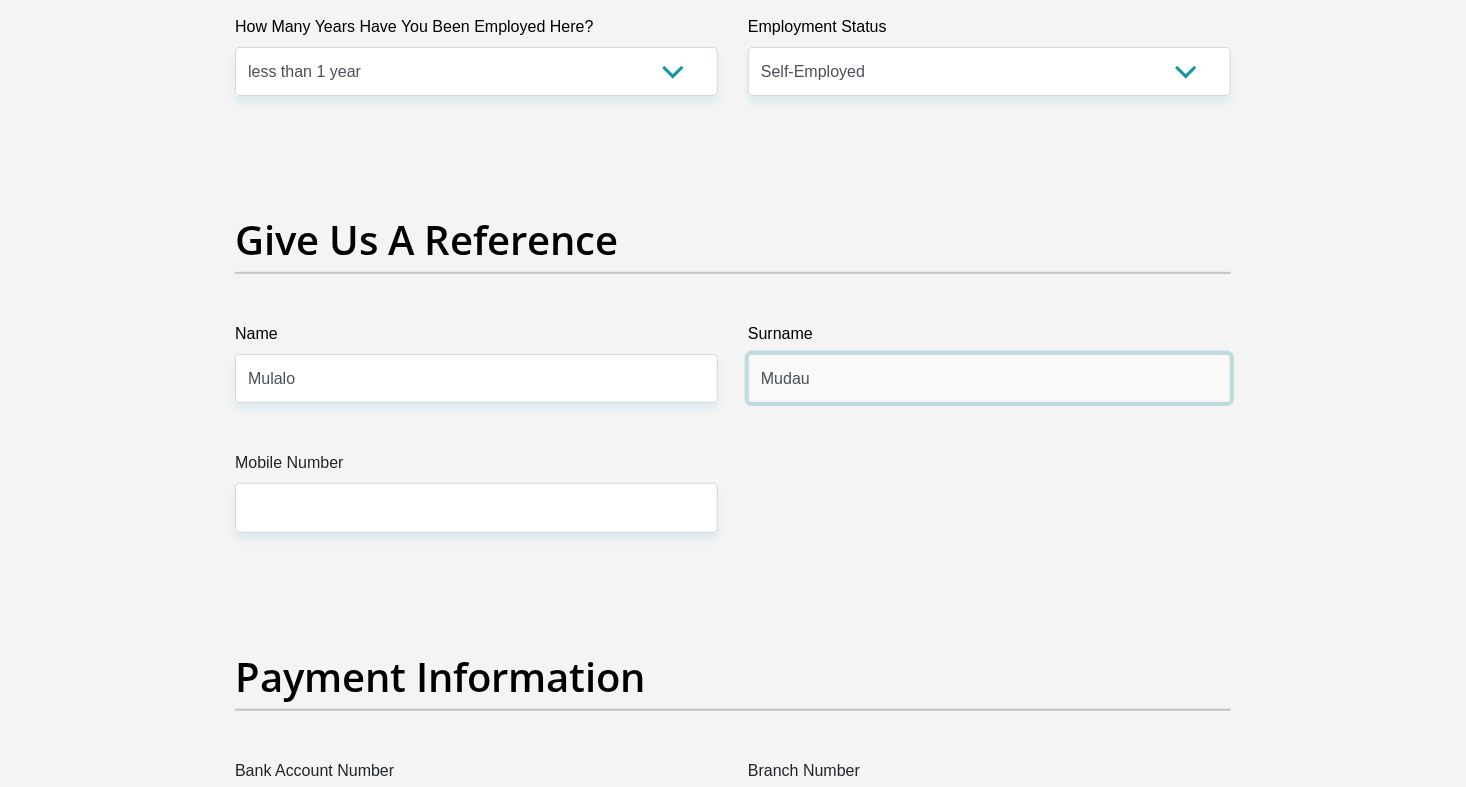 type on "Mudau" 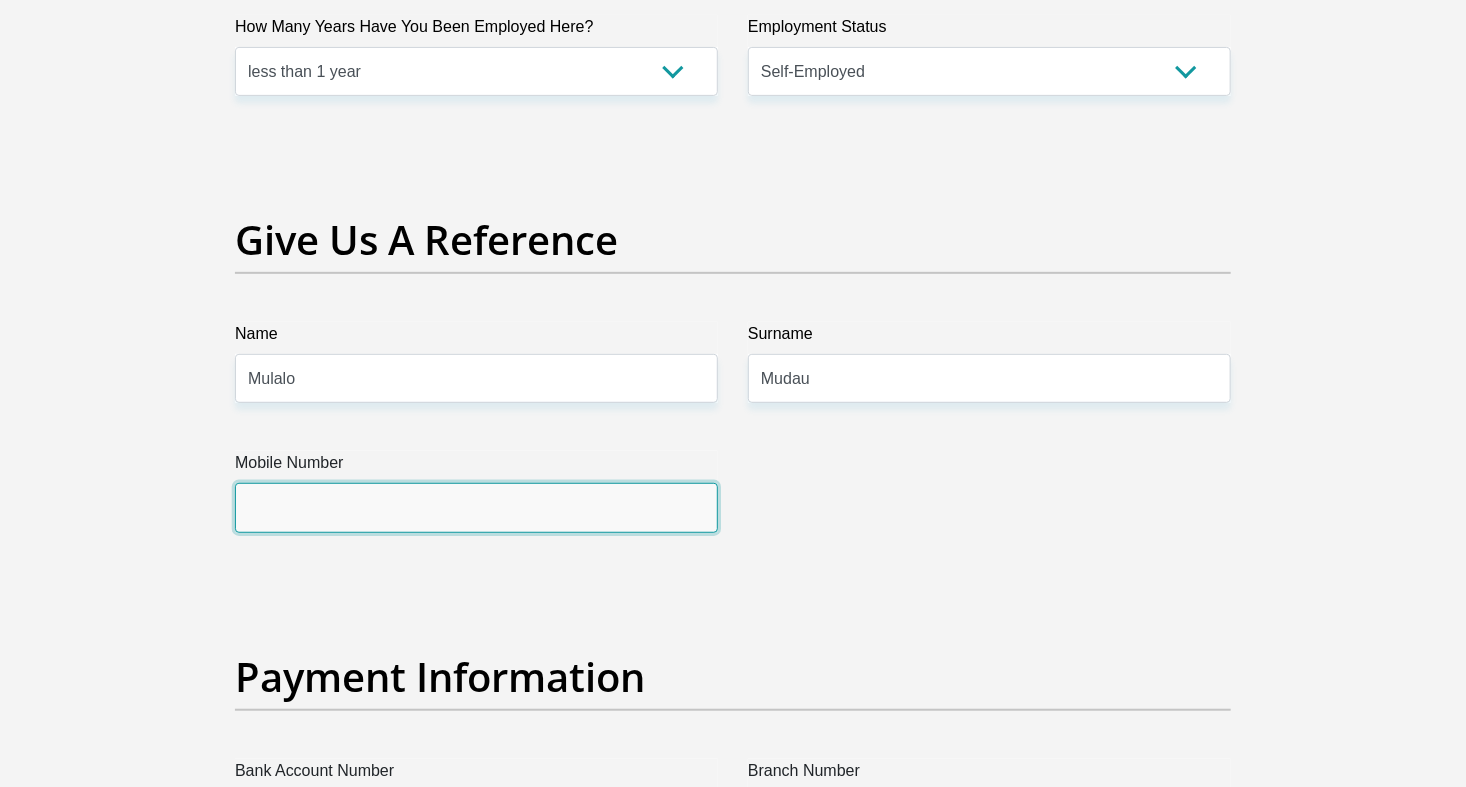 click on "Mobile Number" at bounding box center (476, 507) 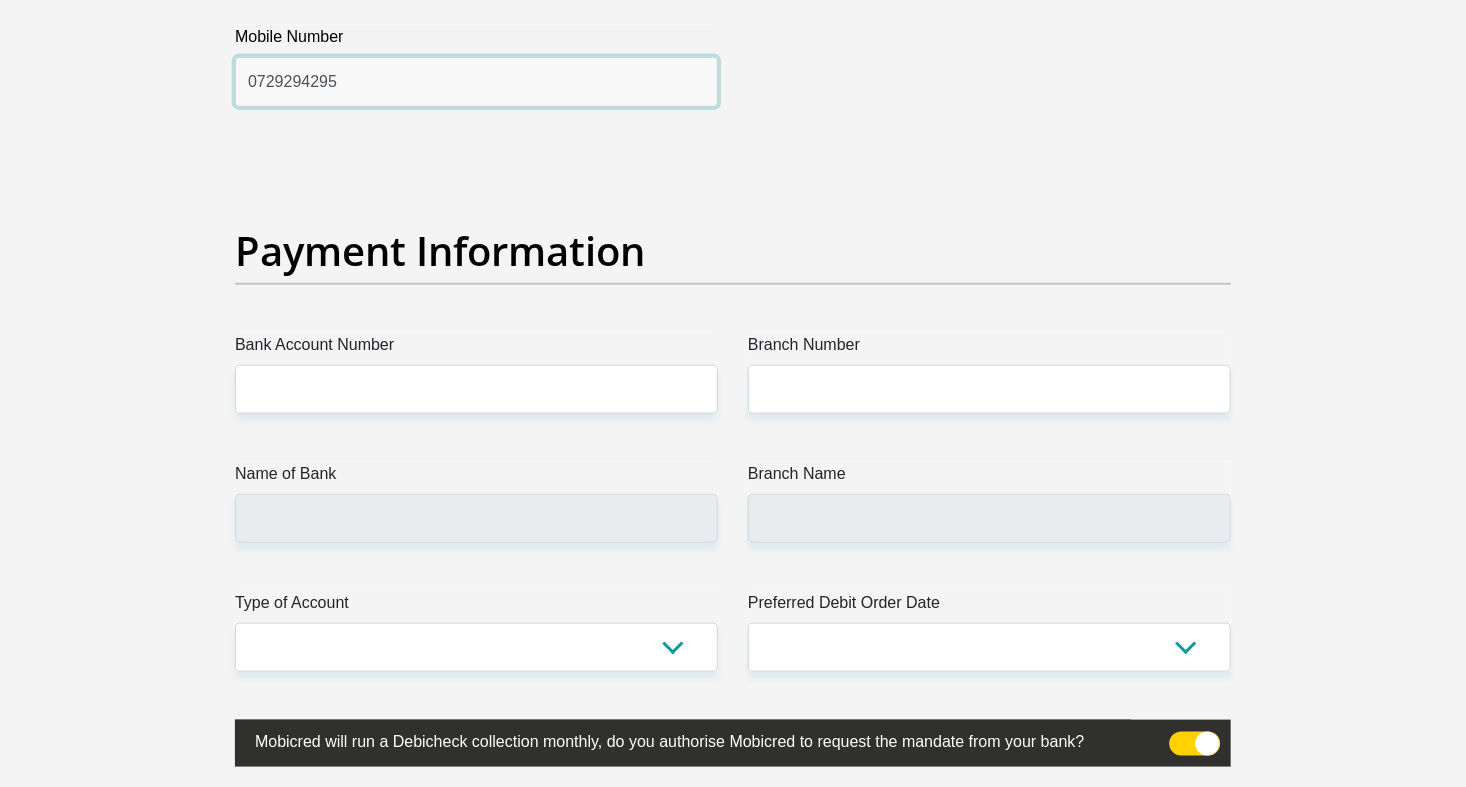 scroll, scrollTop: 4426, scrollLeft: 0, axis: vertical 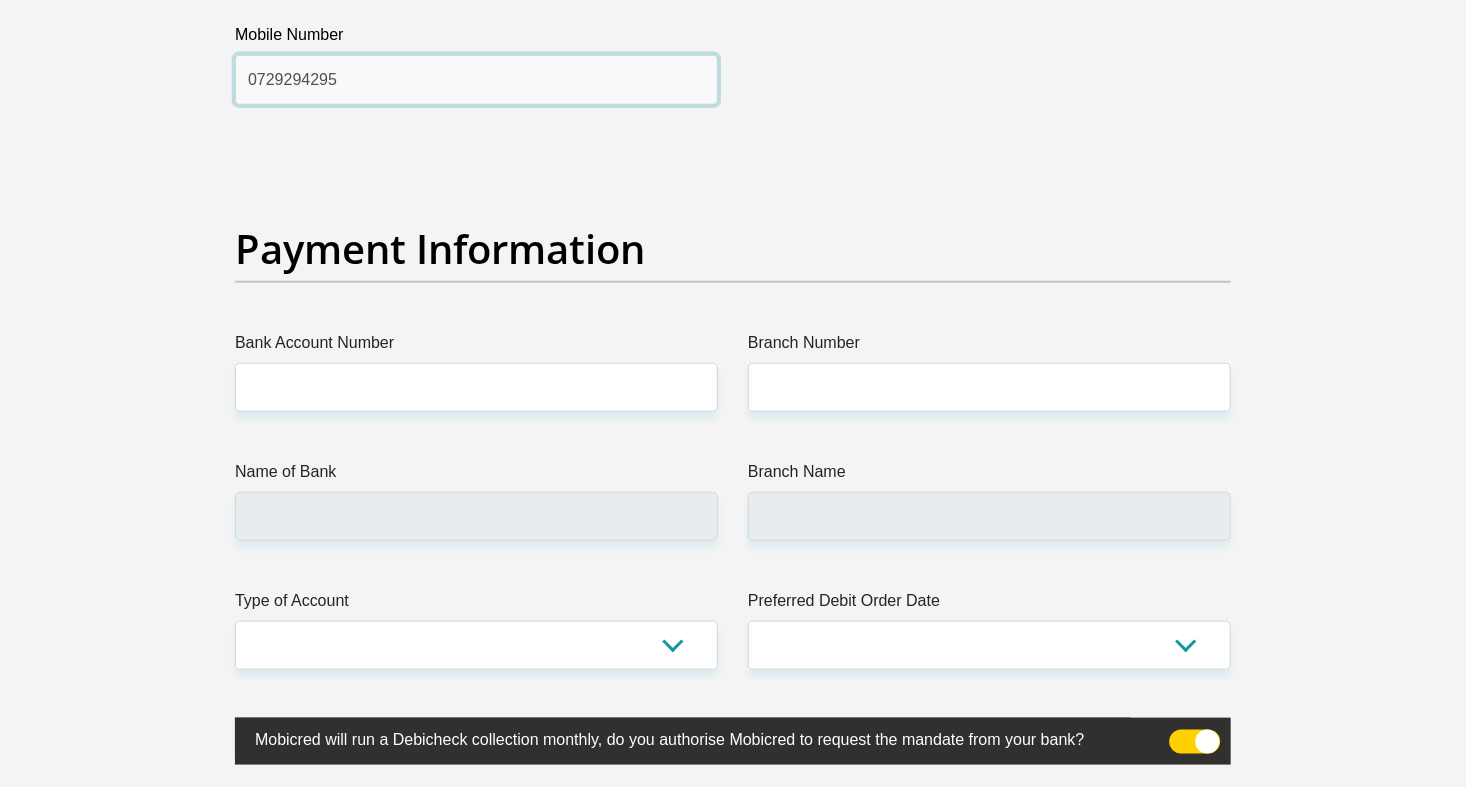 type on "0729294295" 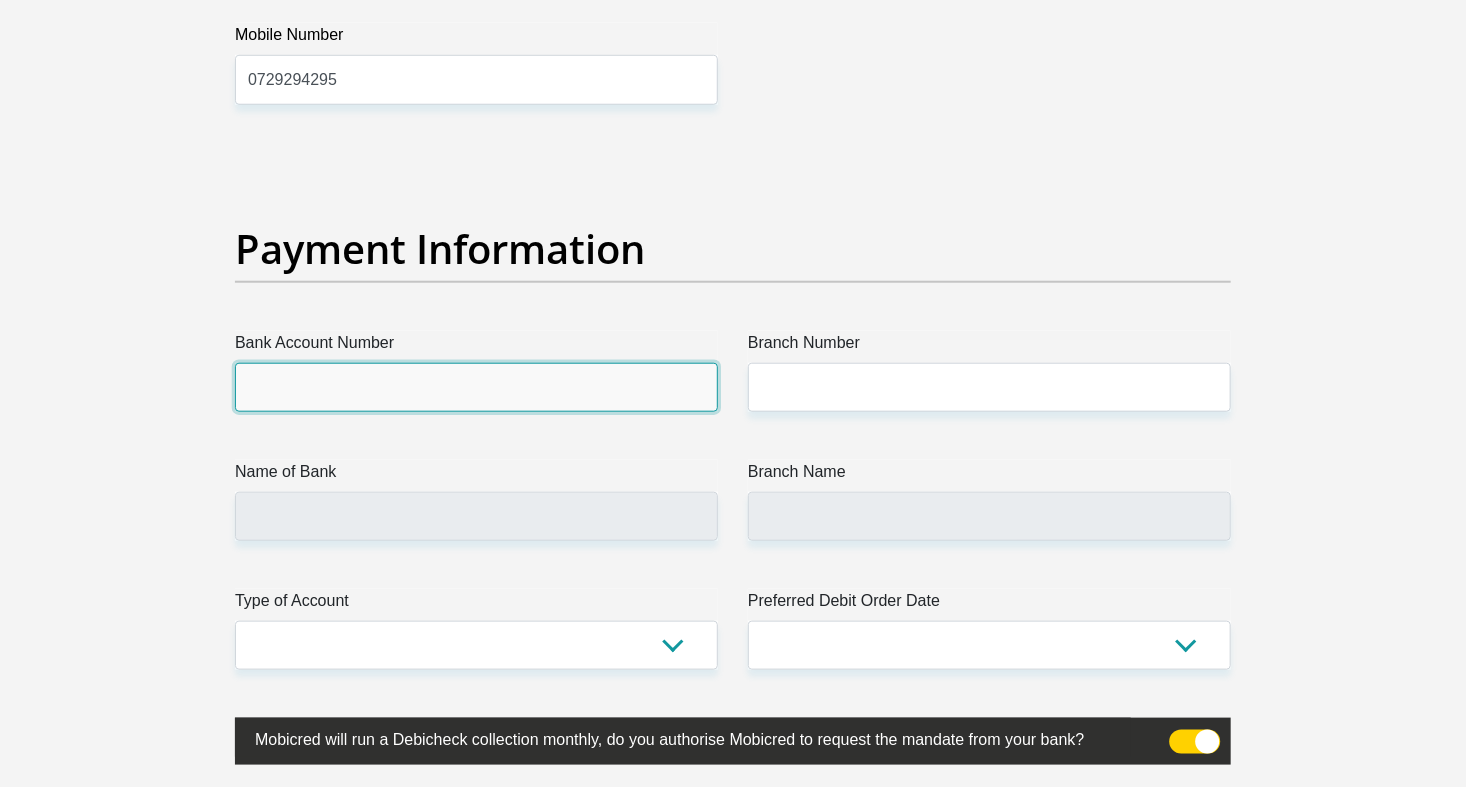 click on "Bank Account Number" at bounding box center (476, 387) 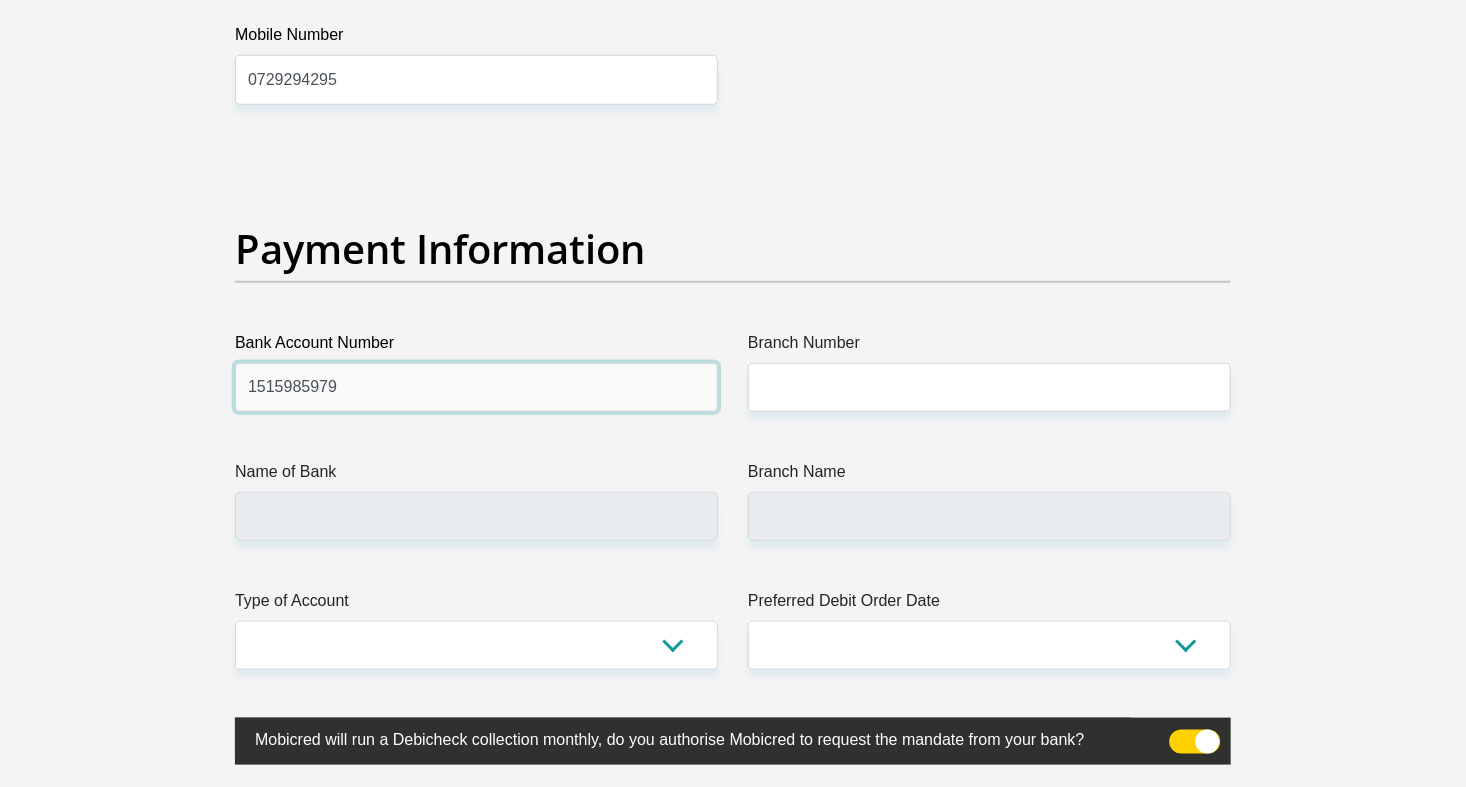 type on "1515985979" 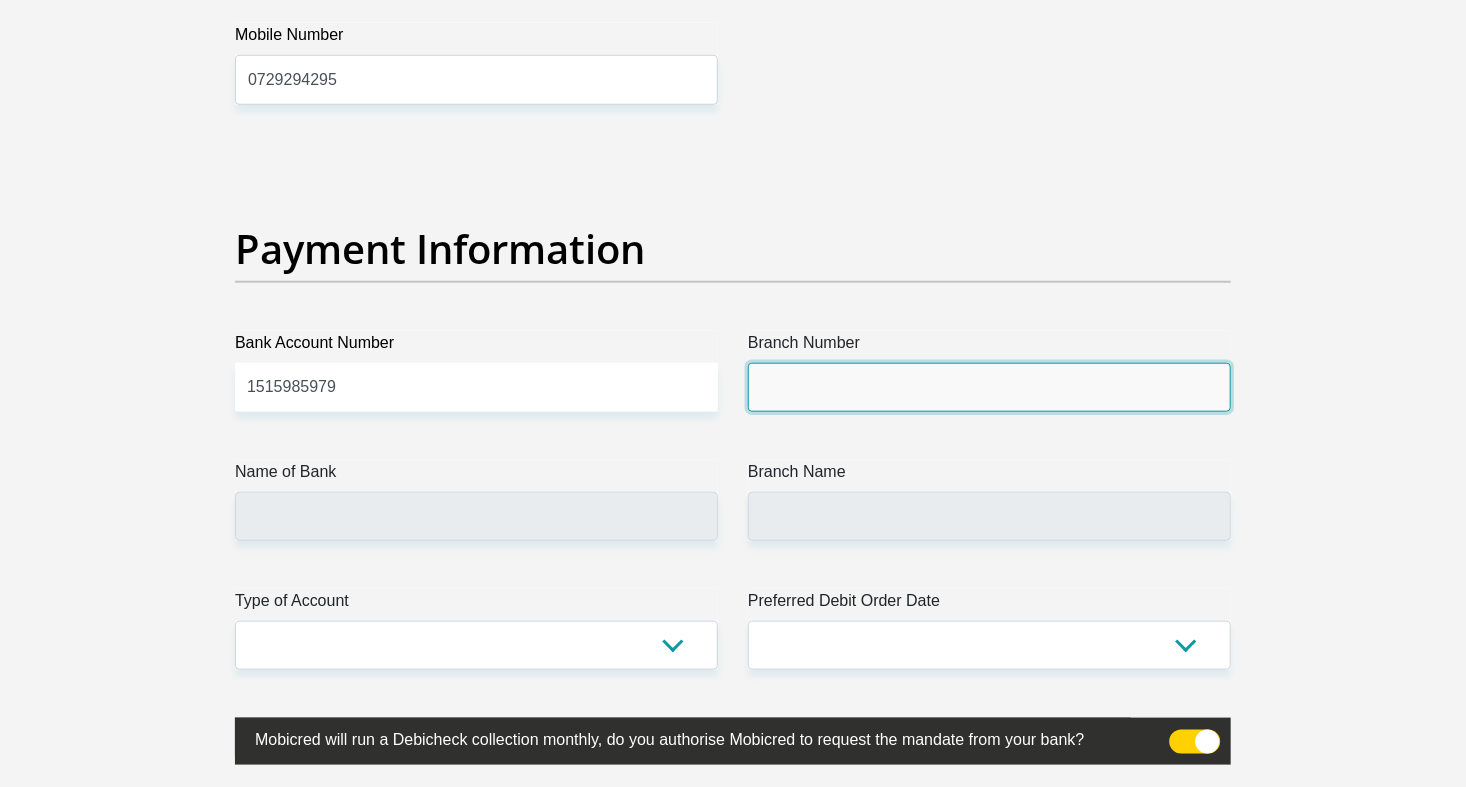 click on "Branch Number" at bounding box center (989, 387) 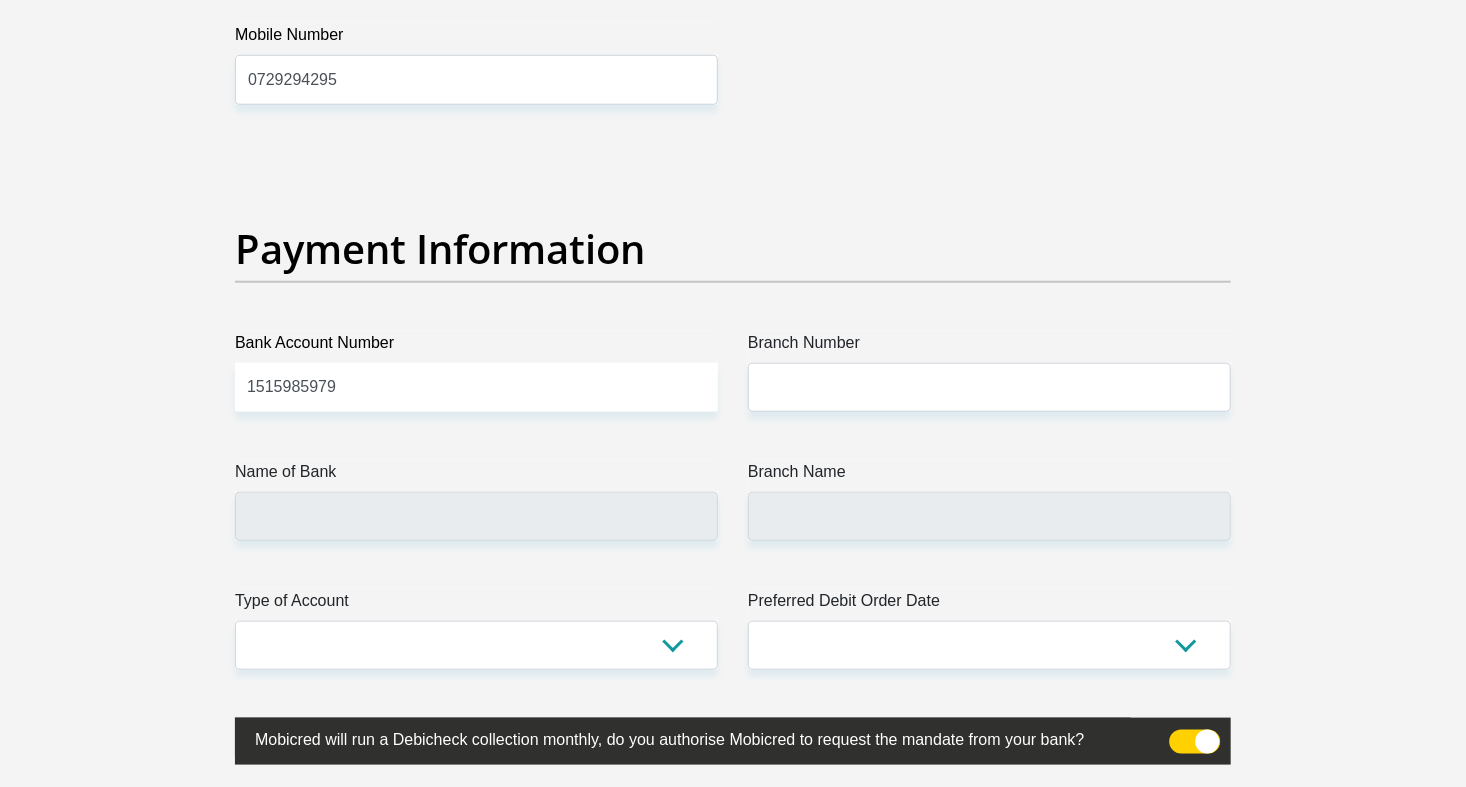 drag, startPoint x: 850, startPoint y: 541, endPoint x: 861, endPoint y: 522, distance: 21.954498 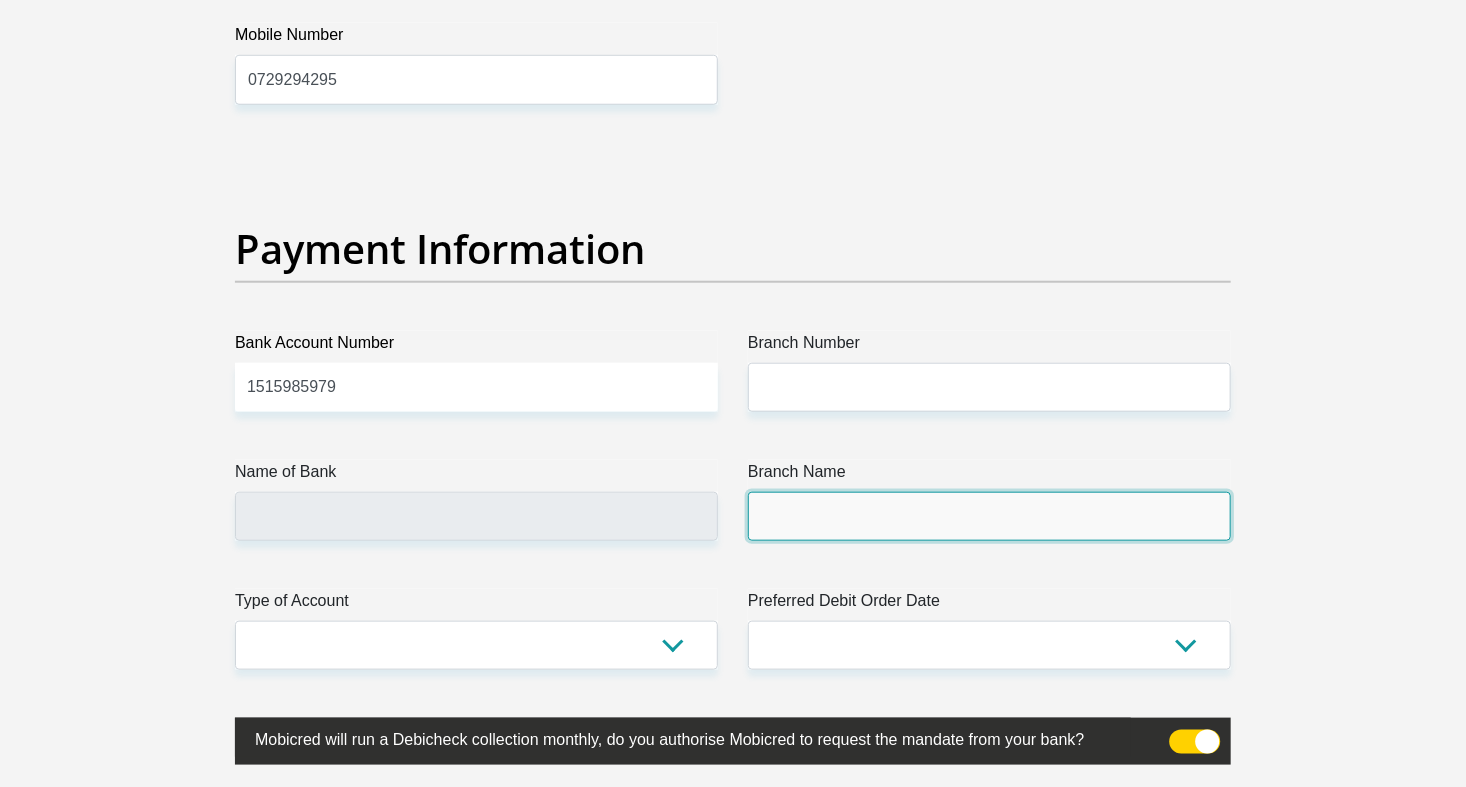 click on "Branch Name" at bounding box center [989, 516] 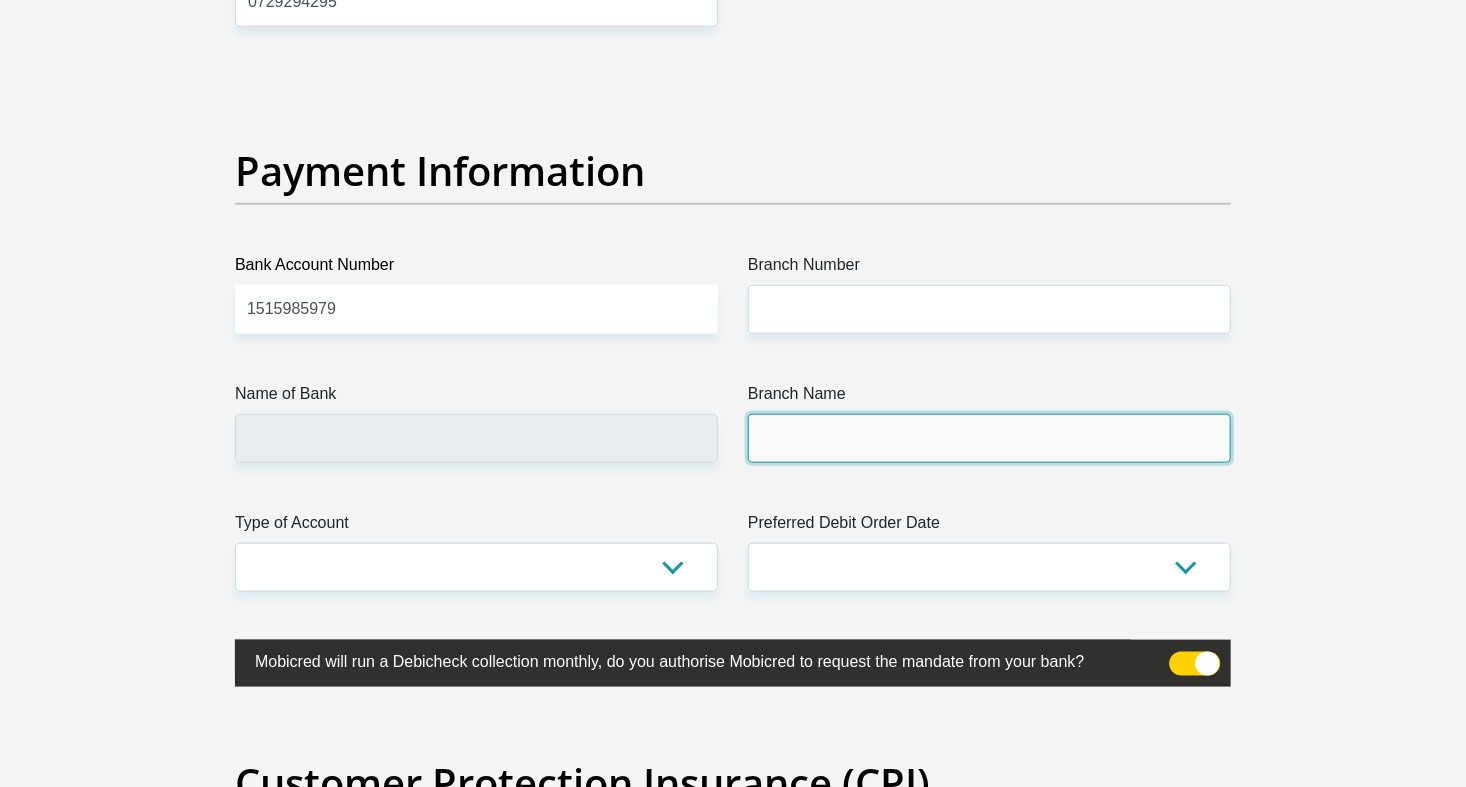 scroll, scrollTop: 4508, scrollLeft: 0, axis: vertical 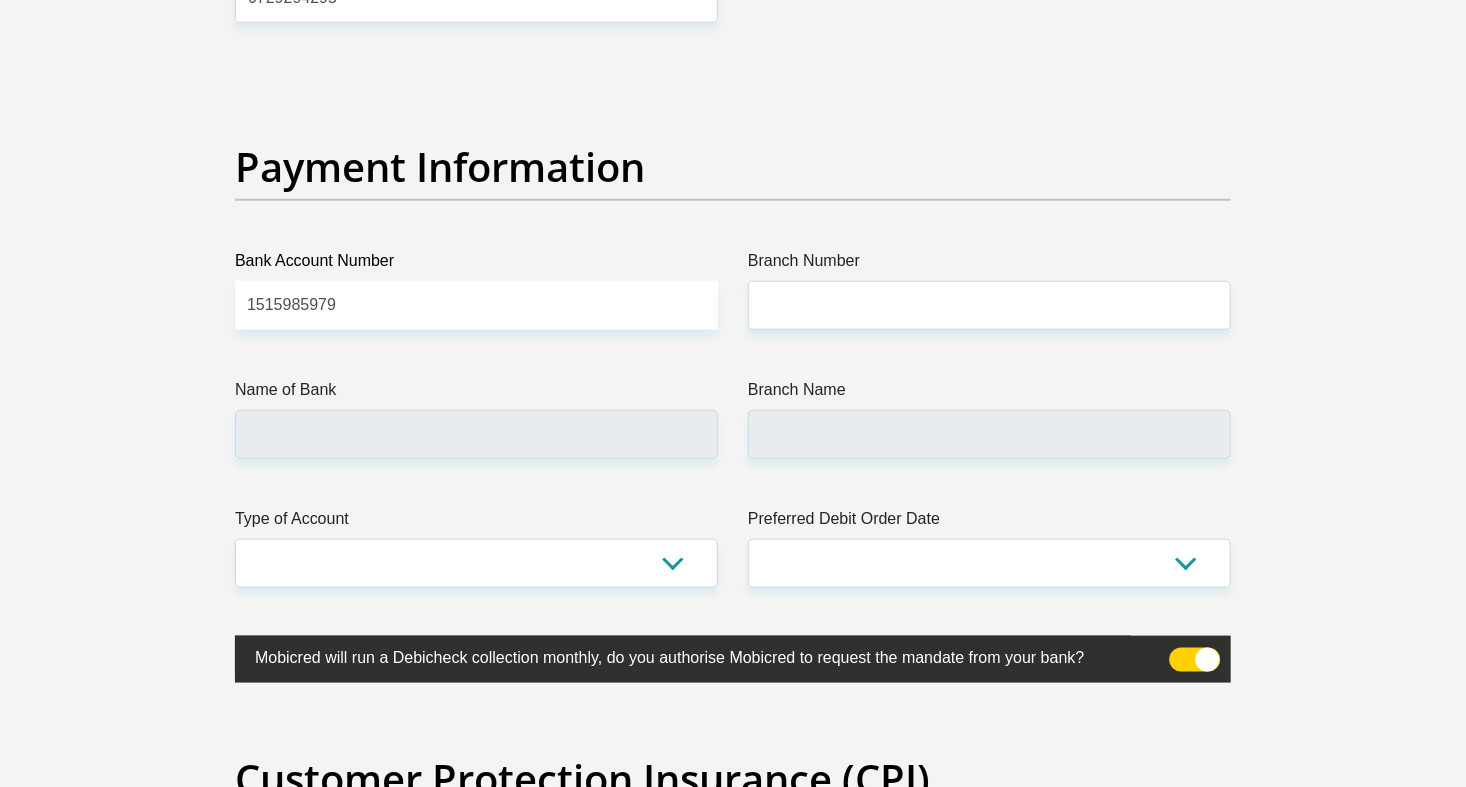 click on "Name of Bank" at bounding box center [476, 394] 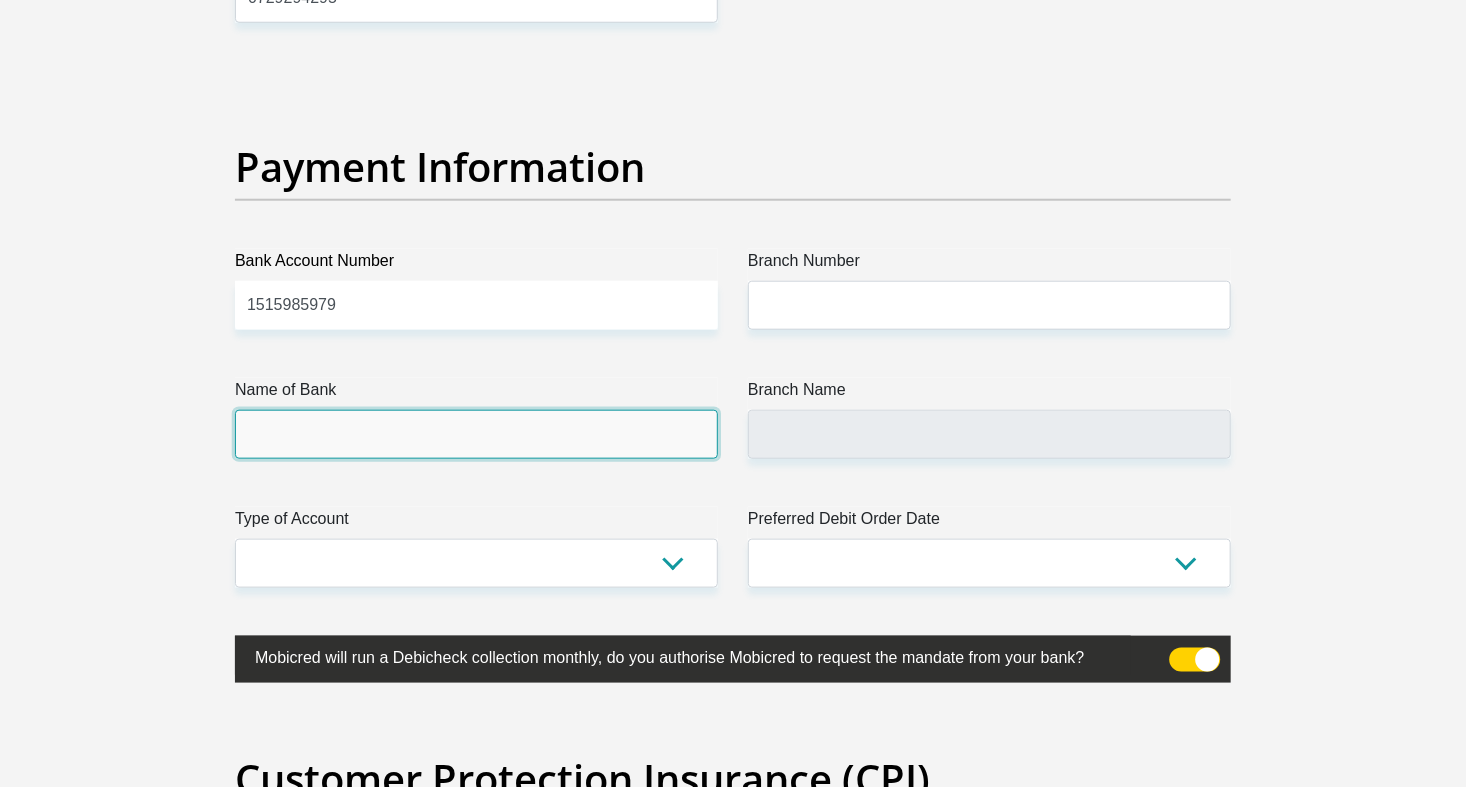click on "Name of Bank" at bounding box center (476, 434) 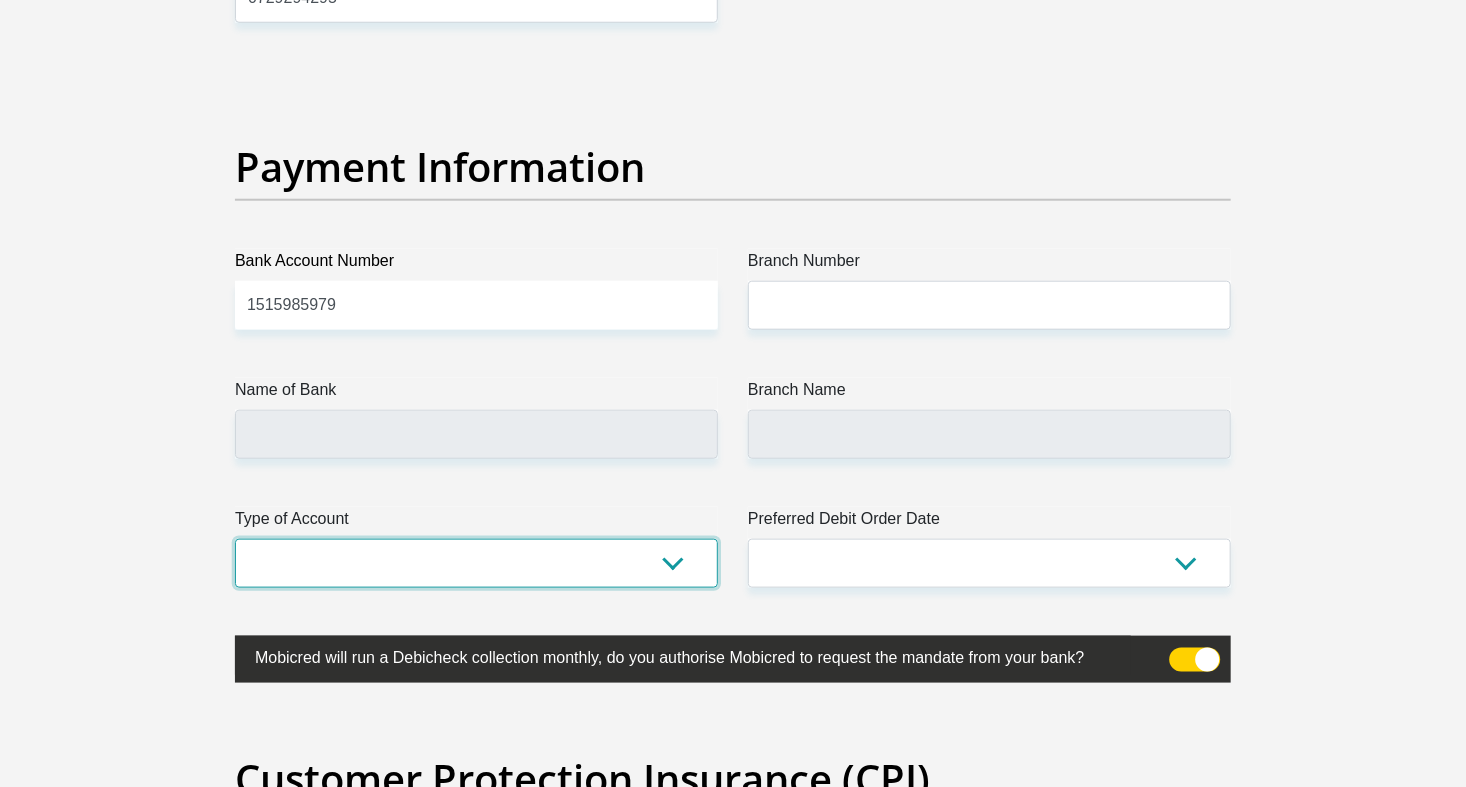 click on "Cheque
Savings" at bounding box center (476, 563) 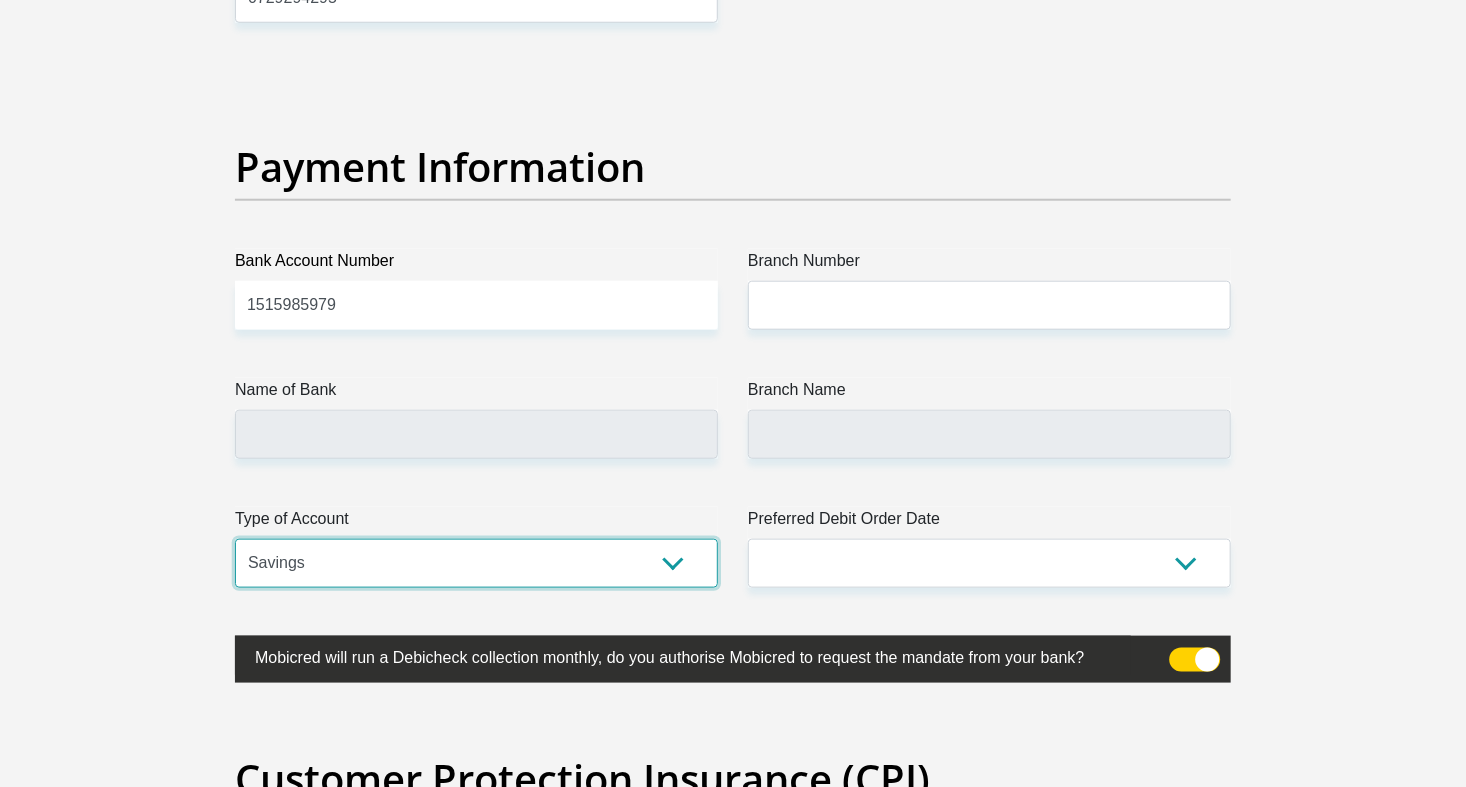 click on "Cheque
Savings" at bounding box center (476, 563) 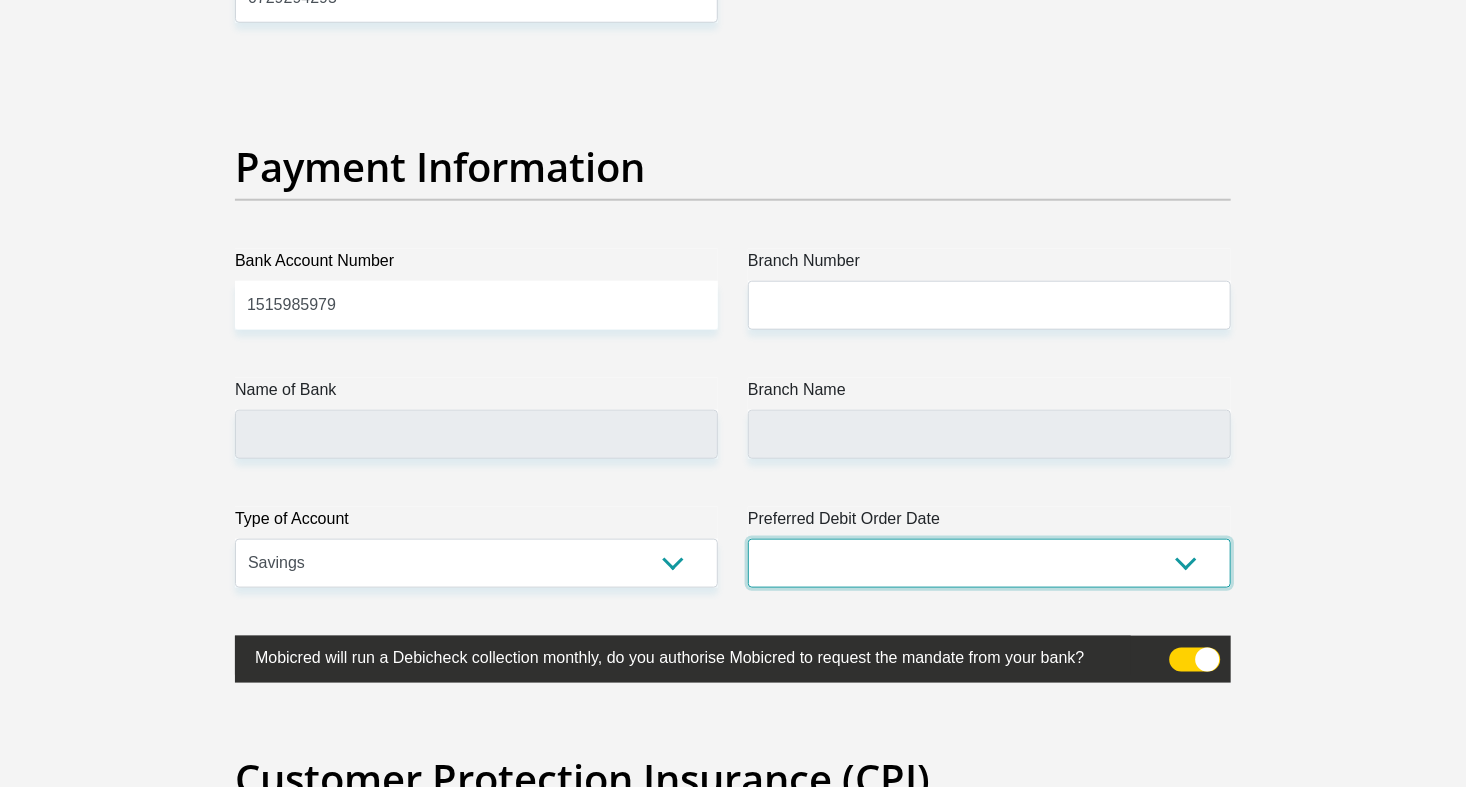 click on "1st
2nd
3rd
4th
5th
7th
18th
19th
20th
21st
22nd
23rd
24th
25th
26th
27th
28th
29th
30th" at bounding box center (989, 563) 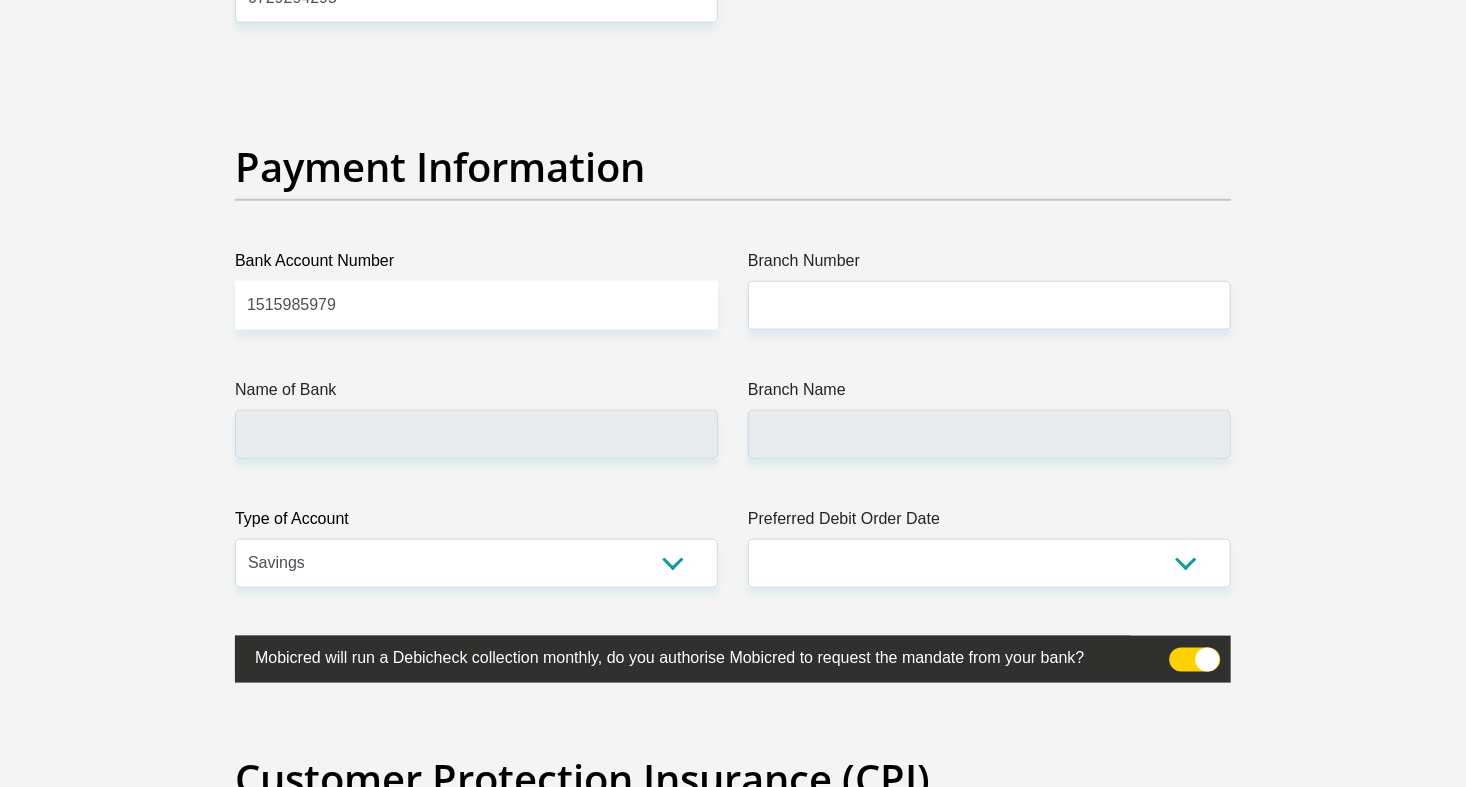 click on "Personal Details
Title
Mr
Ms
Mrs
Dr
Other
First Name
Ndivho
Surname
Alex
ID Number
0304215709086
Please input valid ID number
Race
Black
Coloured
Indian
White
Other
Contact Number
0793688831
Please input valid contact number
Aruba" at bounding box center (733, -935) 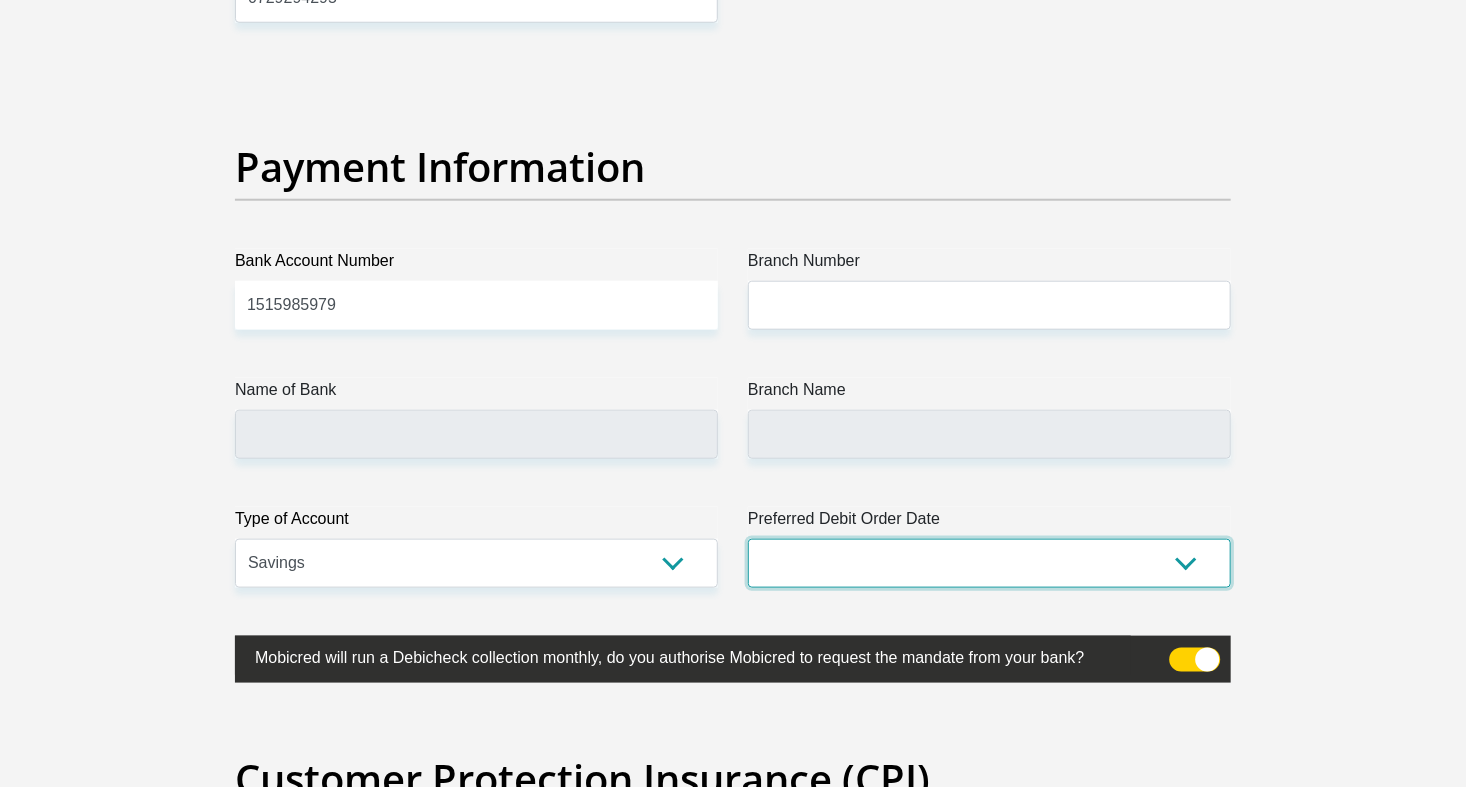 click on "1st
2nd
3rd
4th
5th
7th
18th
19th
20th
21st
22nd
23rd
24th
25th
26th
27th
28th
29th
30th" at bounding box center [989, 563] 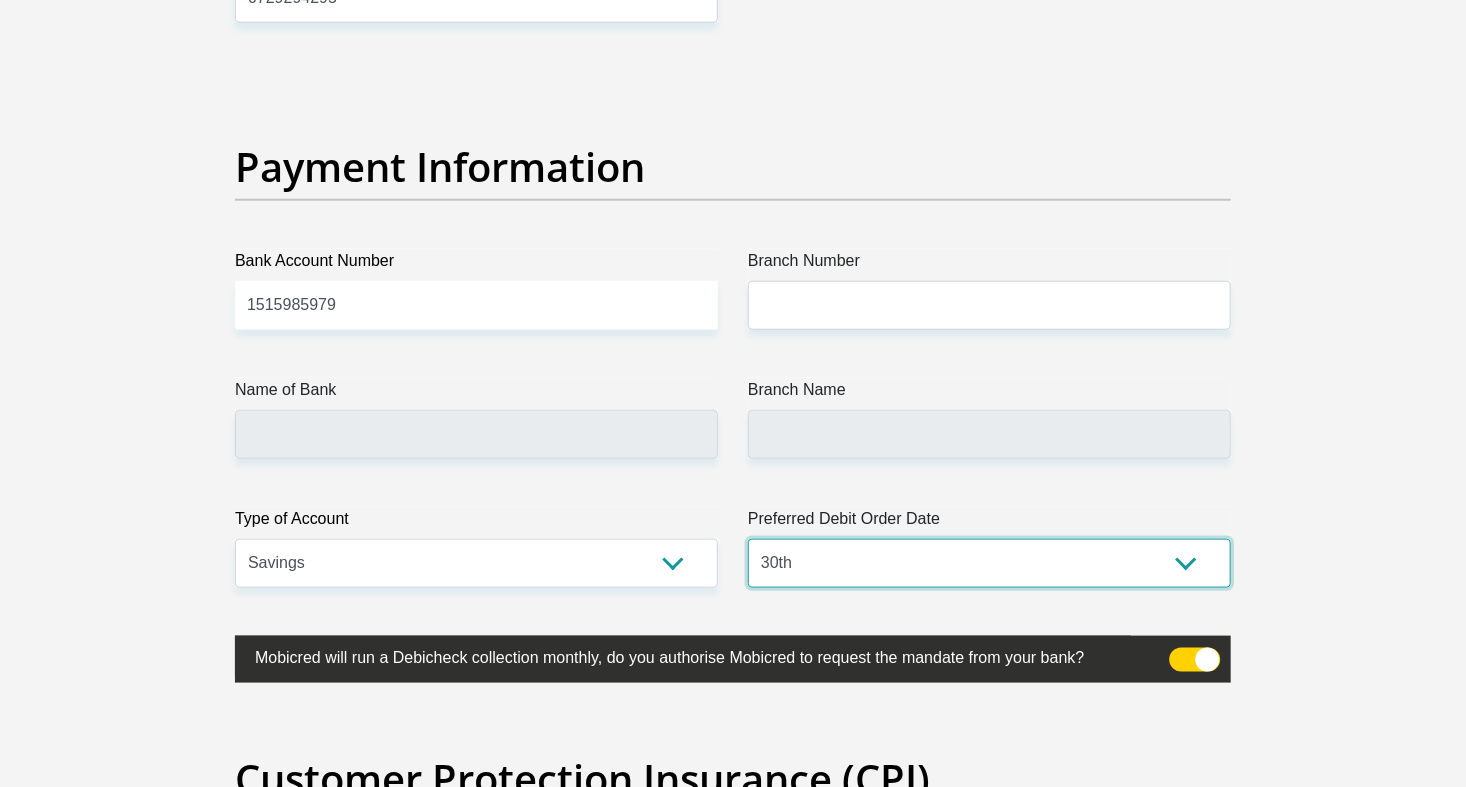 click on "1st
2nd
3rd
4th
5th
7th
18th
19th
20th
21st
22nd
23rd
24th
25th
26th
27th
28th
29th
30th" at bounding box center (989, 563) 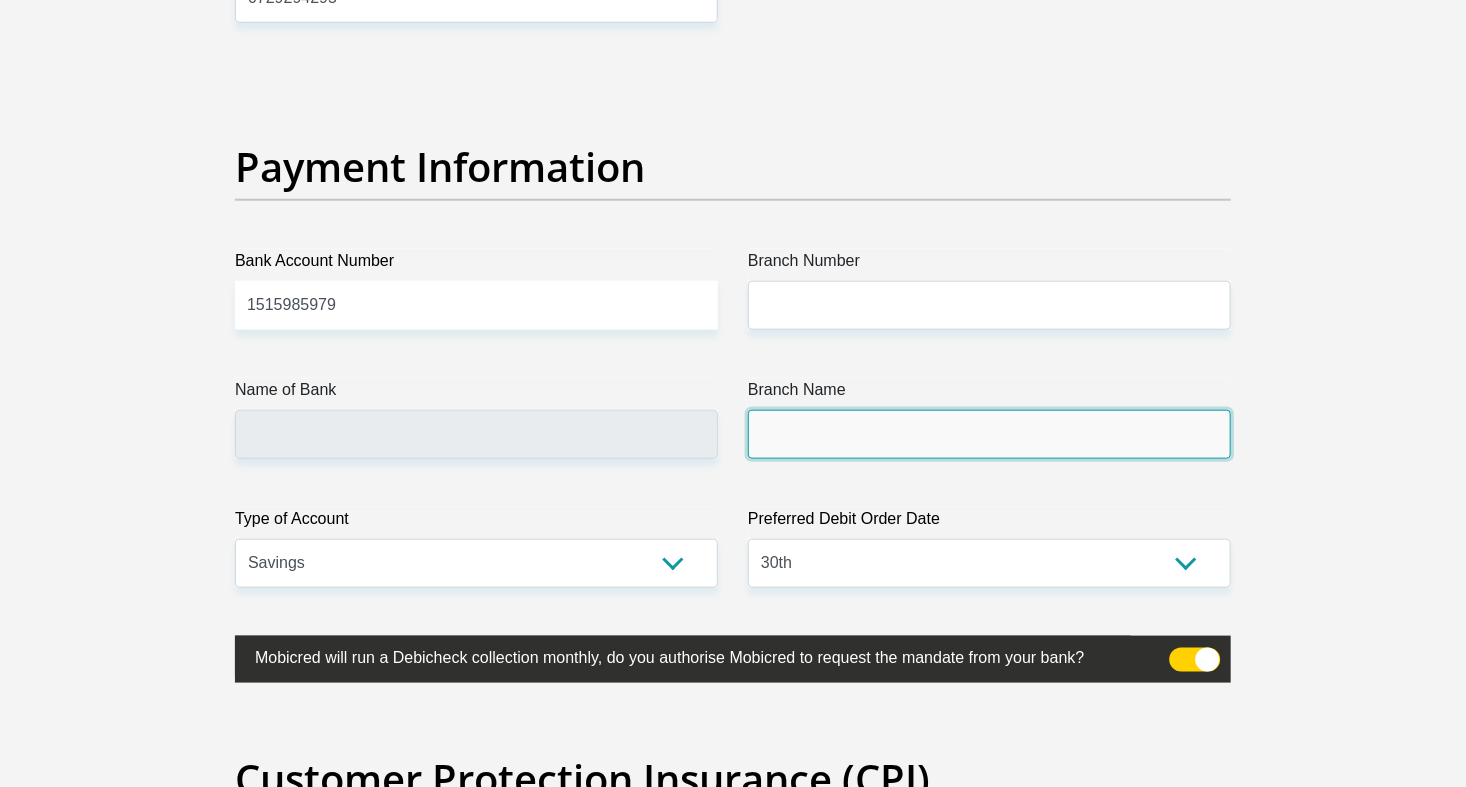 click on "Branch Name" at bounding box center [989, 434] 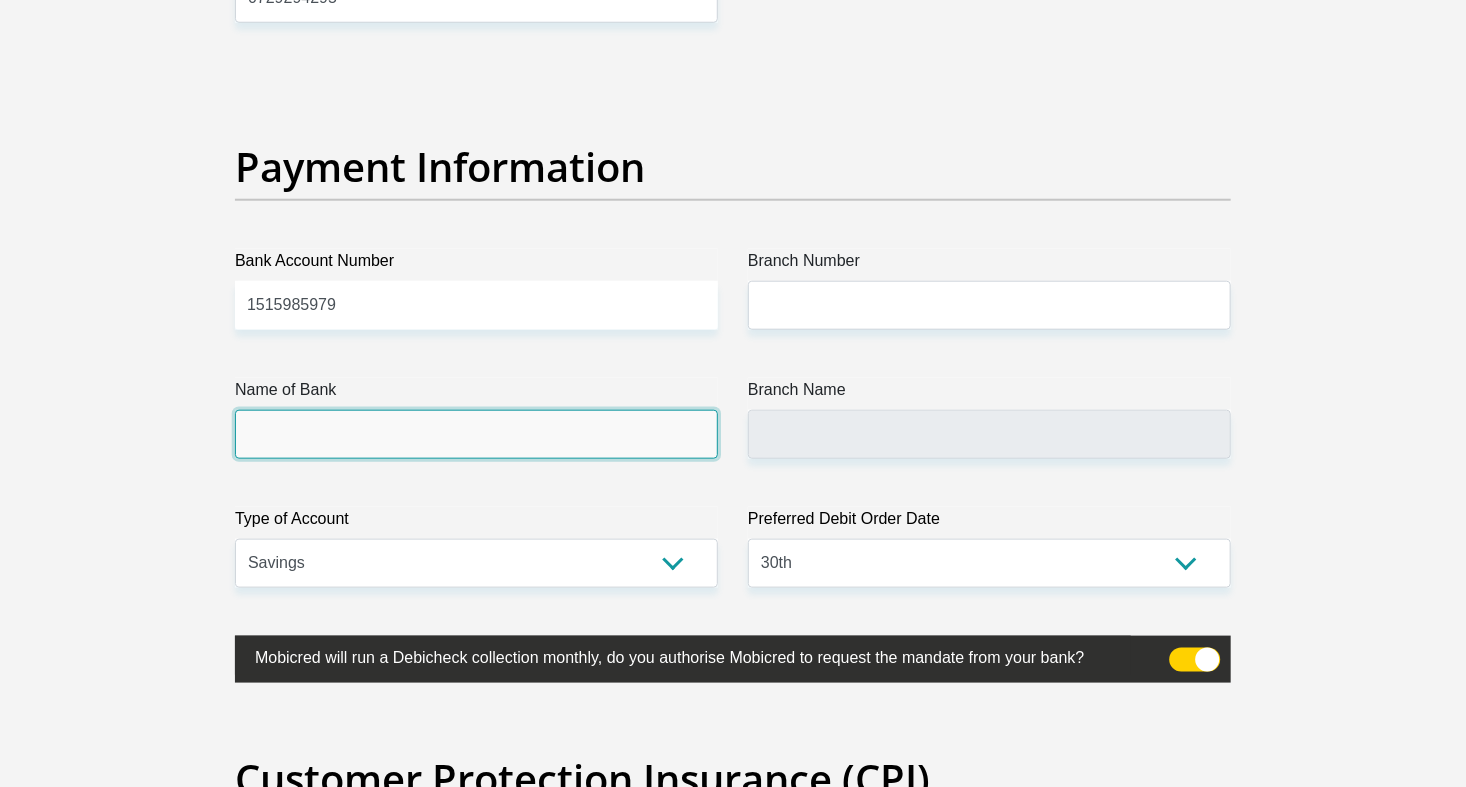 click on "Name of Bank" at bounding box center [476, 434] 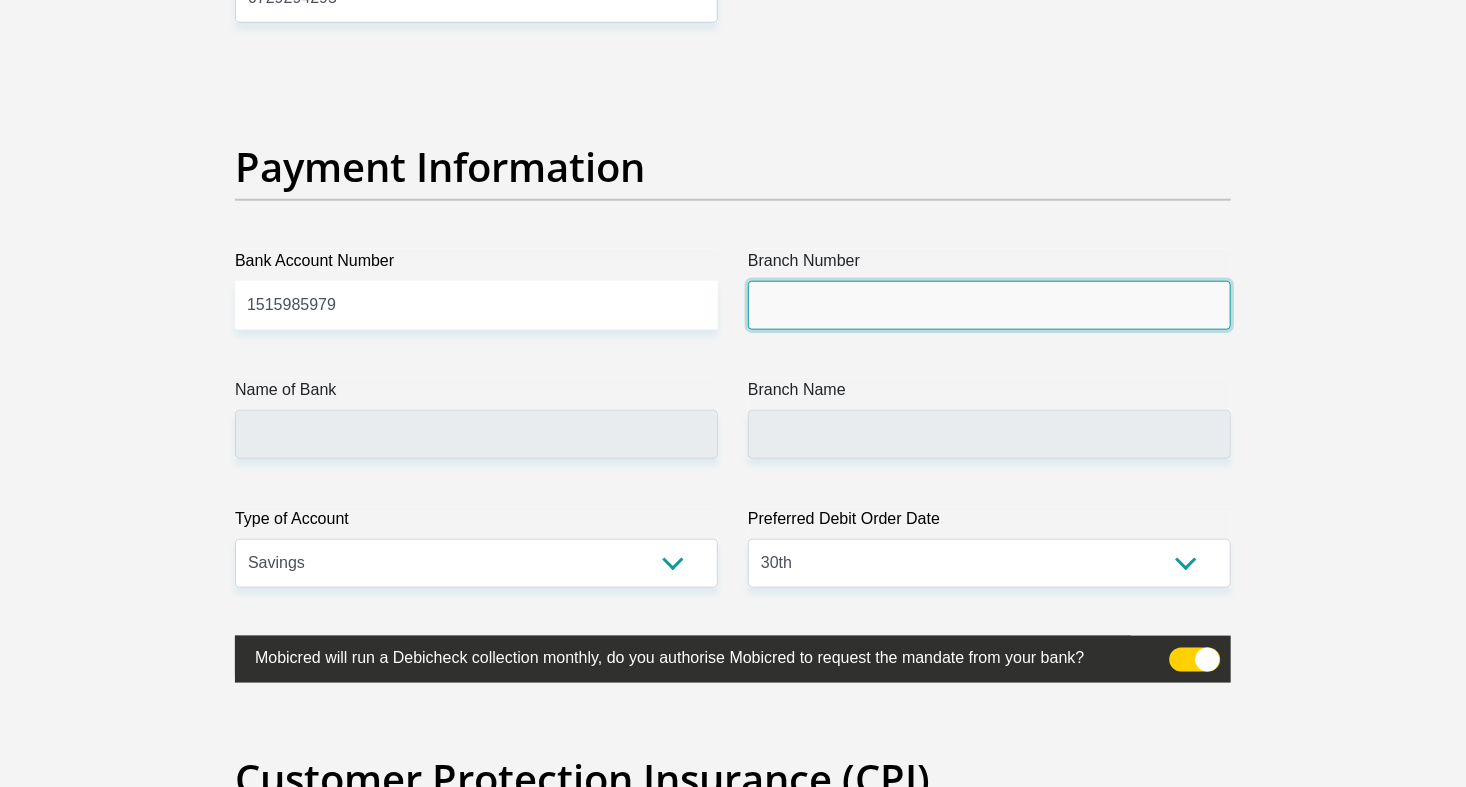click on "Branch Number" at bounding box center [989, 305] 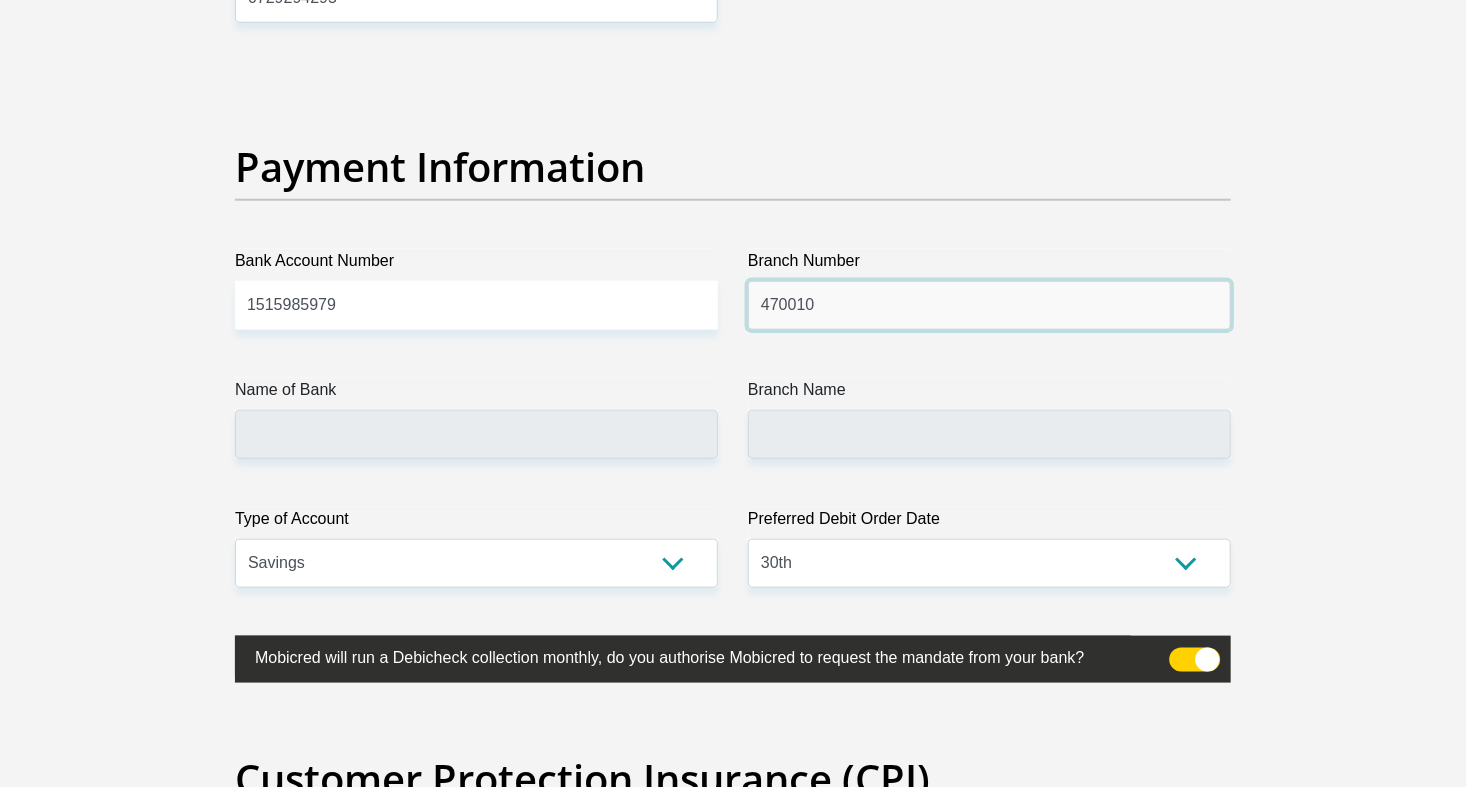 type on "470010" 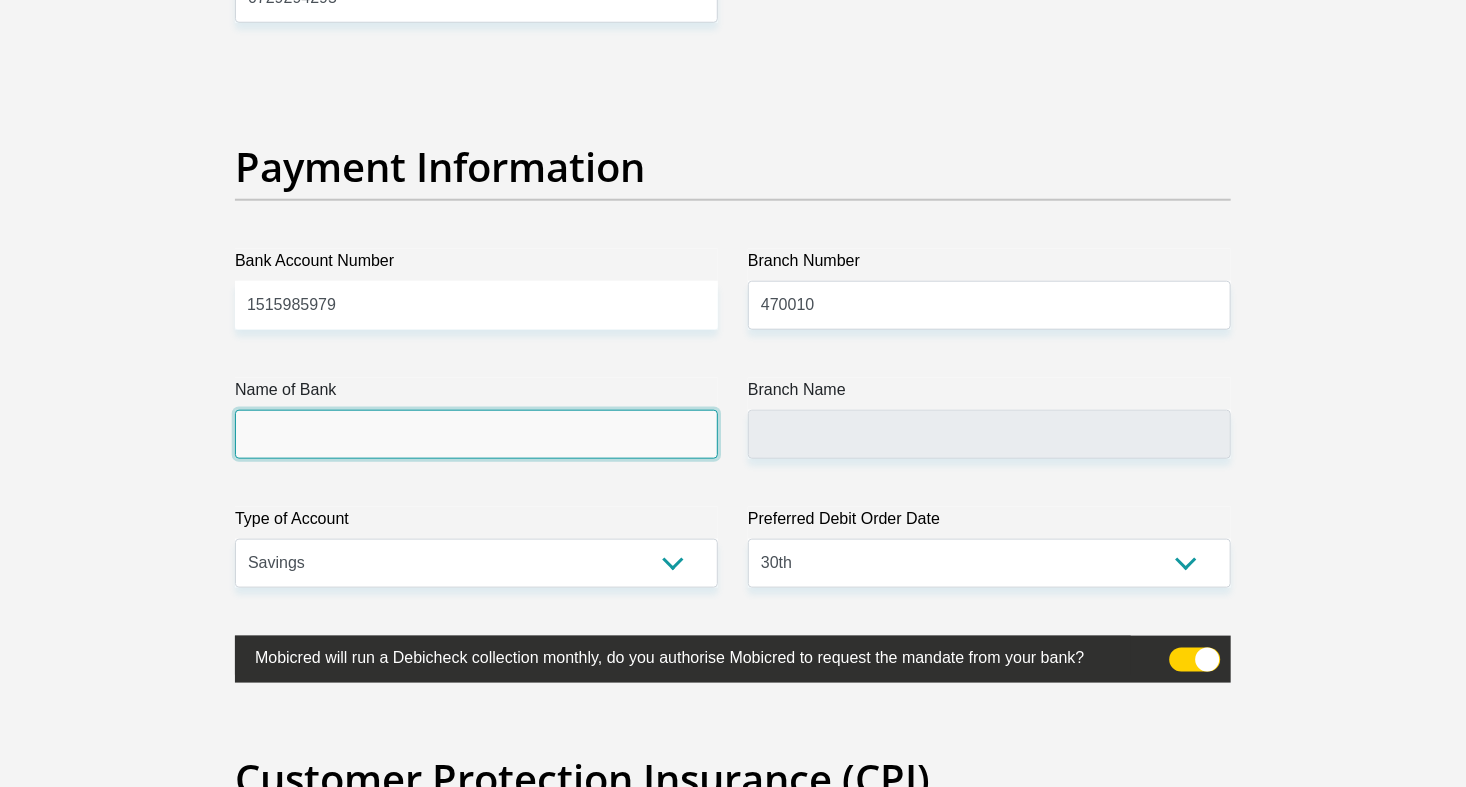 click on "Name of Bank" at bounding box center (476, 434) 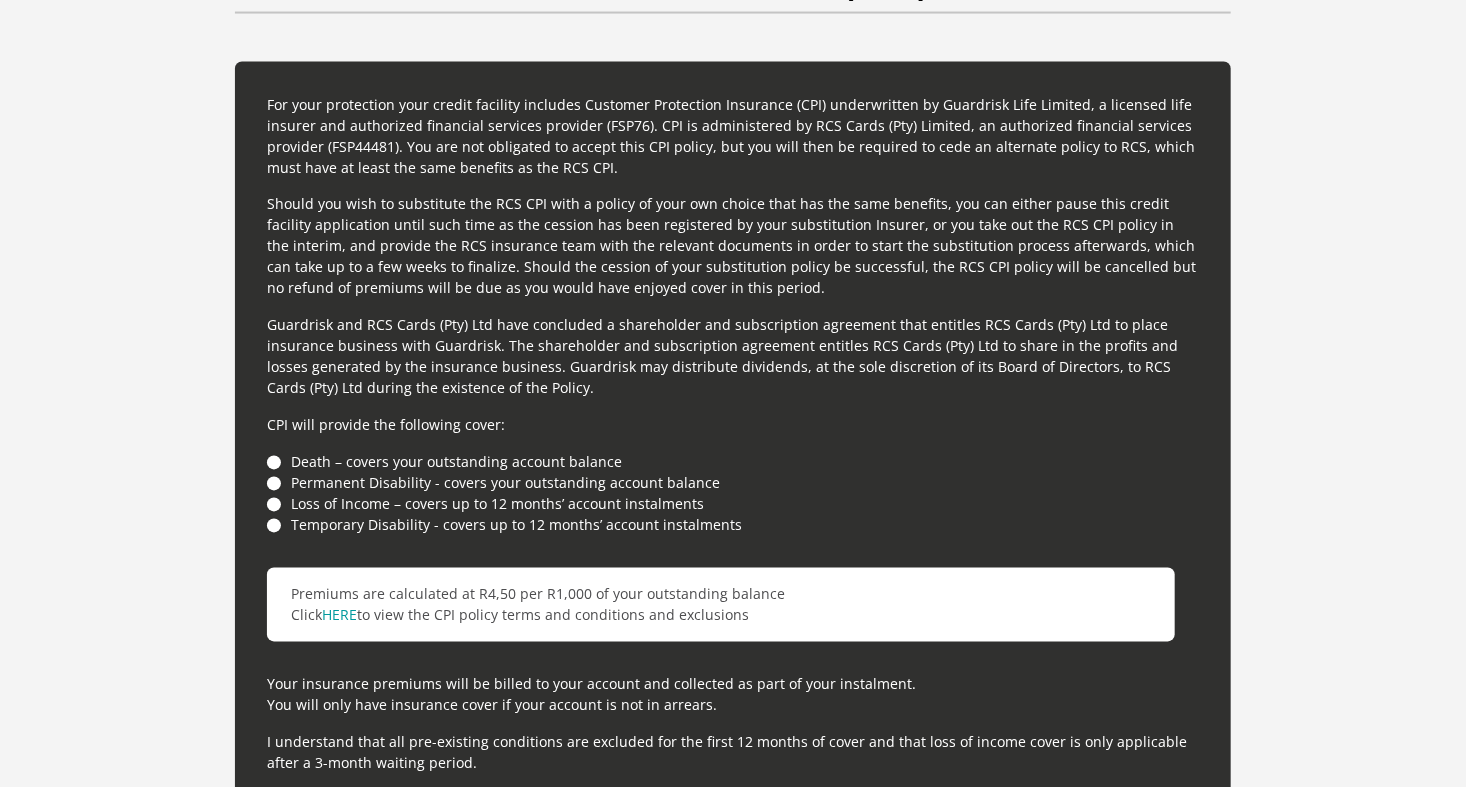 scroll, scrollTop: 5304, scrollLeft: 0, axis: vertical 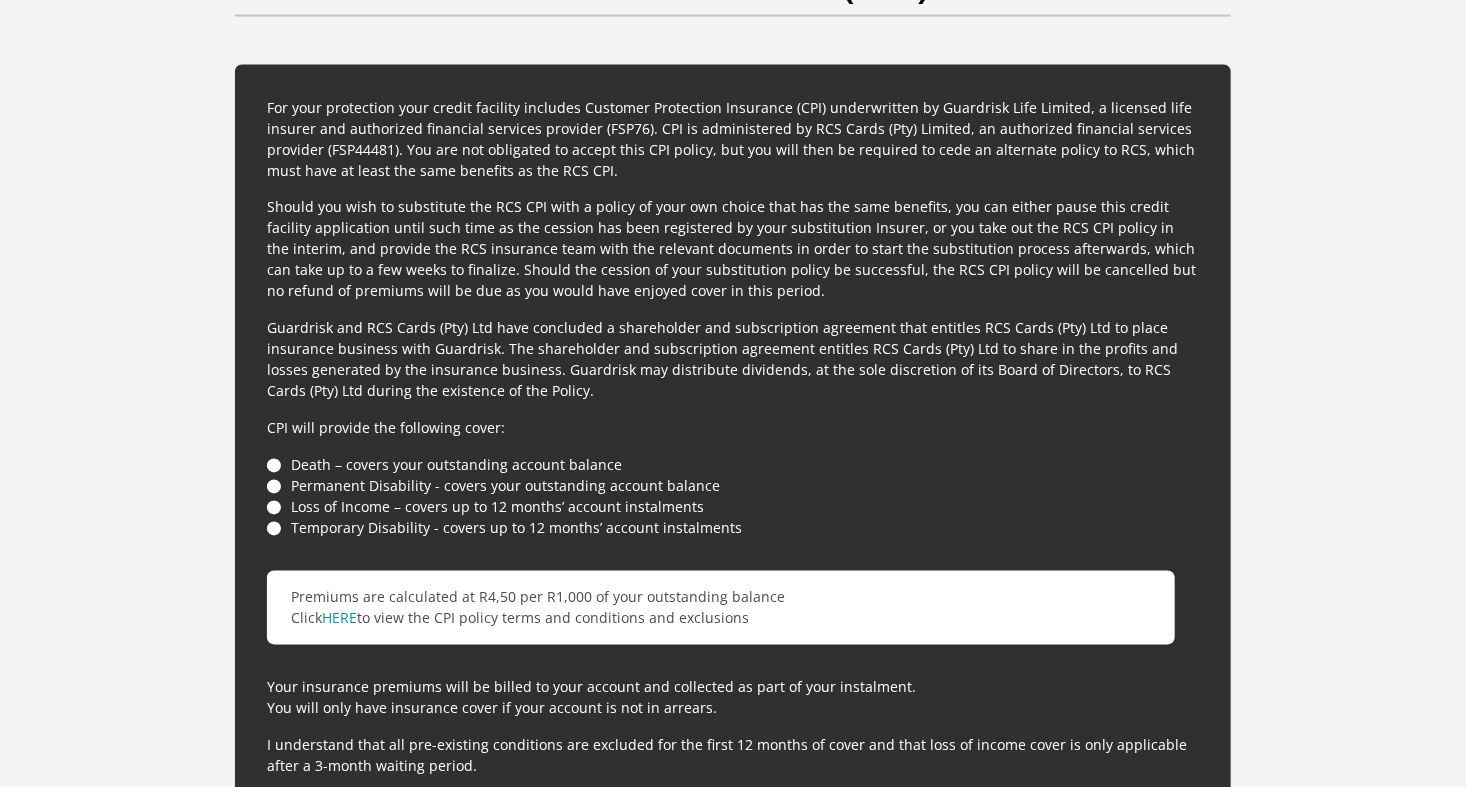 click on "Permanent Disability - covers your outstanding account balance" at bounding box center (733, 486) 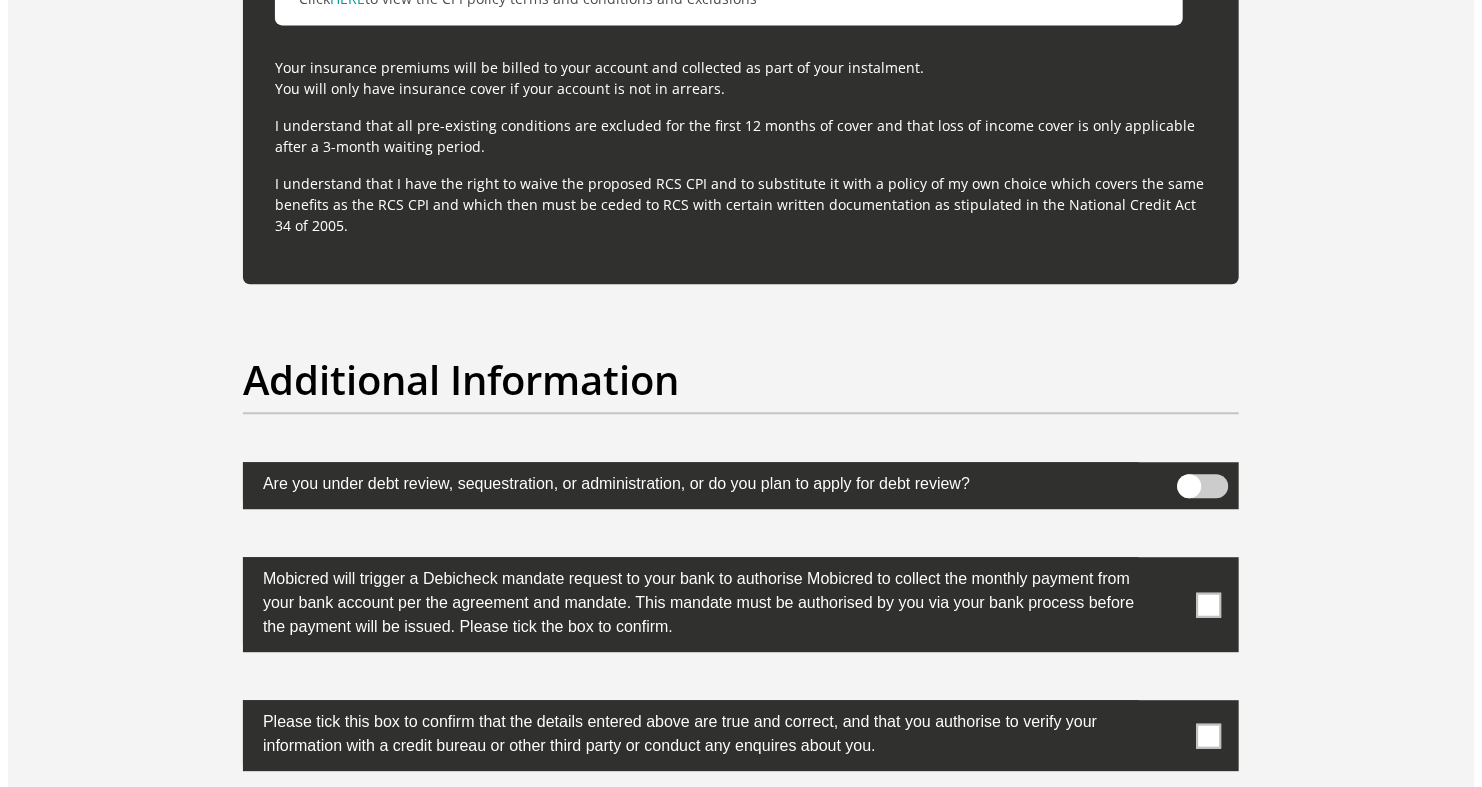 scroll, scrollTop: 5996, scrollLeft: 0, axis: vertical 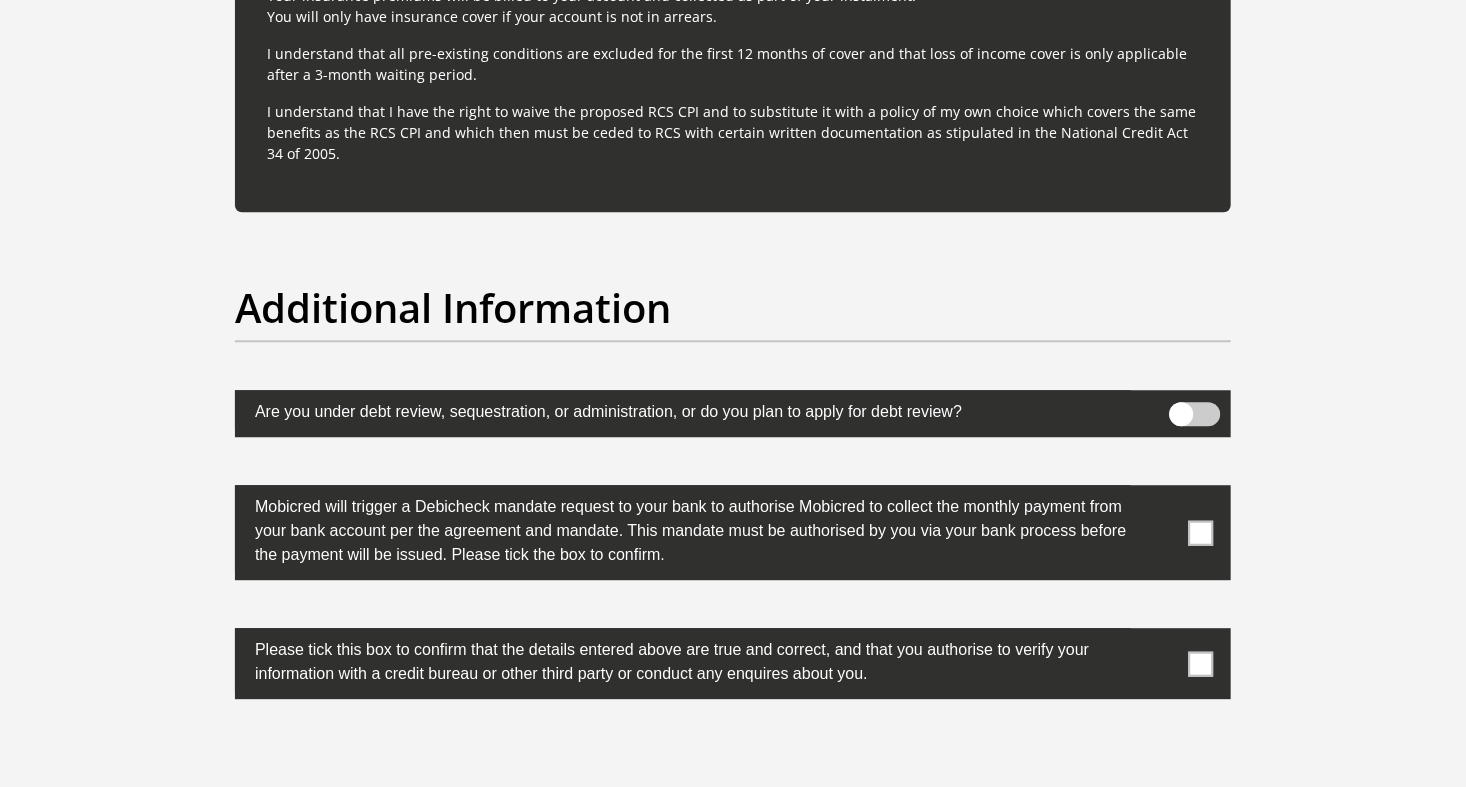 click at bounding box center [1195, 414] 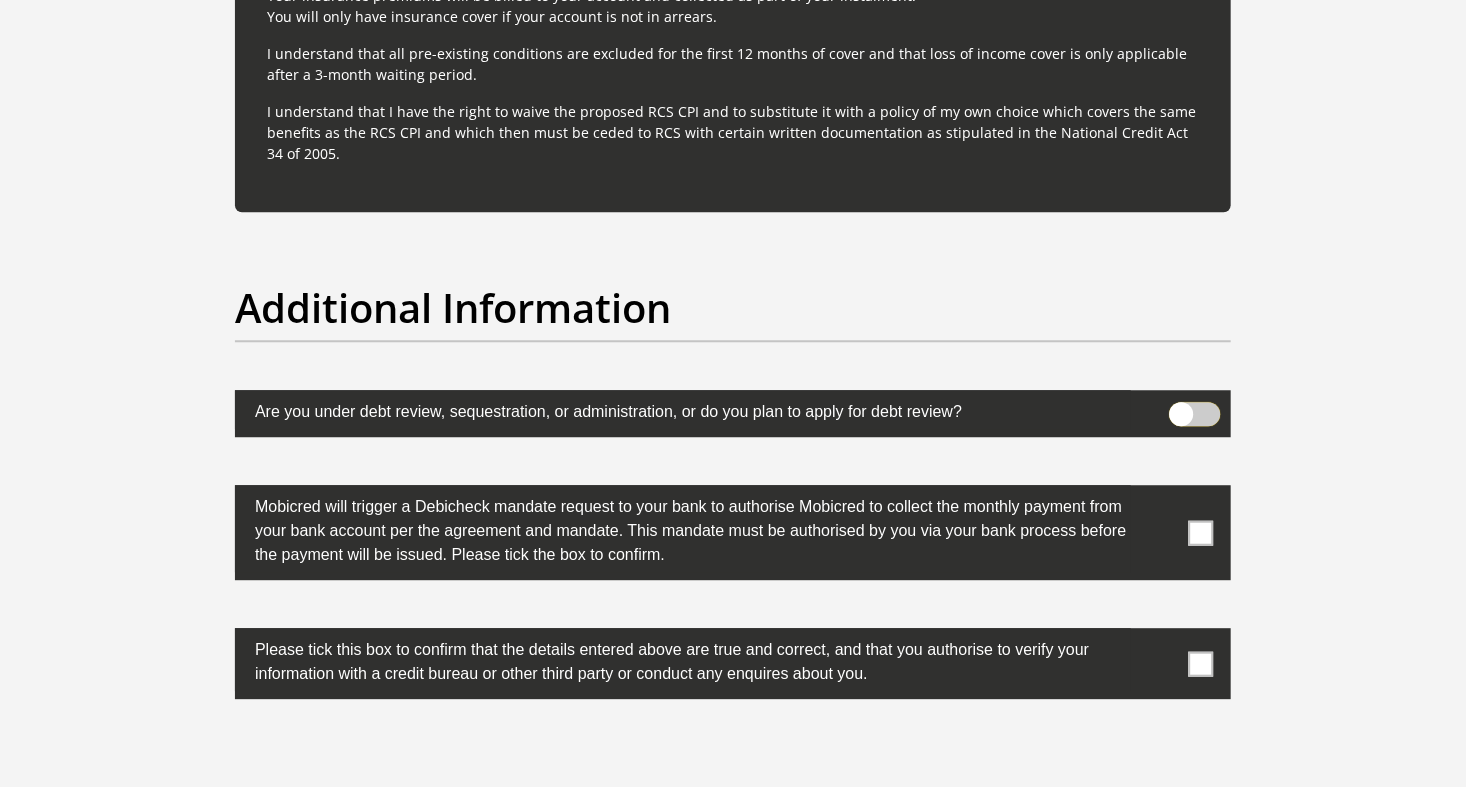 click at bounding box center (1181, 407) 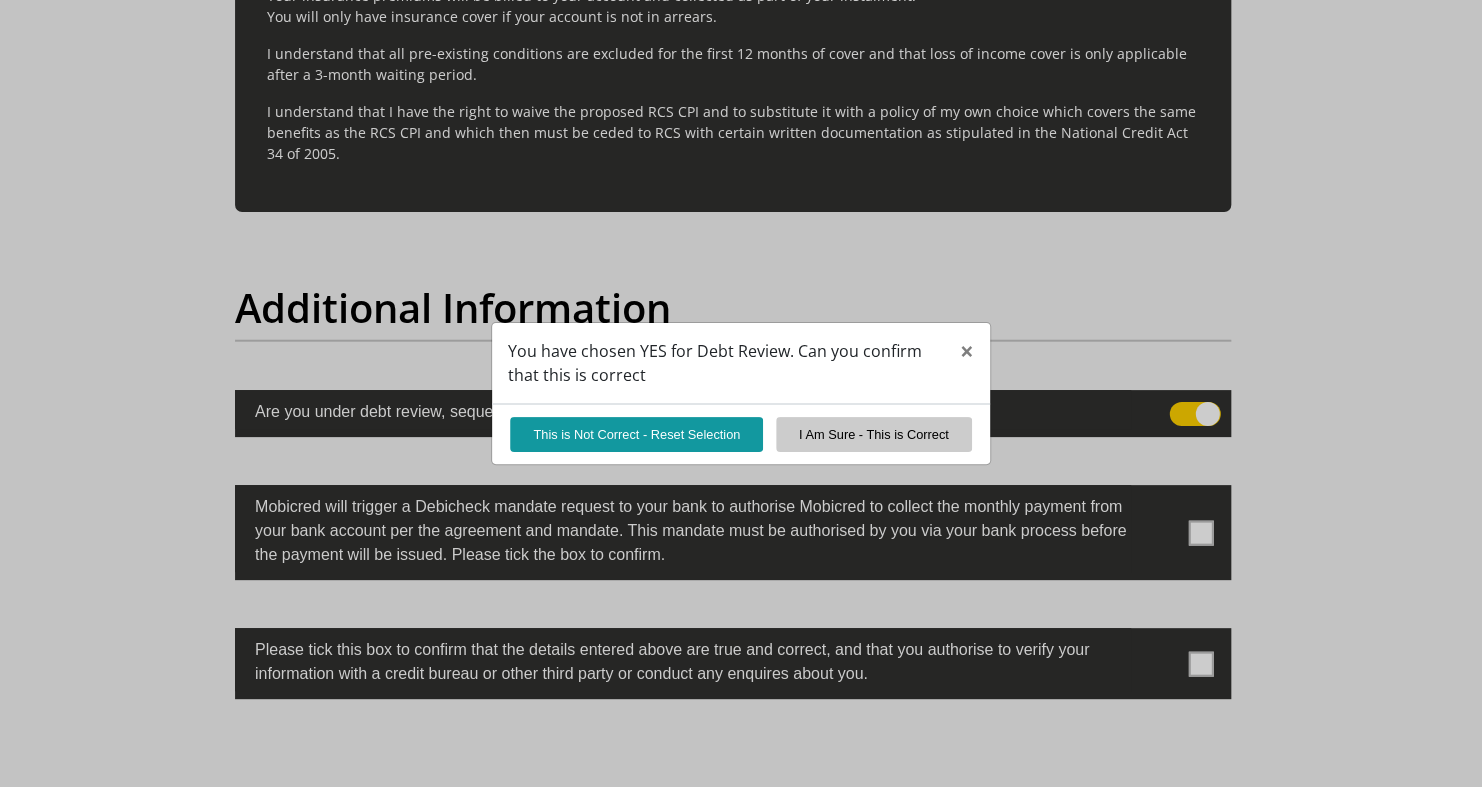 click on "You have chosen YES for Debt Review.
Can you confirm that this is correct" at bounding box center (726, 363) 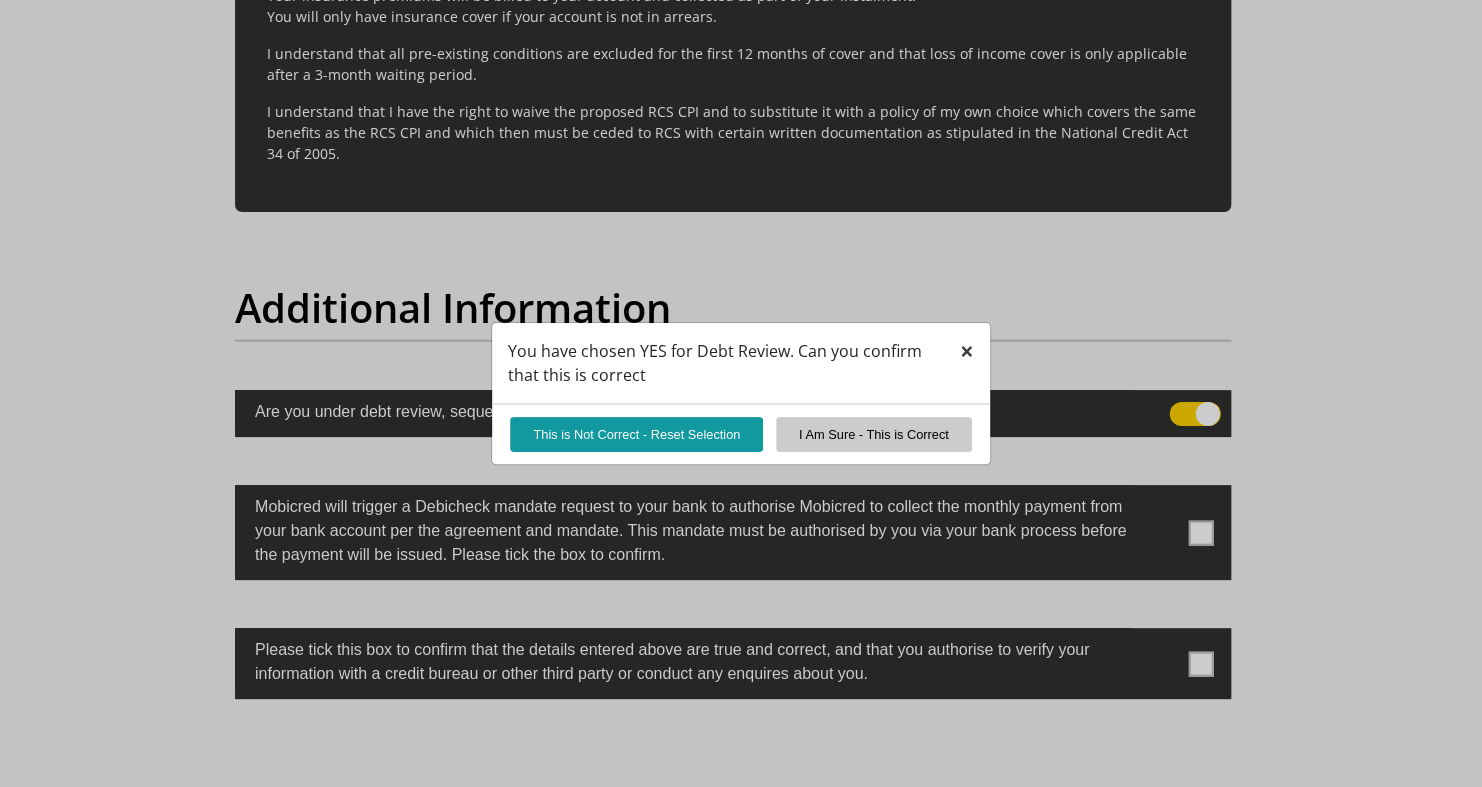 click on "×" at bounding box center (967, 350) 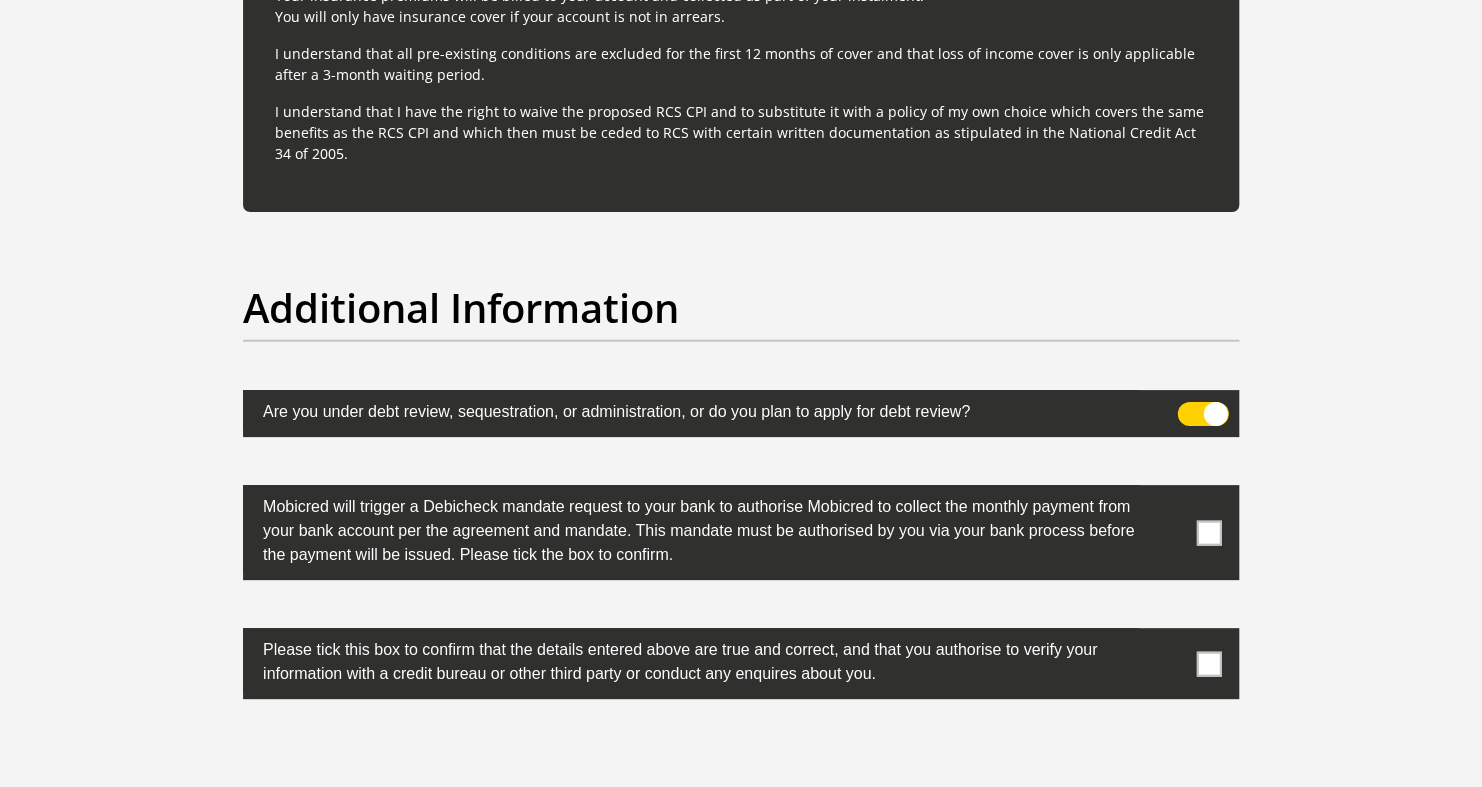 click at bounding box center [1203, 414] 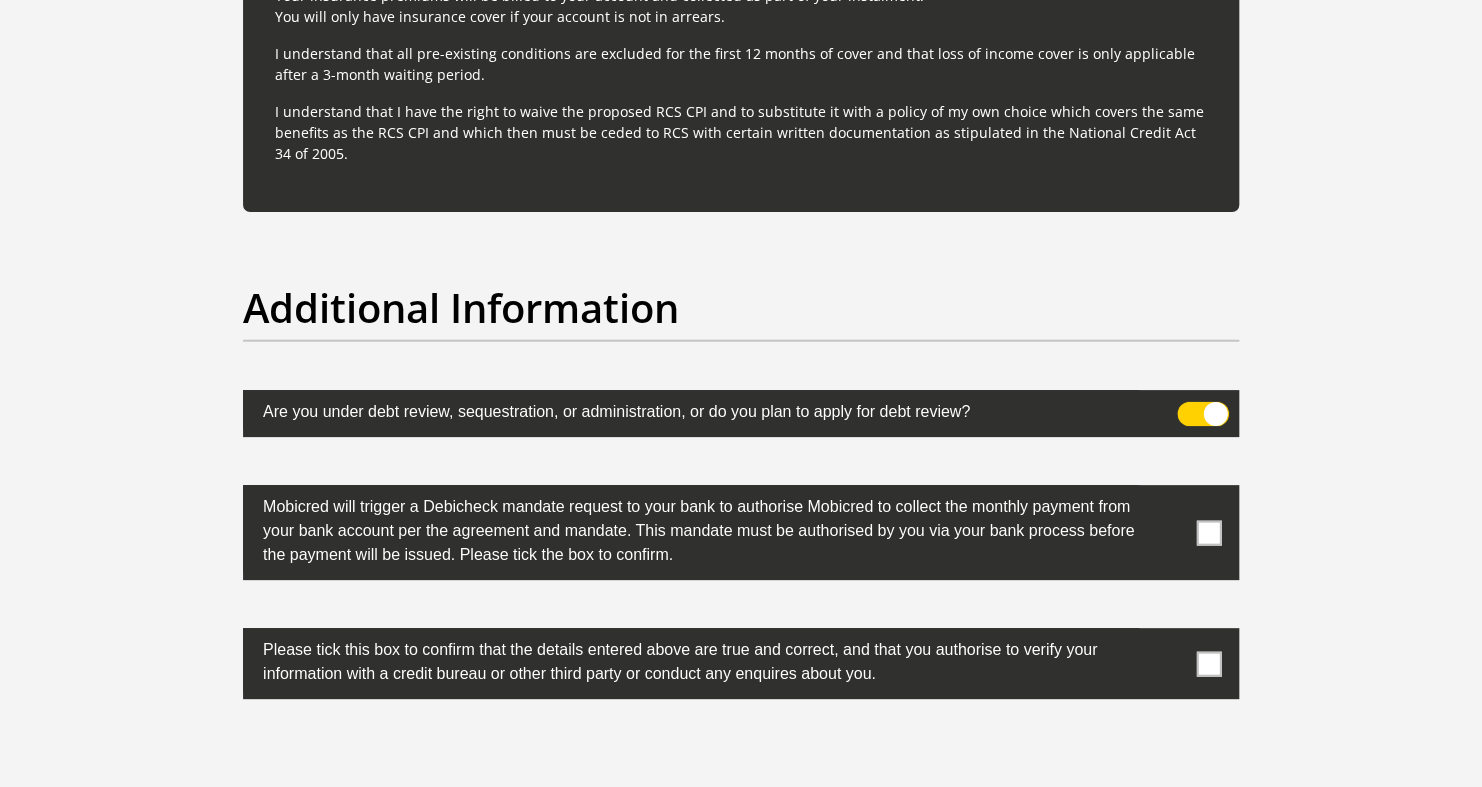 click at bounding box center [1189, 407] 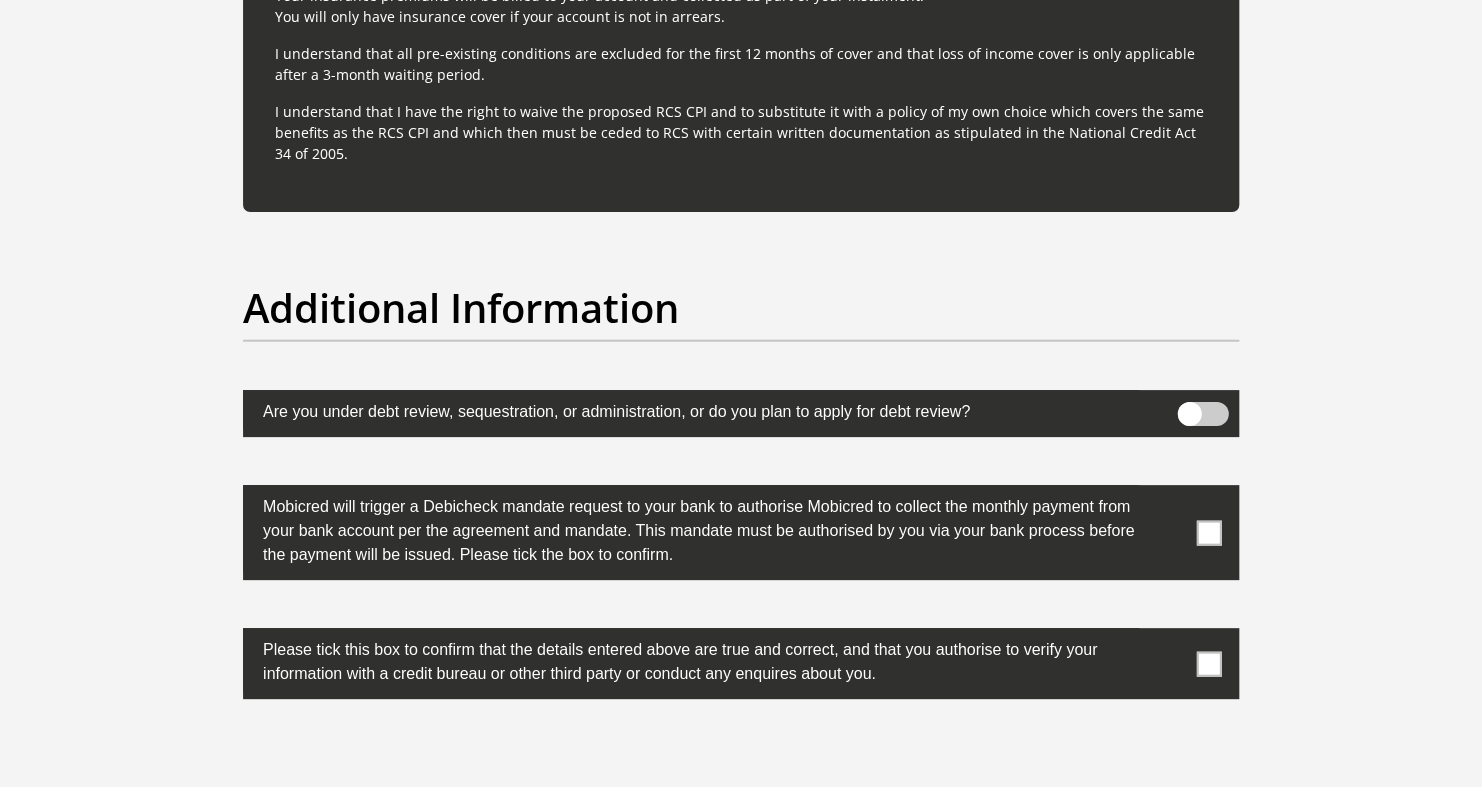 click at bounding box center (741, 663) 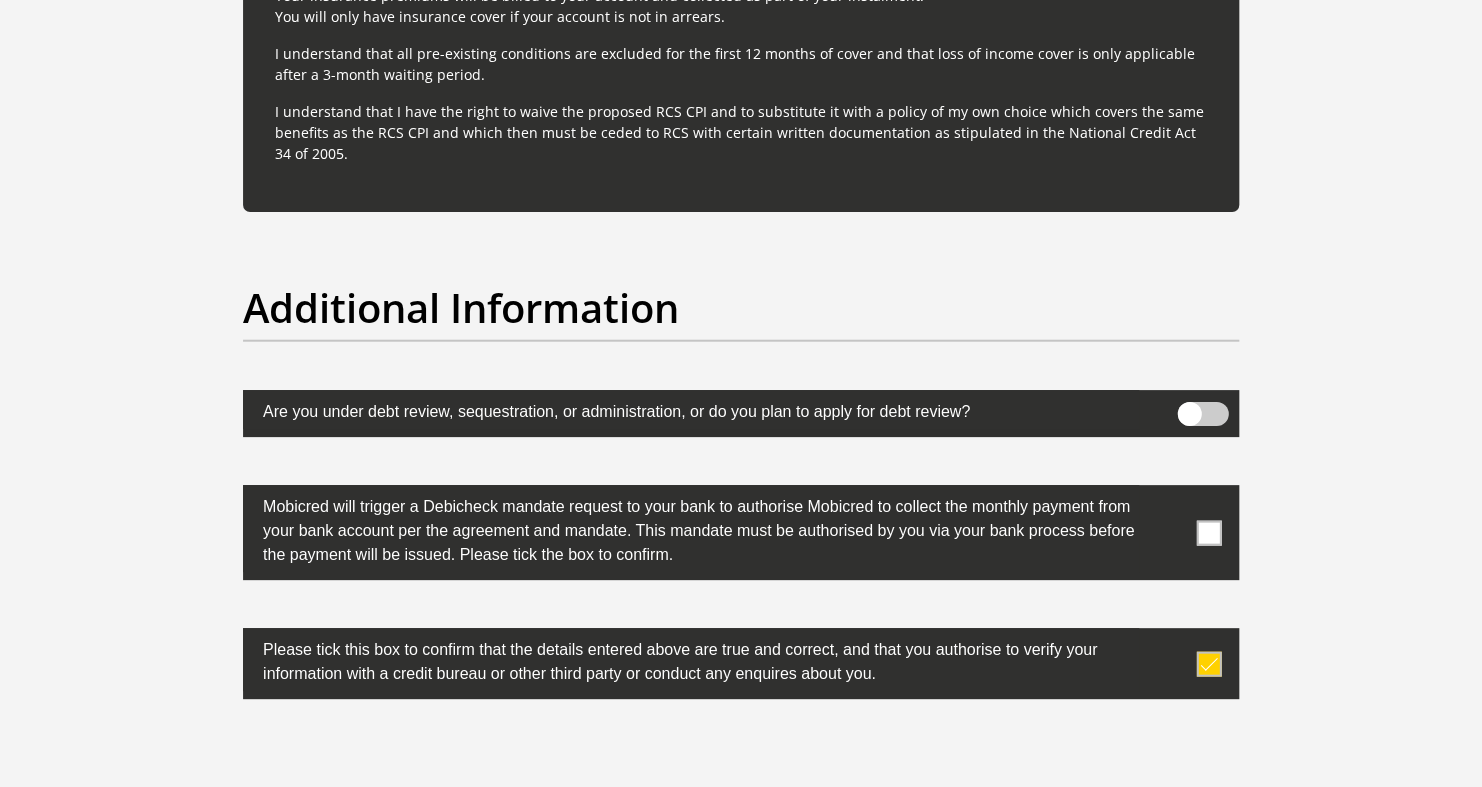 click at bounding box center [1209, 532] 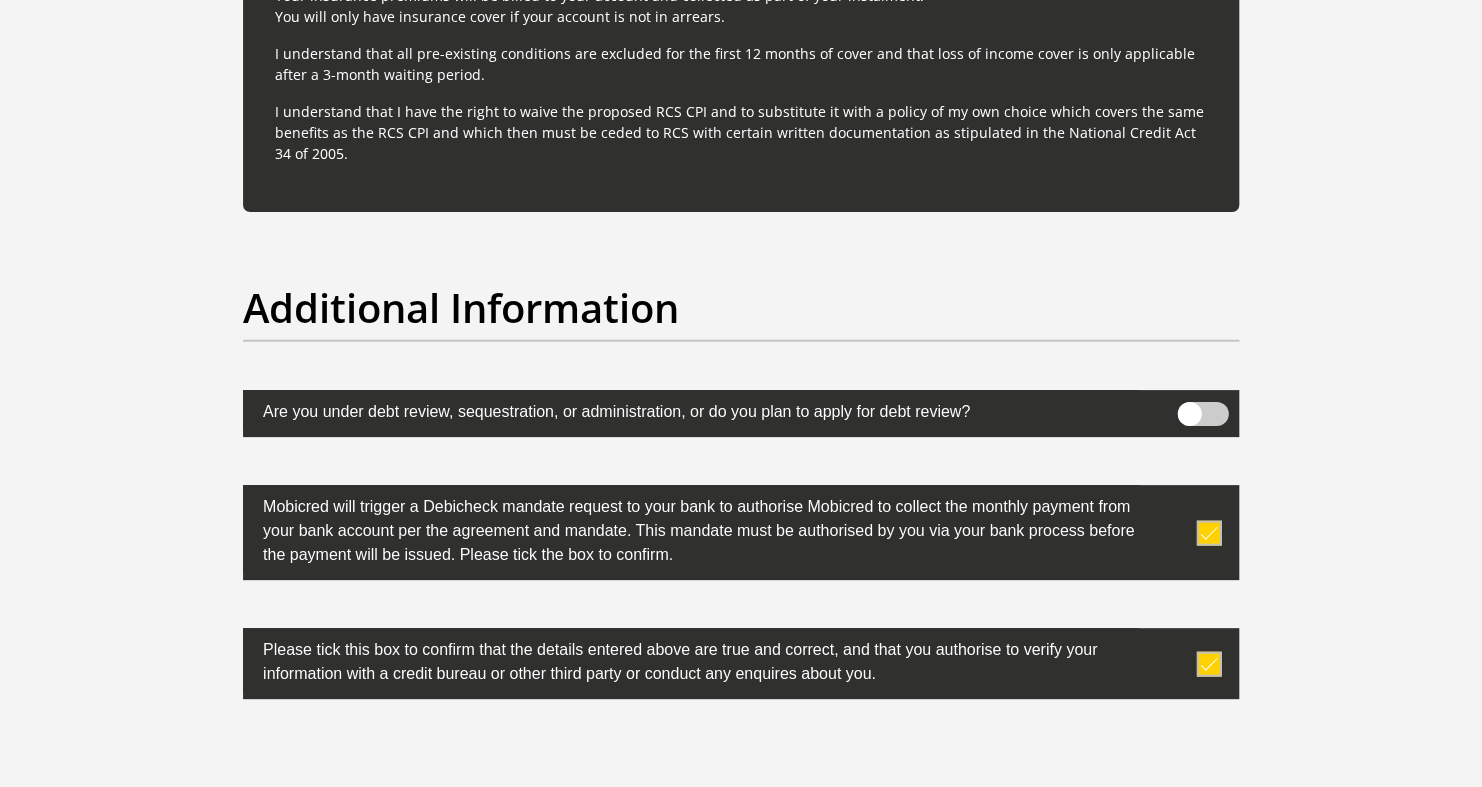 click on "Are you under debt review, sequestration, or administration,
or do you plan to apply for debt review?" at bounding box center (691, 409) 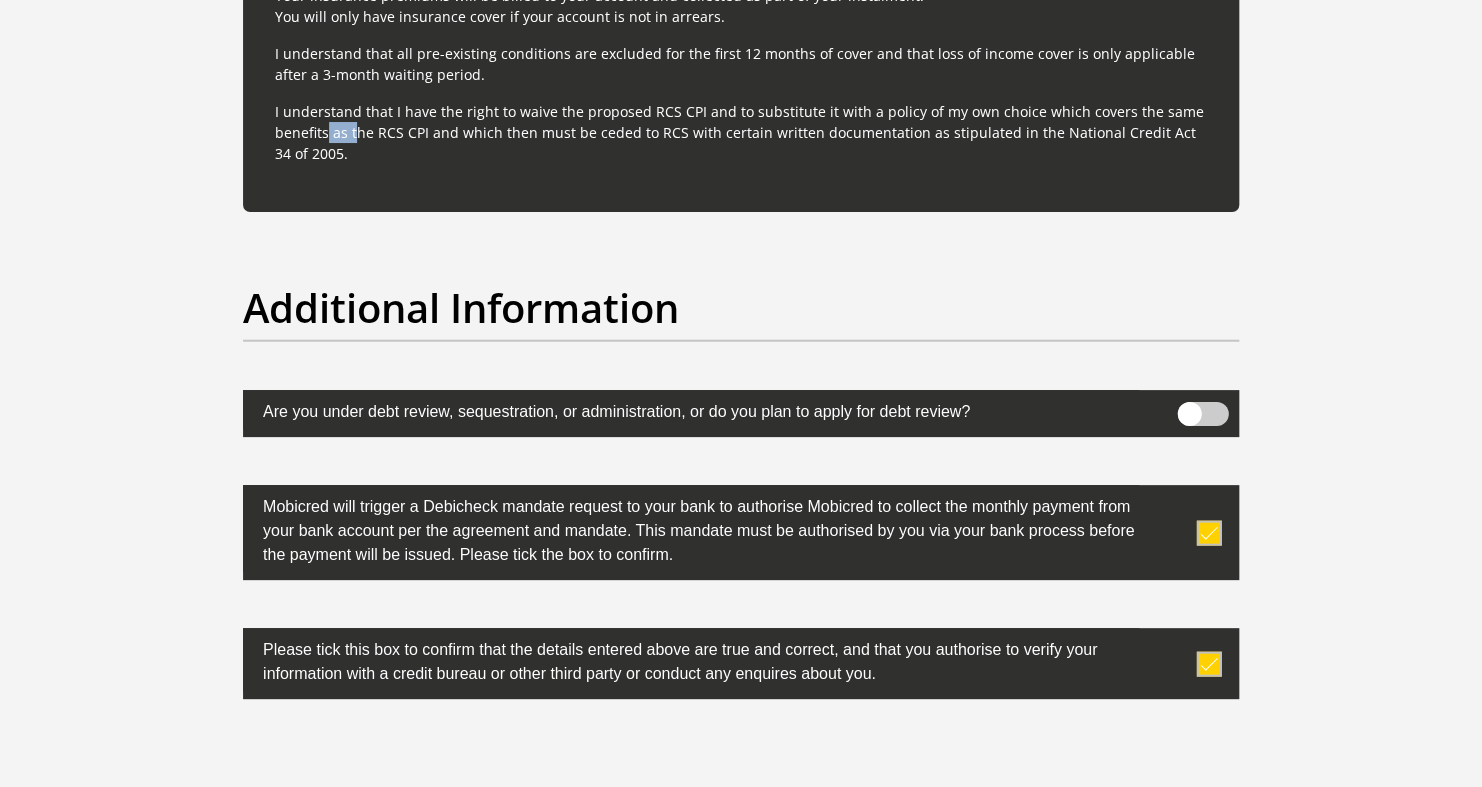 click on "For your protection your credit facility includes Customer Protection Insurance (CPI) underwritten by Guardrisk Life Limited,
a licensed life insurer and authorized financial services provider (FSP76). CPI is administered by RCS Cards (Pty) Limited,
an authorized financial services provider (FSP44481). You are not obligated to accept this CPI policy,
but you will then be required to cede an alternate policy to RCS, which must have at least the same benefits as the RCS CPI.
CPI will provide the following cover:
Death – covers your outstanding account balance
Permanent Disability - covers your outstanding account balance
Loss of Income – covers up to 12 months’ account instalments
Temporary Disability - covers up to 12 months’ account instalments
Premiums are calculated at R4,50 per R1,000 of your outstanding balance HERE" at bounding box center [741, -208] 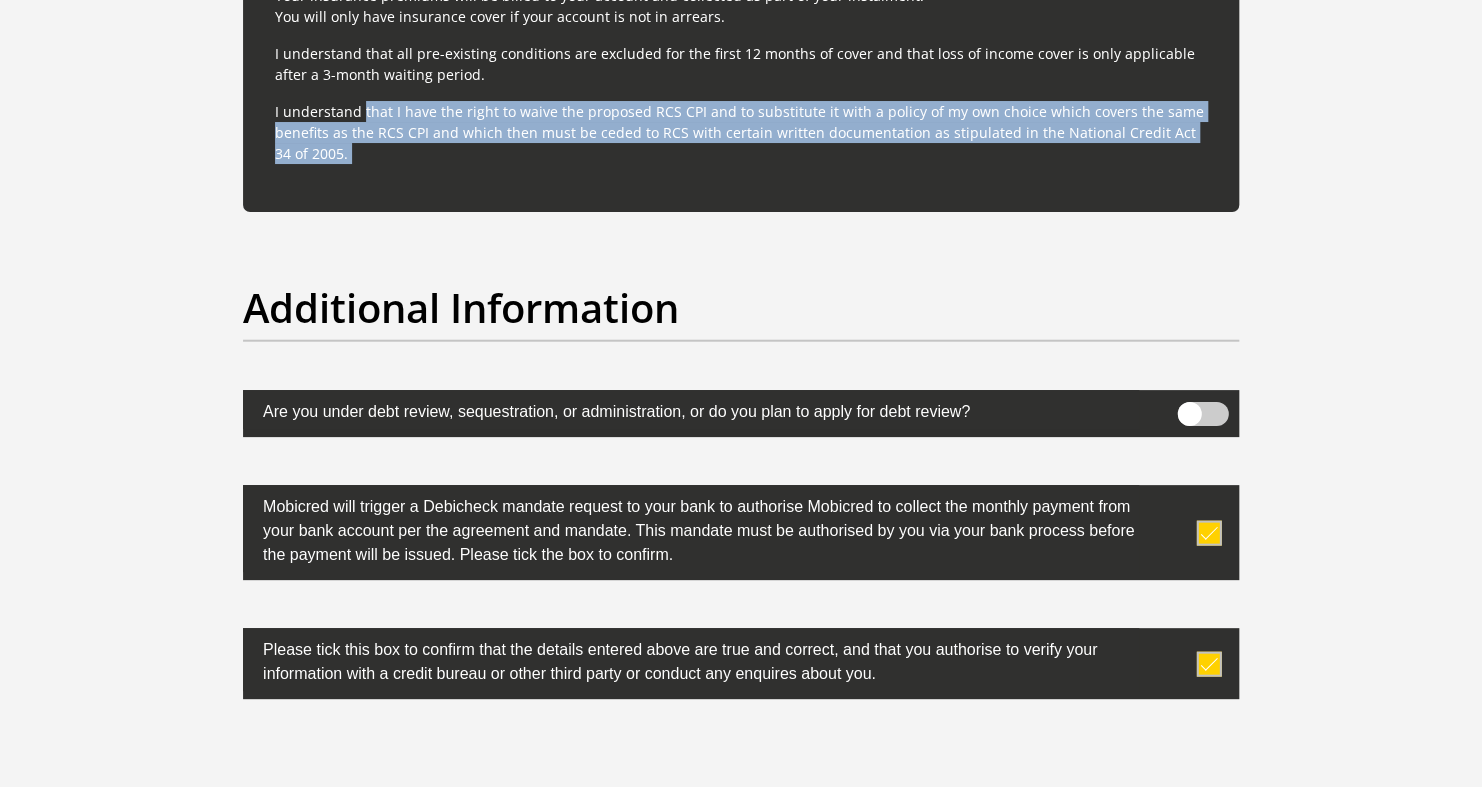 click on "For your protection your credit facility includes Customer Protection Insurance (CPI) underwritten by Guardrisk Life Limited,
a licensed life insurer and authorized financial services provider (FSP76). CPI is administered by RCS Cards (Pty) Limited,
an authorized financial services provider (FSP44481). You are not obligated to accept this CPI policy,
but you will then be required to cede an alternate policy to RCS, which must have at least the same benefits as the RCS CPI.
CPI will provide the following cover:
Death – covers your outstanding account balance
Permanent Disability - covers your outstanding account balance
Loss of Income – covers up to 12 months’ account instalments
Temporary Disability - covers up to 12 months’ account instalments
Premiums are calculated at R4,50 per R1,000 of your outstanding balance HERE" at bounding box center (741, -208) 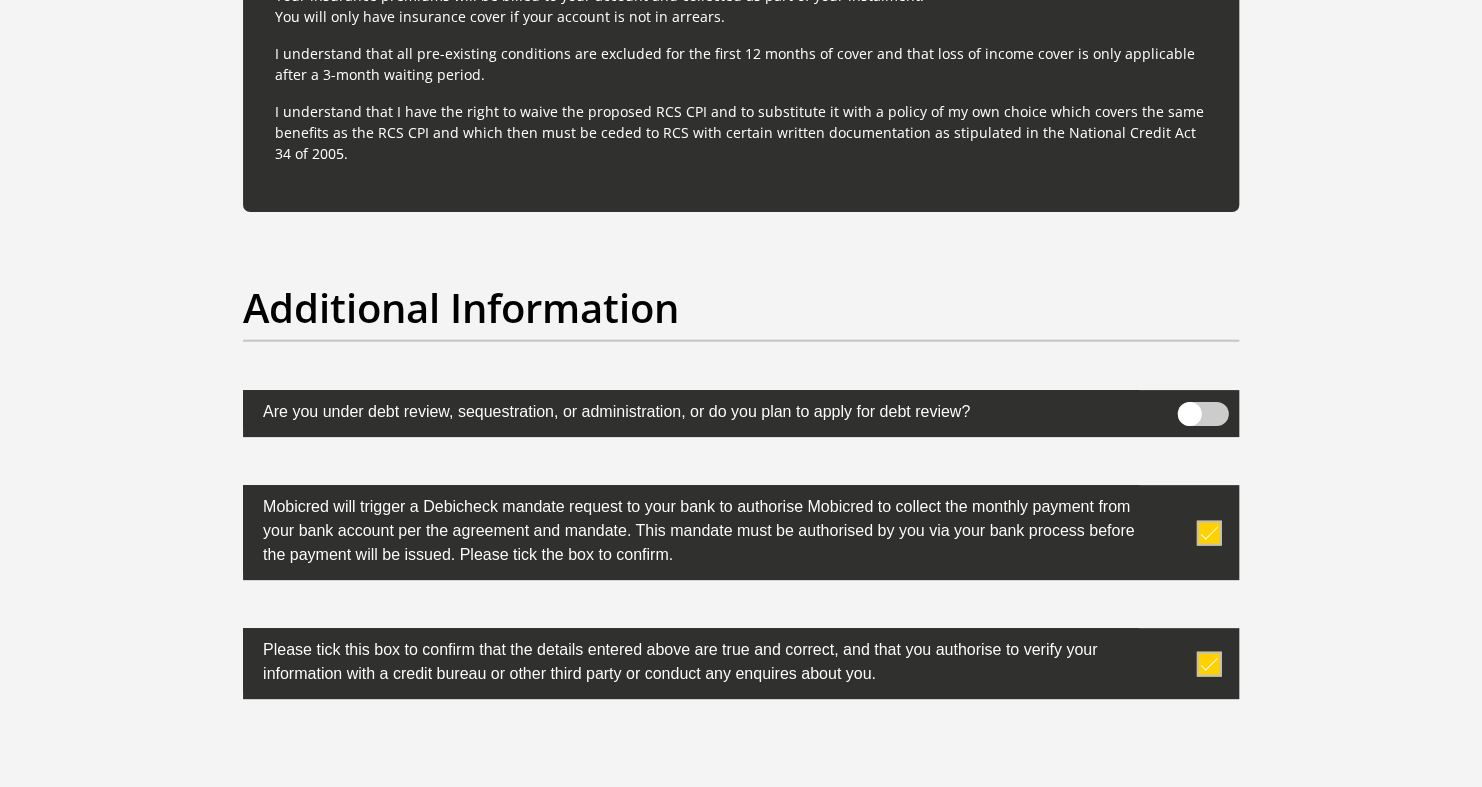 scroll, scrollTop: 6002, scrollLeft: 0, axis: vertical 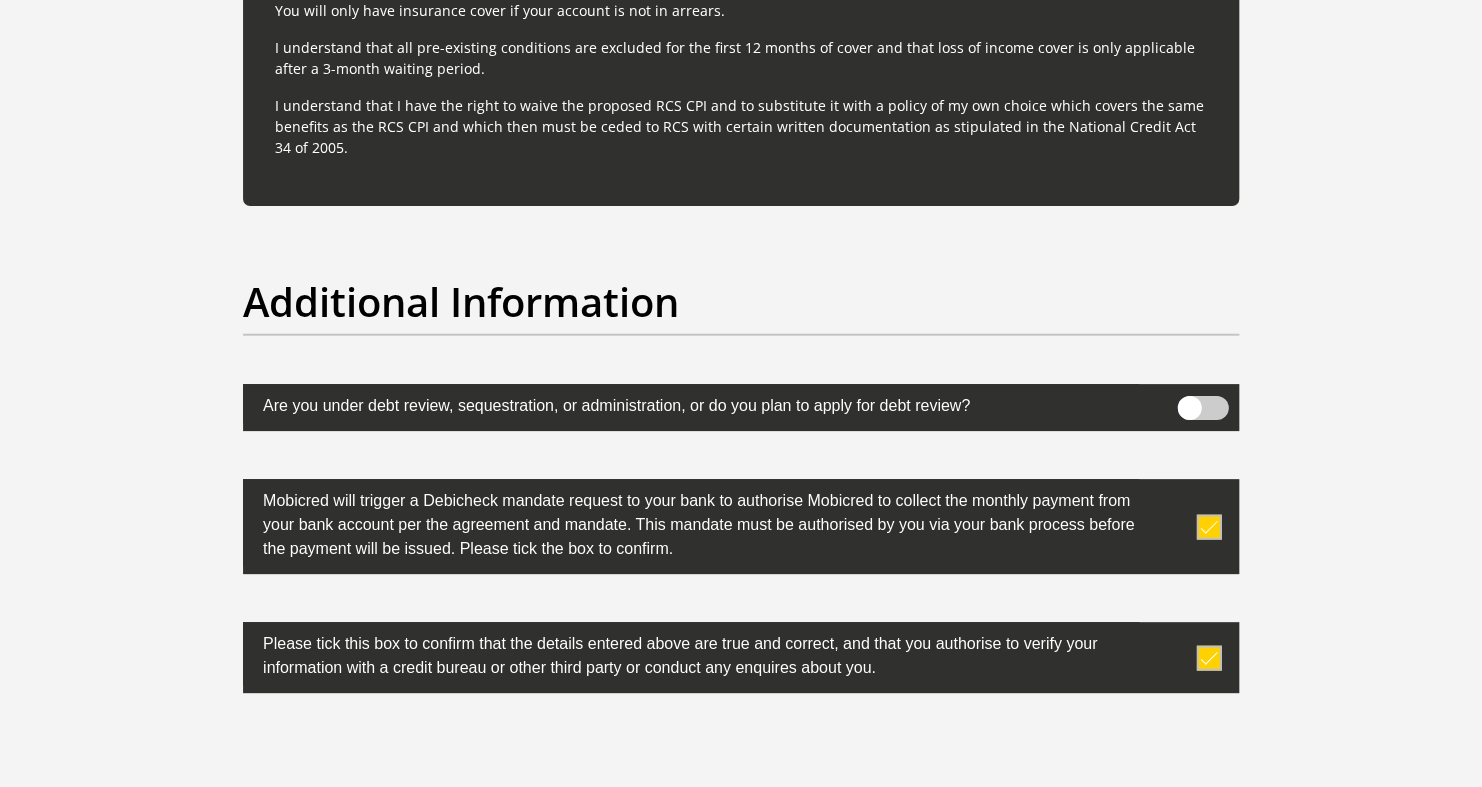 click on "Personal Details
Title
Mr
Ms
Mrs
Dr
Other
First Name
Ndivho
Surname
Alex
ID Number
0304215709086
Please input valid ID number
Race
Black
Coloured
Indian
White
Other
Contact Number
0793688831
Please input valid contact number
Nationality" at bounding box center [741, -2429] 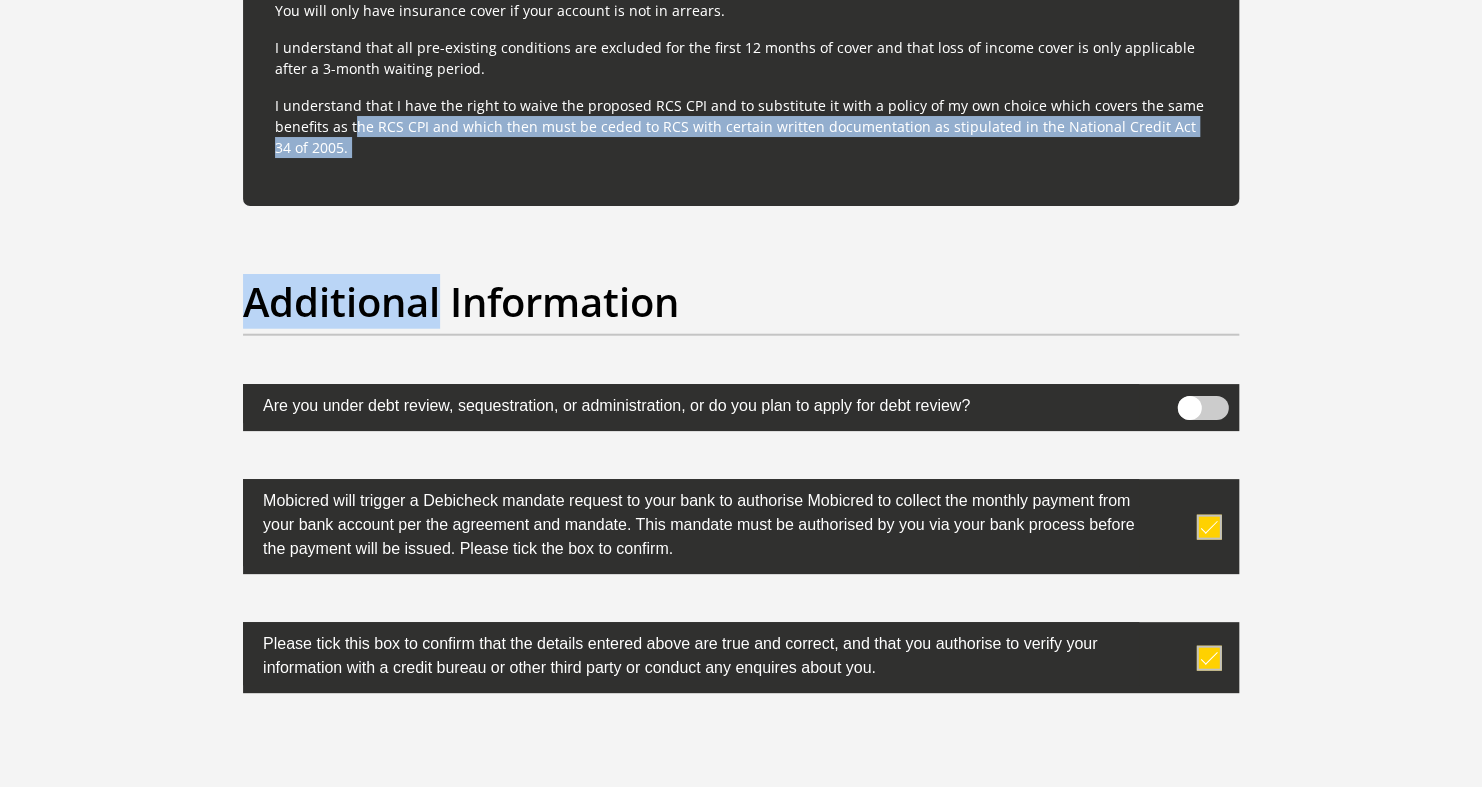 drag, startPoint x: 189, startPoint y: 119, endPoint x: 227, endPoint y: 265, distance: 150.86418 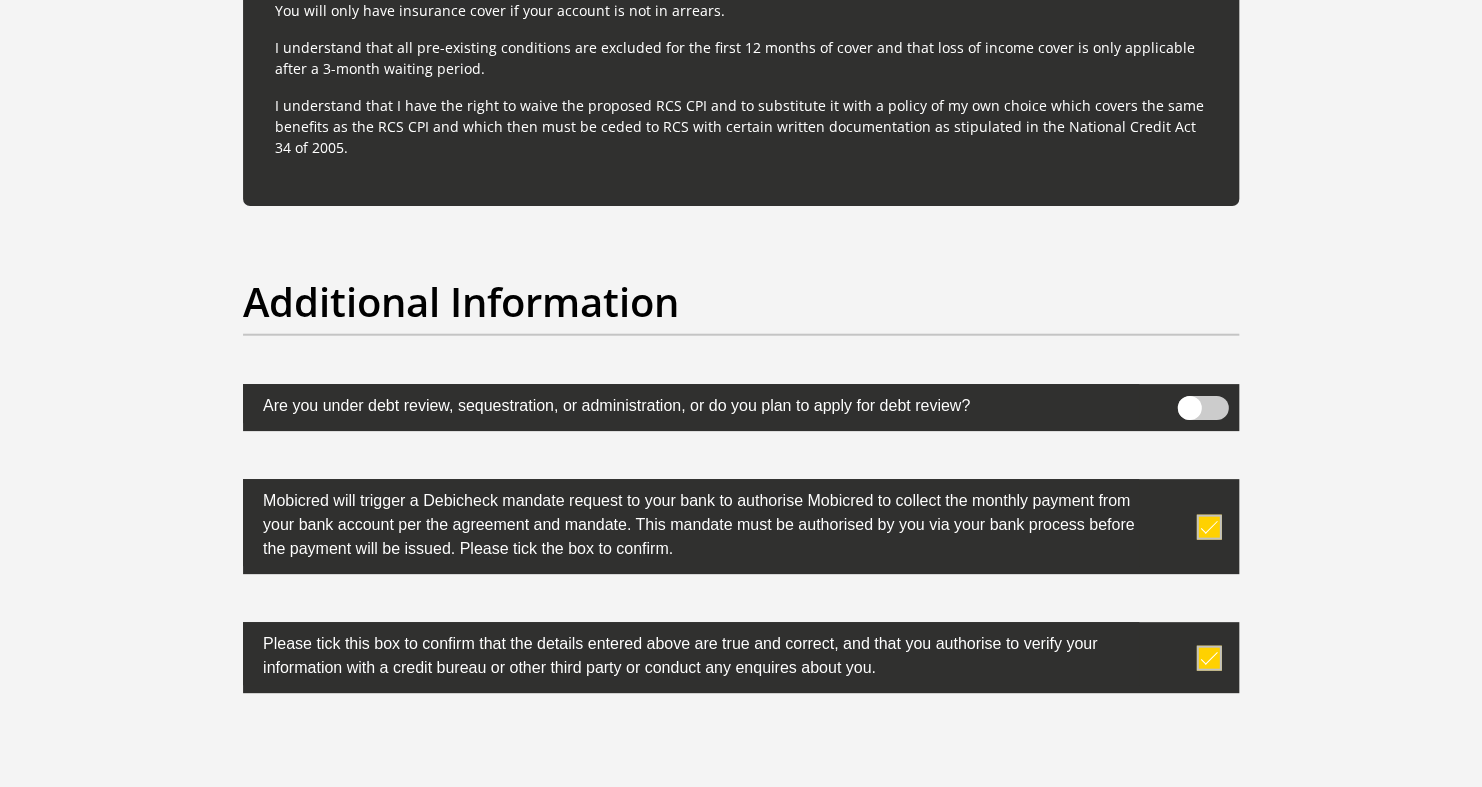 click on "Personal Details
Title
Mr
Ms
Mrs
Dr
Other
First Name
Ndivho
Surname
Alex
ID Number
0304215709086
Please input valid ID number
Race
Black
Coloured
Indian
White
Other
Contact Number
0793688831
Please input valid contact number
Aruba" at bounding box center [741, -2429] 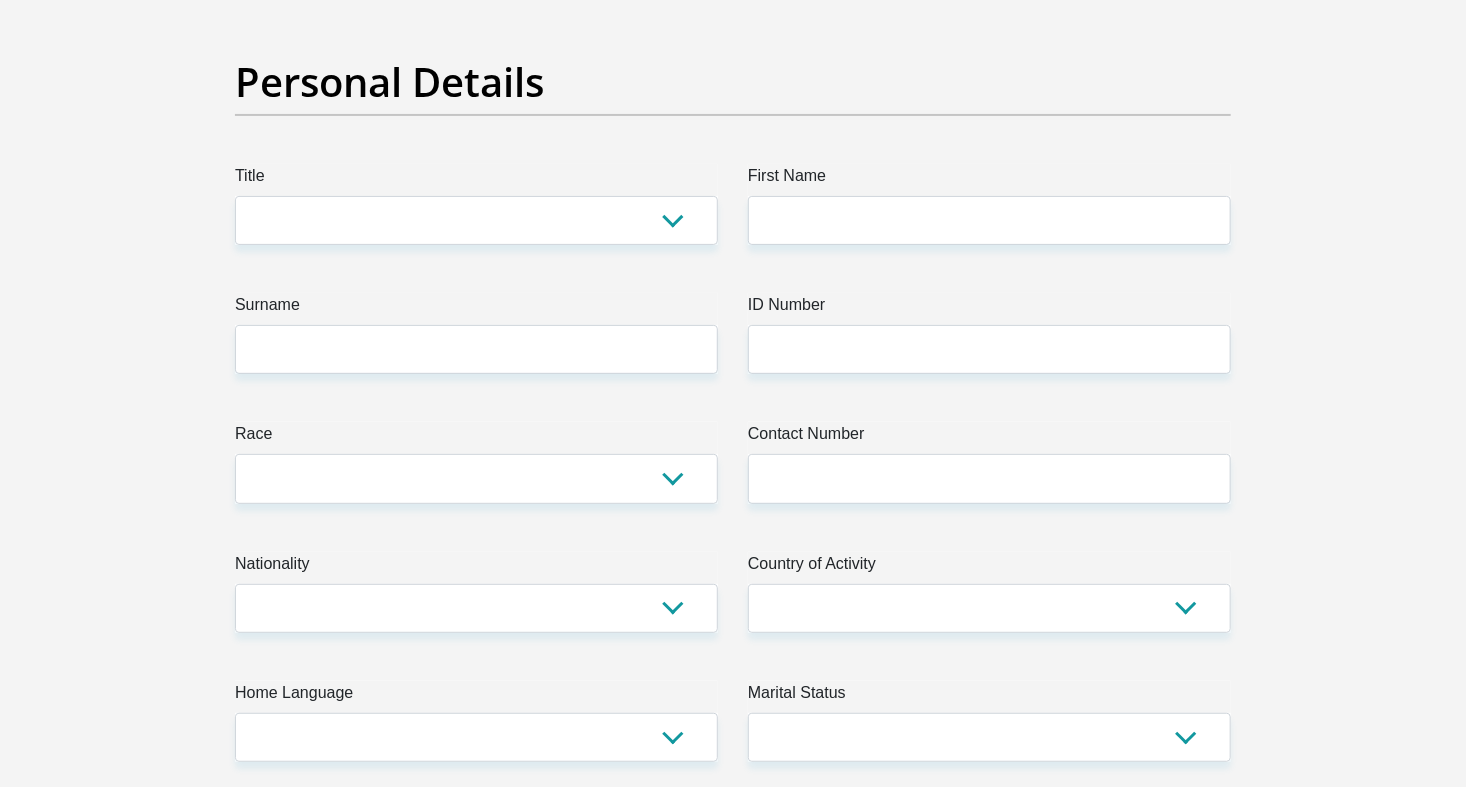 scroll, scrollTop: 0, scrollLeft: 0, axis: both 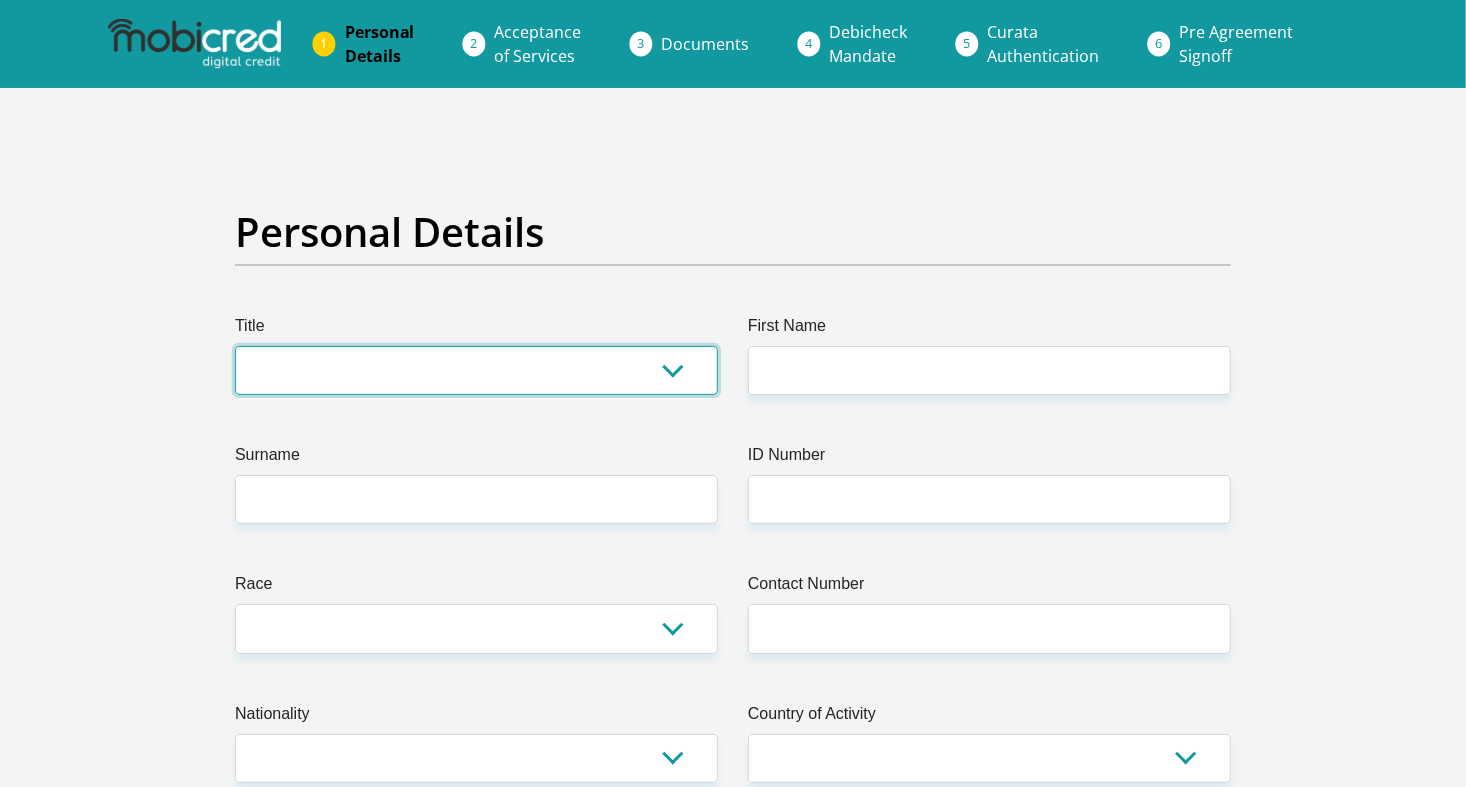 click on "Mr
Ms
Mrs
Dr
Other" at bounding box center [476, 370] 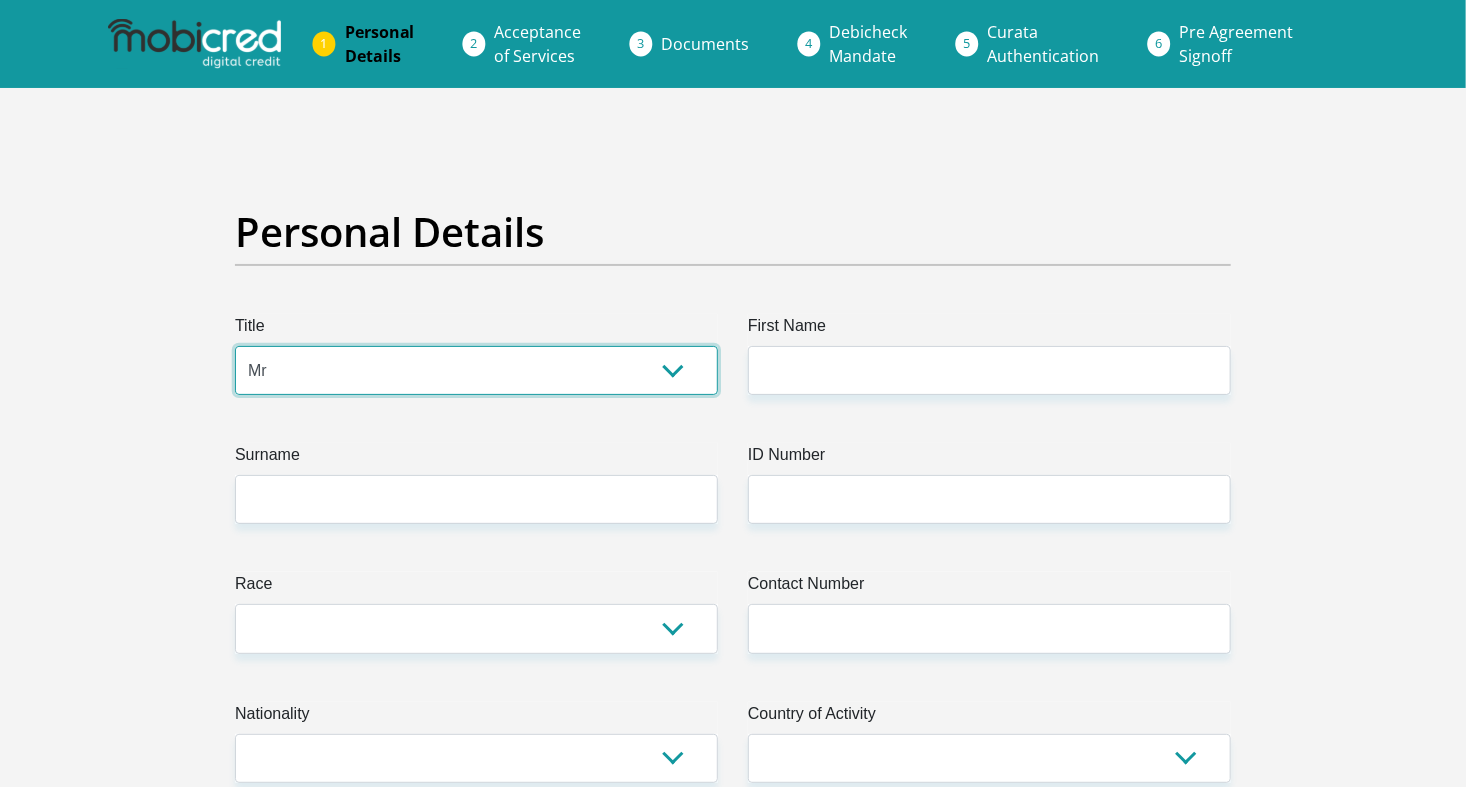 click on "Mr
Ms
Mrs
Dr
Other" at bounding box center [476, 370] 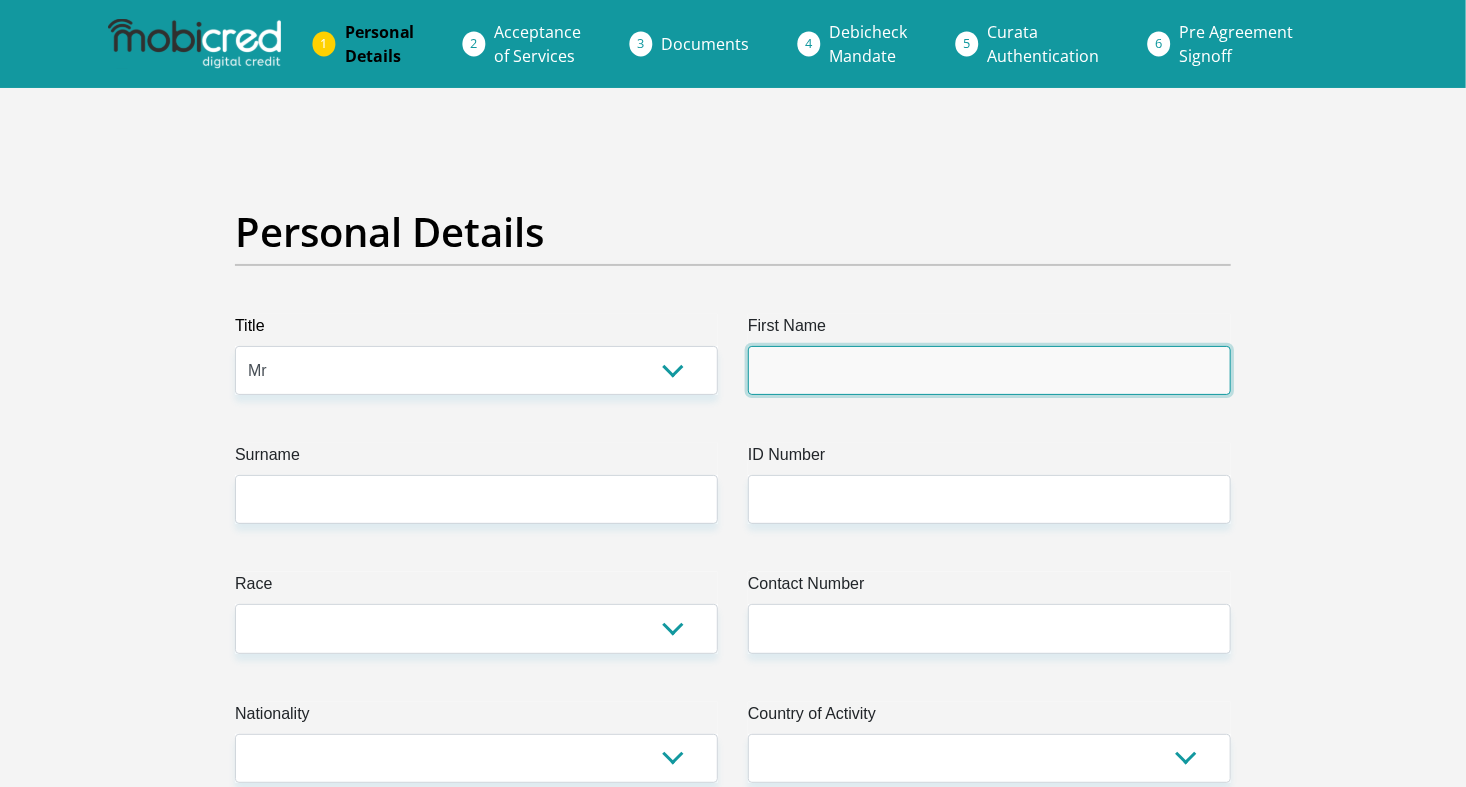 click on "First Name" at bounding box center (989, 370) 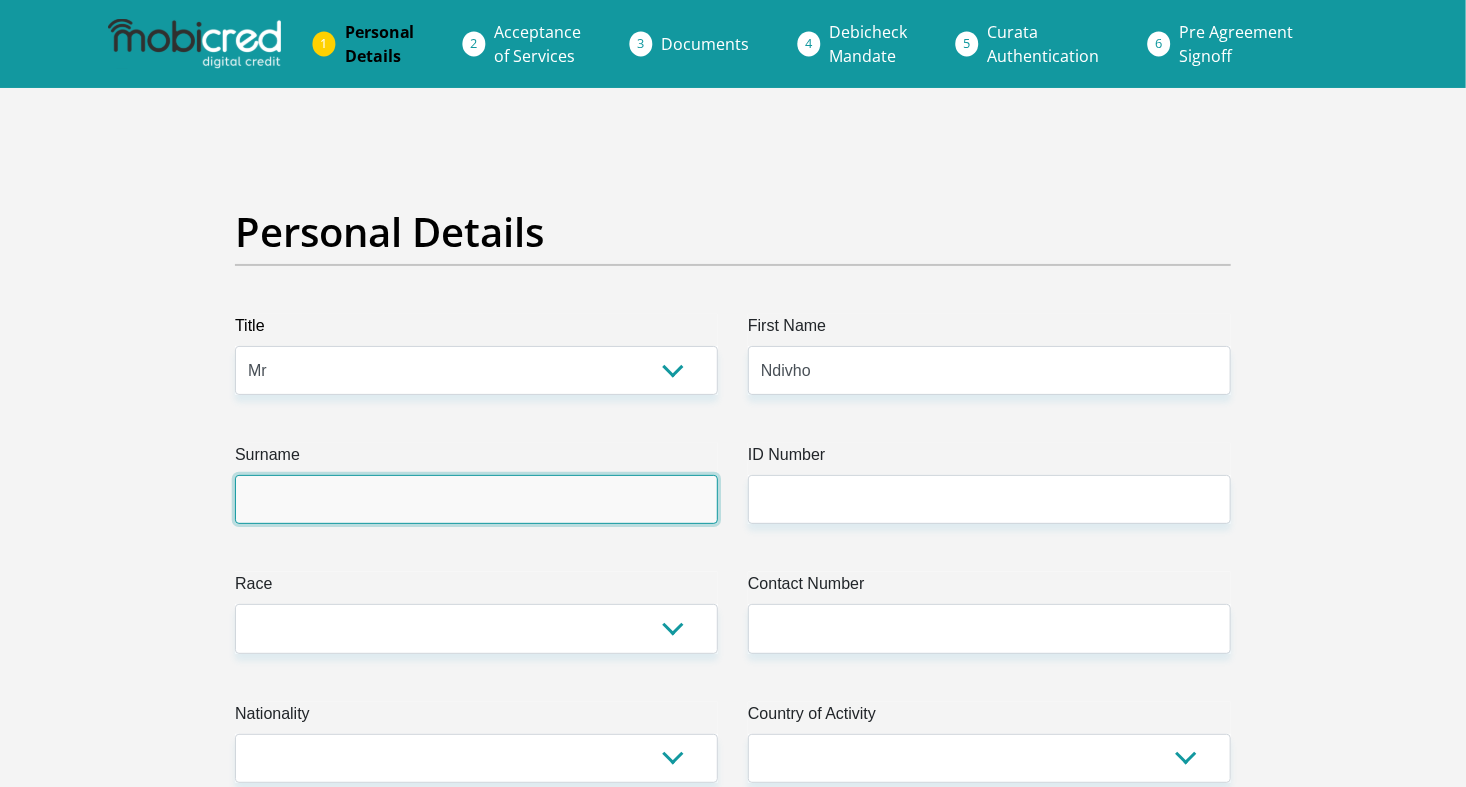 type on "Alex" 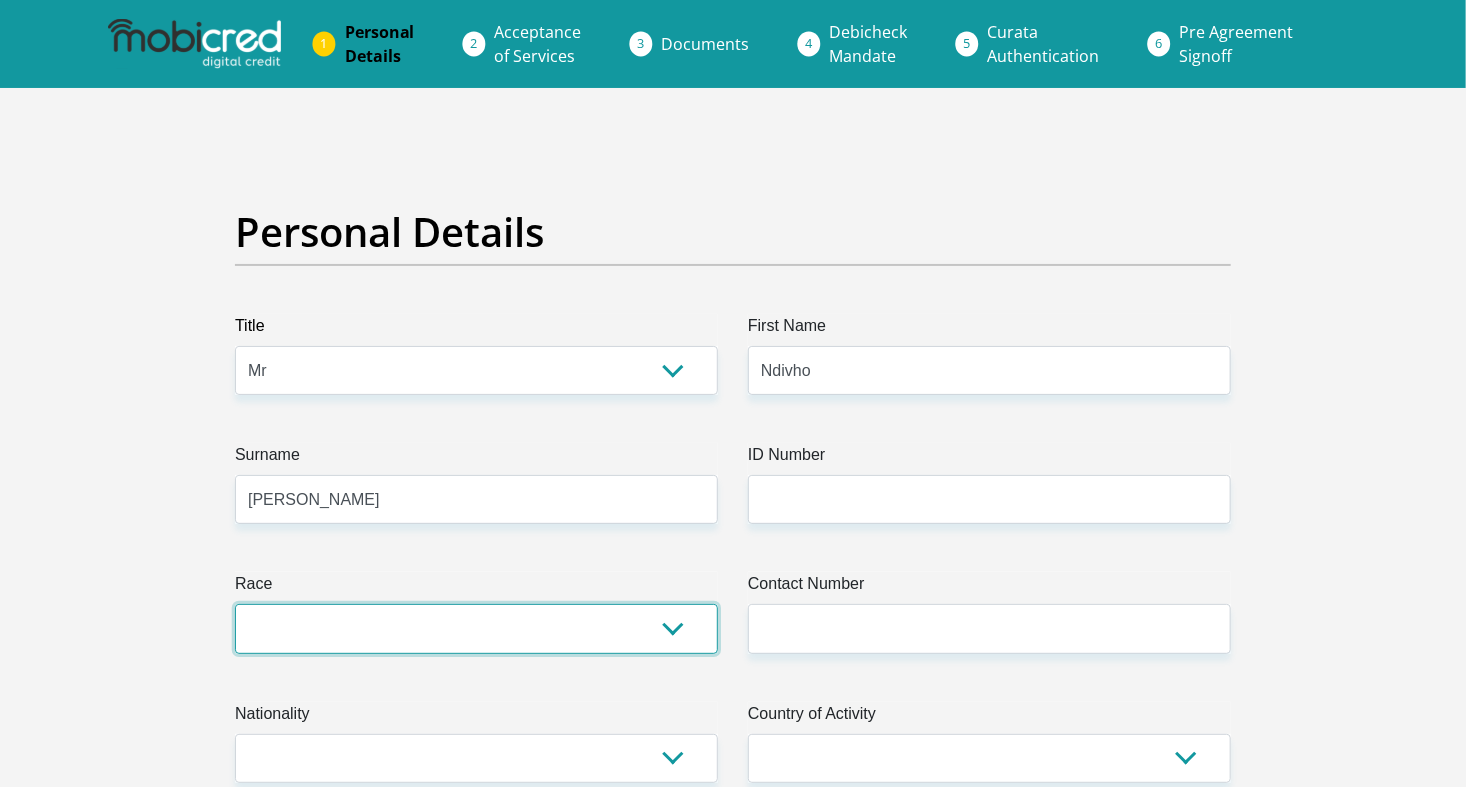 select on "1" 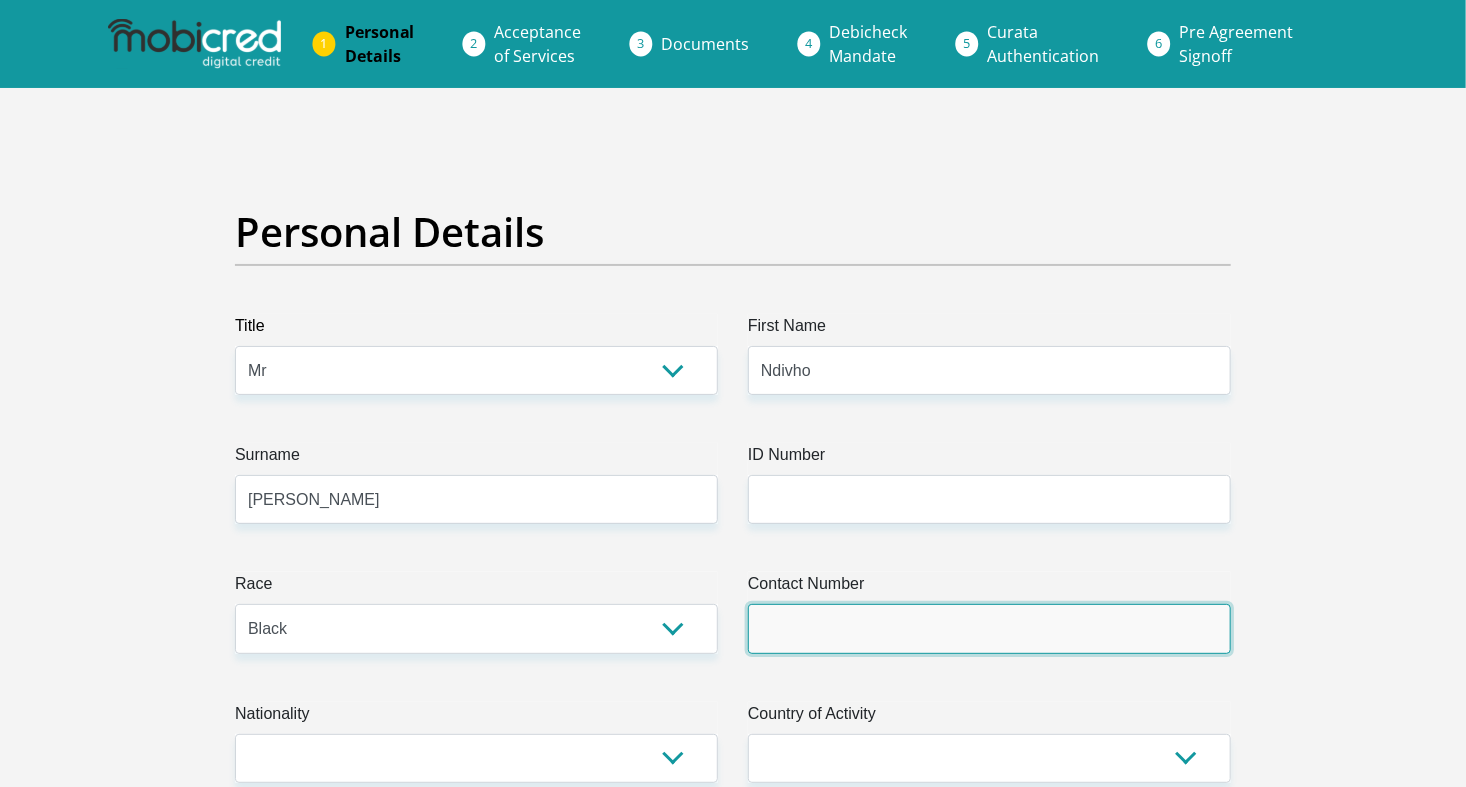 type on "0793688831" 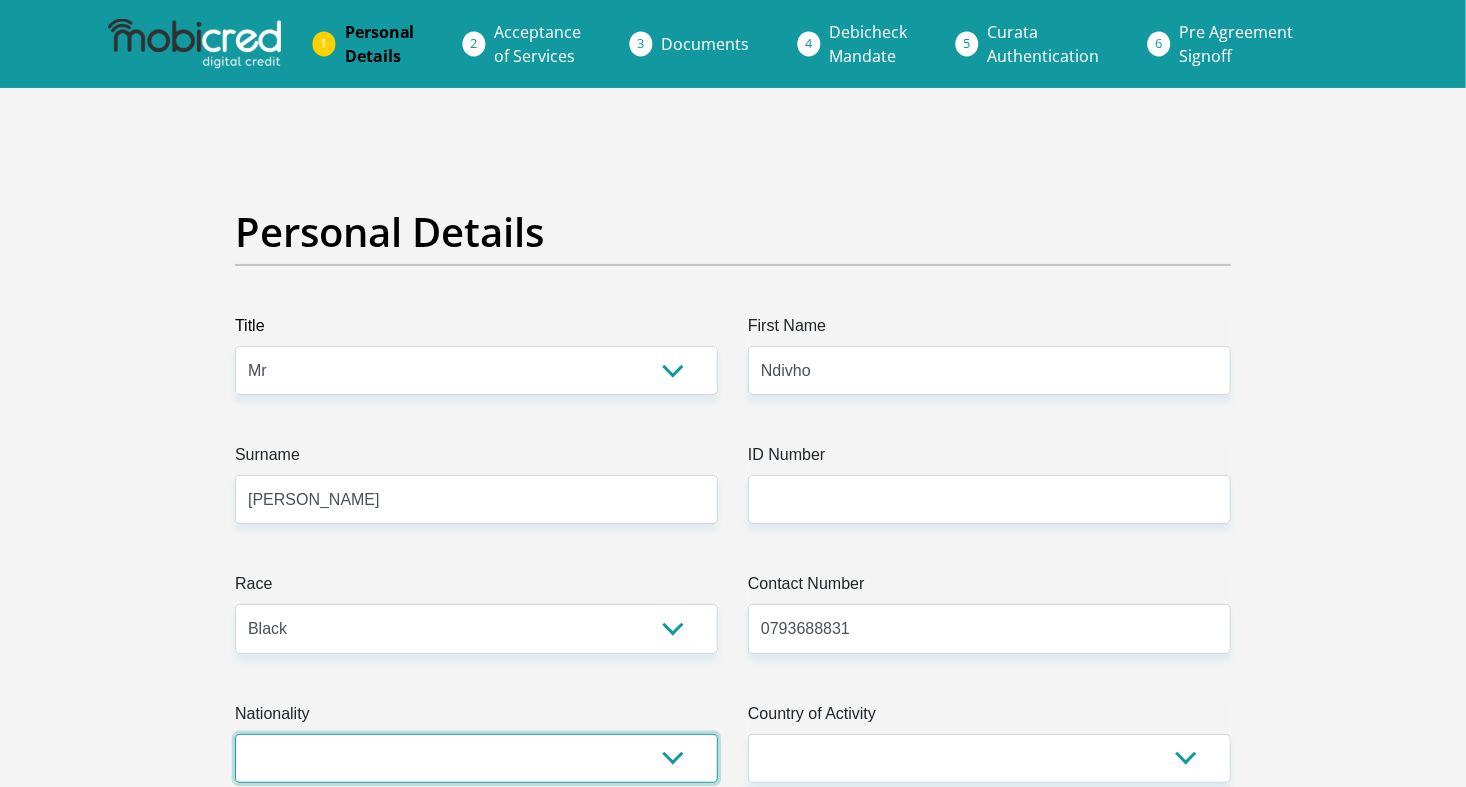 select on "ZAF" 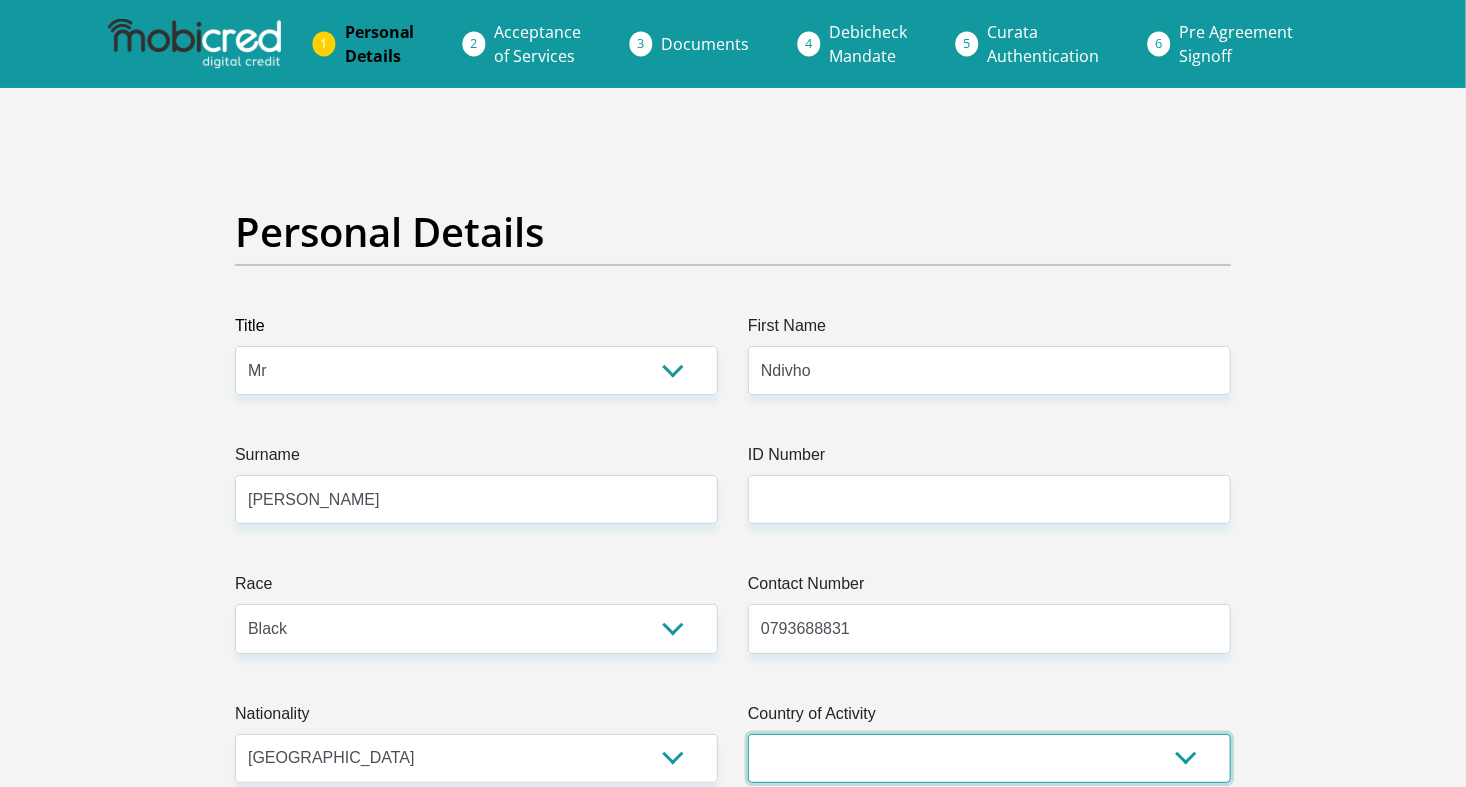 select on "ZAF" 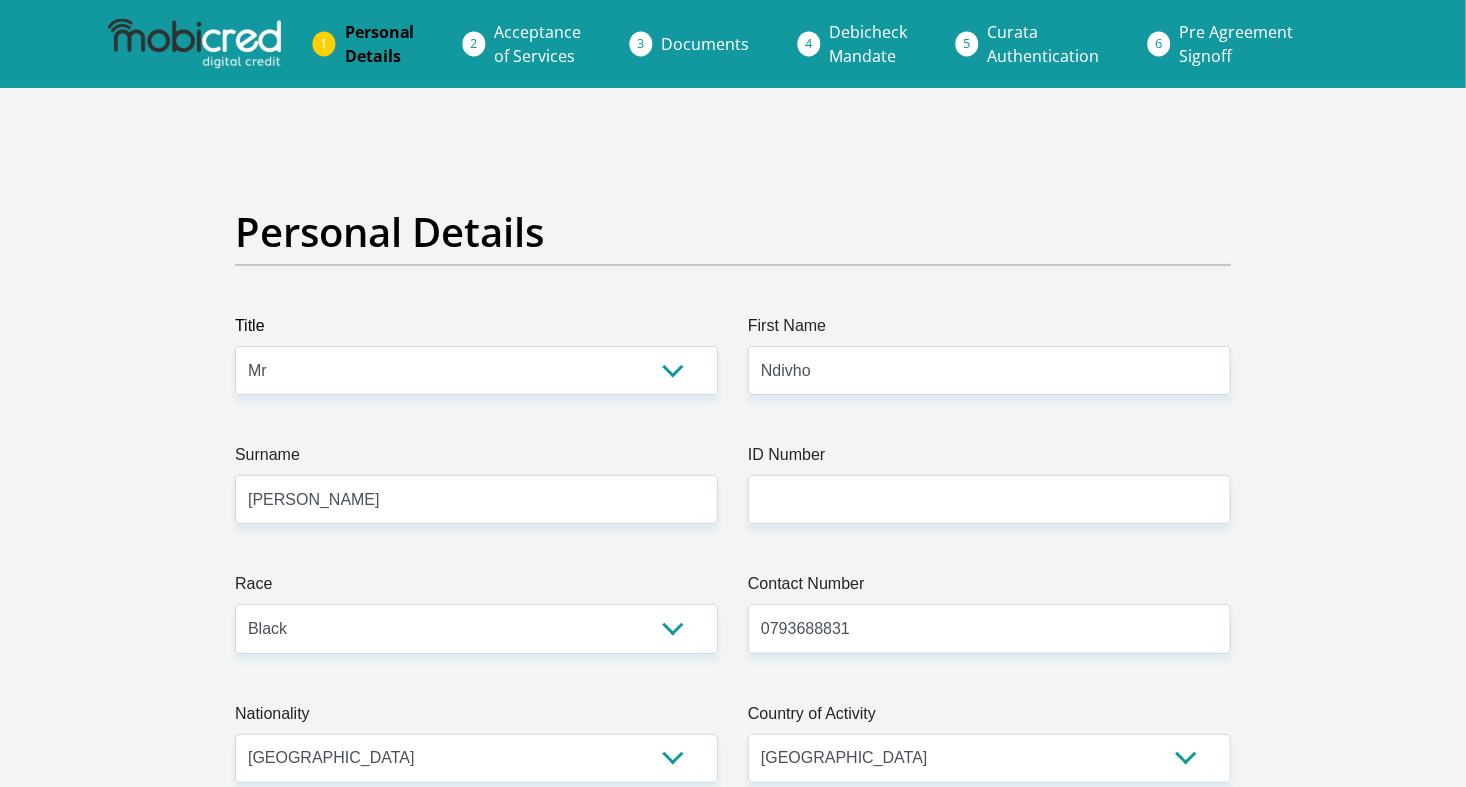 type on "thohoyandou 519 gole street" 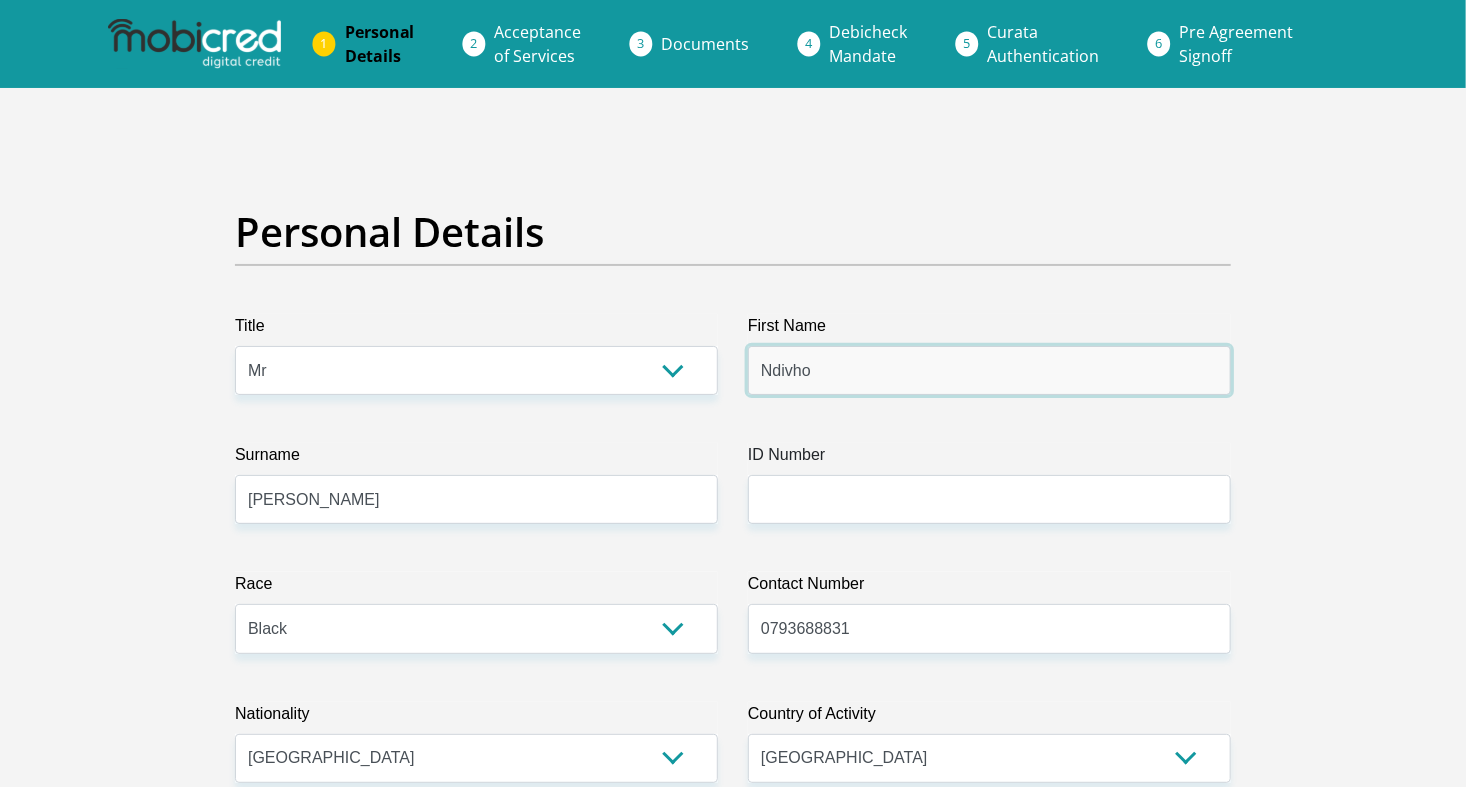 type on "CAPITEC BANK LIMITED" 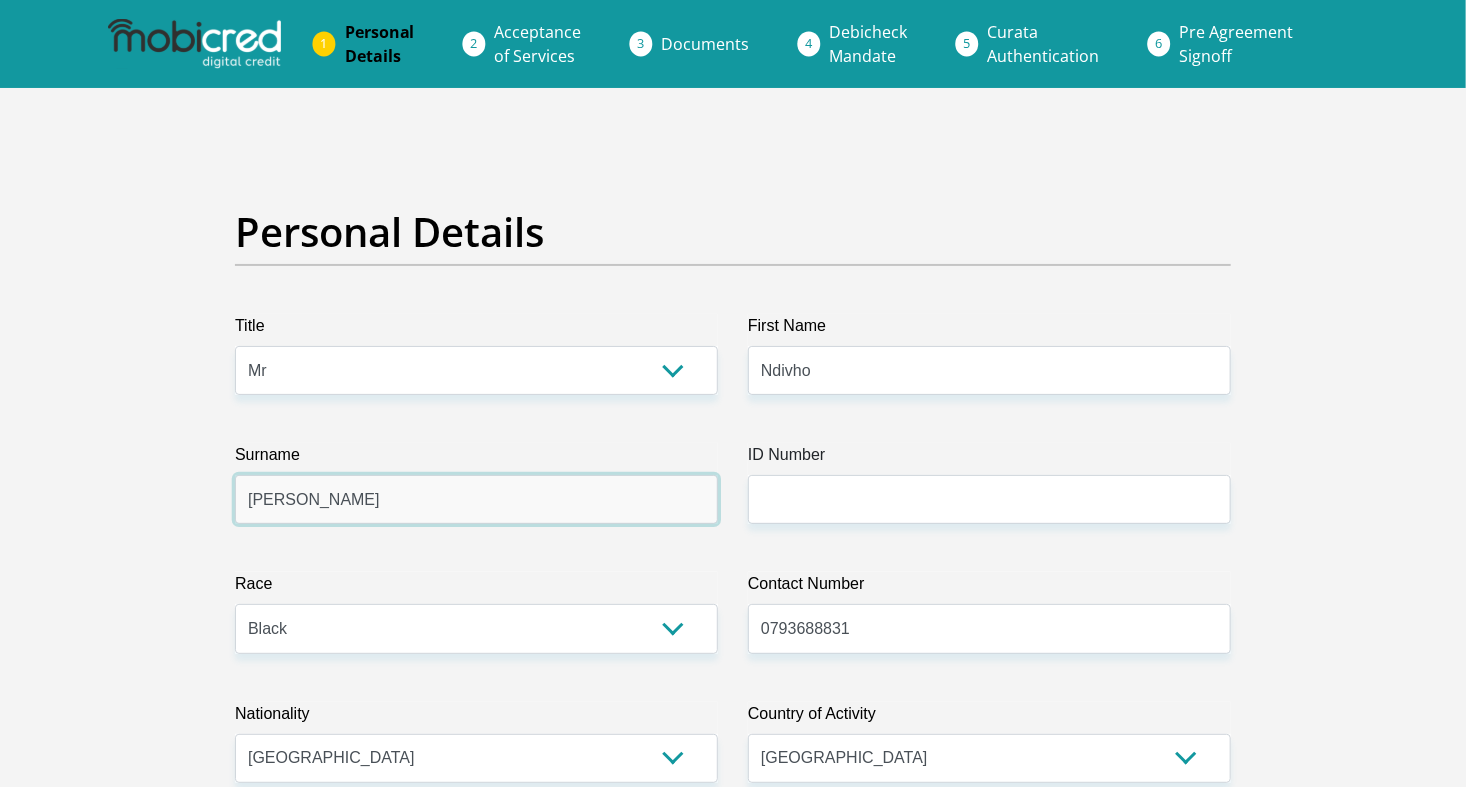 click on "Alex" at bounding box center [476, 499] 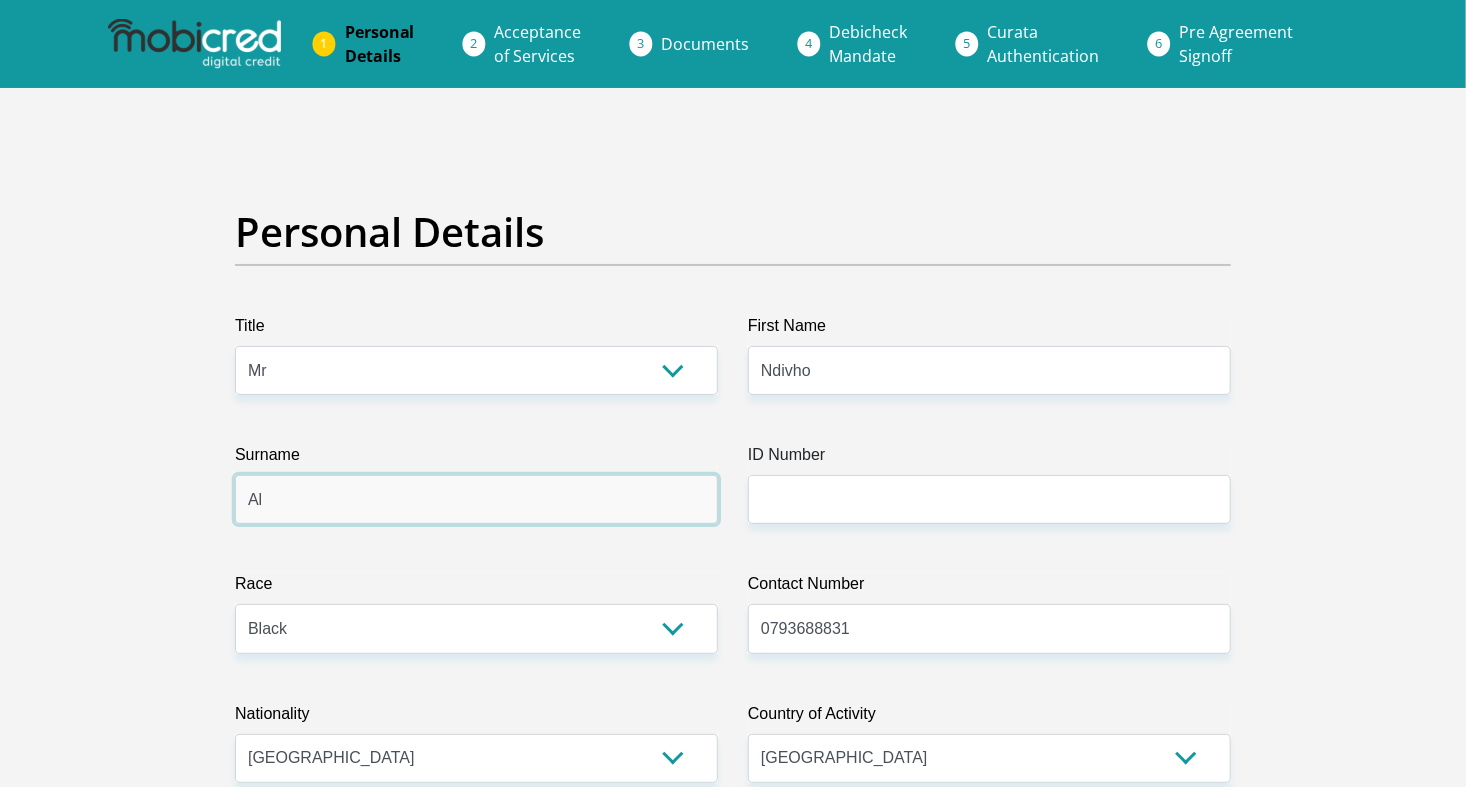 type on "A" 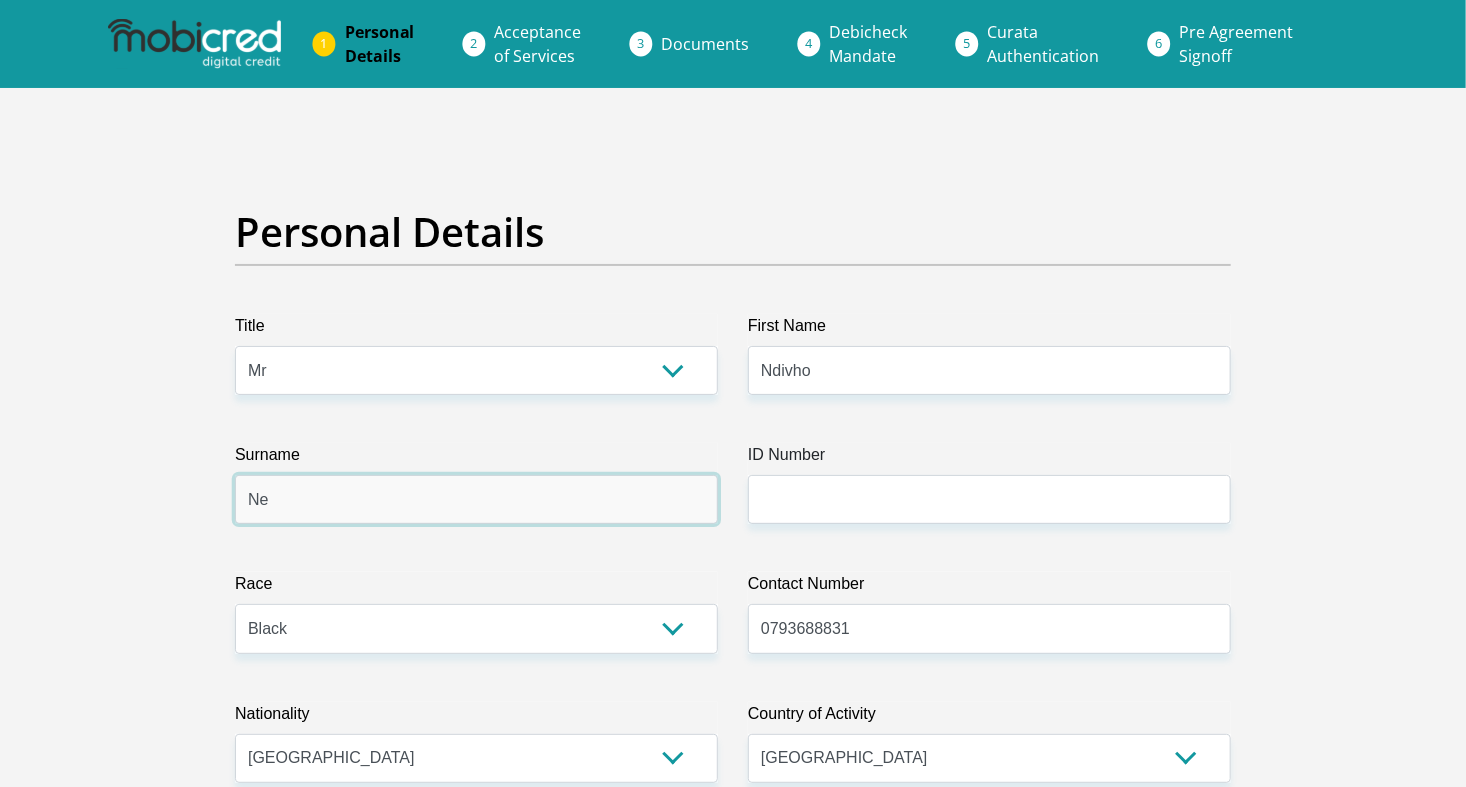 type on "Netshikweta" 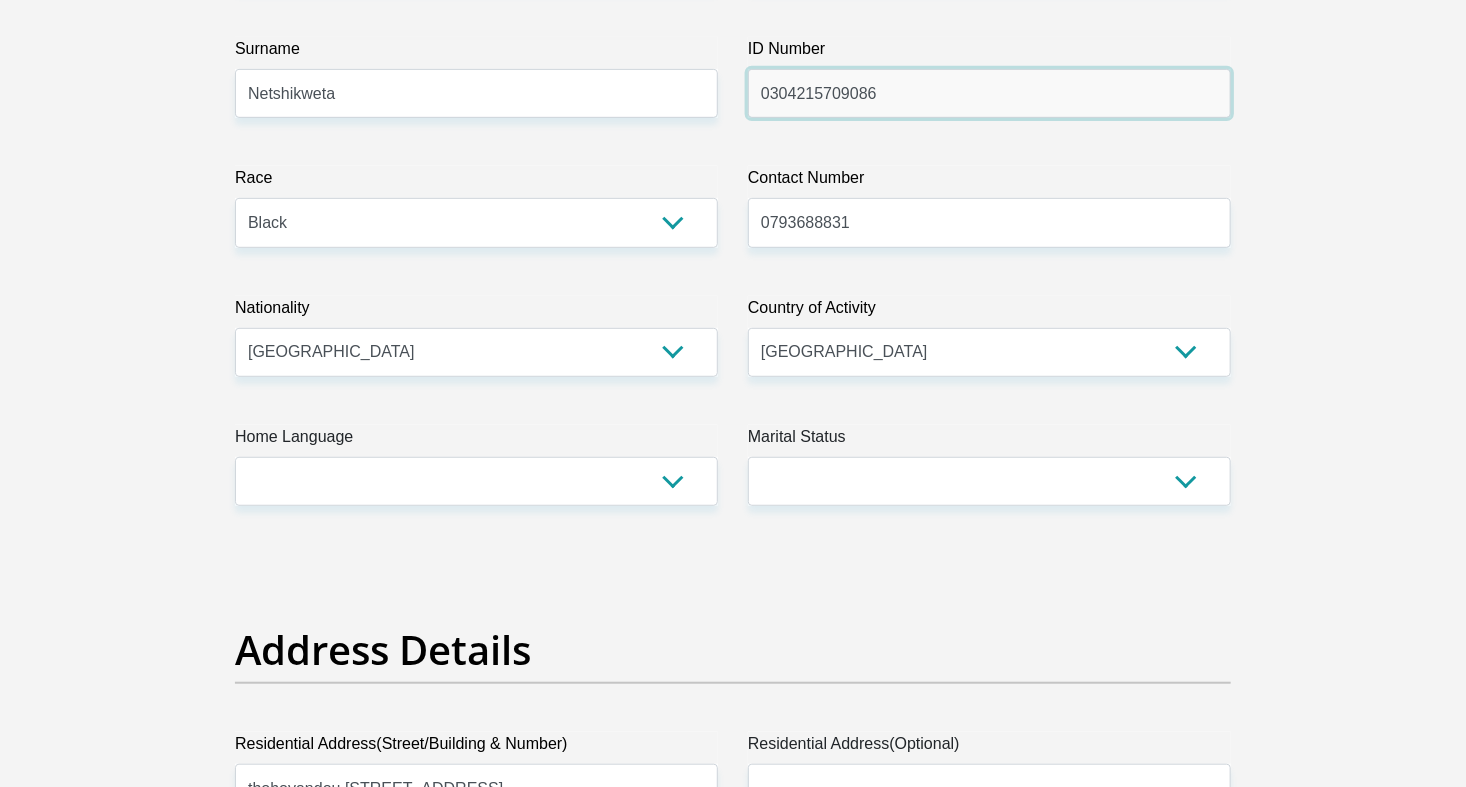 scroll, scrollTop: 412, scrollLeft: 0, axis: vertical 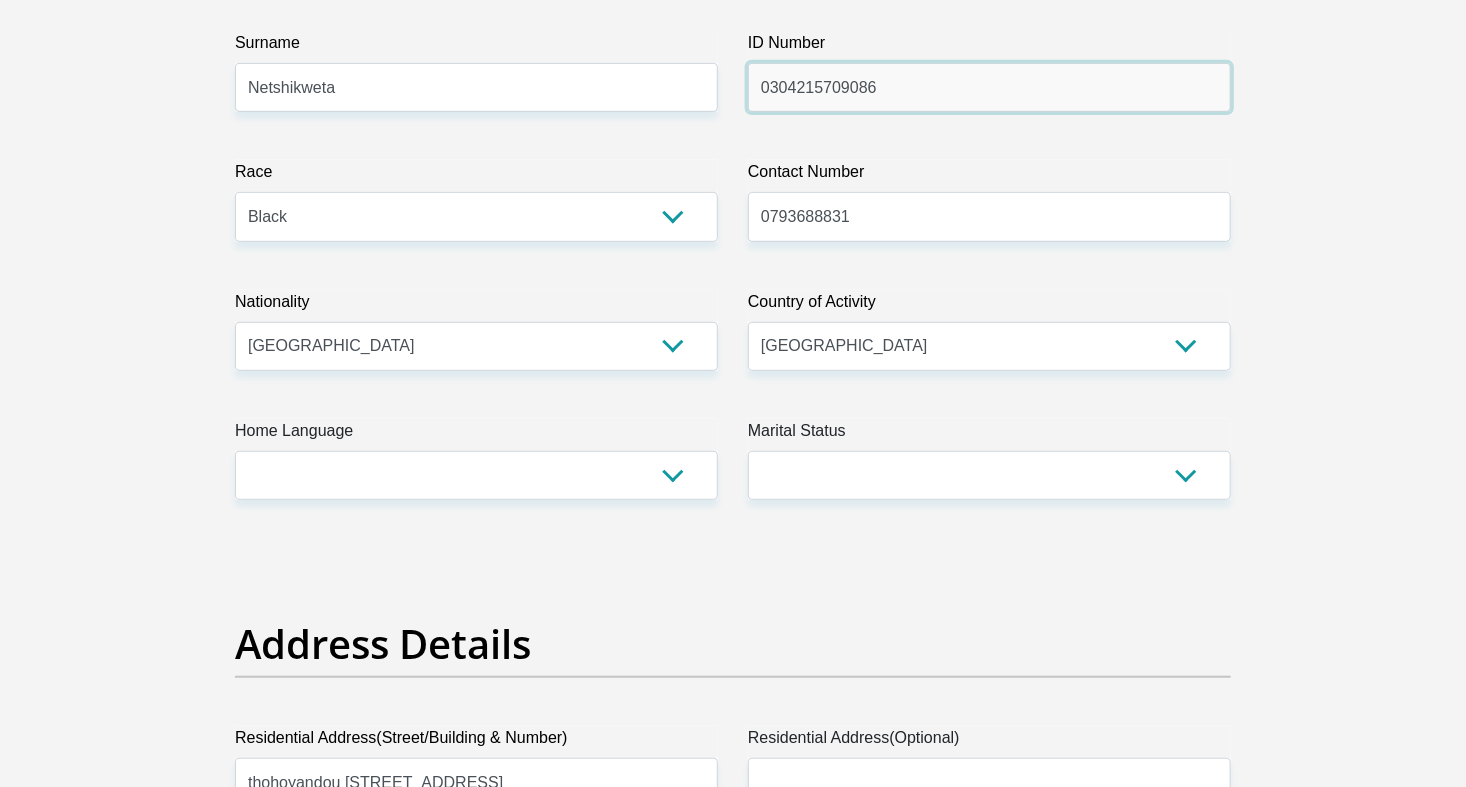type on "0304215709086" 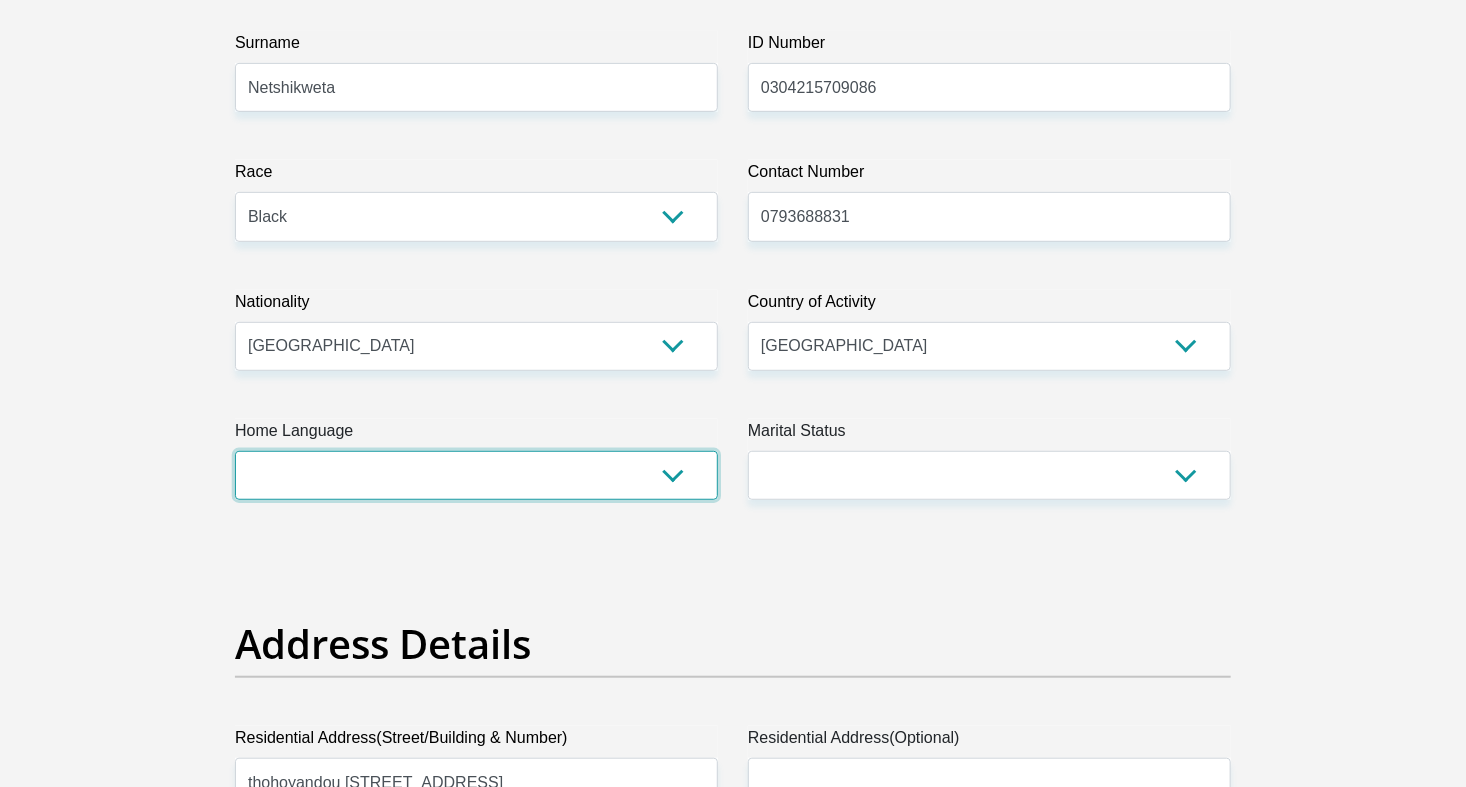 click on "Afrikaans
English
Sepedi
South Ndebele
Southern Sotho
Swati
Tsonga
Tswana
Venda
Xhosa
Zulu
Other" at bounding box center [476, 475] 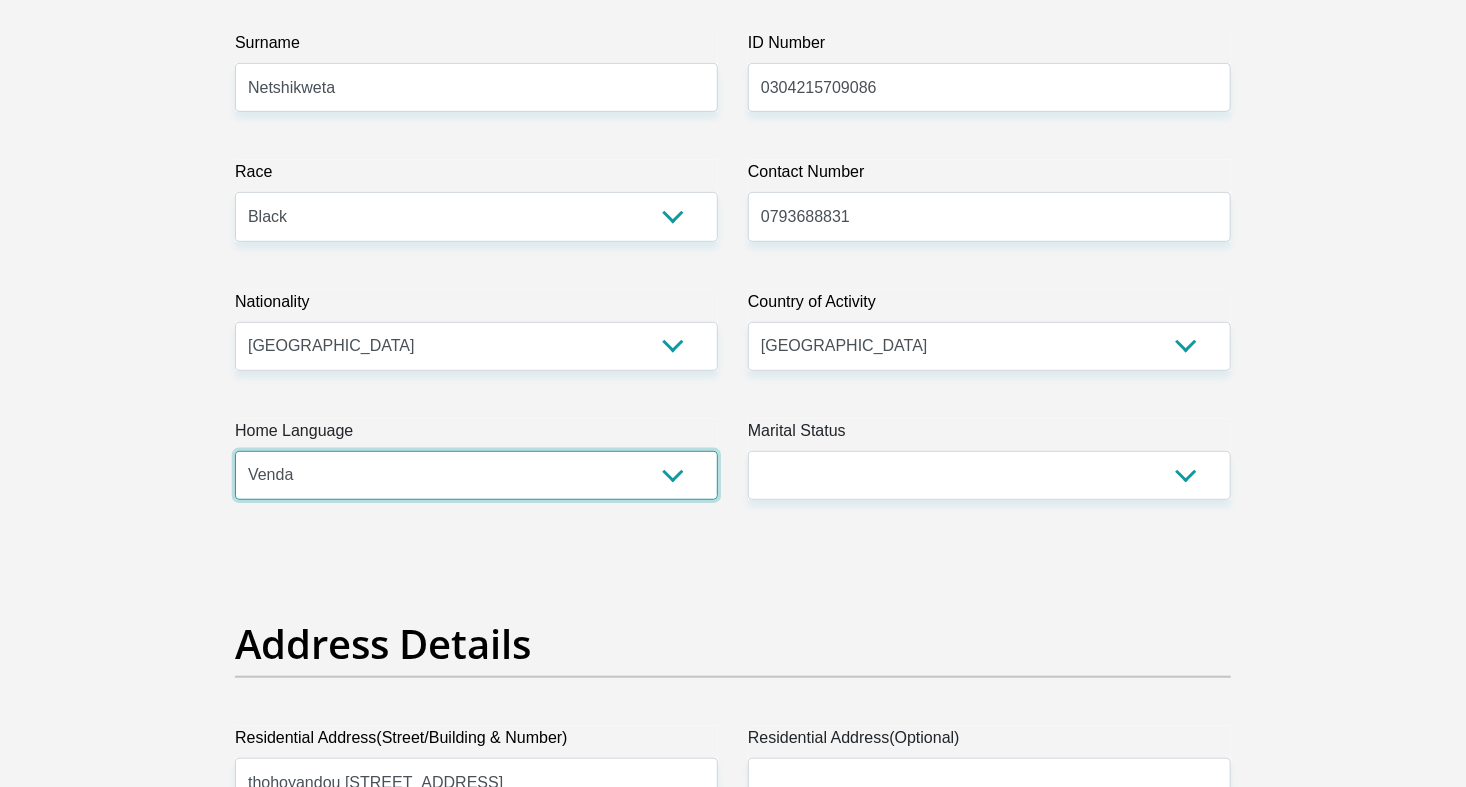 click on "Afrikaans
English
Sepedi
South Ndebele
Southern Sotho
Swati
Tsonga
Tswana
Venda
Xhosa
Zulu
Other" at bounding box center (476, 475) 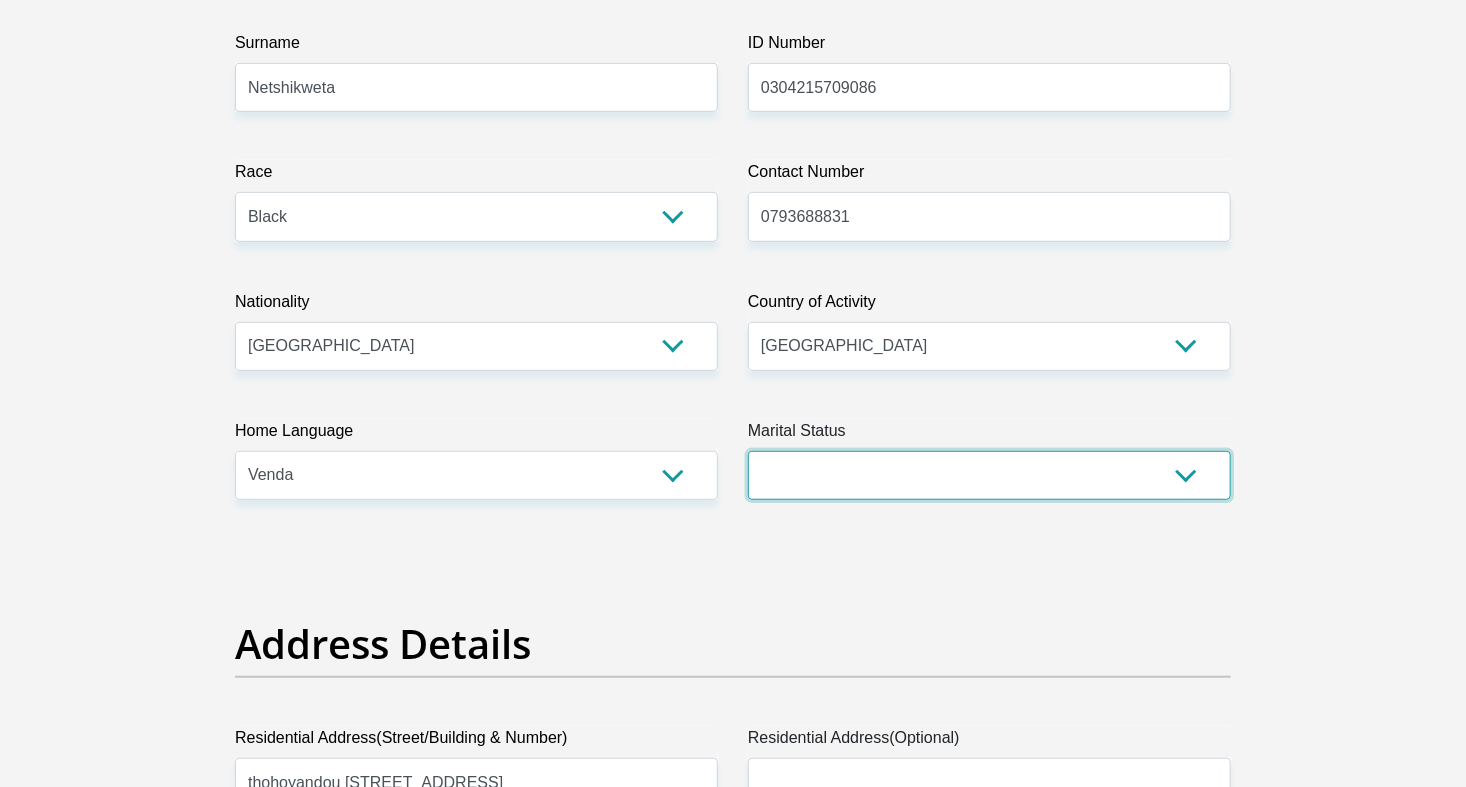 click on "Married ANC
Single
Divorced
Widowed
Married COP or Customary Law" at bounding box center [989, 475] 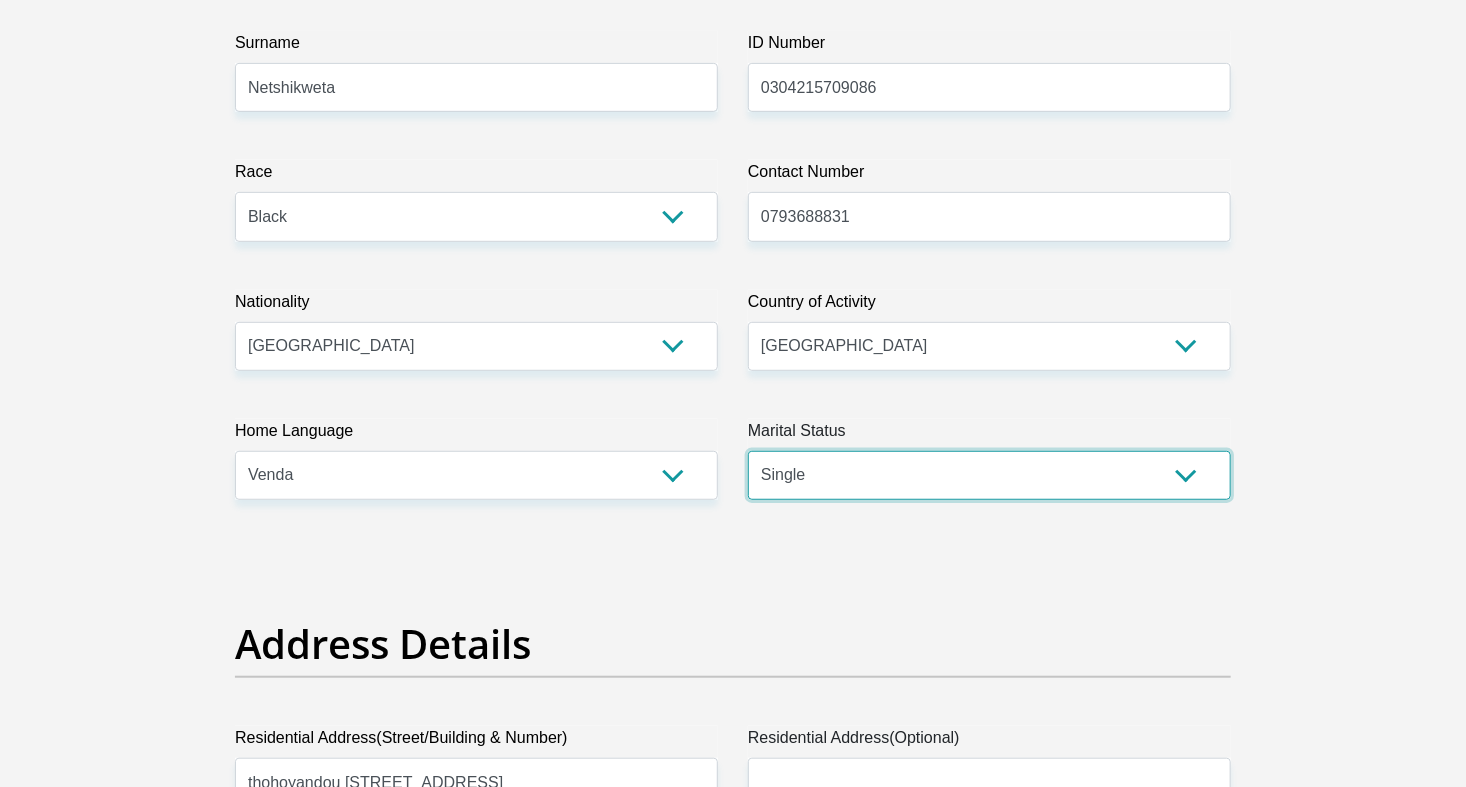 click on "Married ANC
Single
Divorced
Widowed
Married COP or Customary Law" at bounding box center (989, 475) 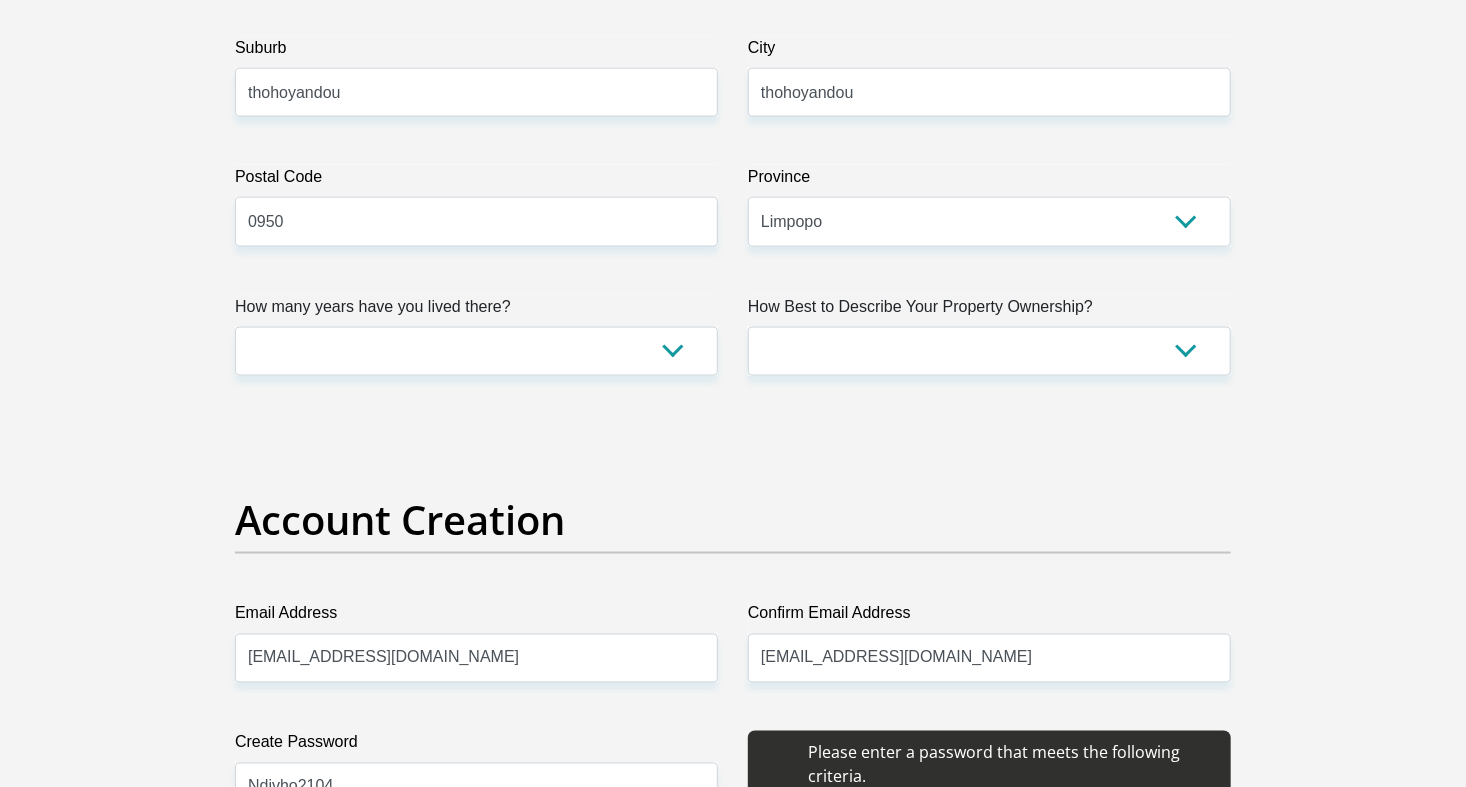 scroll, scrollTop: 1232, scrollLeft: 0, axis: vertical 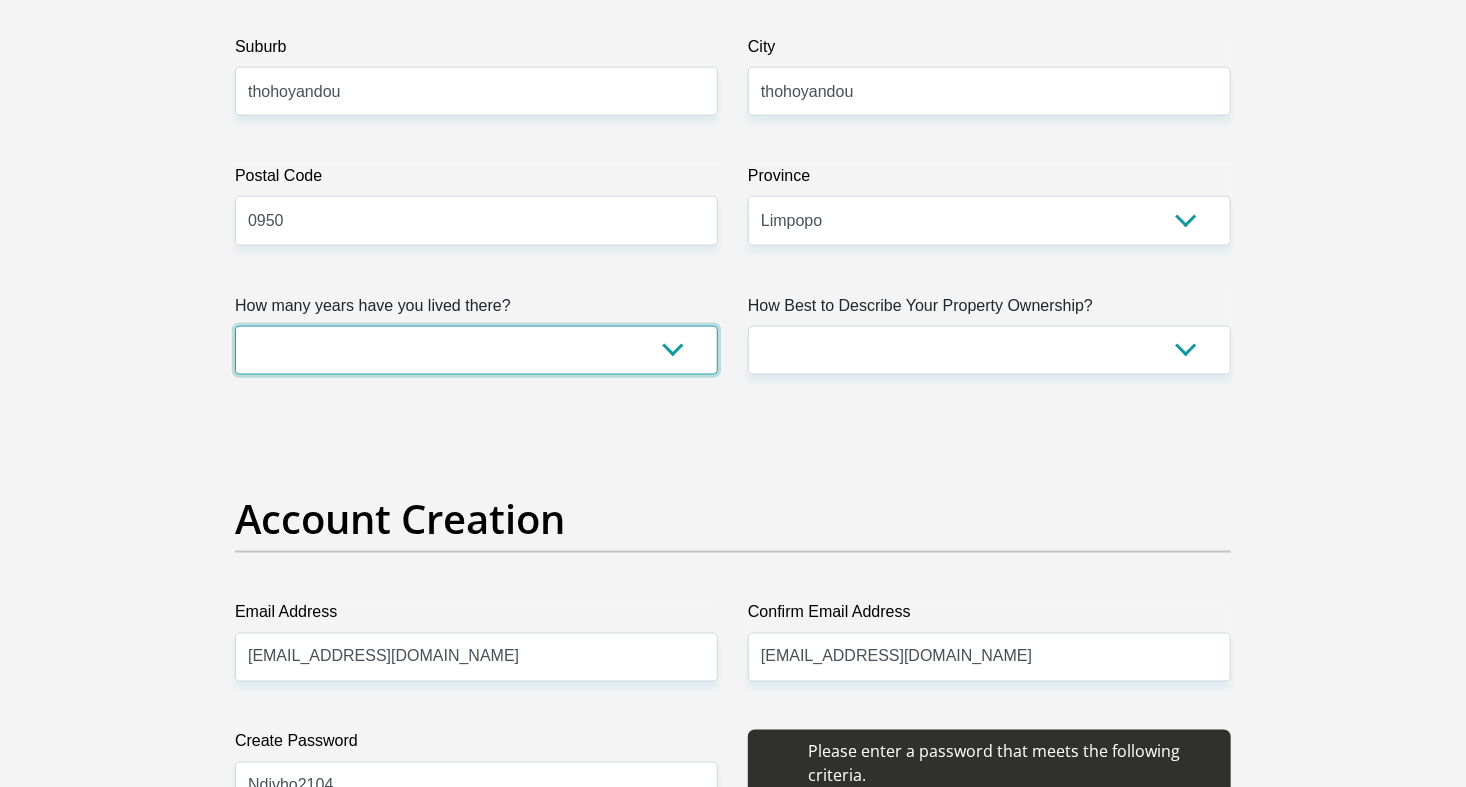 click on "less than 1 year
1-3 years
3-5 years
5+ years" at bounding box center (476, 350) 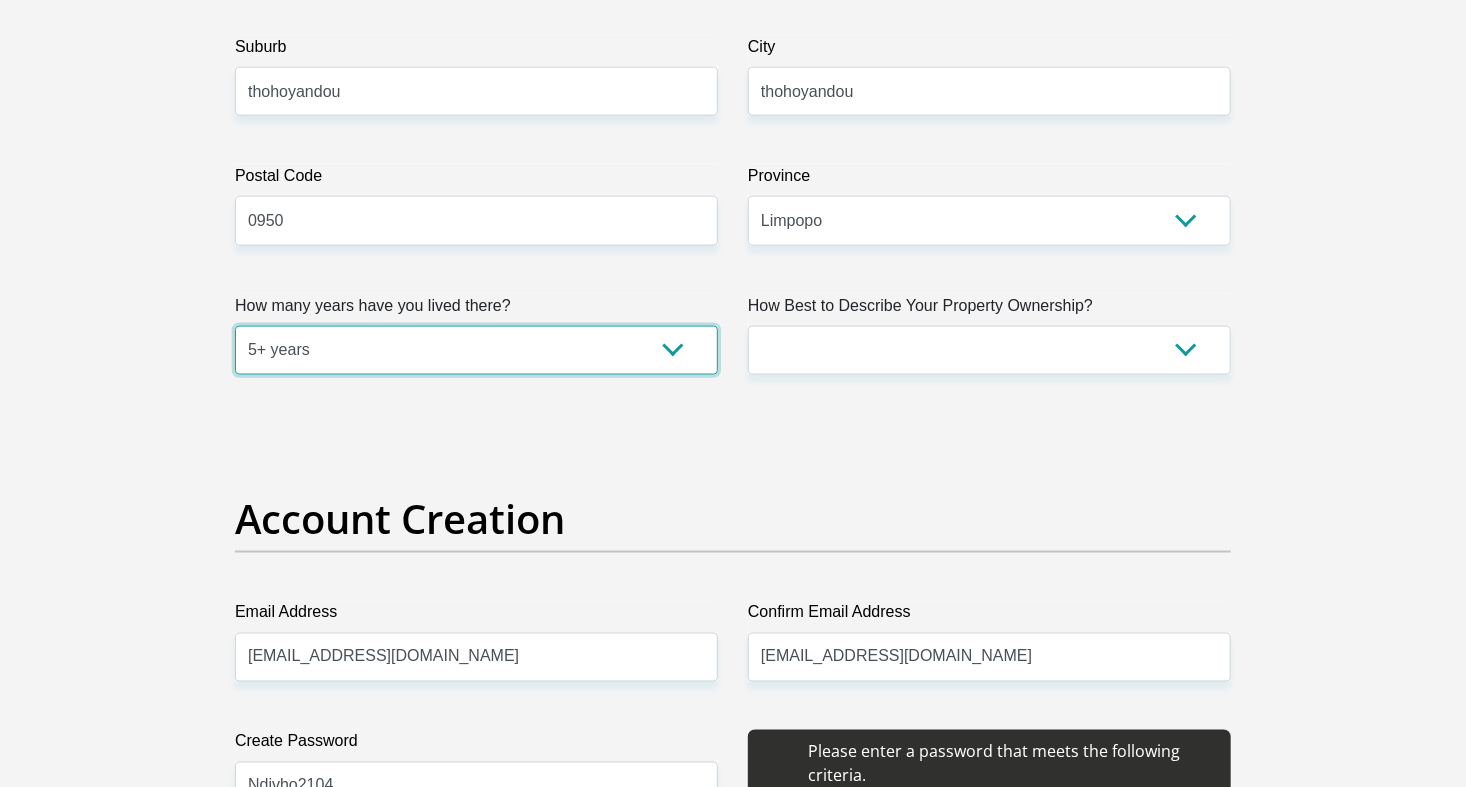click on "less than 1 year
1-3 years
3-5 years
5+ years" at bounding box center (476, 350) 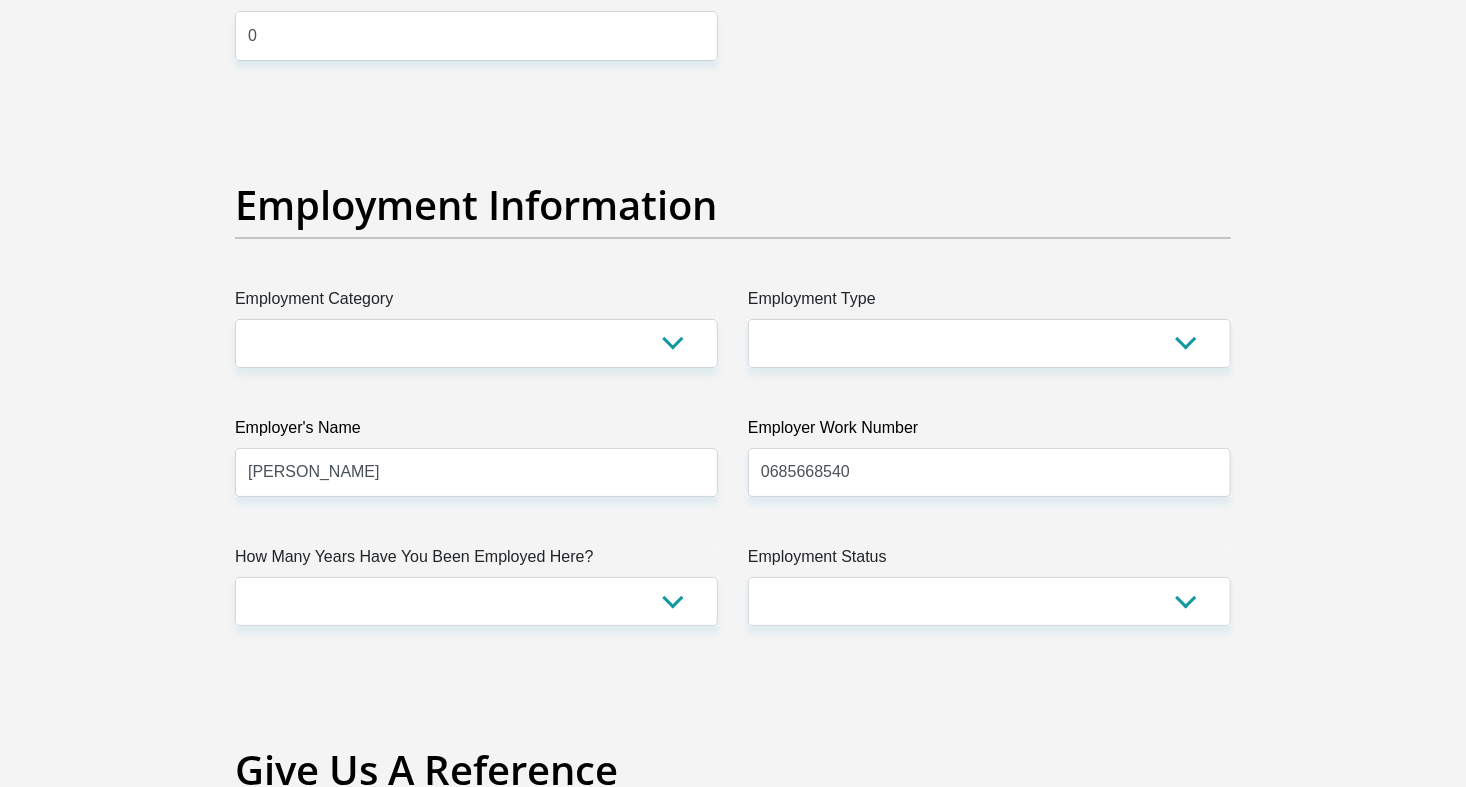 scroll, scrollTop: 3468, scrollLeft: 0, axis: vertical 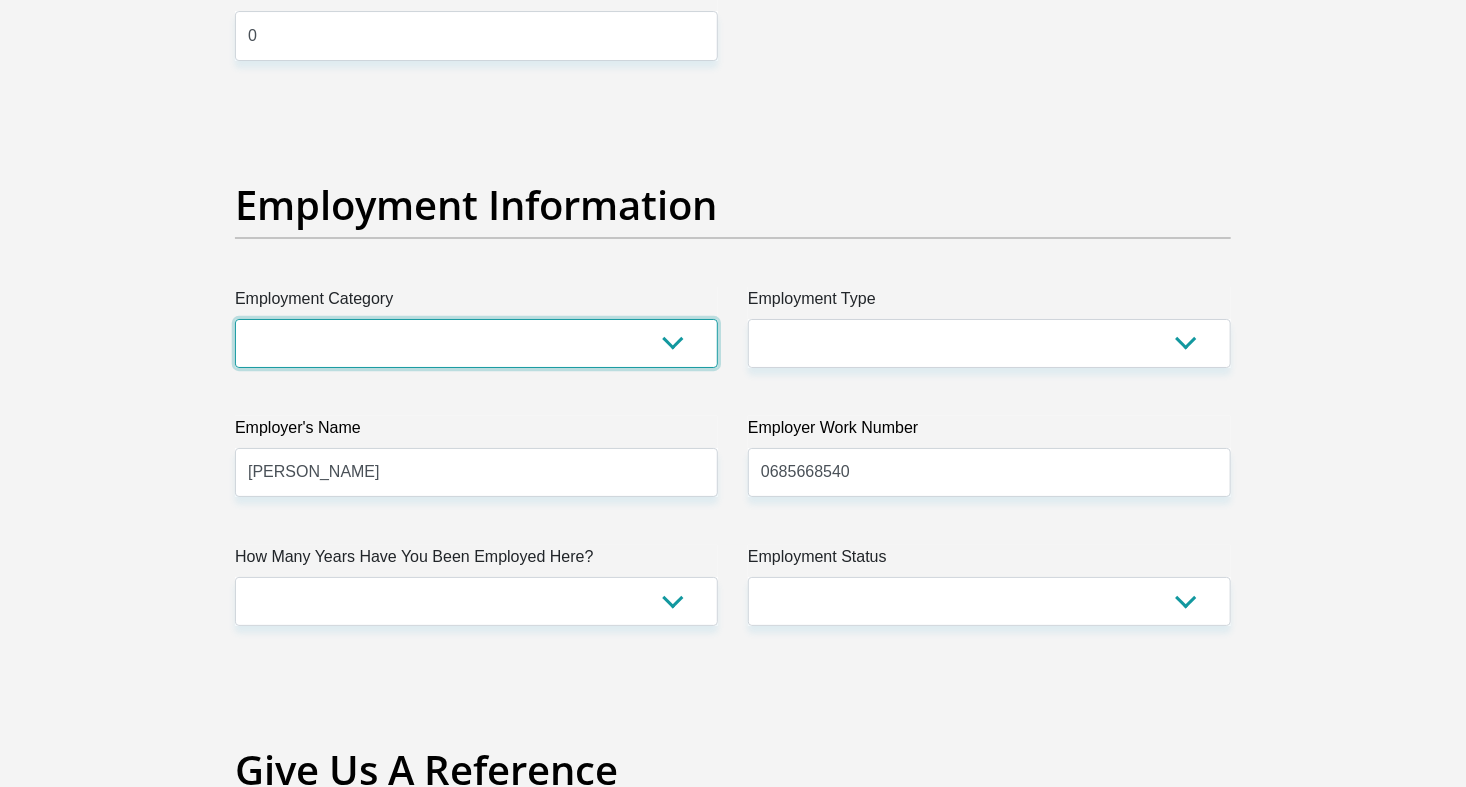 click on "AGRICULTURE
ALCOHOL & TOBACCO
CONSTRUCTION MATERIALS
METALLURGY
EQUIPMENT FOR RENEWABLE ENERGY
SPECIALIZED CONTRACTORS
CAR
GAMING (INCL. INTERNET
OTHER WHOLESALE
UNLICENSED PHARMACEUTICALS
CURRENCY EXCHANGE HOUSES
OTHER FINANCIAL INSTITUTIONS & INSURANCE
REAL ESTATE AGENTS
OIL & GAS
OTHER MATERIALS (E.G. IRON ORE)
PRECIOUS STONES & PRECIOUS METALS
POLITICAL ORGANIZATIONS
RELIGIOUS ORGANIZATIONS(NOT SECTS)
ACTI. HAVING BUSINESS DEAL WITH PUBLIC ADMINISTRATION
LAUNDROMATS" at bounding box center (476, 343) 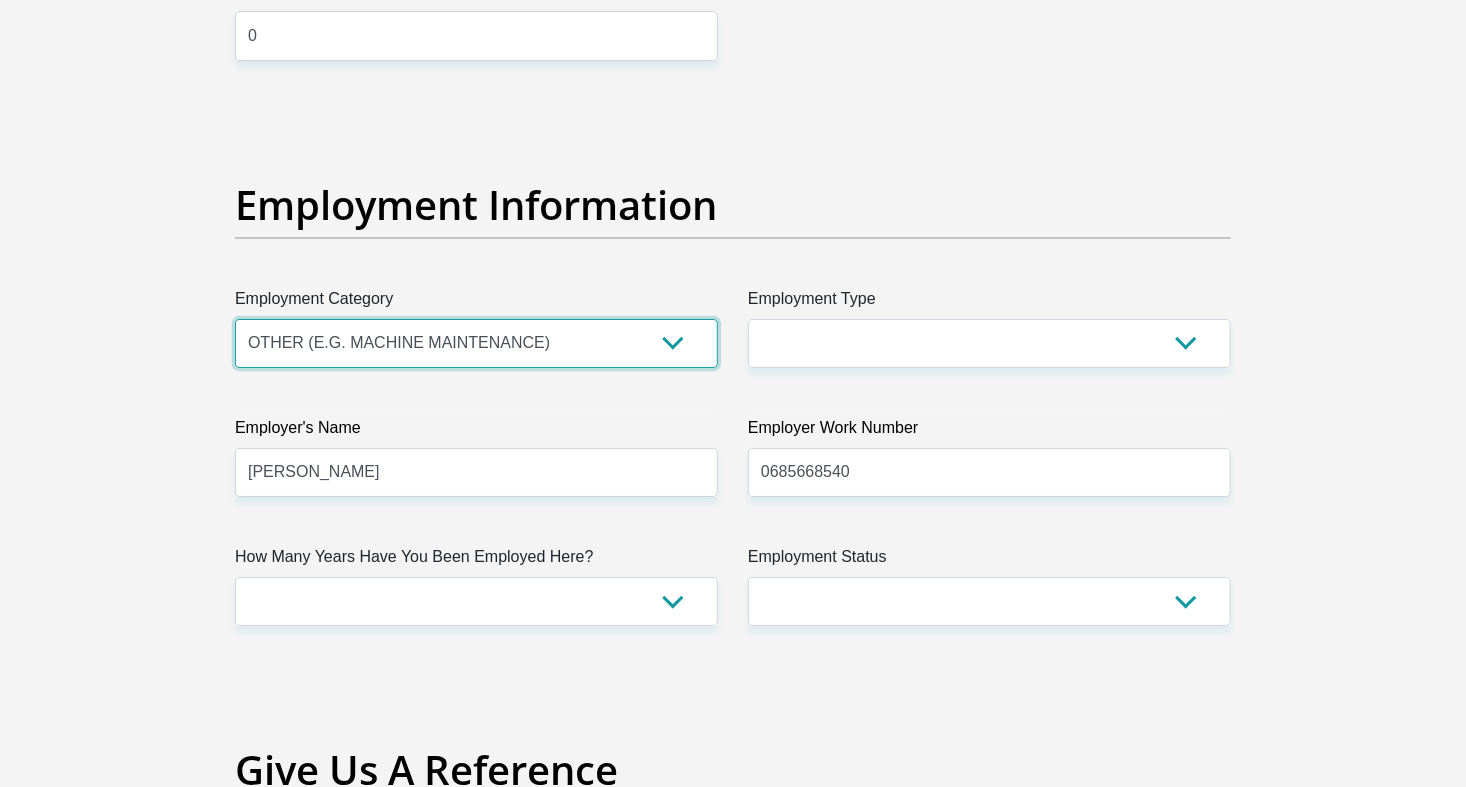 click on "AGRICULTURE
ALCOHOL & TOBACCO
CONSTRUCTION MATERIALS
METALLURGY
EQUIPMENT FOR RENEWABLE ENERGY
SPECIALIZED CONTRACTORS
CAR
GAMING (INCL. INTERNET
OTHER WHOLESALE
UNLICENSED PHARMACEUTICALS
CURRENCY EXCHANGE HOUSES
OTHER FINANCIAL INSTITUTIONS & INSURANCE
REAL ESTATE AGENTS
OIL & GAS
OTHER MATERIALS (E.G. IRON ORE)
PRECIOUS STONES & PRECIOUS METALS
POLITICAL ORGANIZATIONS
RELIGIOUS ORGANIZATIONS(NOT SECTS)
ACTI. HAVING BUSINESS DEAL WITH PUBLIC ADMINISTRATION
LAUNDROMATS" at bounding box center [476, 343] 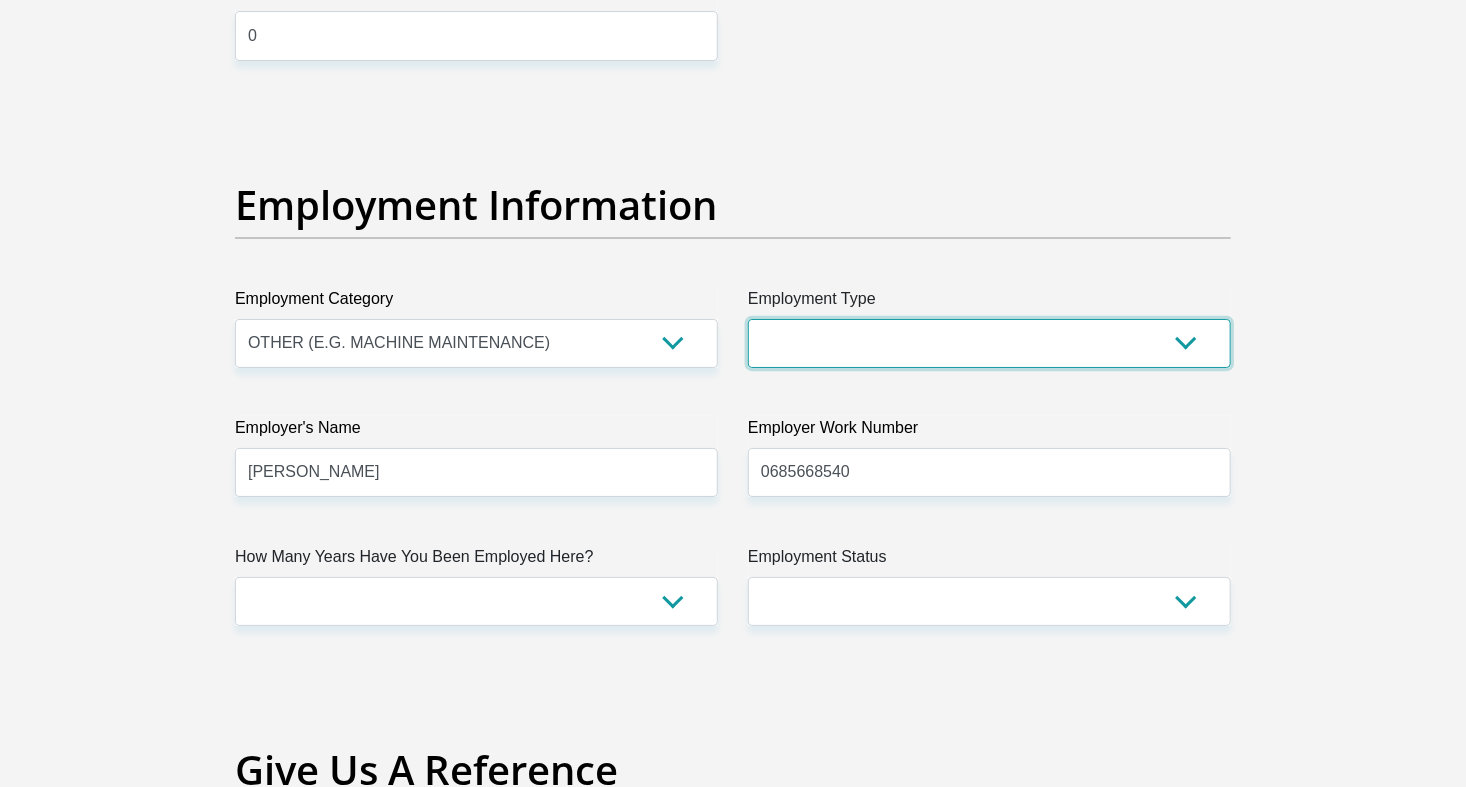 click on "College/Lecturer
Craft Seller
Creative
Driver
Executive
Farmer
Forces - Non Commissioned
Forces - Officer
Hawker
Housewife
Labourer
Licenced Professional
Manager
Miner
Non Licenced Professional
Office Staff/Clerk
Outside Worker
Pensioner
Permanent Teacher
Production/Manufacturing
Sales
Self-Employed
Semi-Professional Worker
Service Industry  Social Worker  Student" at bounding box center [989, 343] 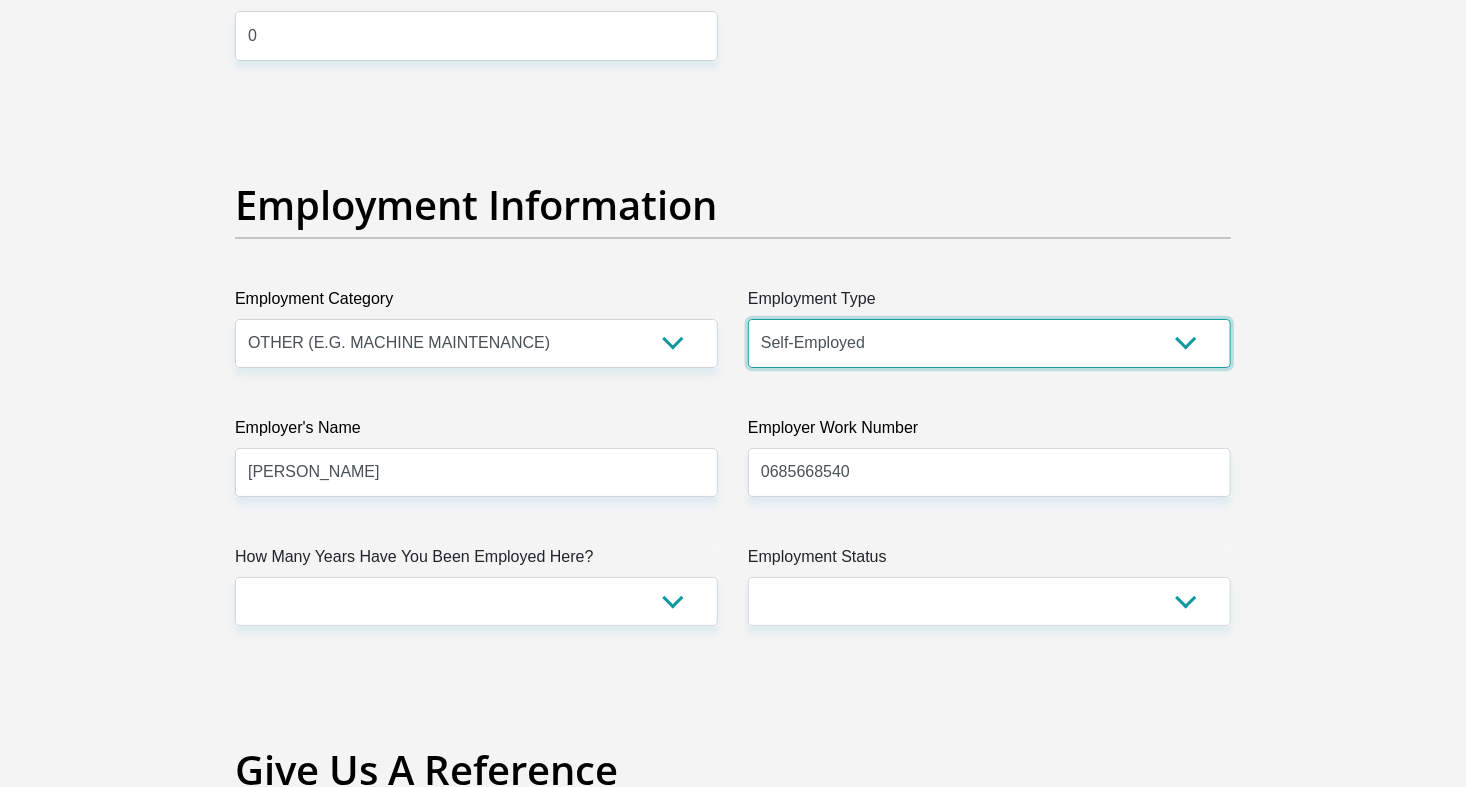 click on "College/Lecturer
Craft Seller
Creative
Driver
Executive
Farmer
Forces - Non Commissioned
Forces - Officer
Hawker
Housewife
Labourer
Licenced Professional
Manager
Miner
Non Licenced Professional
Office Staff/Clerk
Outside Worker
Pensioner
Permanent Teacher
Production/Manufacturing
Sales
Self-Employed
Semi-Professional Worker
Service Industry  Social Worker  Student" at bounding box center (989, 343) 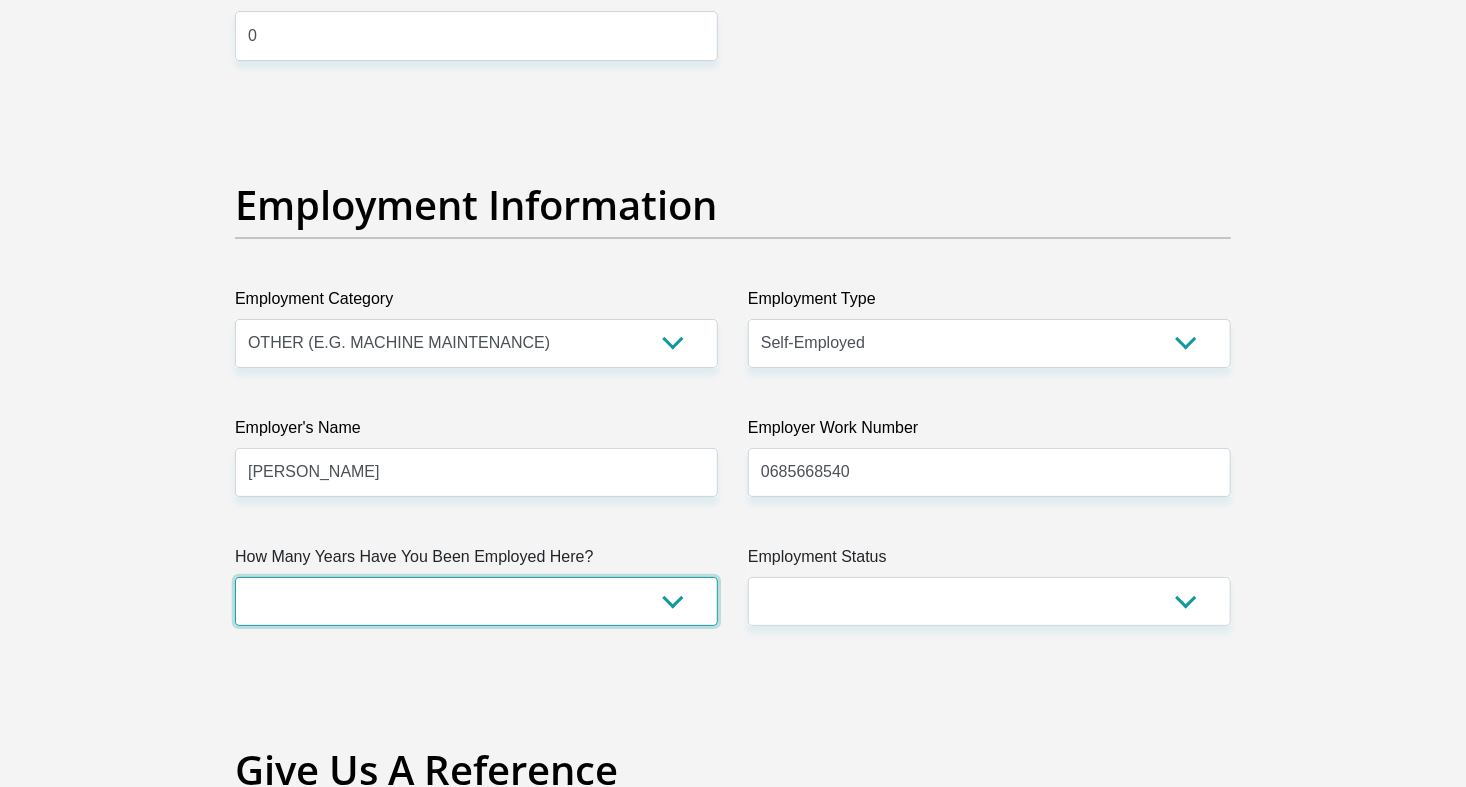 click on "less than 1 year
1-3 years
3-5 years
5+ years" at bounding box center (476, 601) 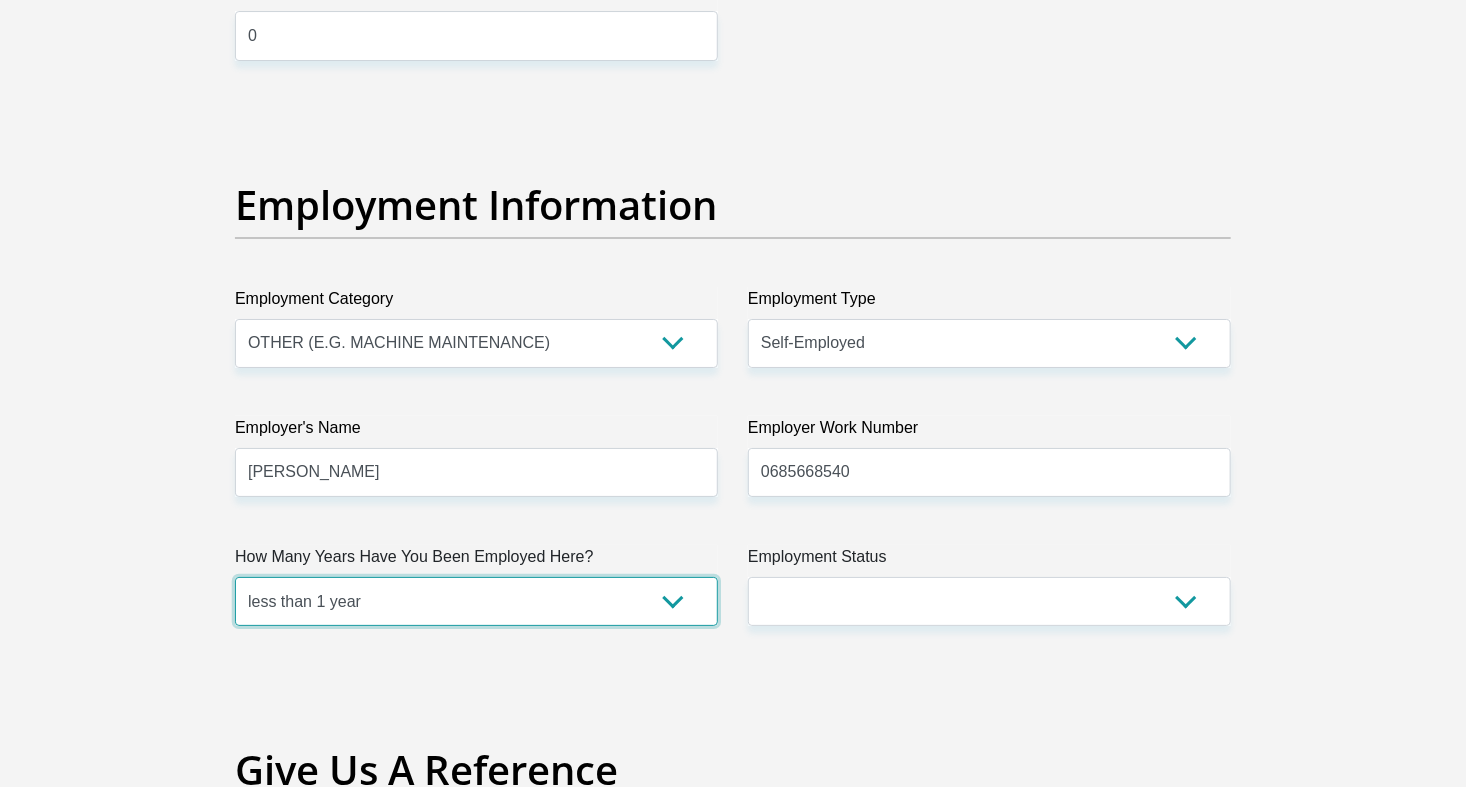 click on "less than 1 year
1-3 years
3-5 years
5+ years" at bounding box center [476, 601] 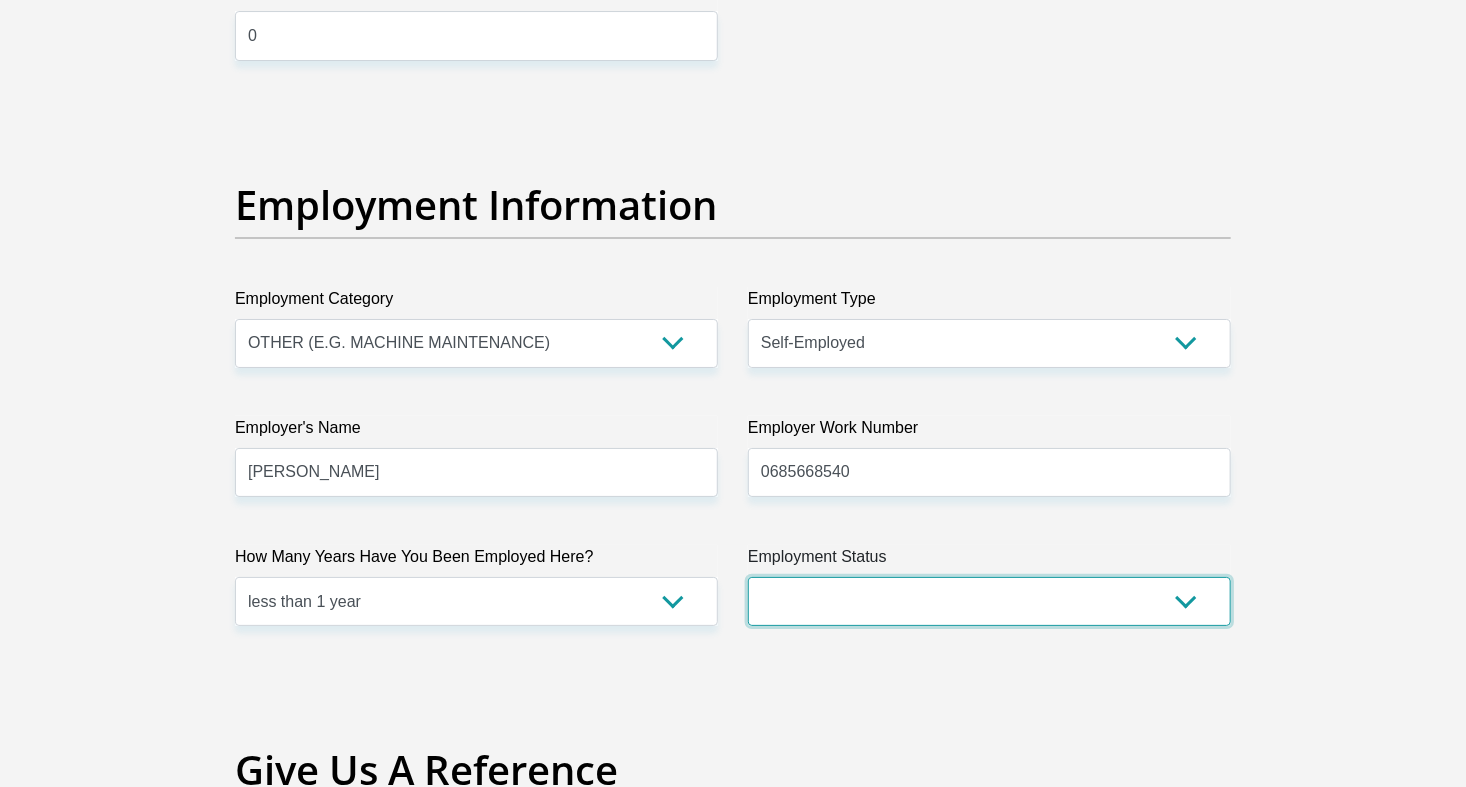 click on "Permanent/Full-time
Part-time/Casual
Contract Worker
Self-Employed
Housewife
Retired
Student
Medically Boarded
Disability
Unemployed" at bounding box center (989, 601) 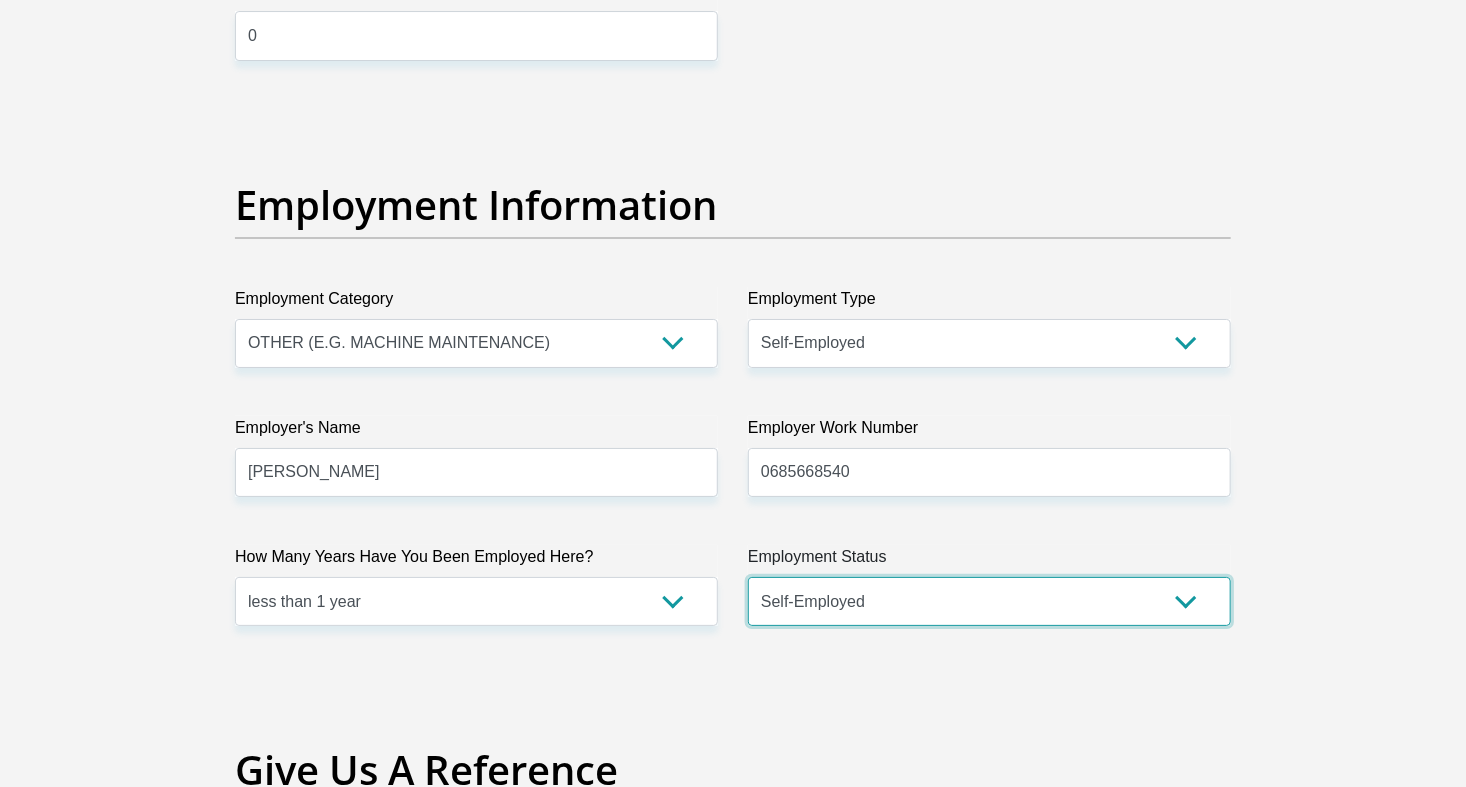 click on "Permanent/Full-time
Part-time/Casual
Contract Worker
Self-Employed
Housewife
Retired
Student
Medically Boarded
Disability
Unemployed" at bounding box center (989, 601) 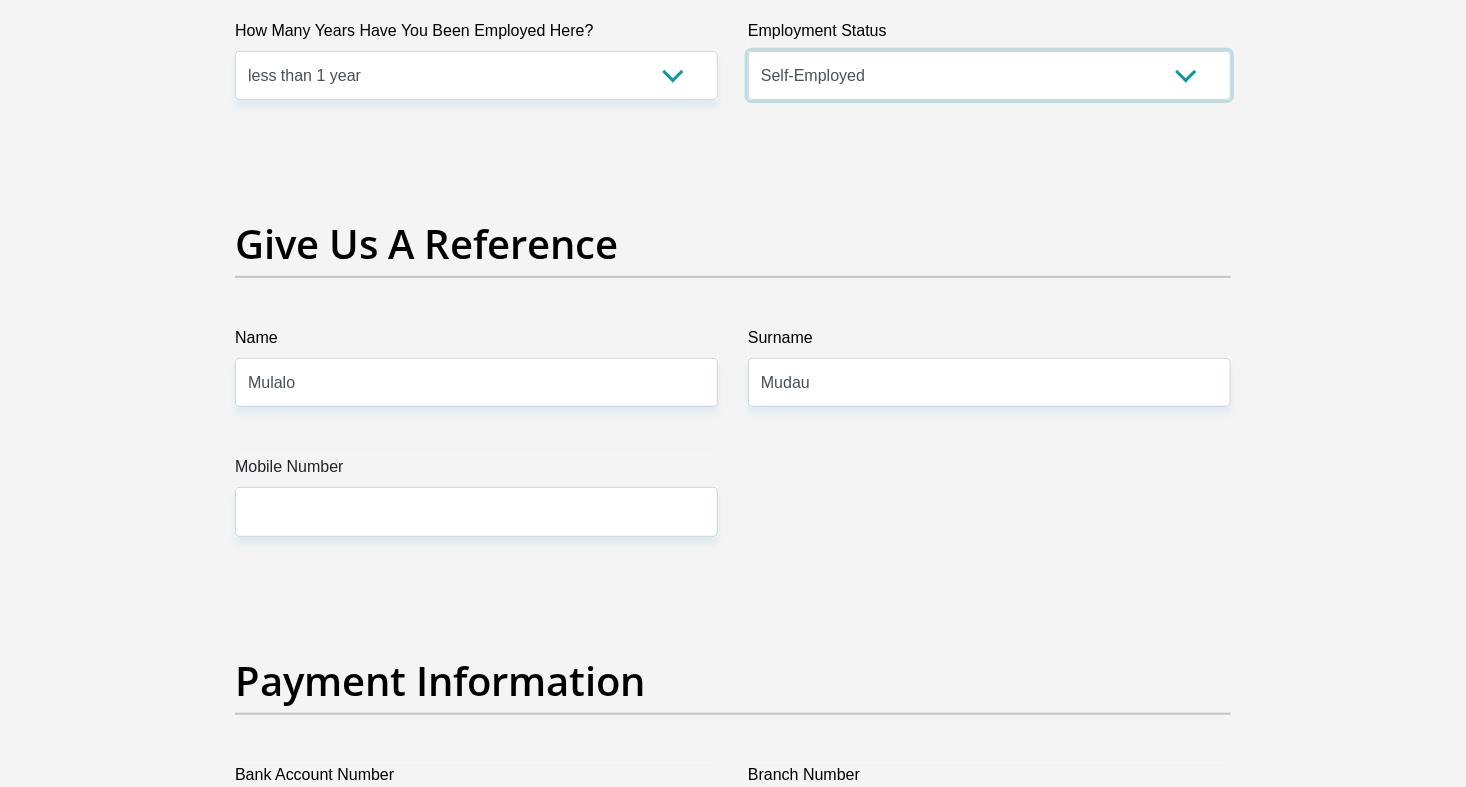 scroll, scrollTop: 4027, scrollLeft: 0, axis: vertical 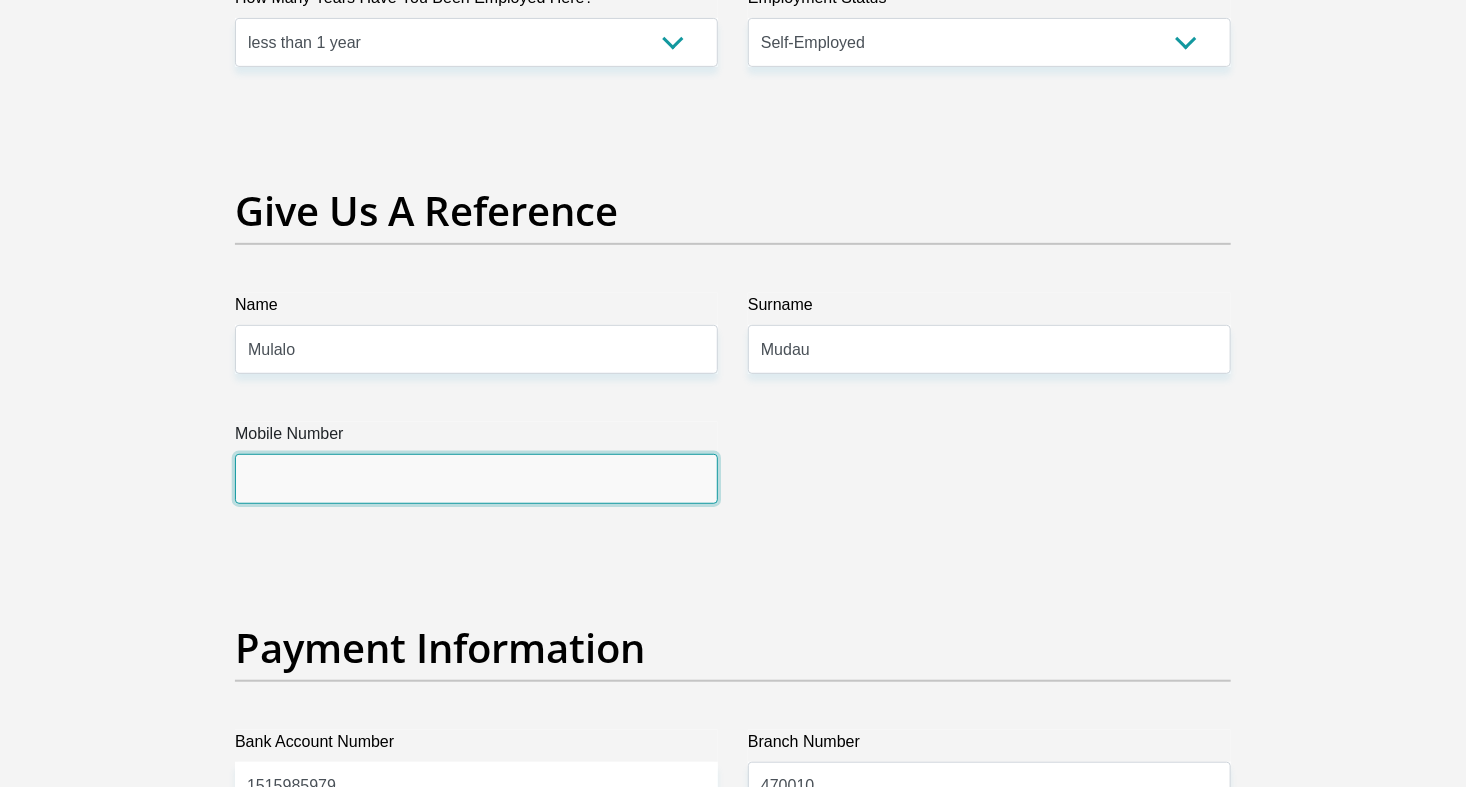 click on "Mobile Number" at bounding box center (476, 478) 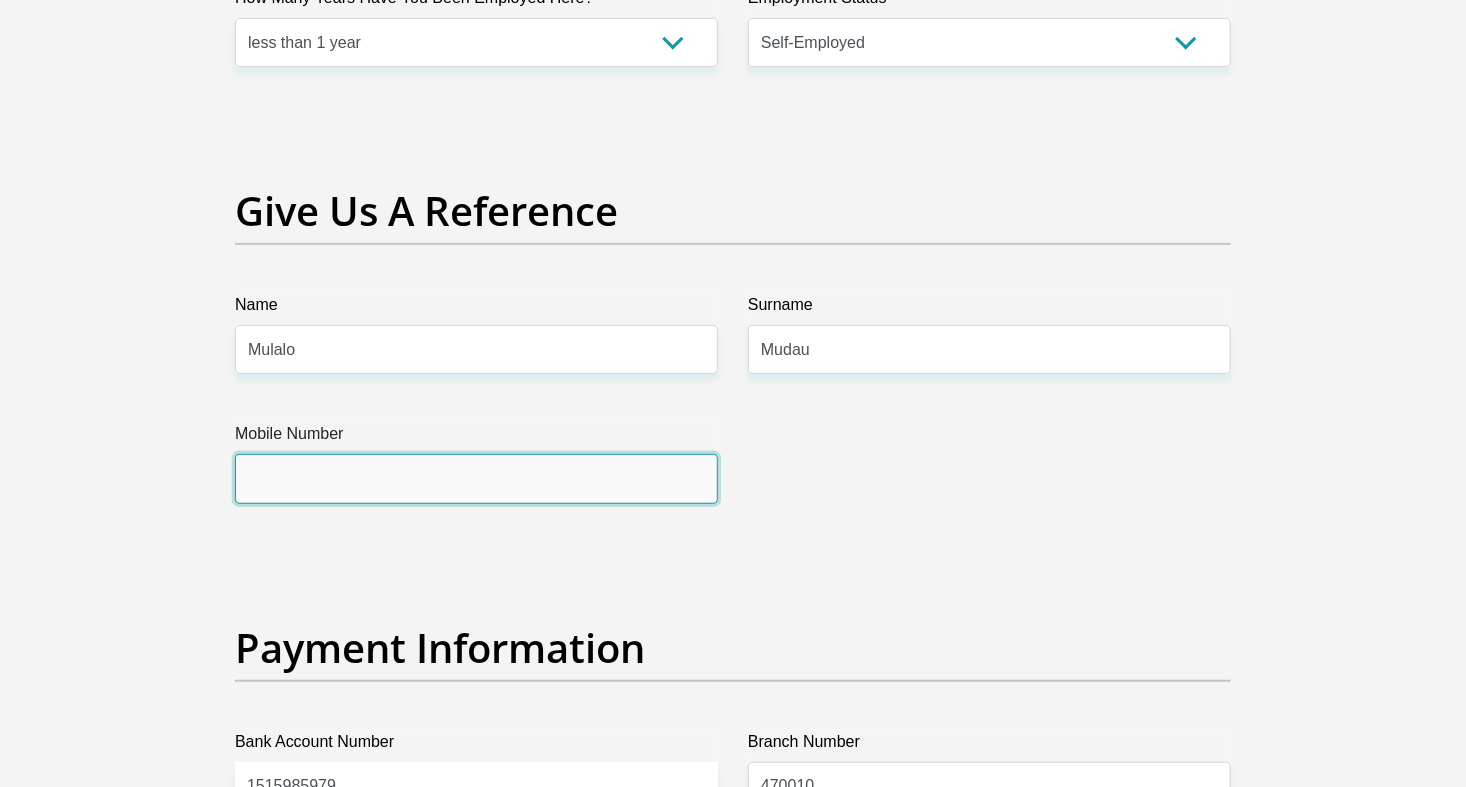 type on "0729294295" 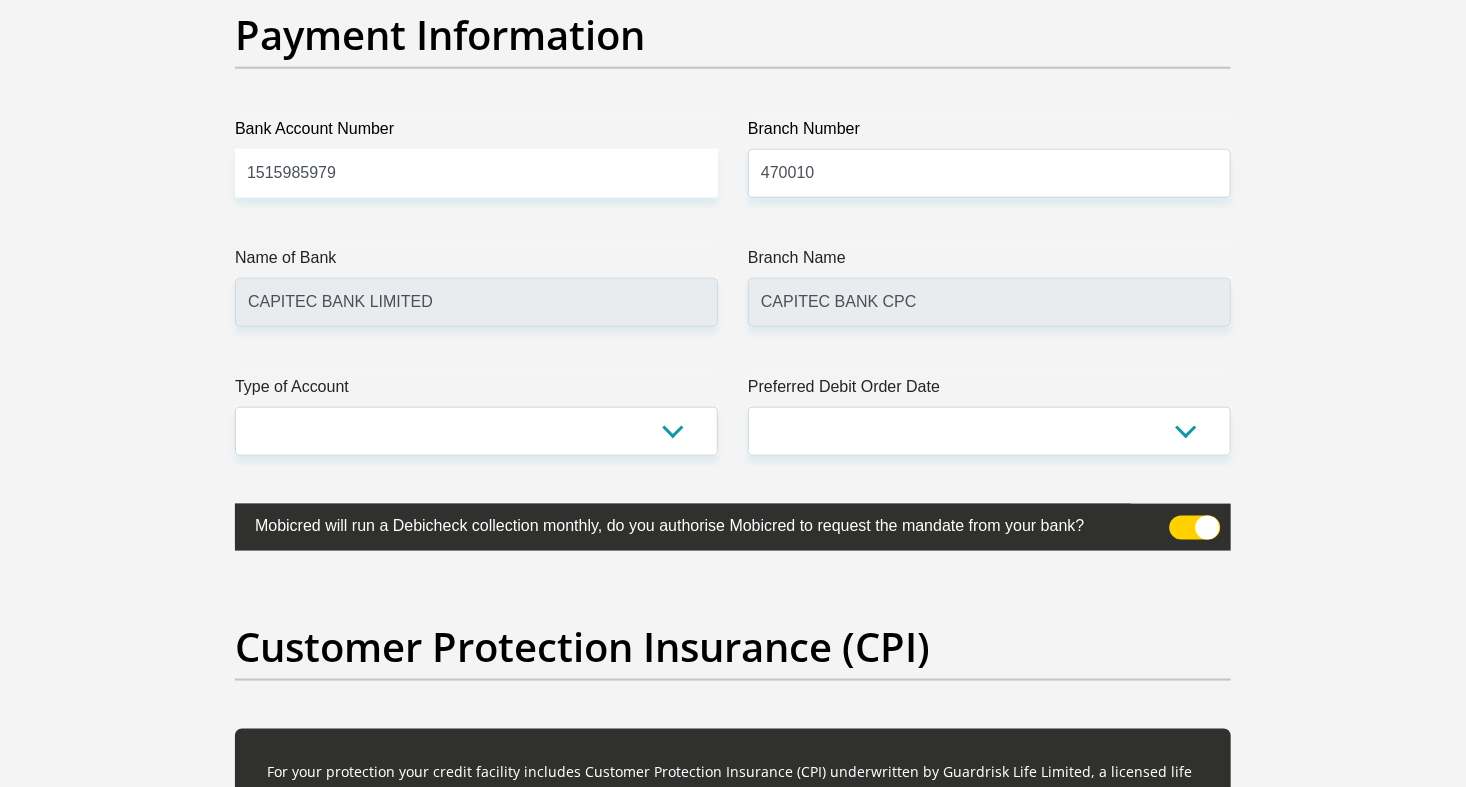 scroll, scrollTop: 4698, scrollLeft: 0, axis: vertical 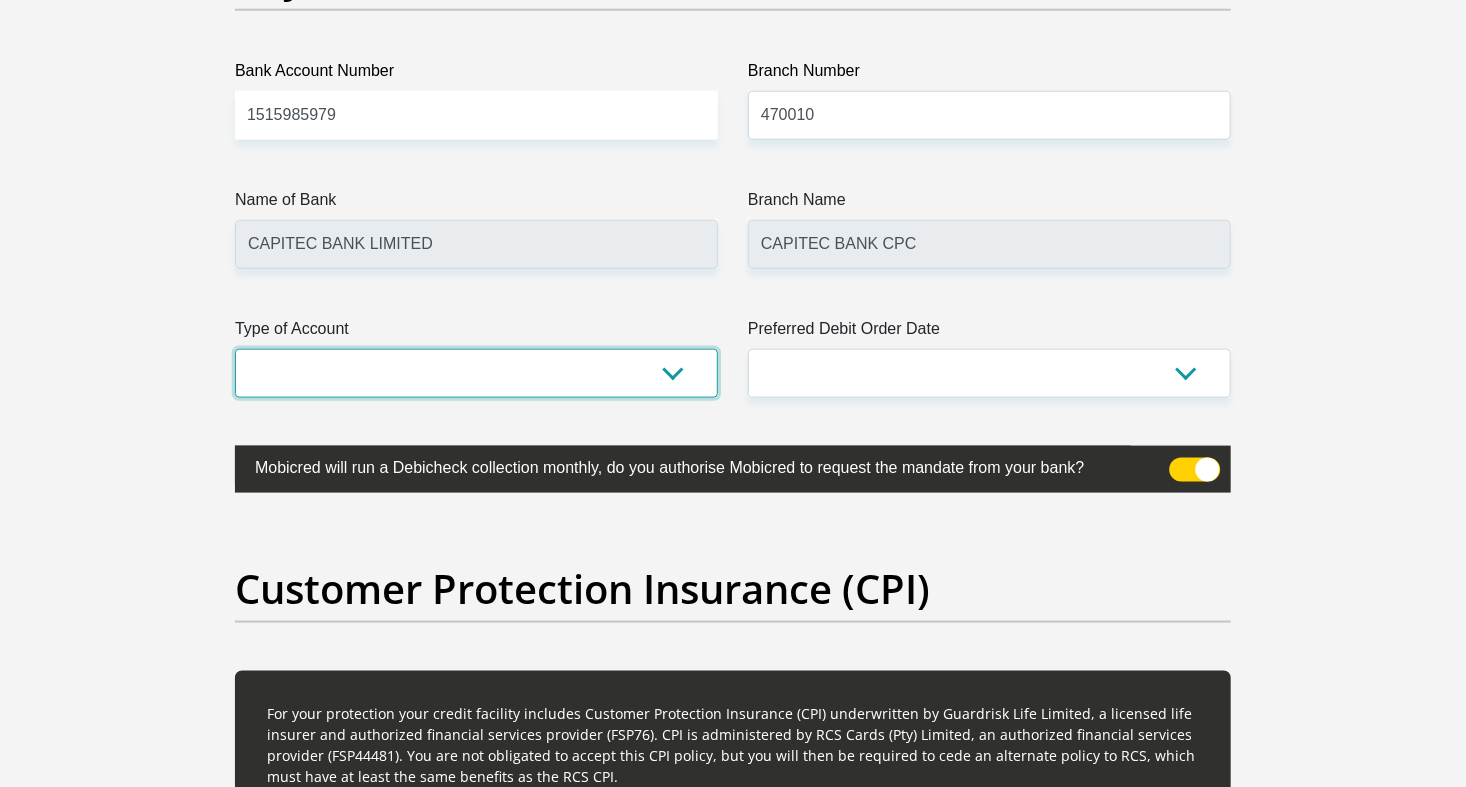 click on "Cheque
Savings" at bounding box center [476, 373] 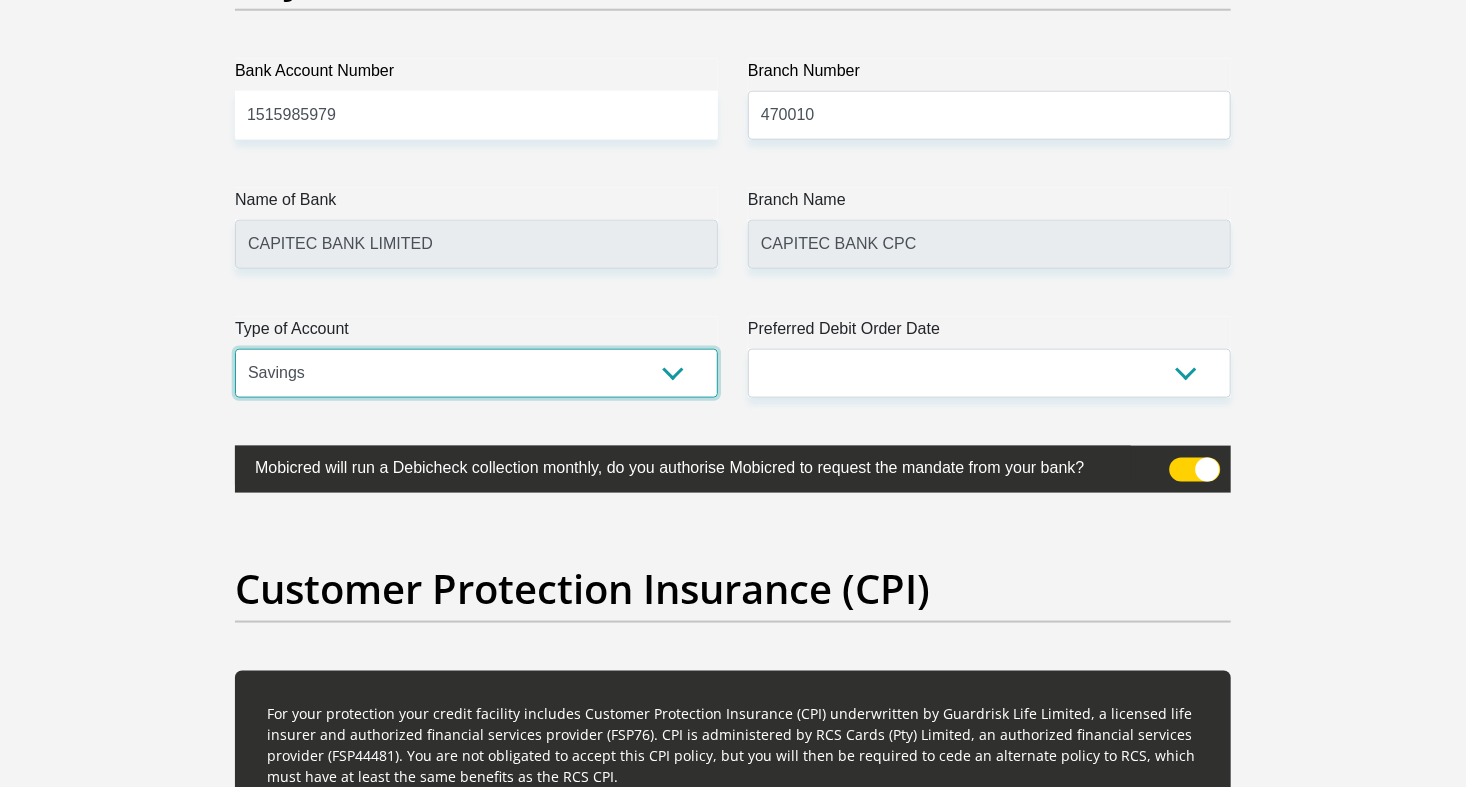 click on "Cheque
Savings" at bounding box center (476, 373) 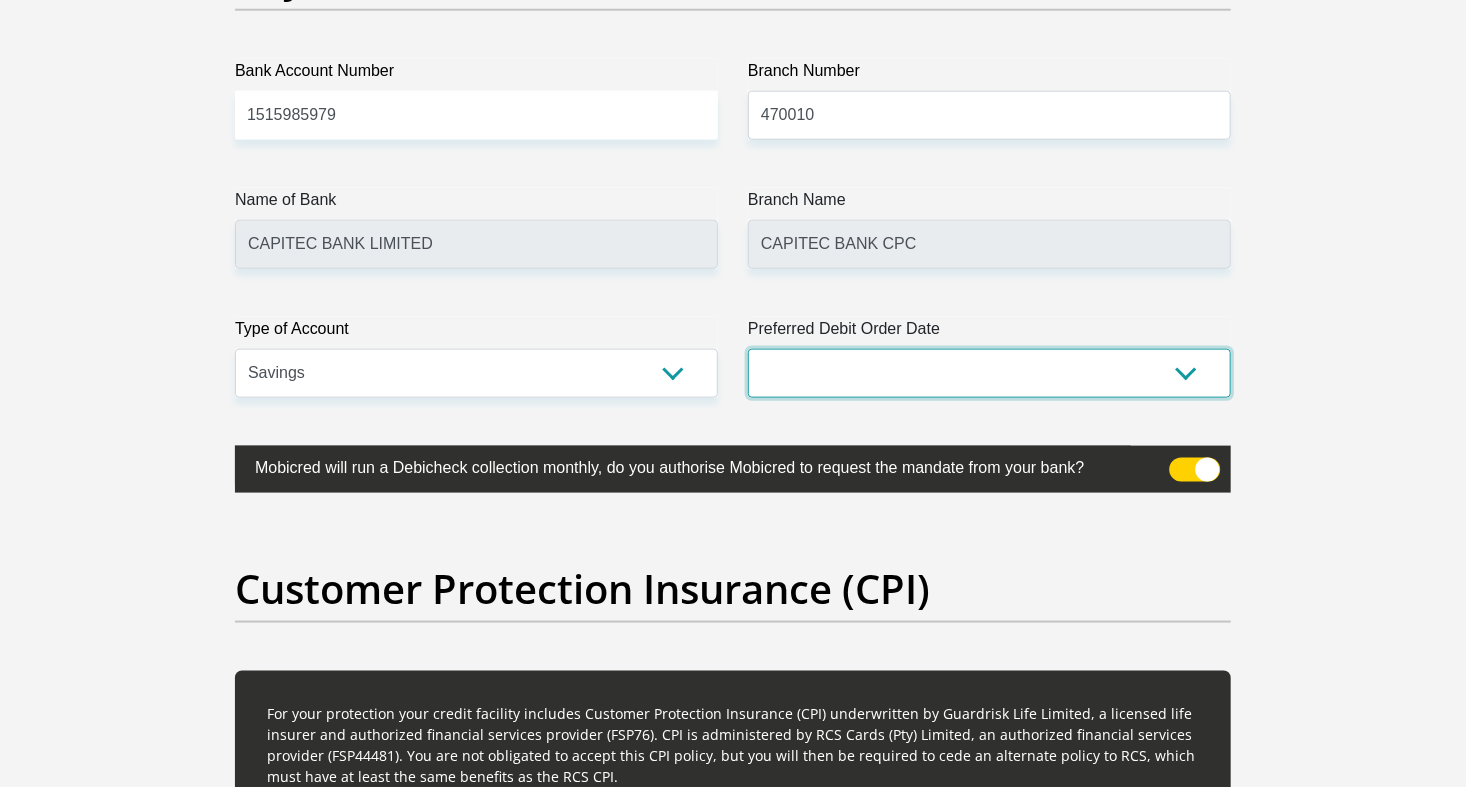 click on "1st
2nd
3rd
4th
5th
7th
18th
19th
20th
21st
22nd
23rd
24th
25th
26th
27th
28th
29th
30th" at bounding box center [989, 373] 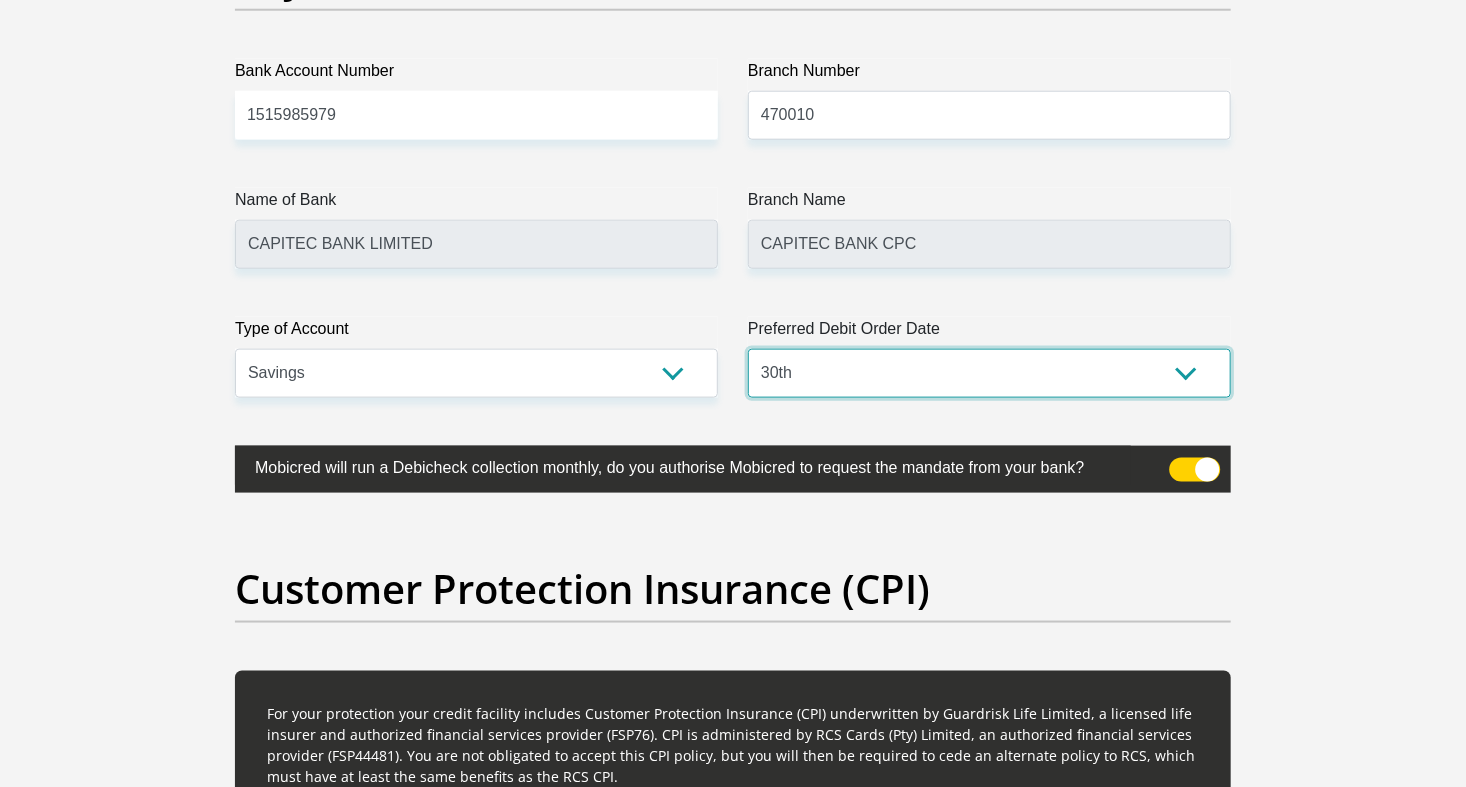 click on "1st
2nd
3rd
4th
5th
7th
18th
19th
20th
21st
22nd
23rd
24th
25th
26th
27th
28th
29th
30th" at bounding box center [989, 373] 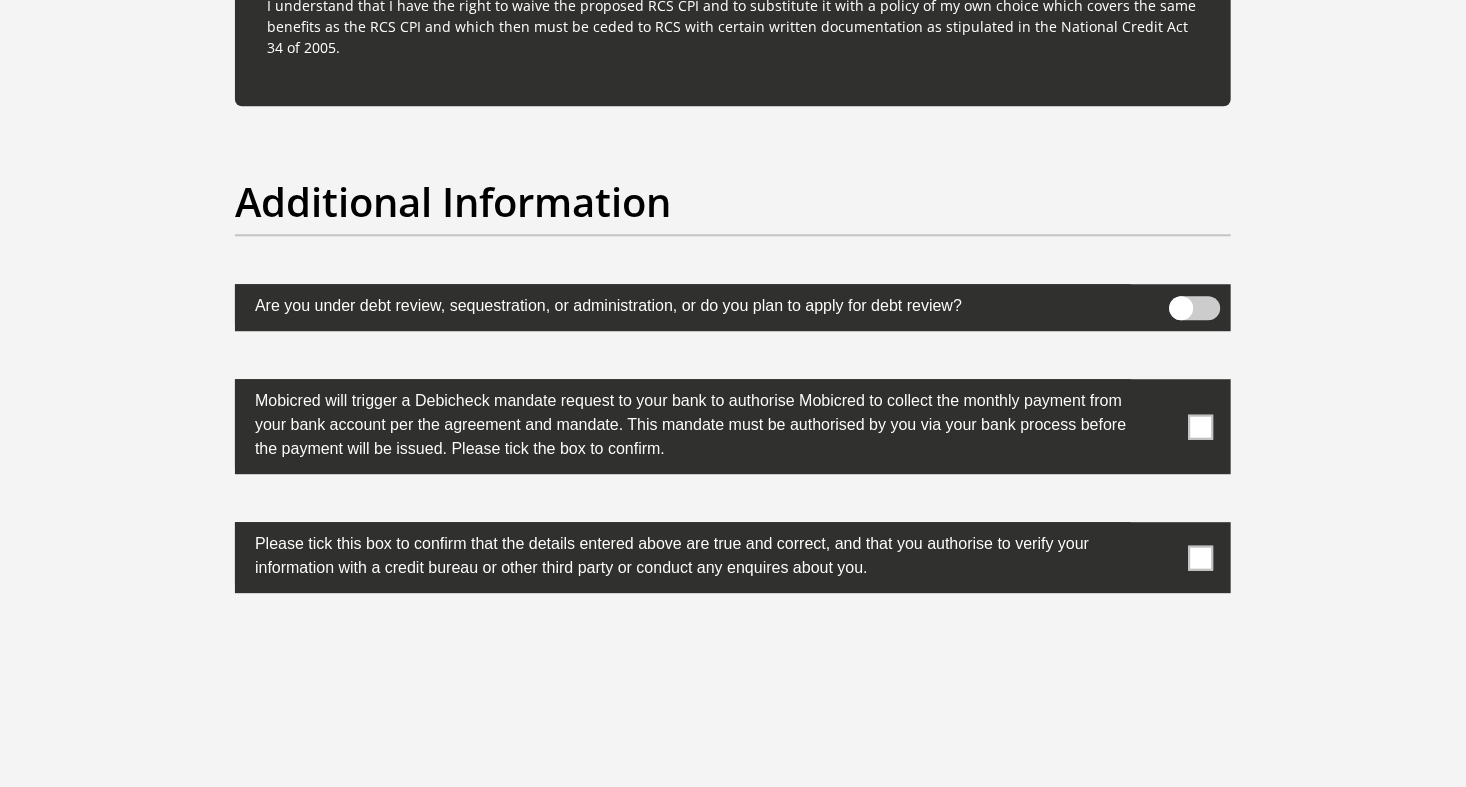 scroll, scrollTop: 6112, scrollLeft: 0, axis: vertical 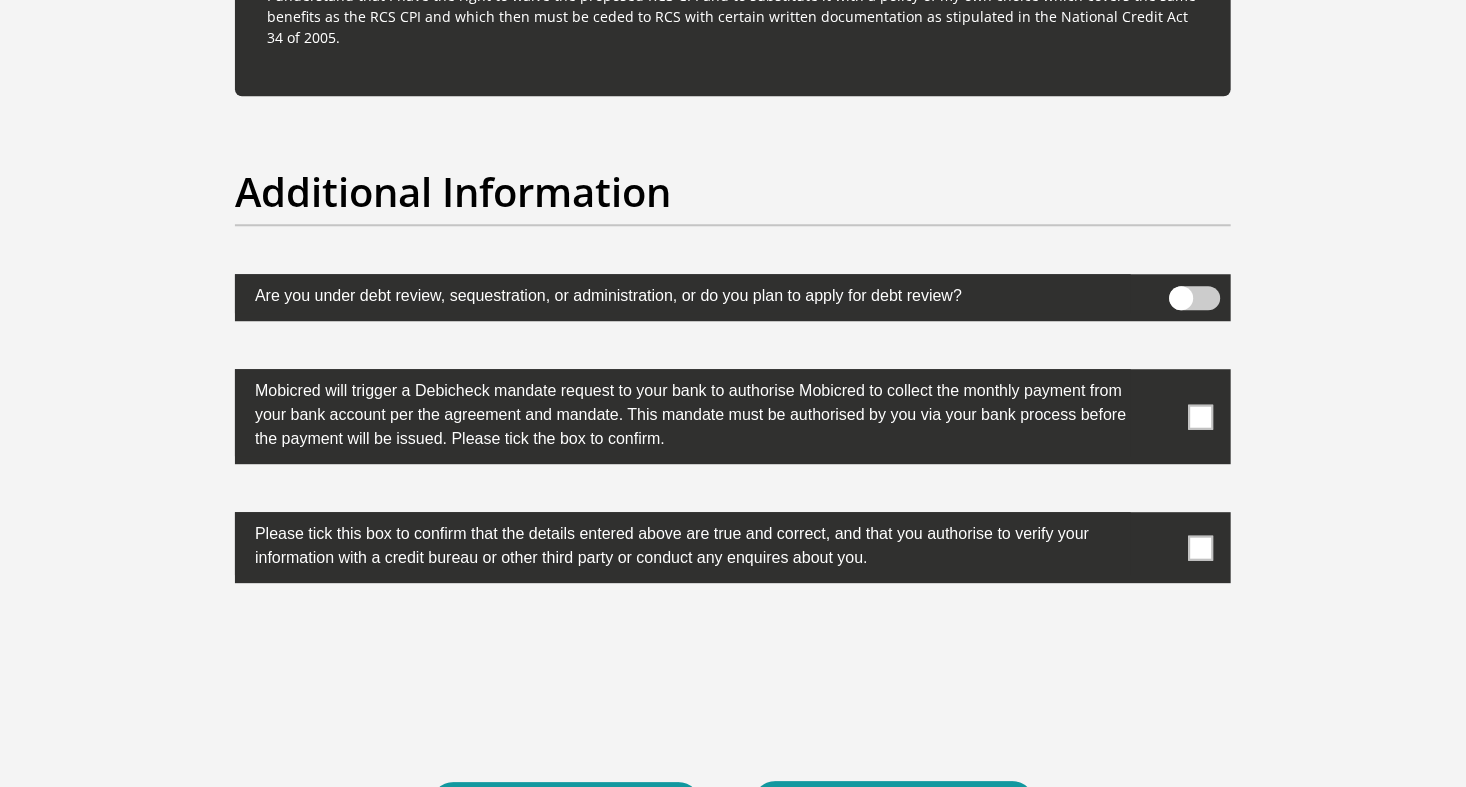 click at bounding box center (733, 416) 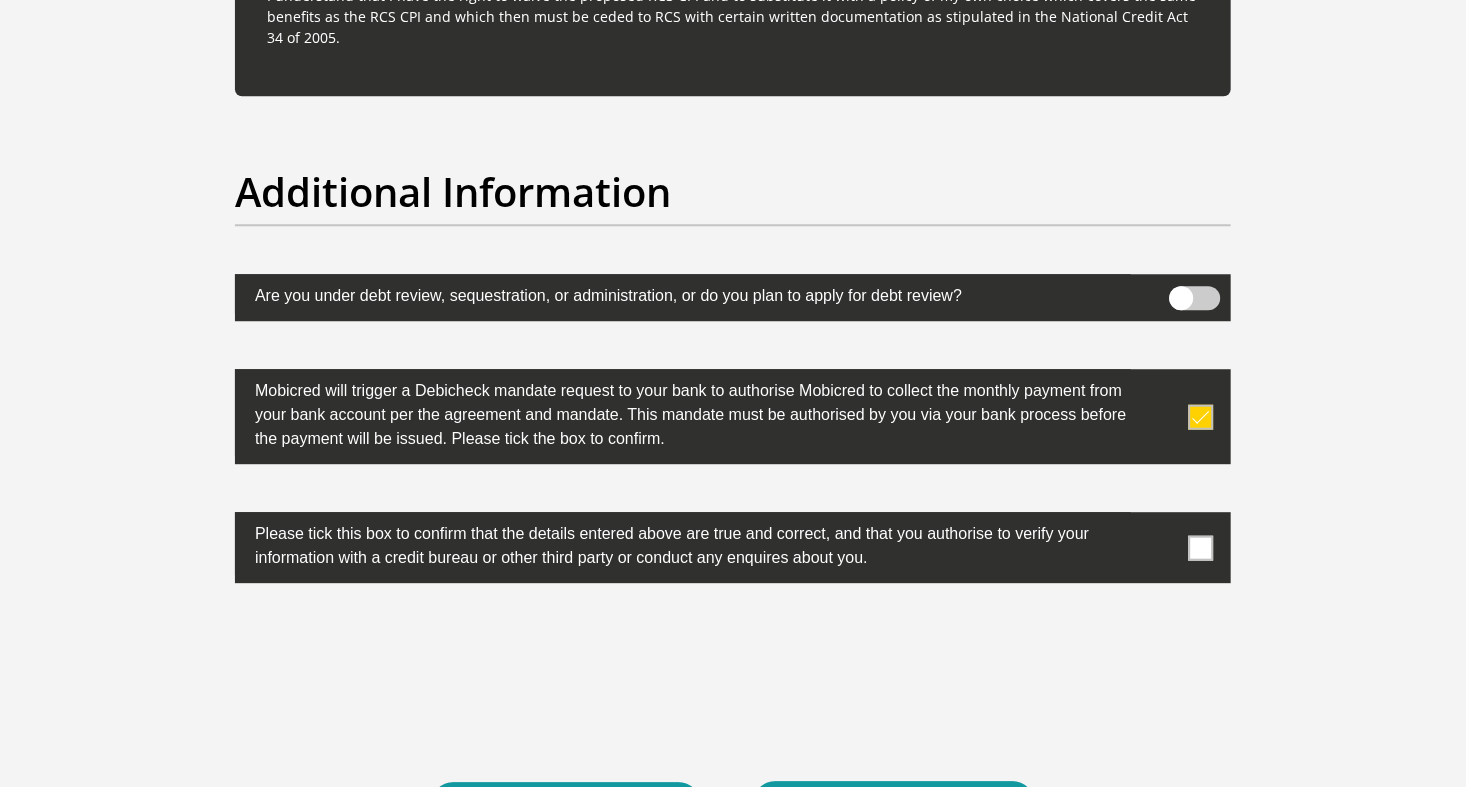 click at bounding box center [1201, 547] 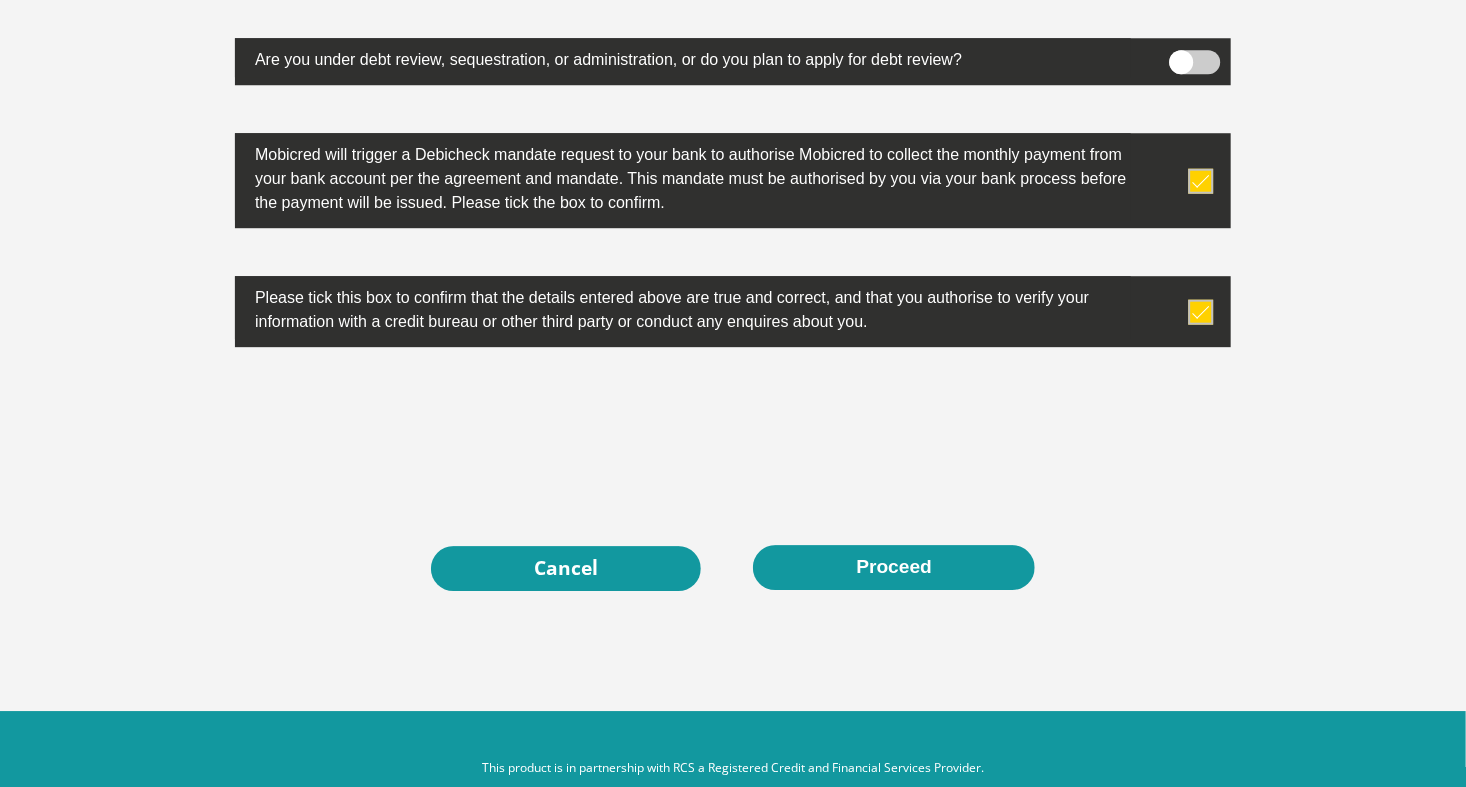 scroll, scrollTop: 6348, scrollLeft: 0, axis: vertical 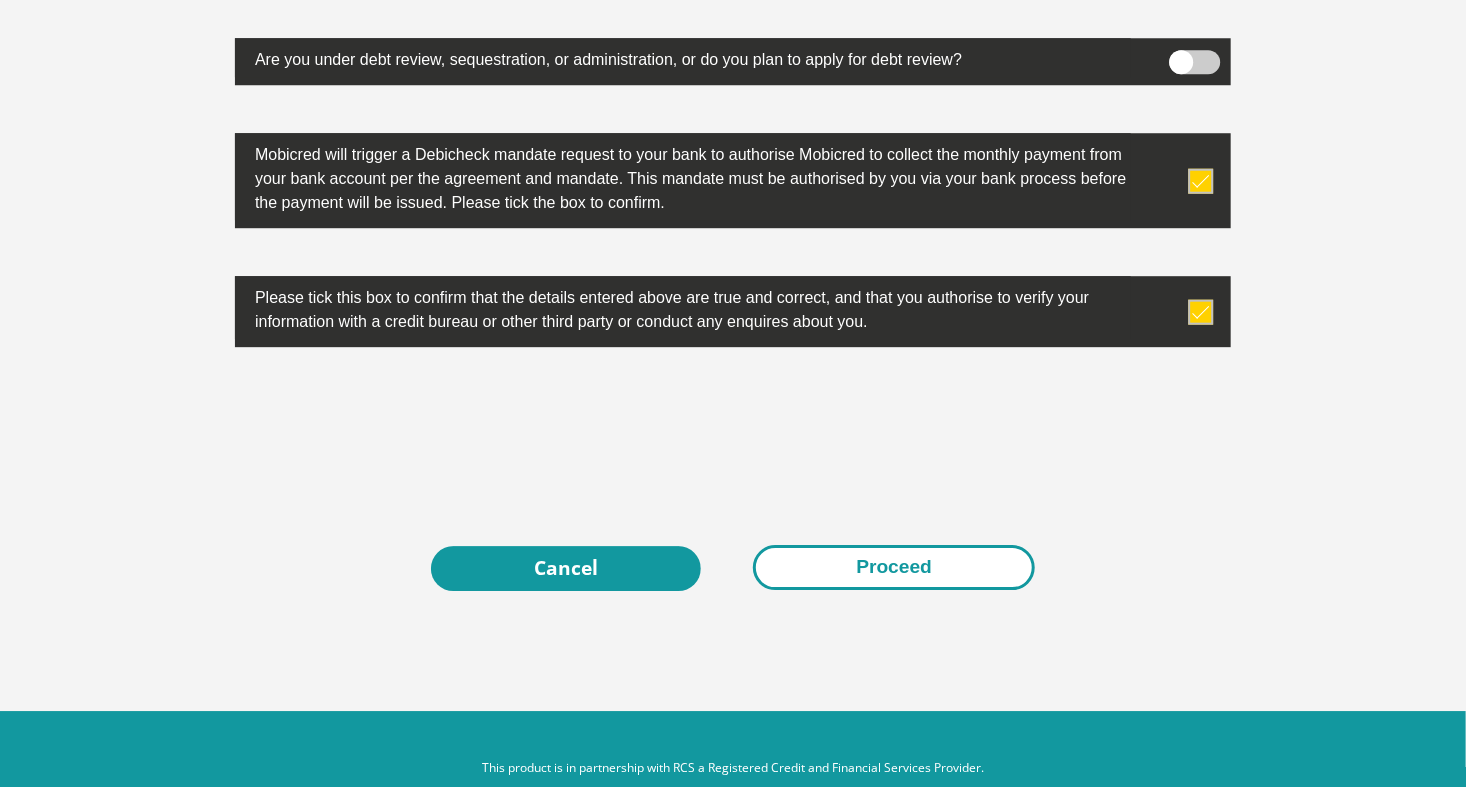 click on "Proceed" at bounding box center (894, 567) 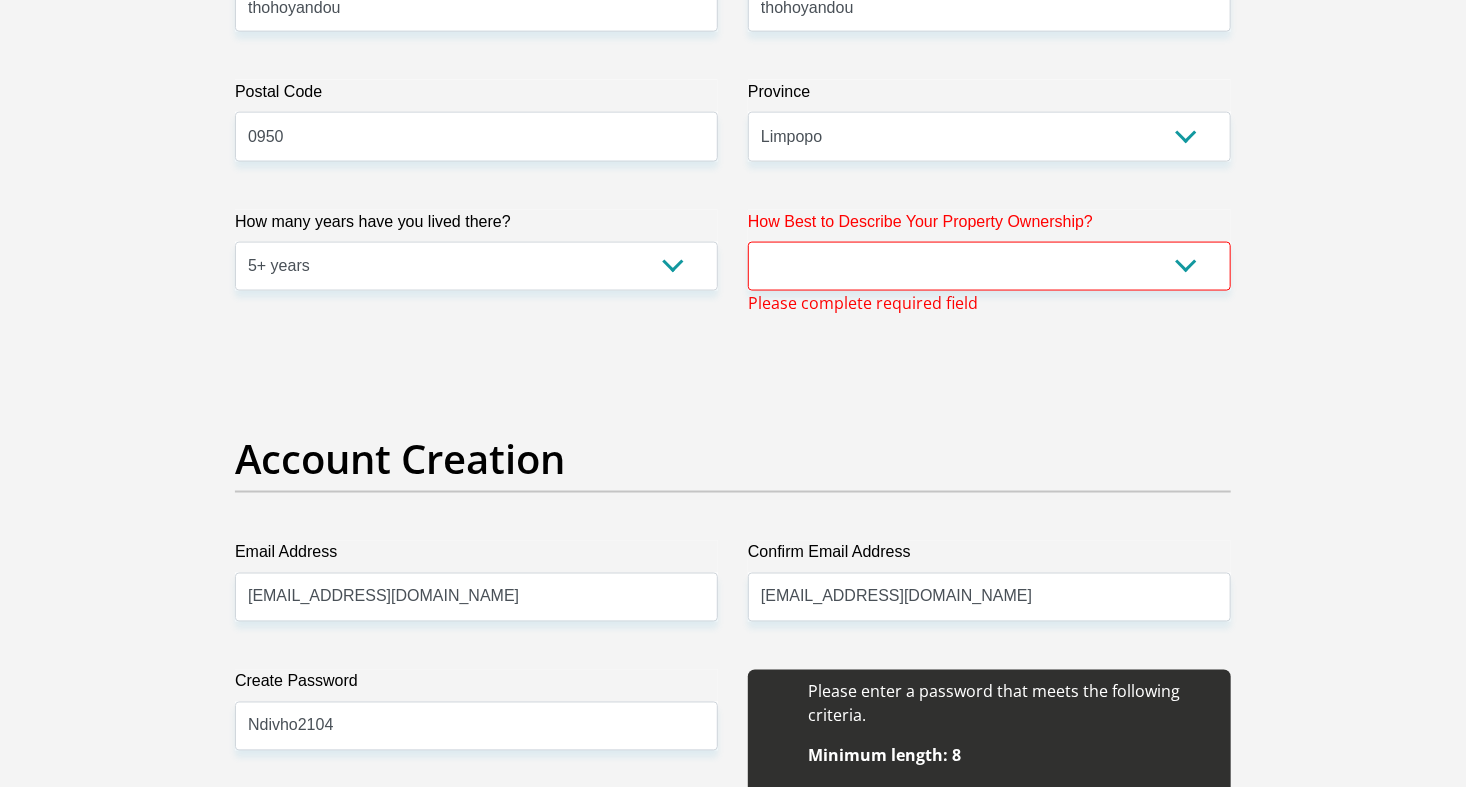 scroll, scrollTop: 1305, scrollLeft: 0, axis: vertical 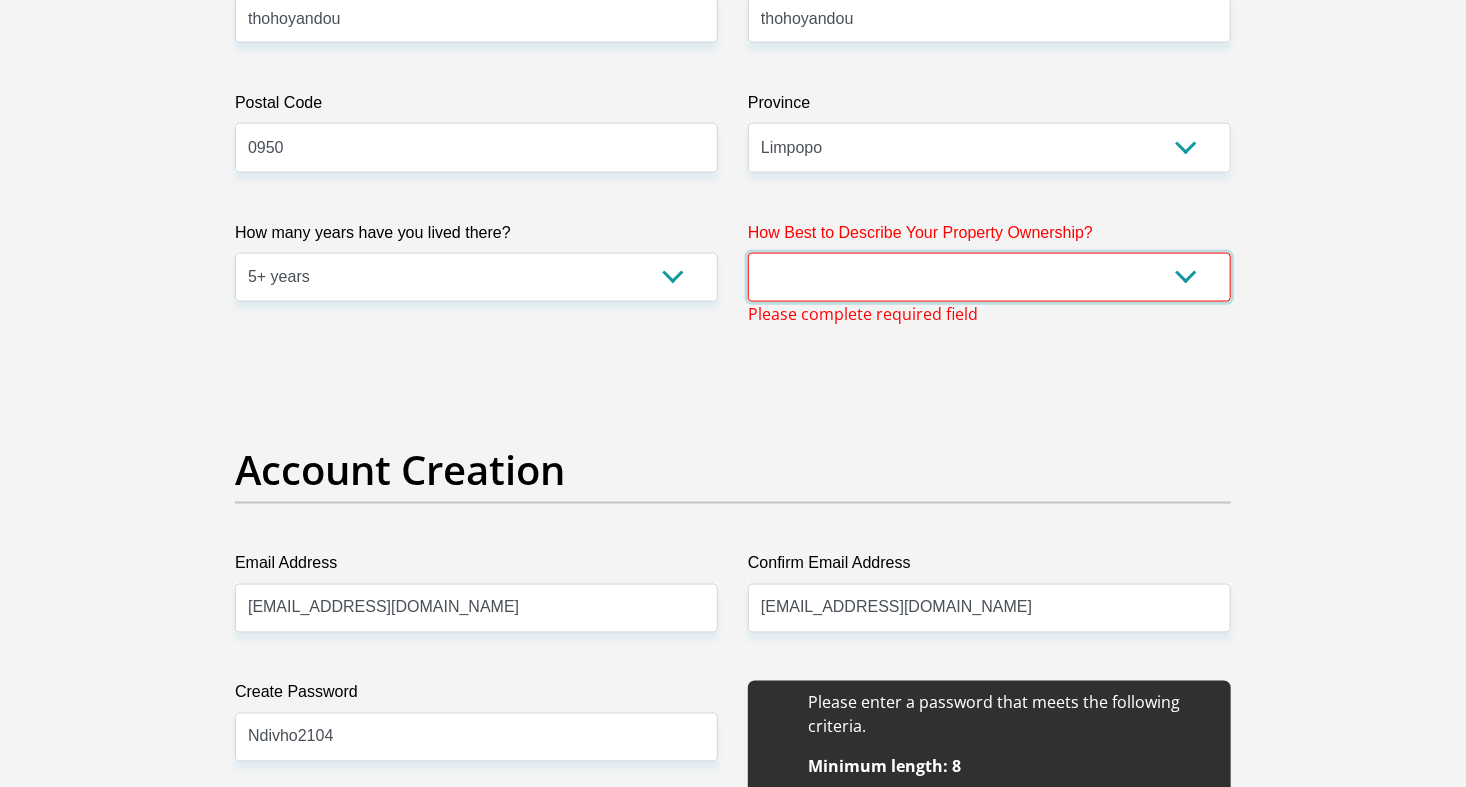 click on "Owned
Rented
Family Owned
Company Dwelling" at bounding box center [989, 277] 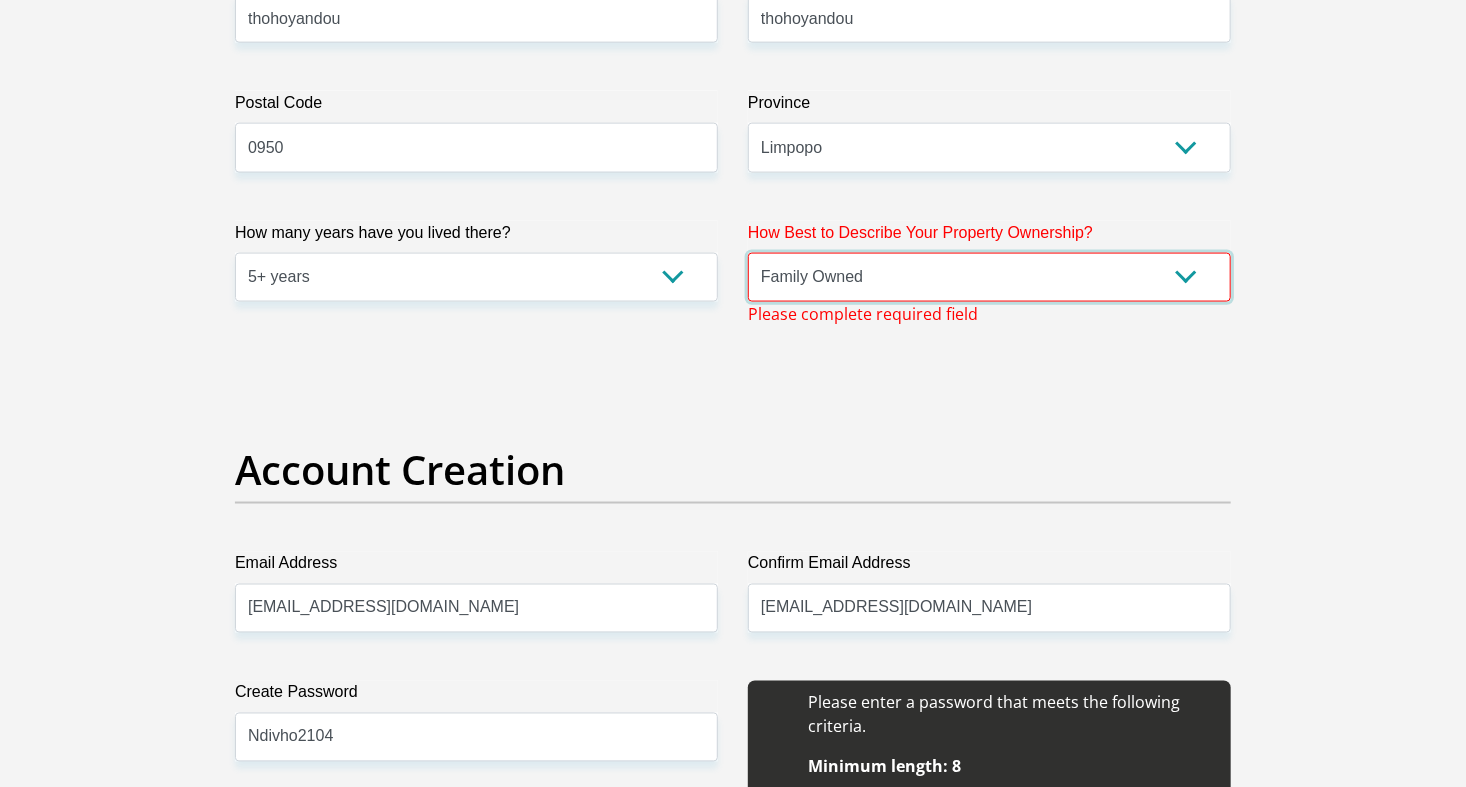 click on "Owned
Rented
Family Owned
Company Dwelling" at bounding box center [989, 277] 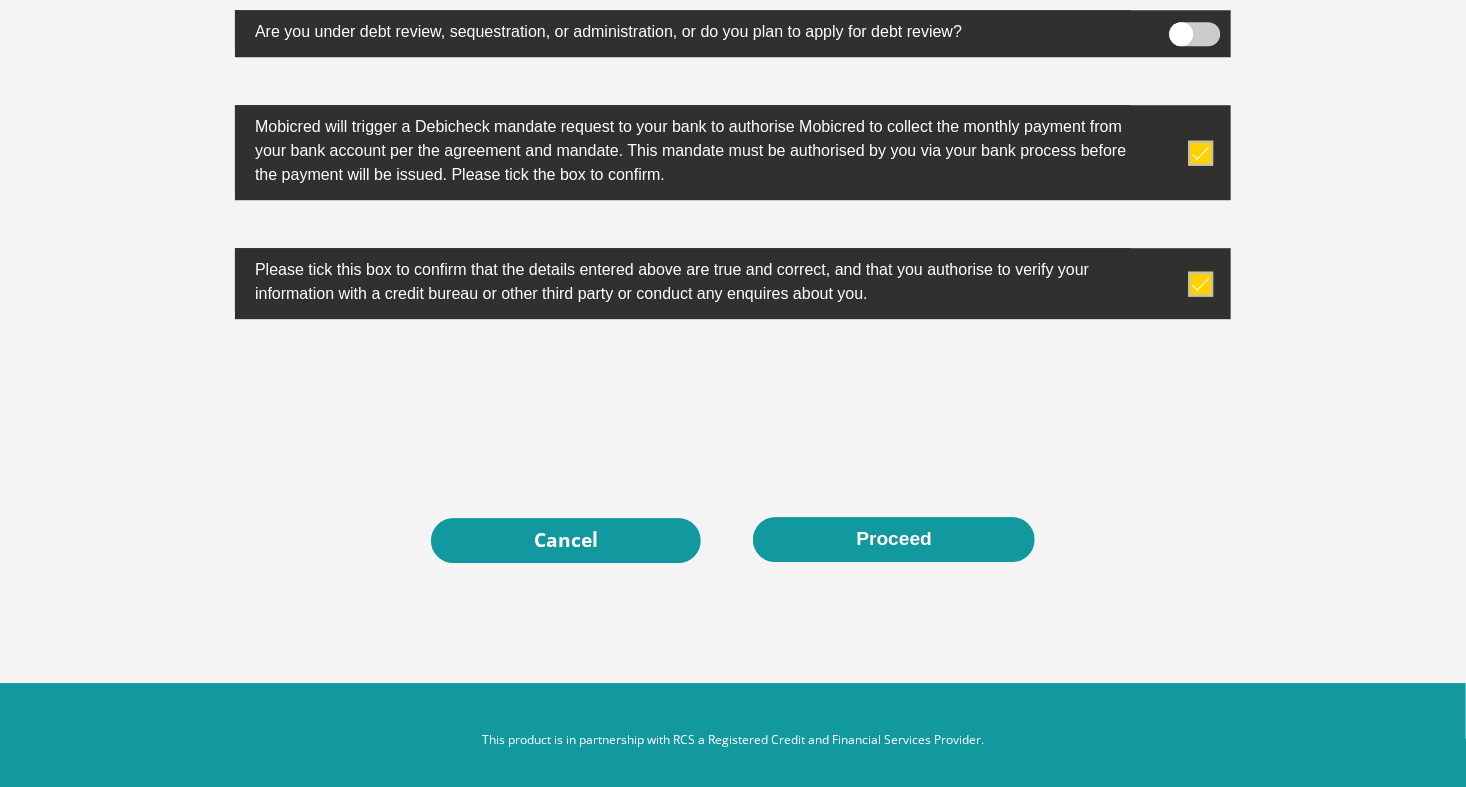 scroll, scrollTop: 6384, scrollLeft: 0, axis: vertical 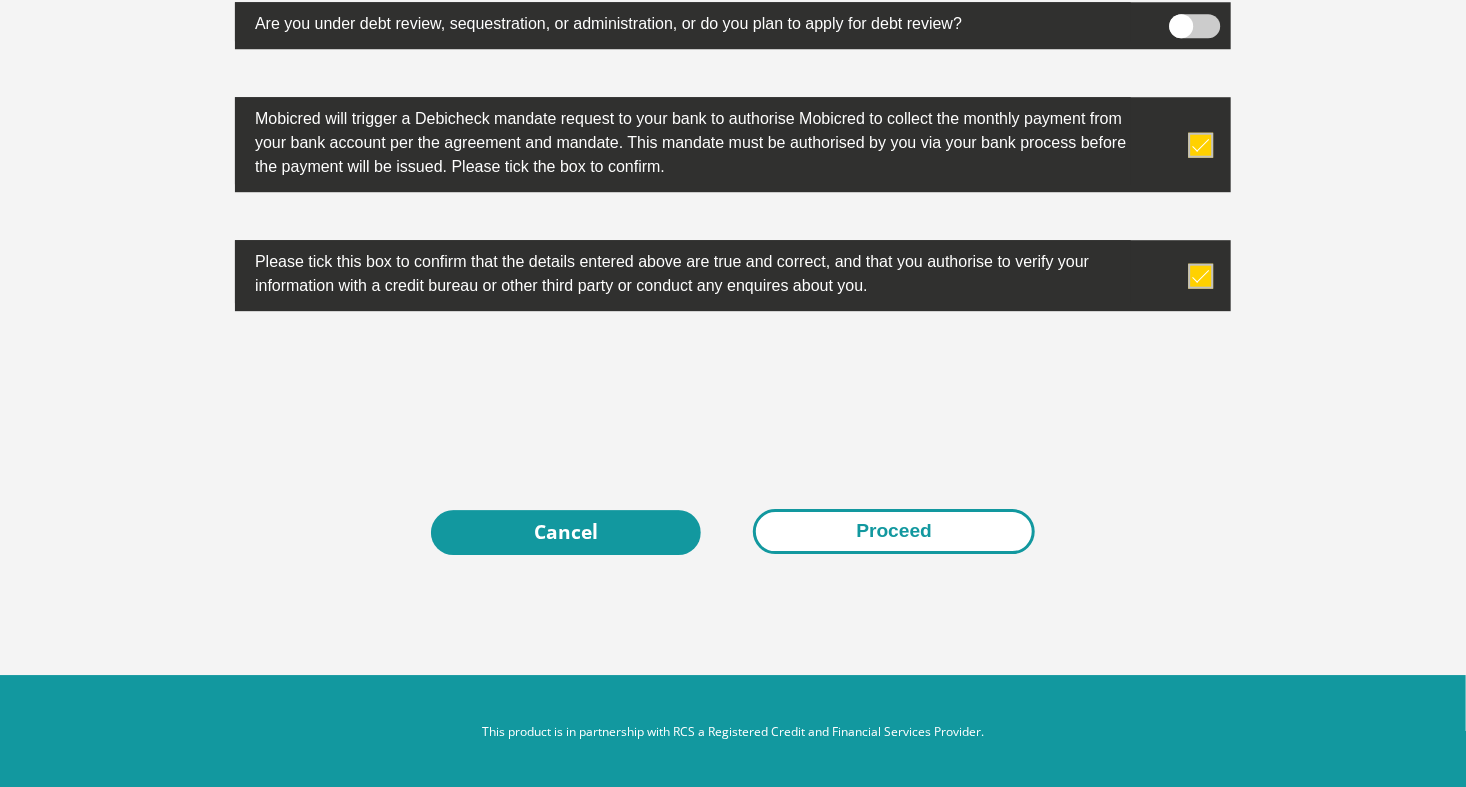 click on "Proceed" at bounding box center (894, 531) 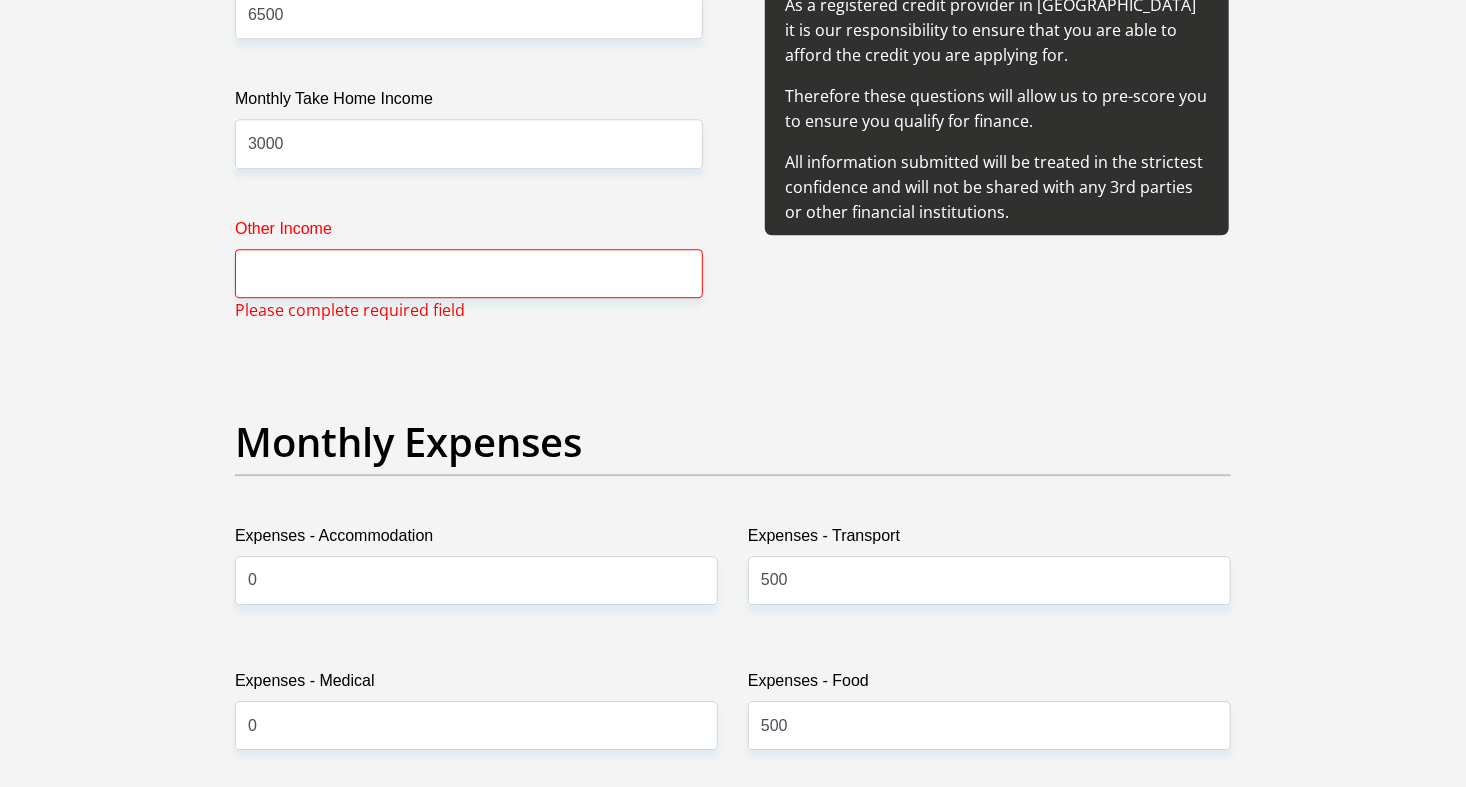 scroll, scrollTop: 2484, scrollLeft: 0, axis: vertical 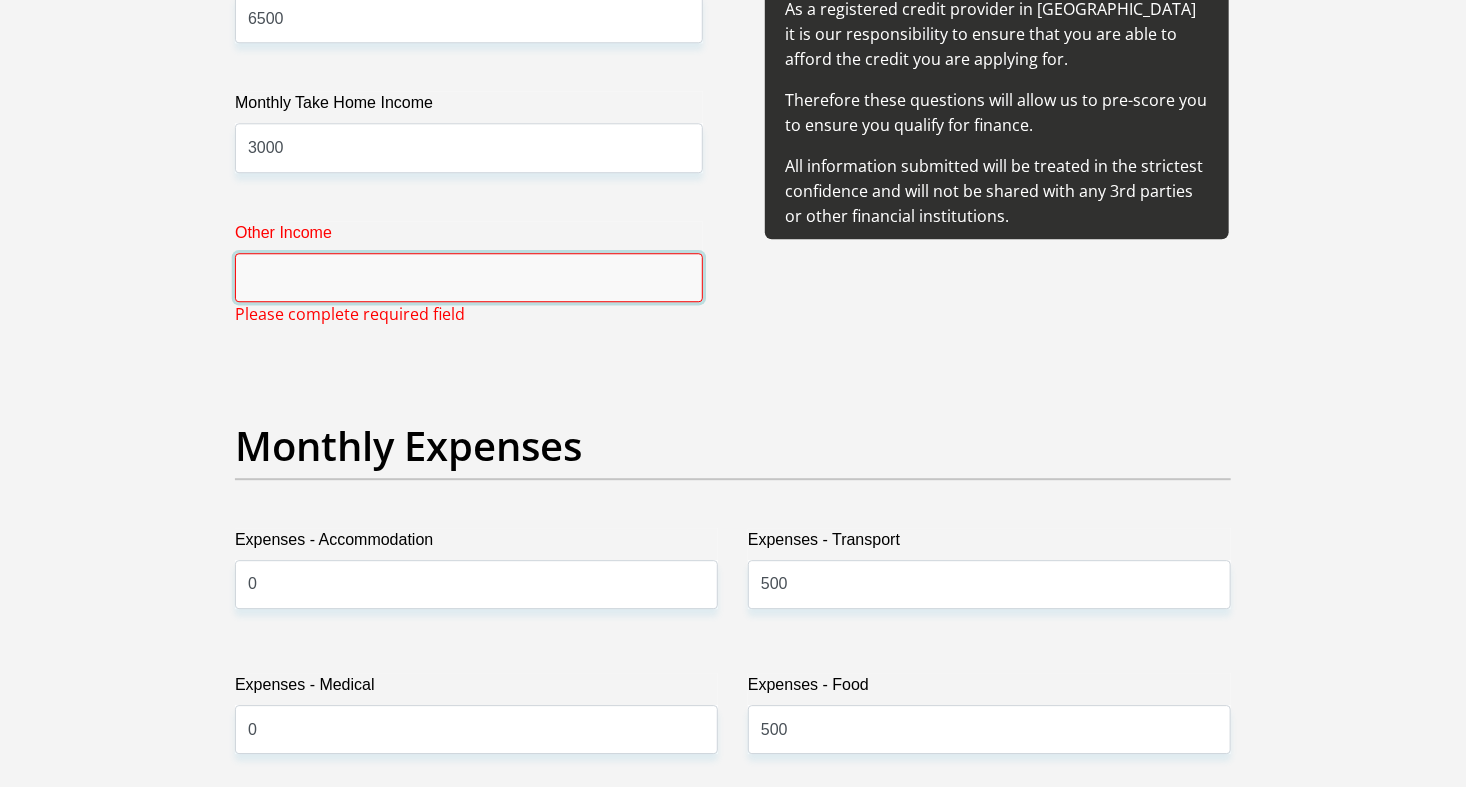 click on "Other Income" at bounding box center [469, 277] 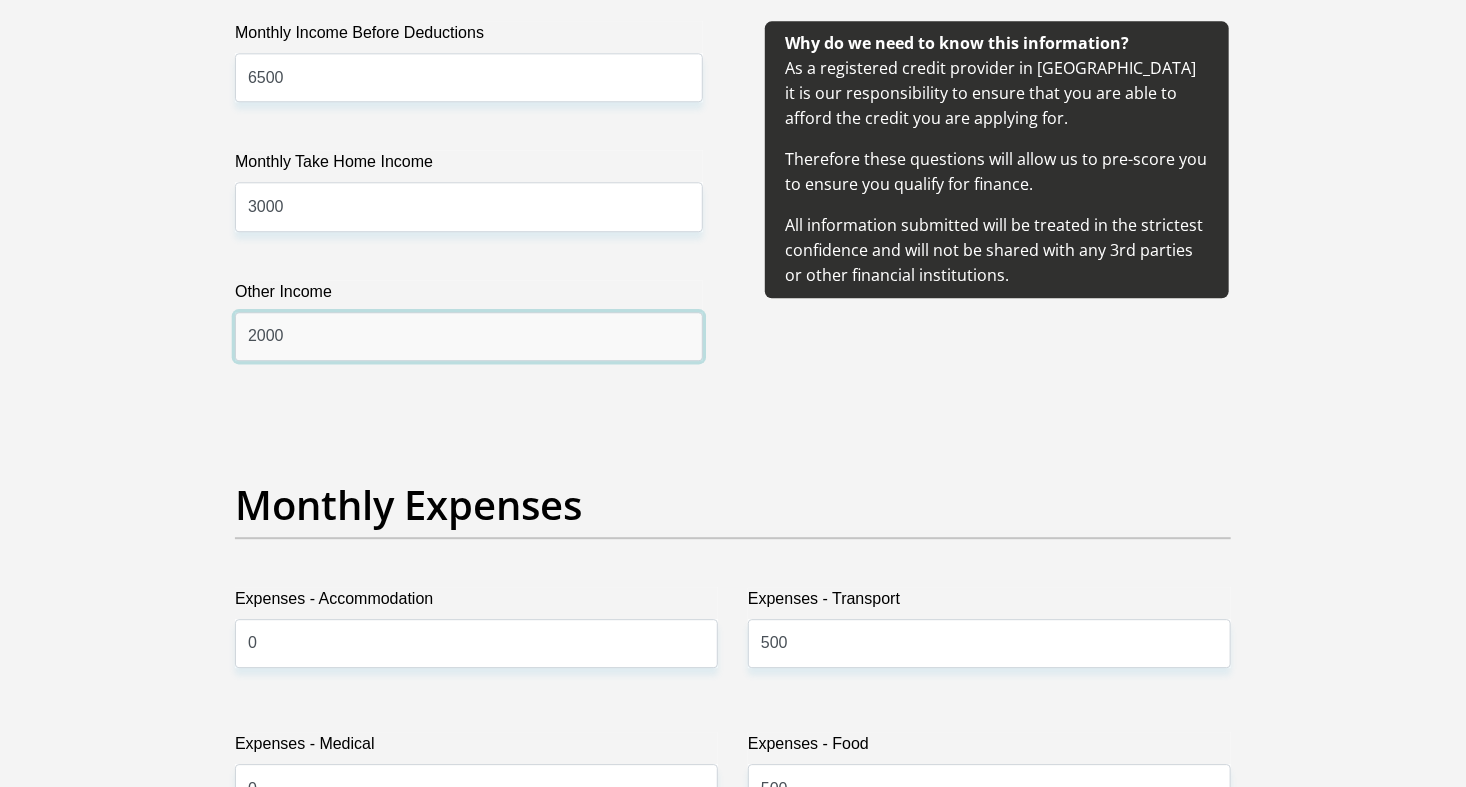 scroll, scrollTop: 2424, scrollLeft: 0, axis: vertical 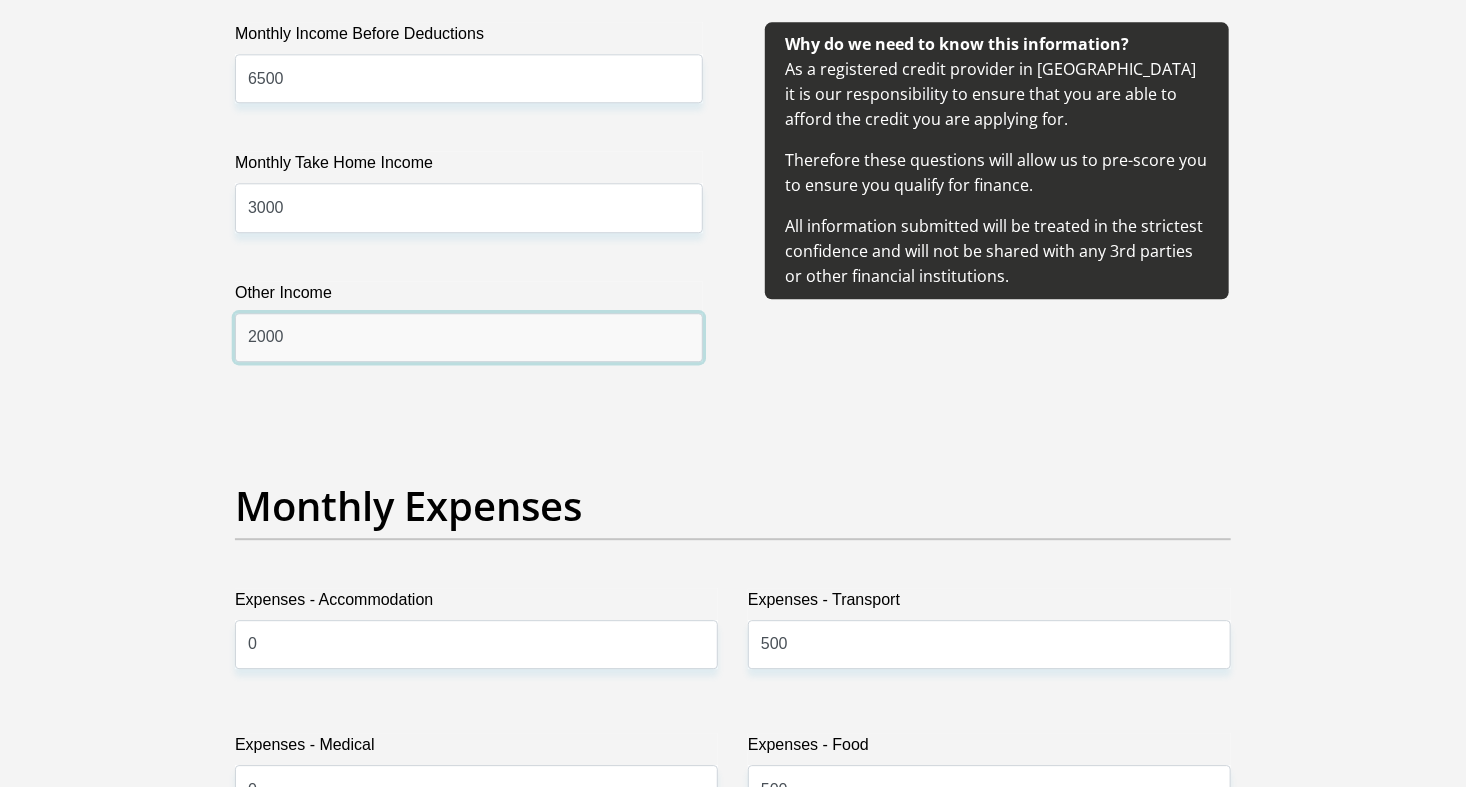 type on "2000" 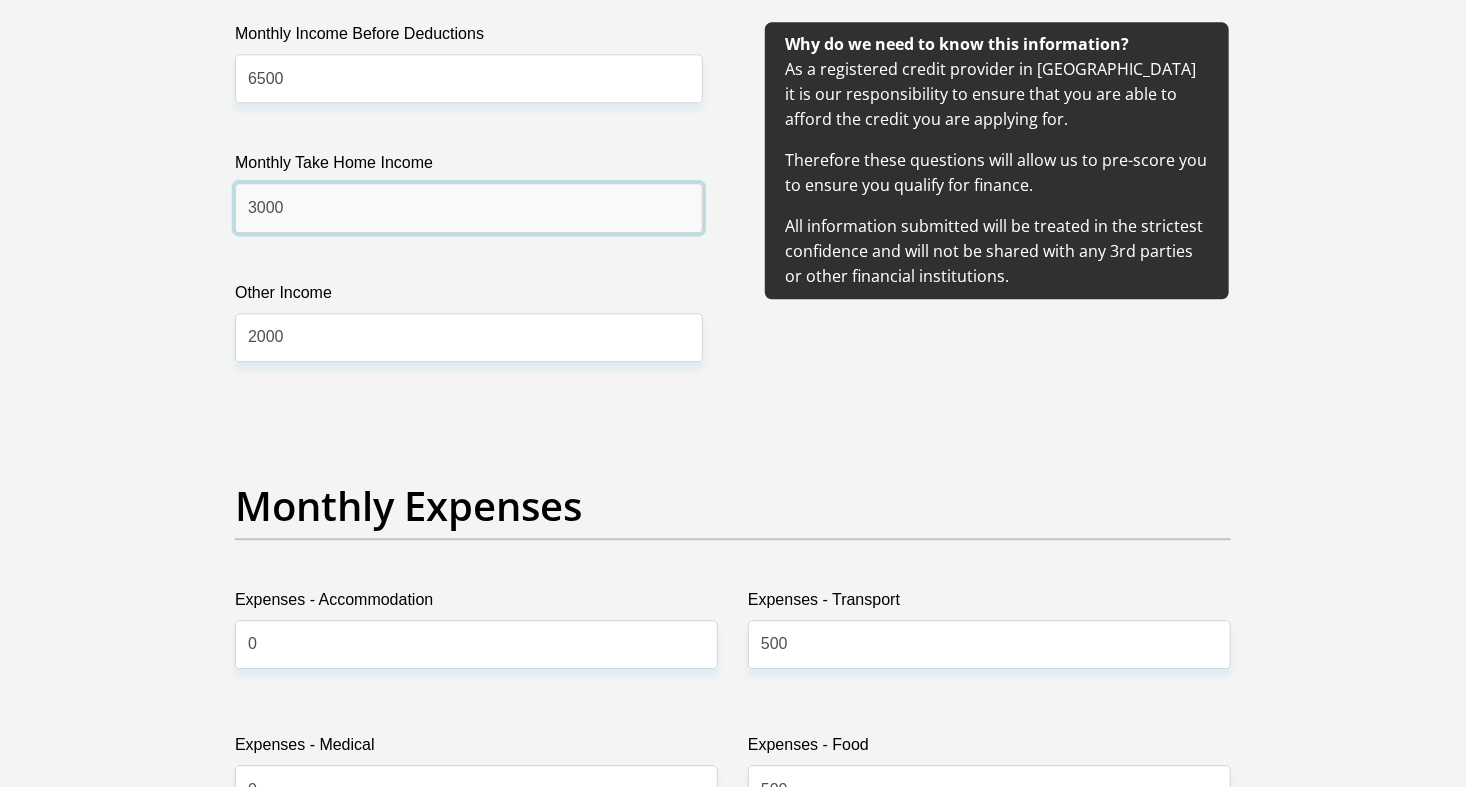 click on "3000" at bounding box center [469, 207] 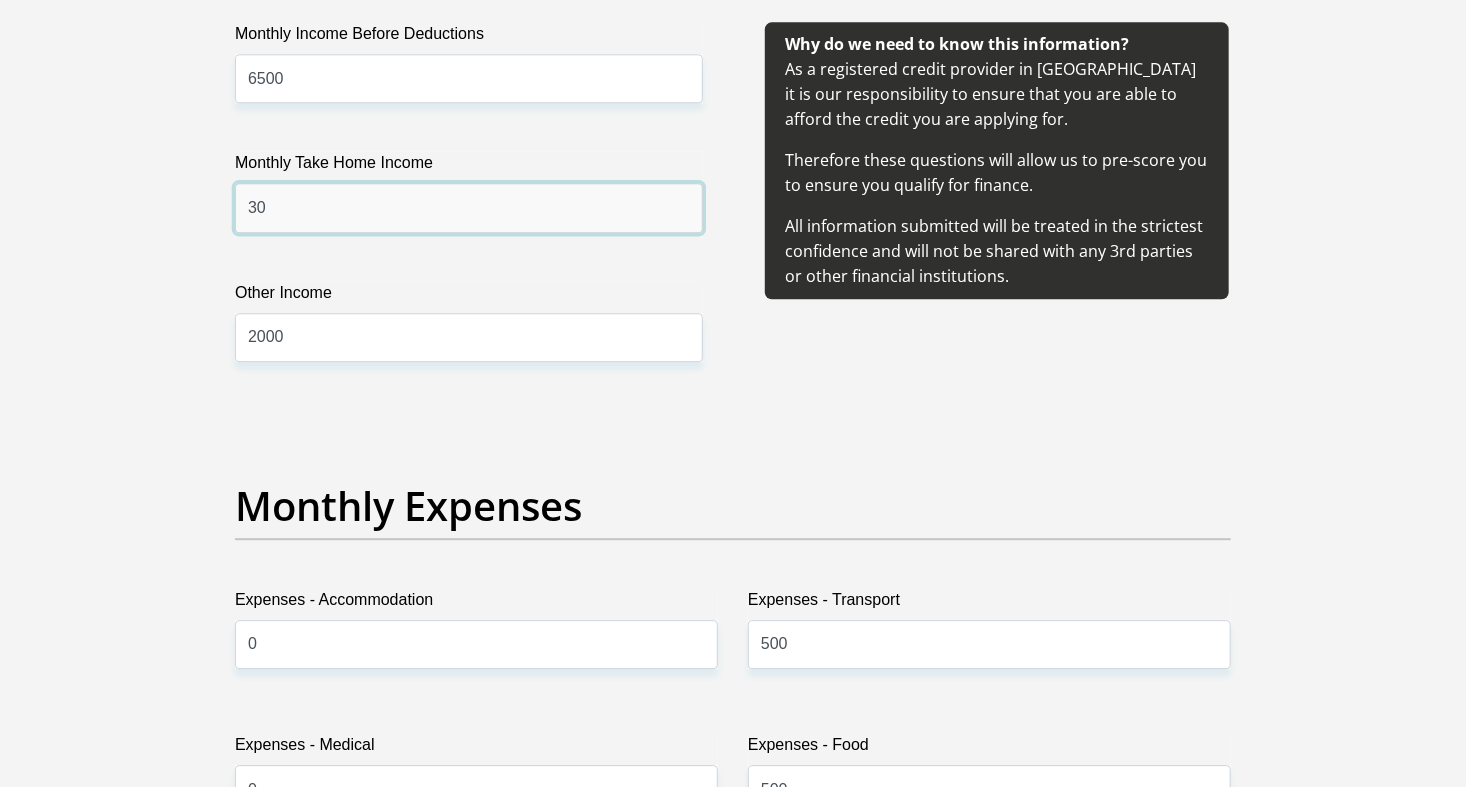type on "3" 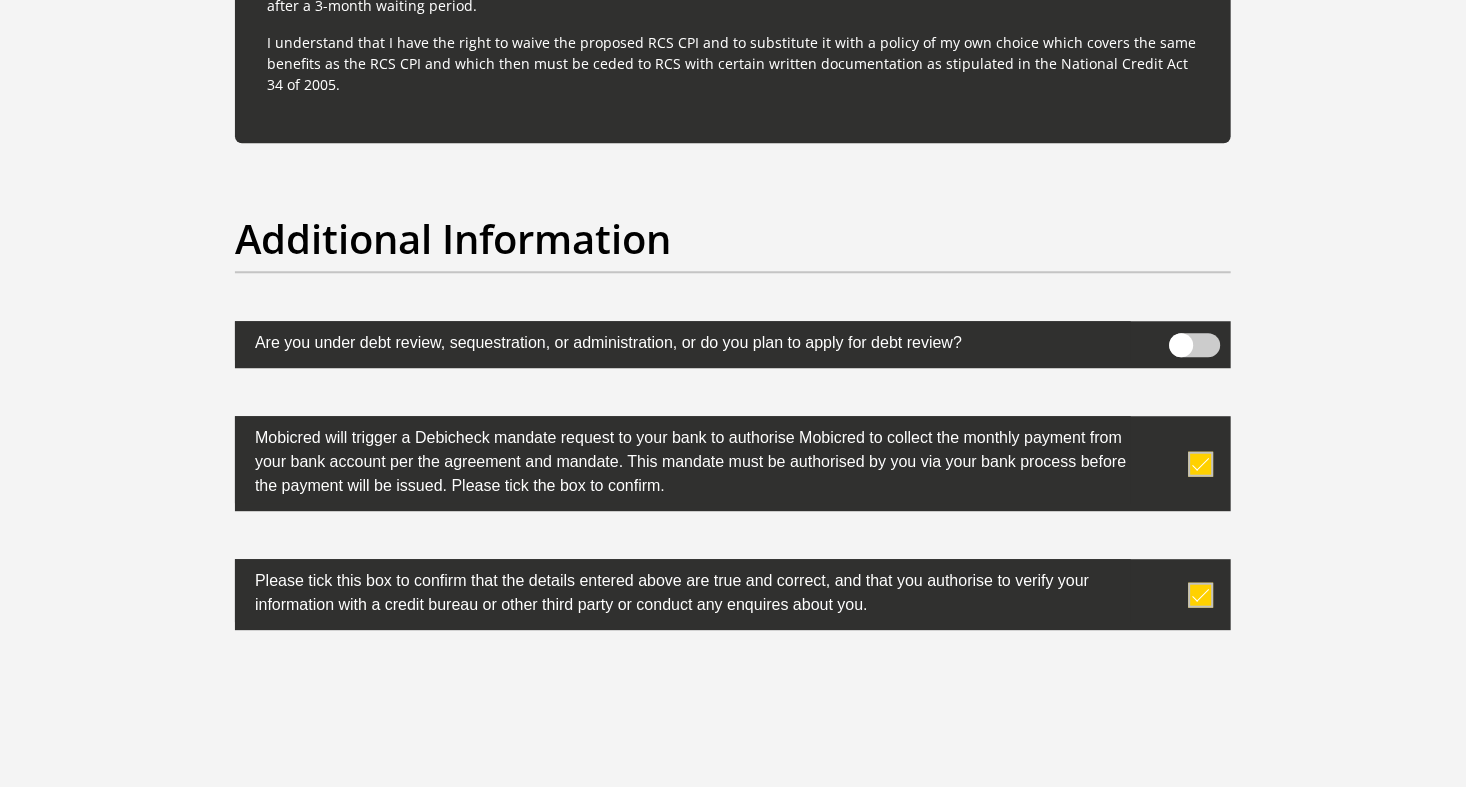 scroll, scrollTop: 6384, scrollLeft: 0, axis: vertical 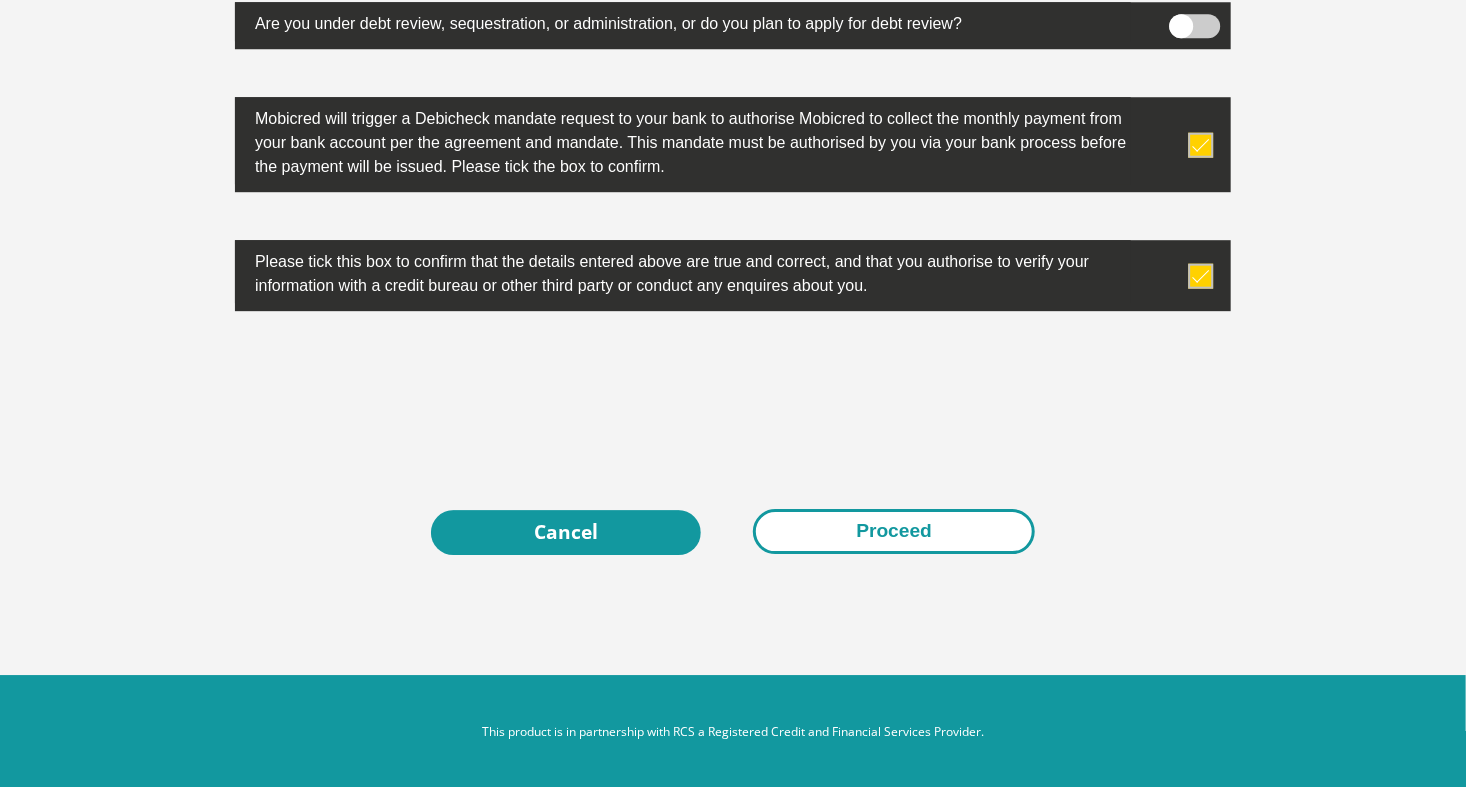 type on "1500" 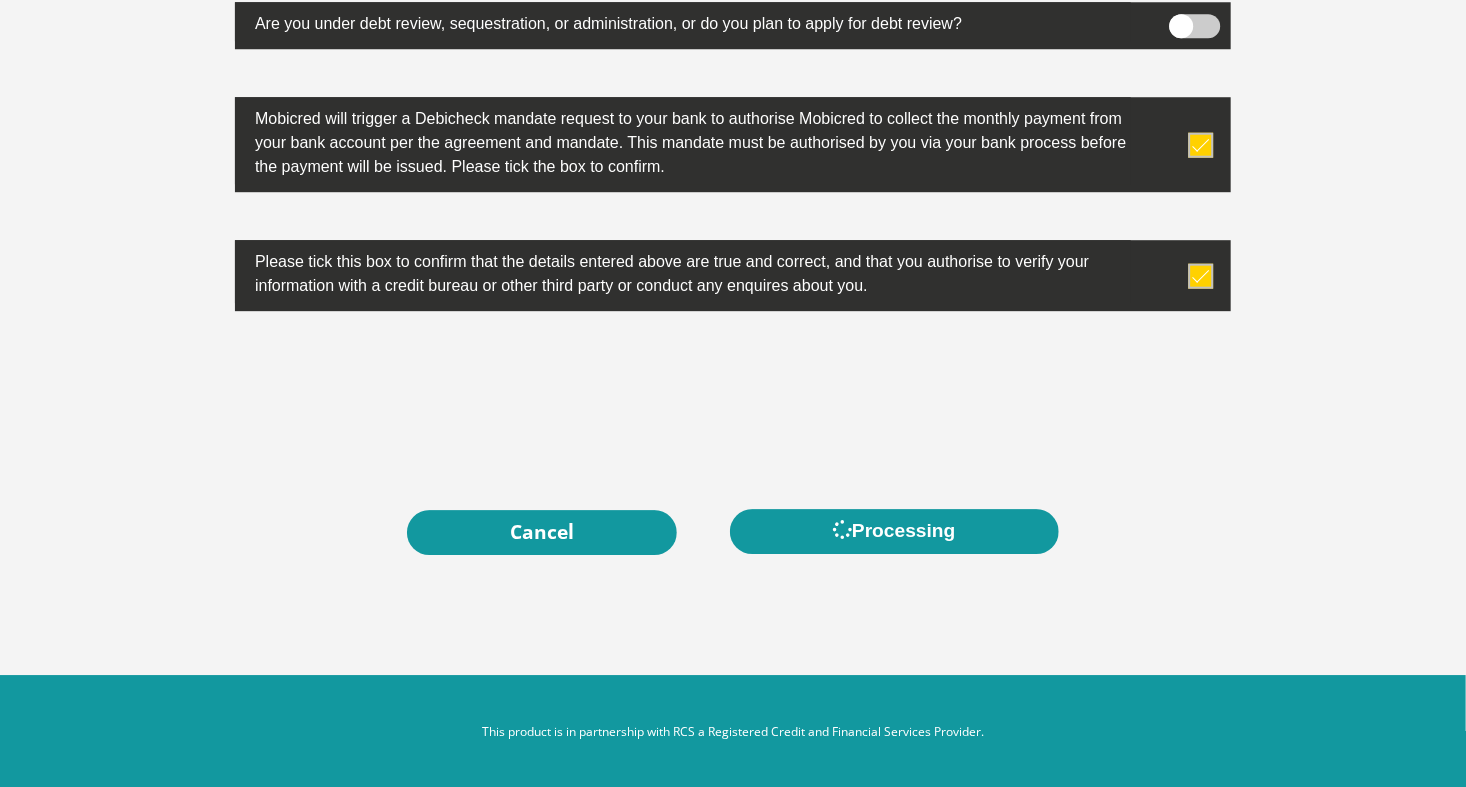 scroll, scrollTop: 0, scrollLeft: 0, axis: both 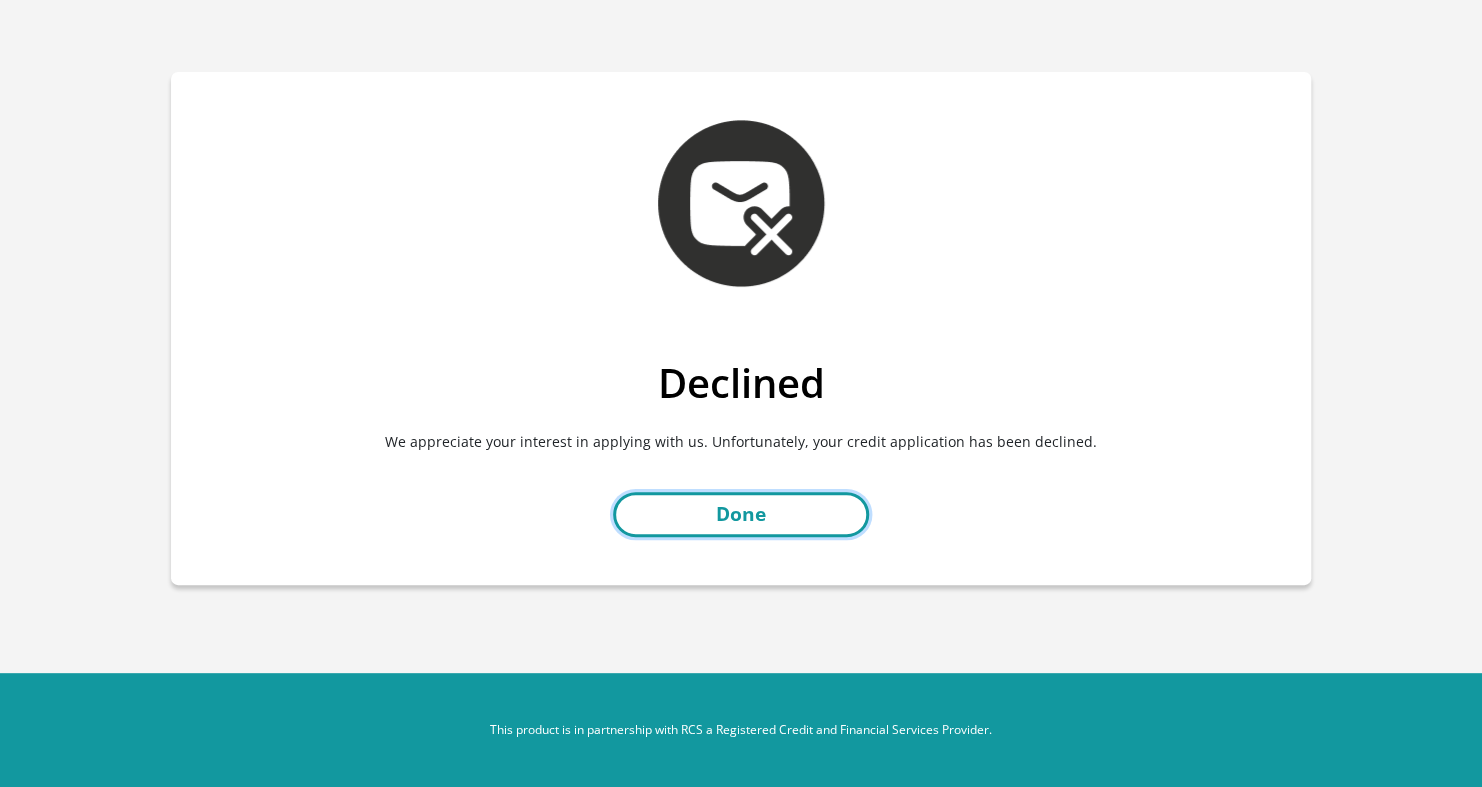 click on "Done" at bounding box center [741, 514] 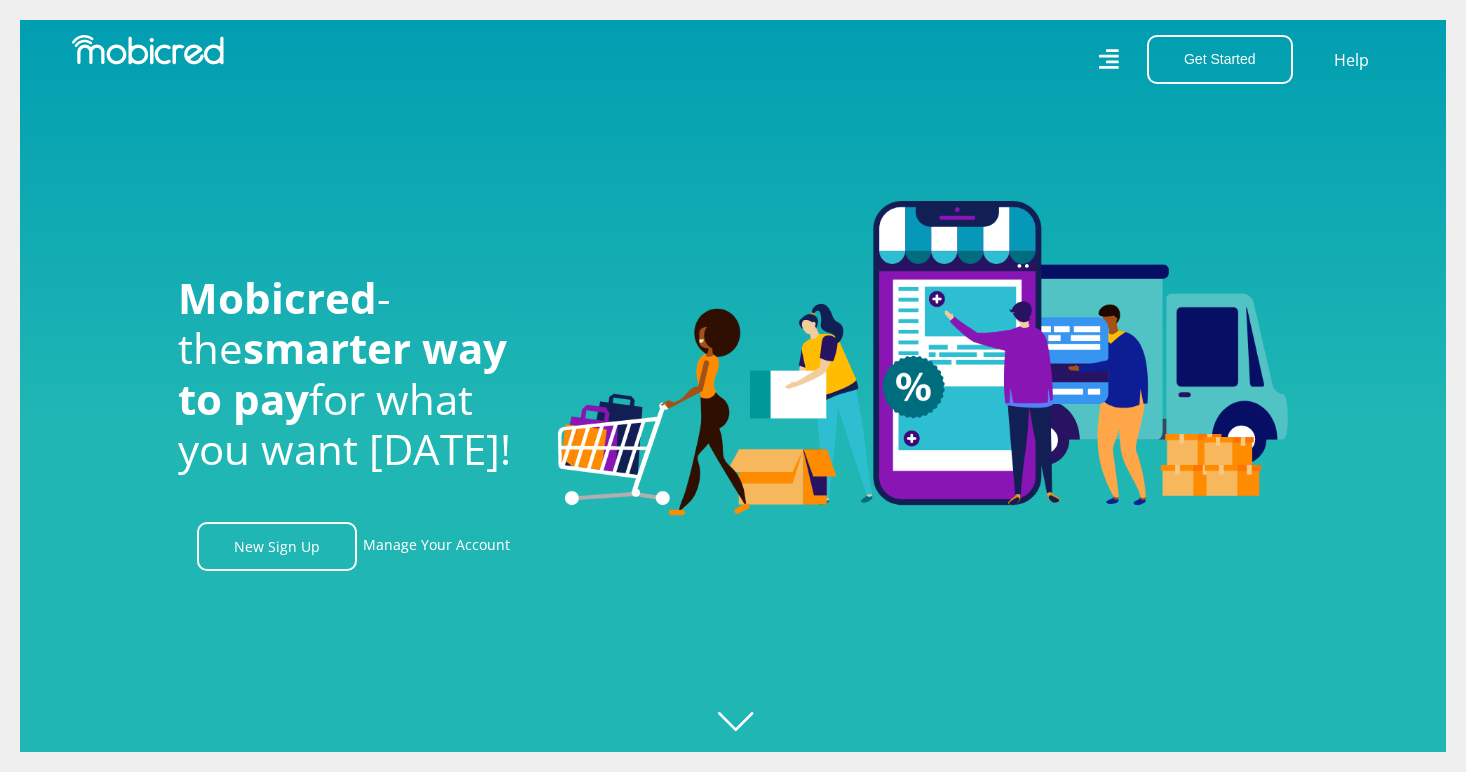 scroll, scrollTop: 0, scrollLeft: 0, axis: both 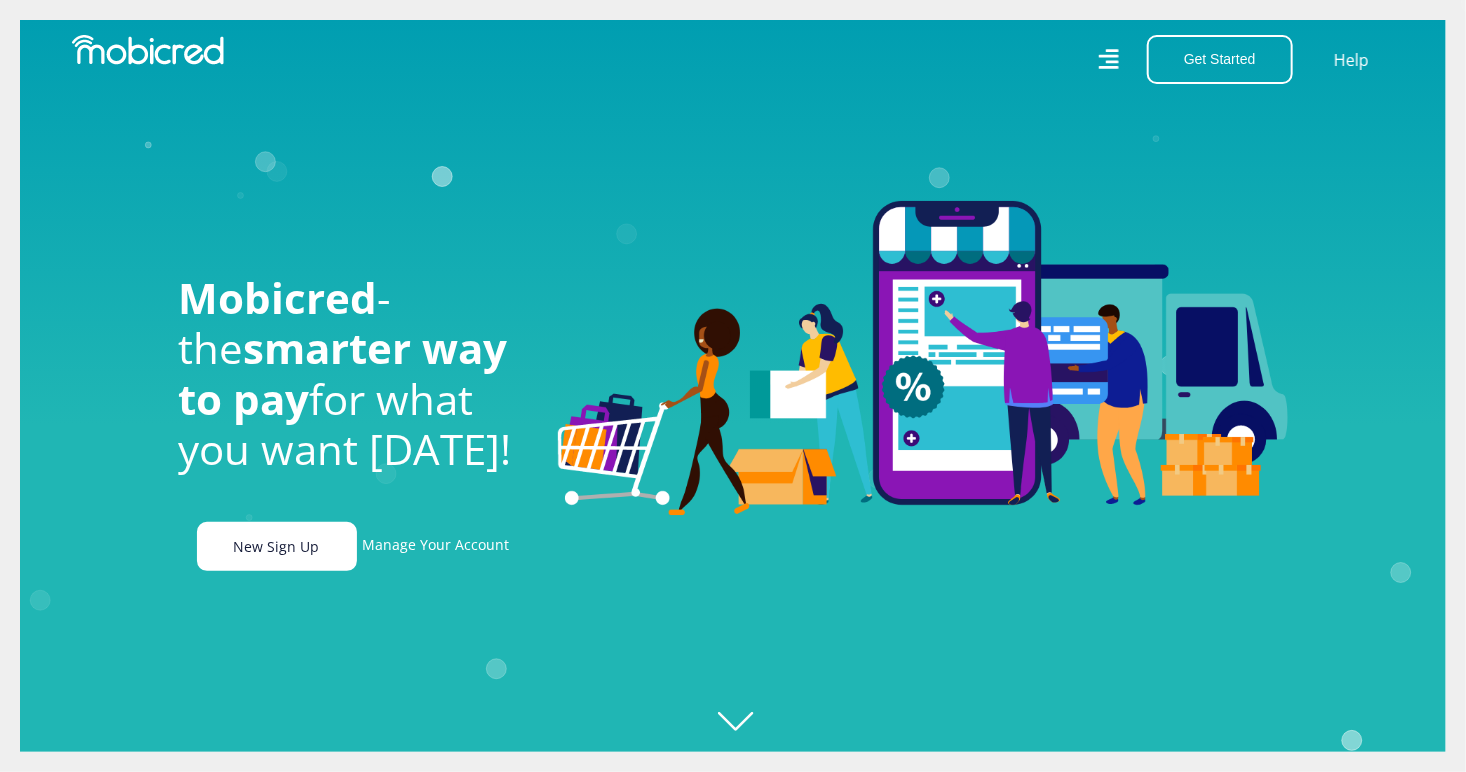 click on "New Sign Up" at bounding box center [277, 546] 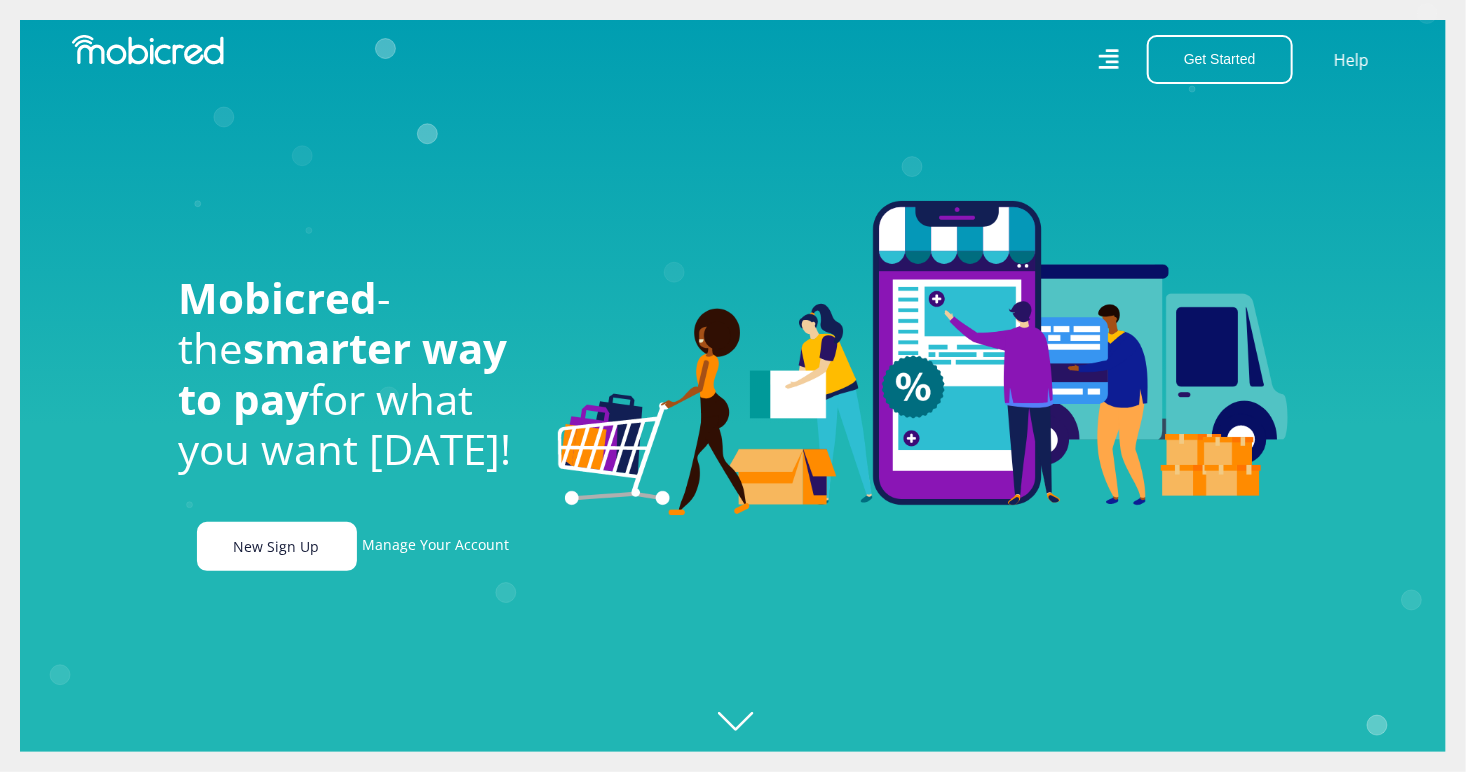 scroll, scrollTop: 0, scrollLeft: 1424, axis: horizontal 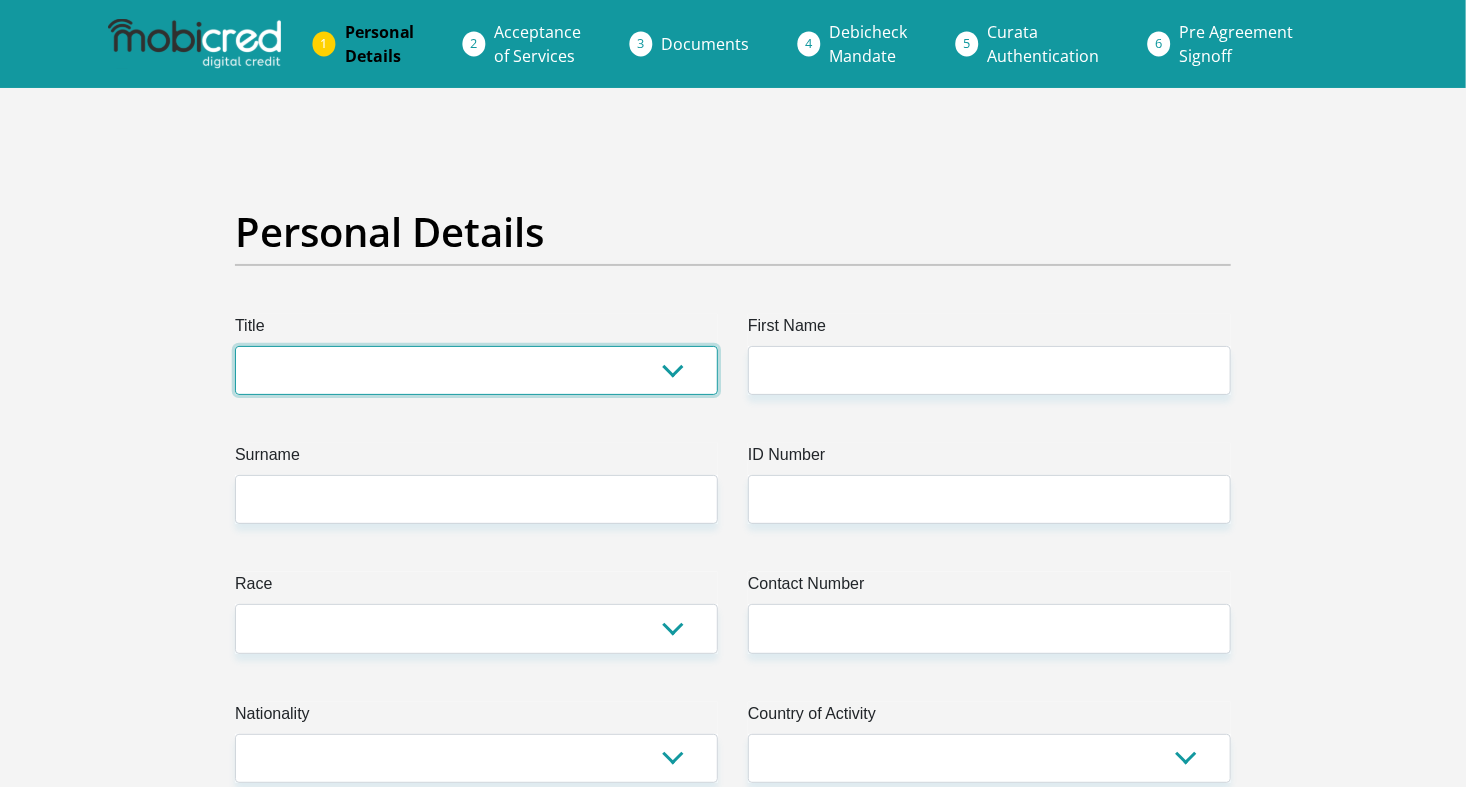 click on "Mr
Ms
Mrs
Dr
[PERSON_NAME]" at bounding box center [476, 370] 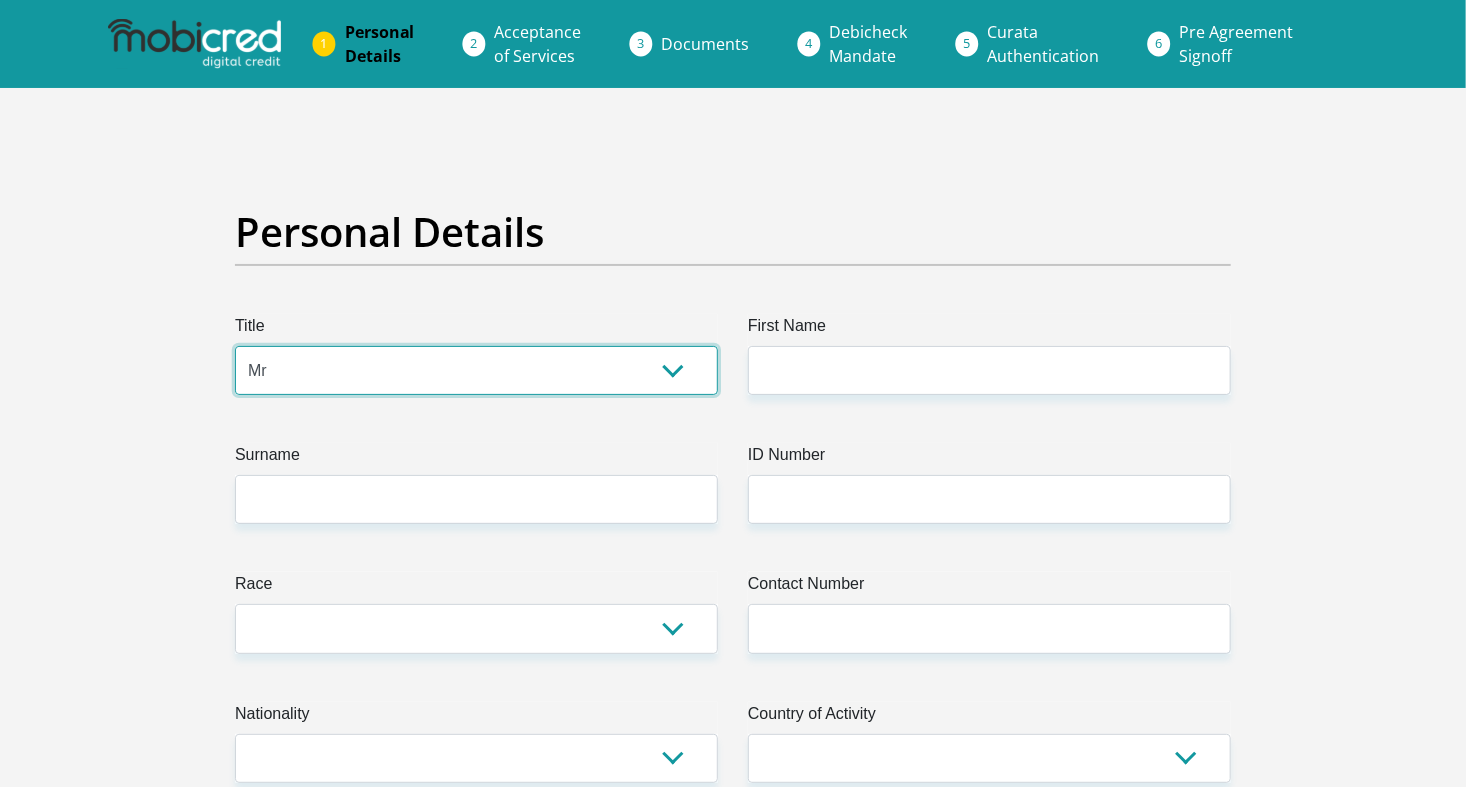 click on "Mr
Ms
Mrs
Dr
Other" at bounding box center [476, 370] 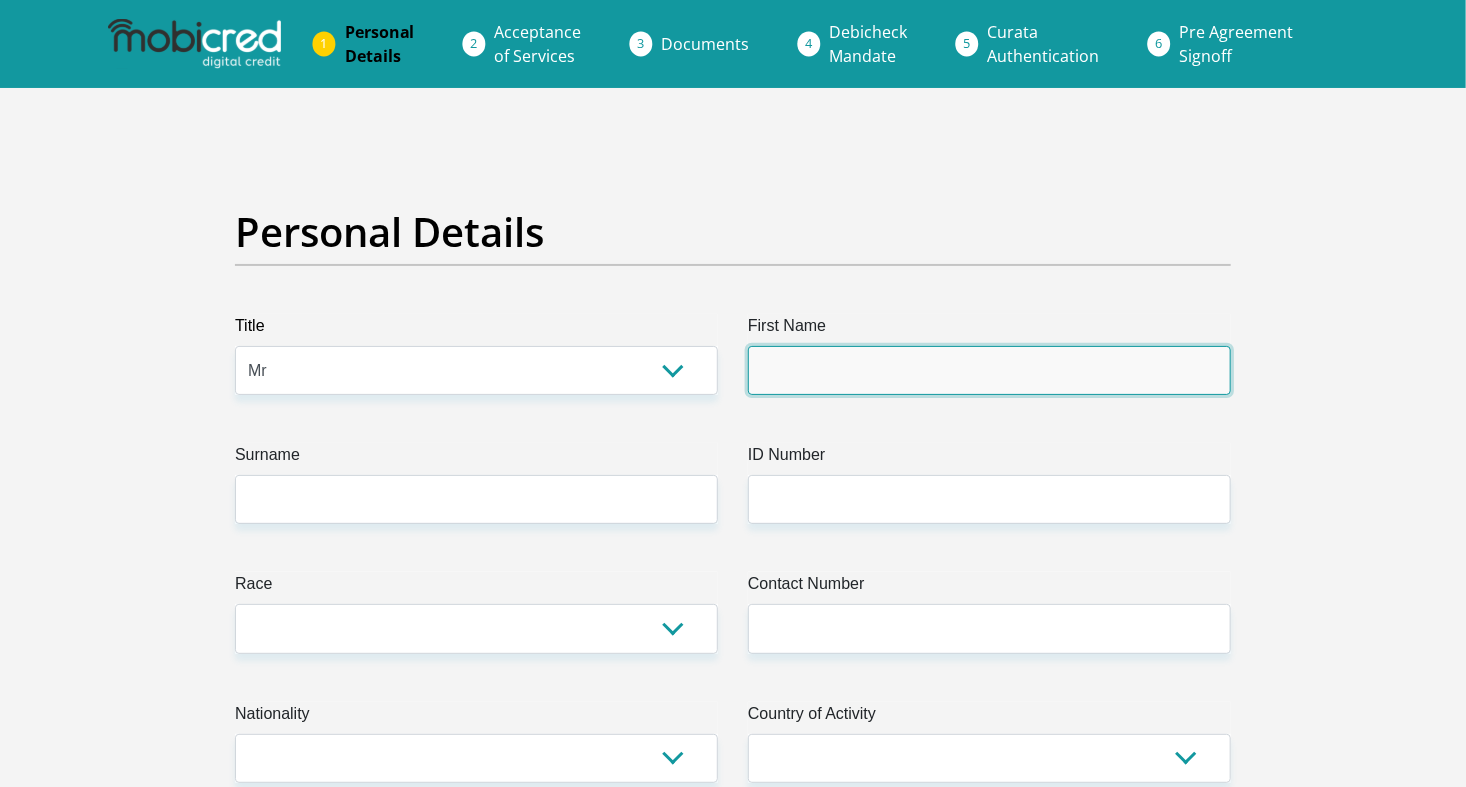click on "First Name" at bounding box center (989, 370) 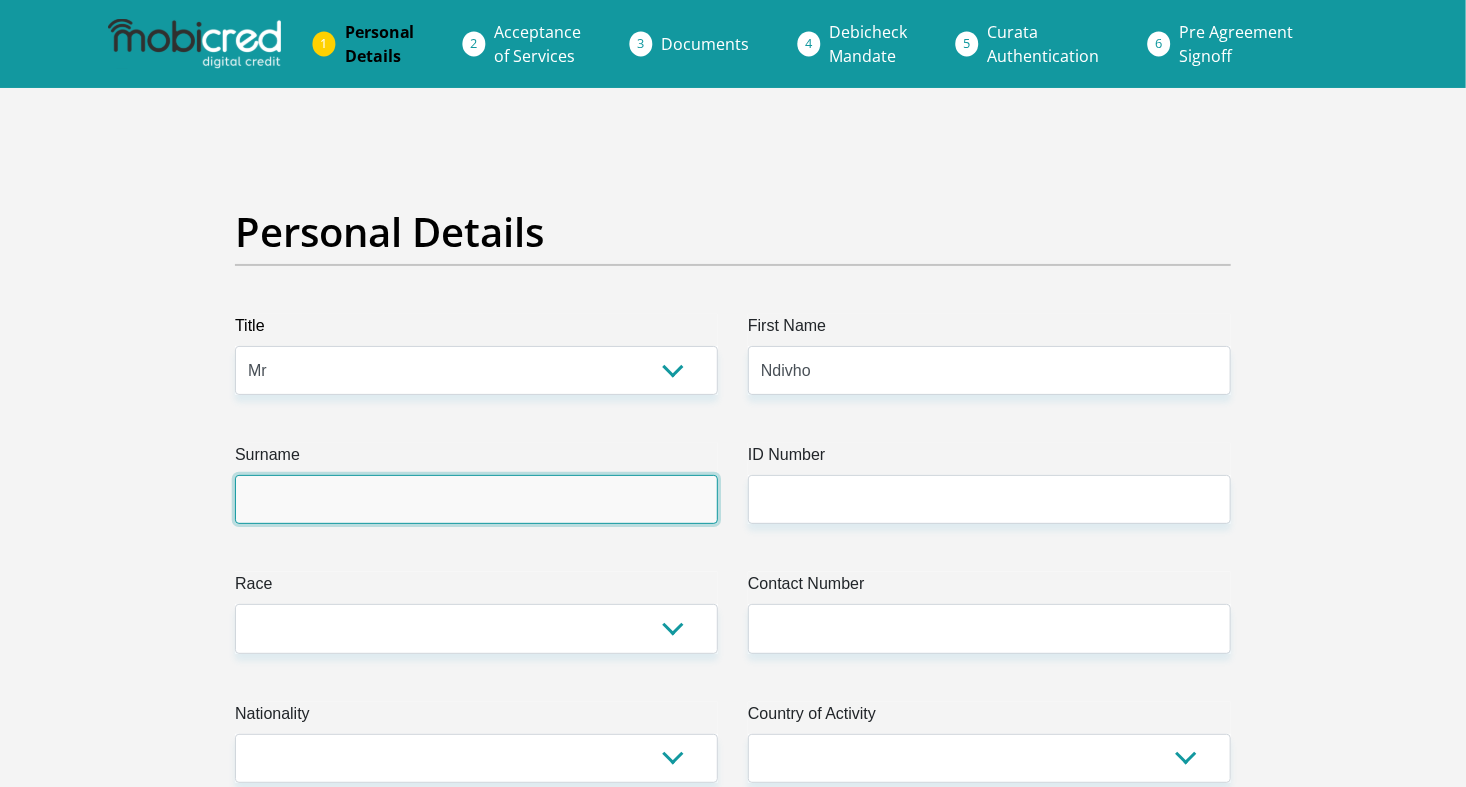 type on "Netshikweta" 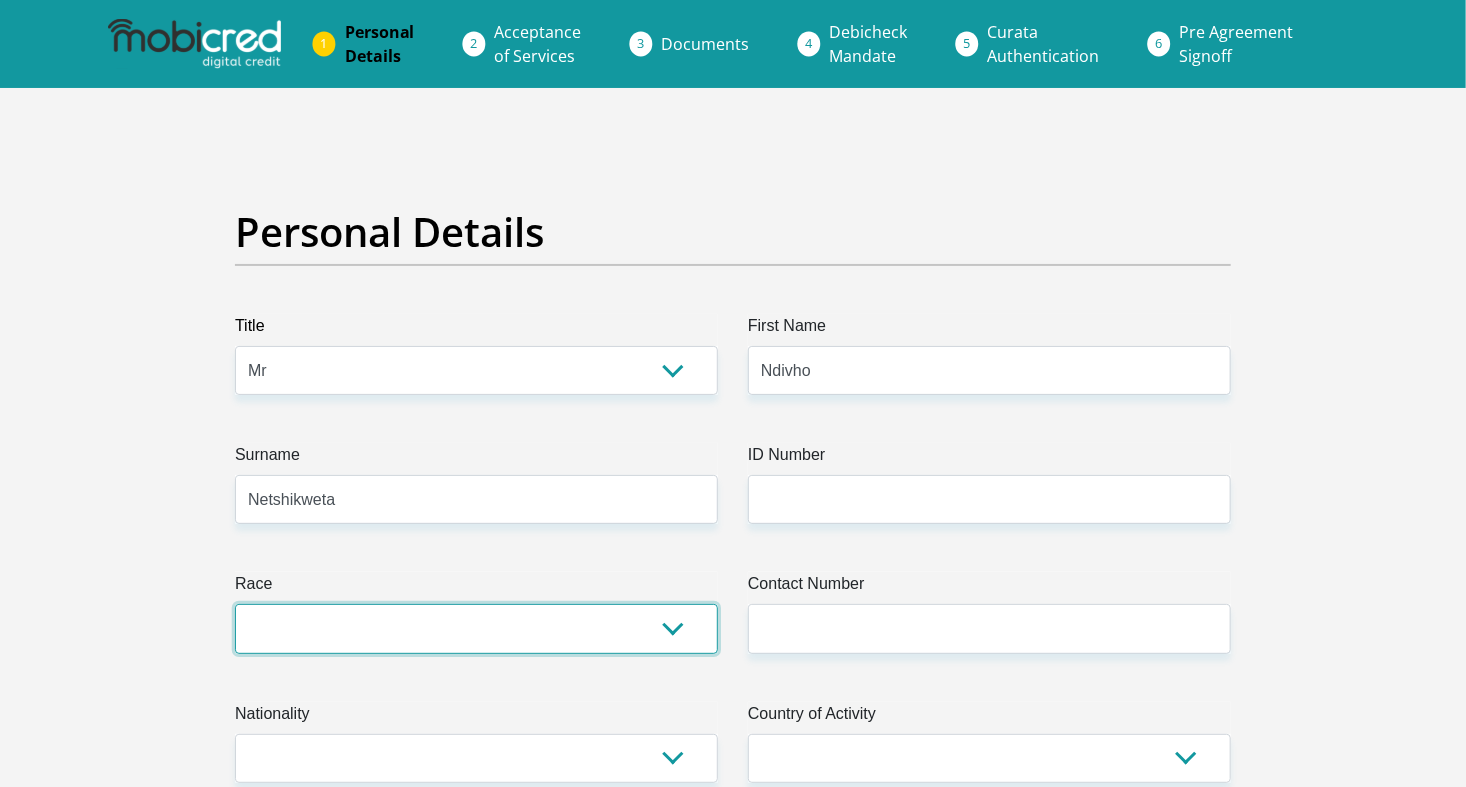 select on "1" 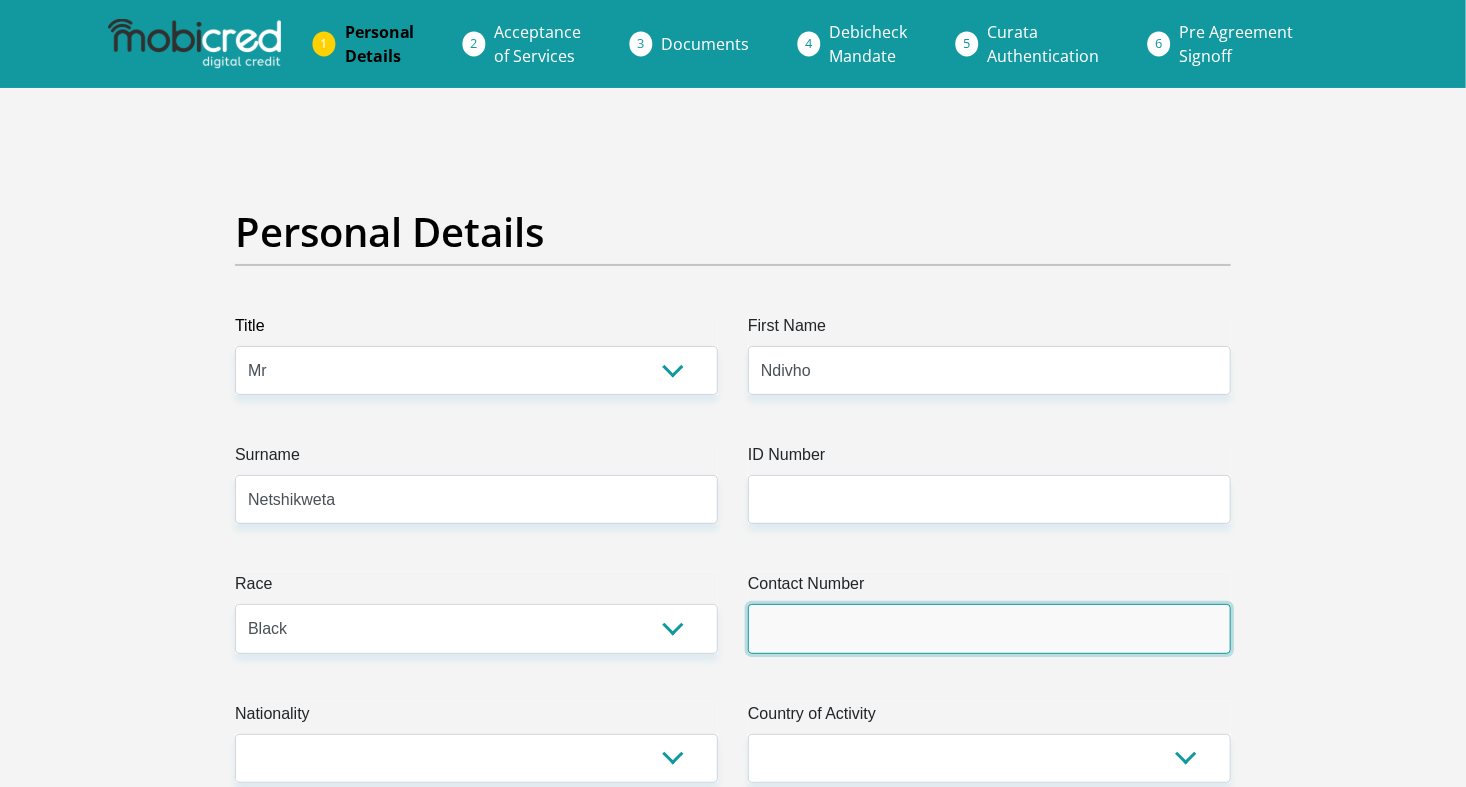 type on "0793688831" 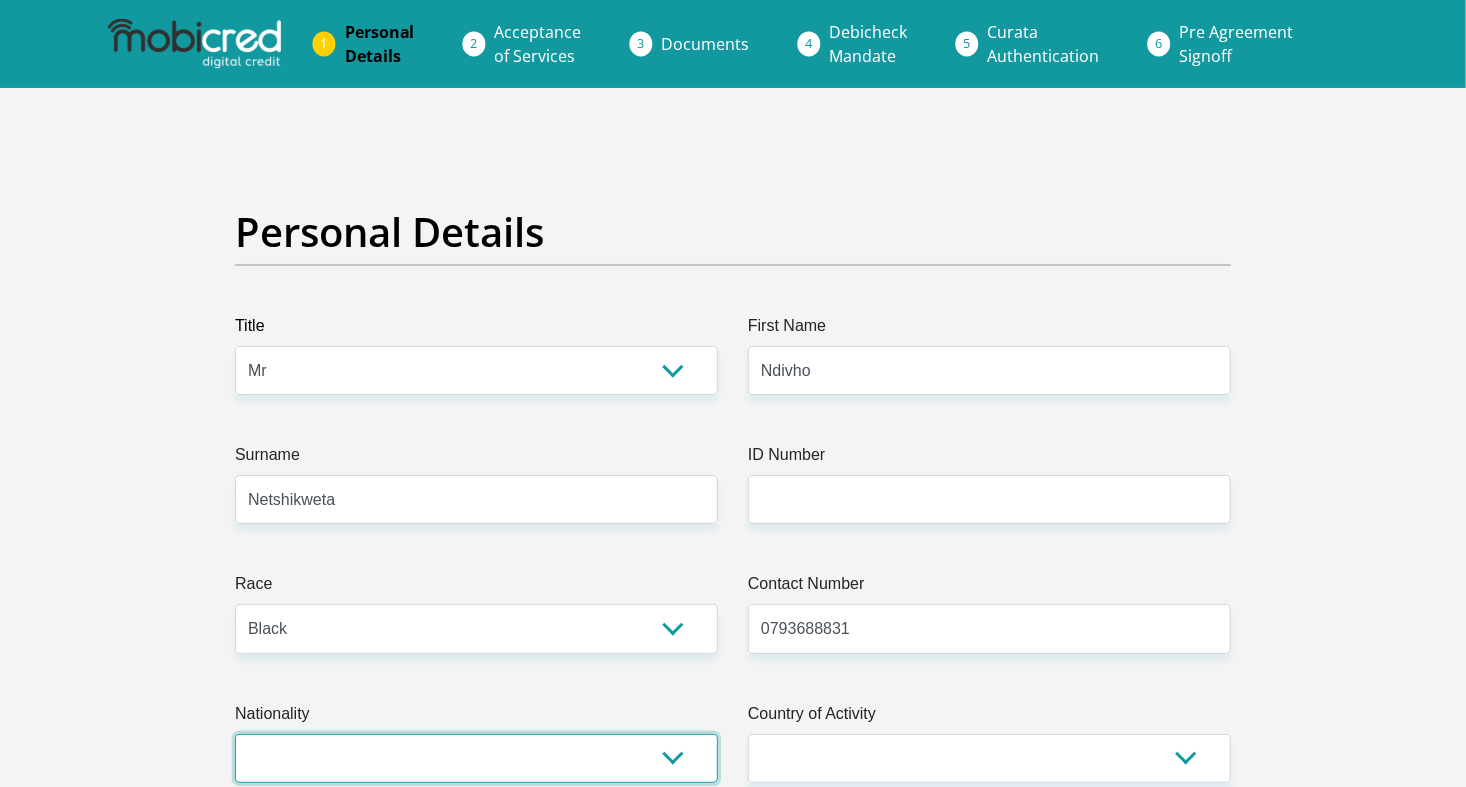 select on "ZAF" 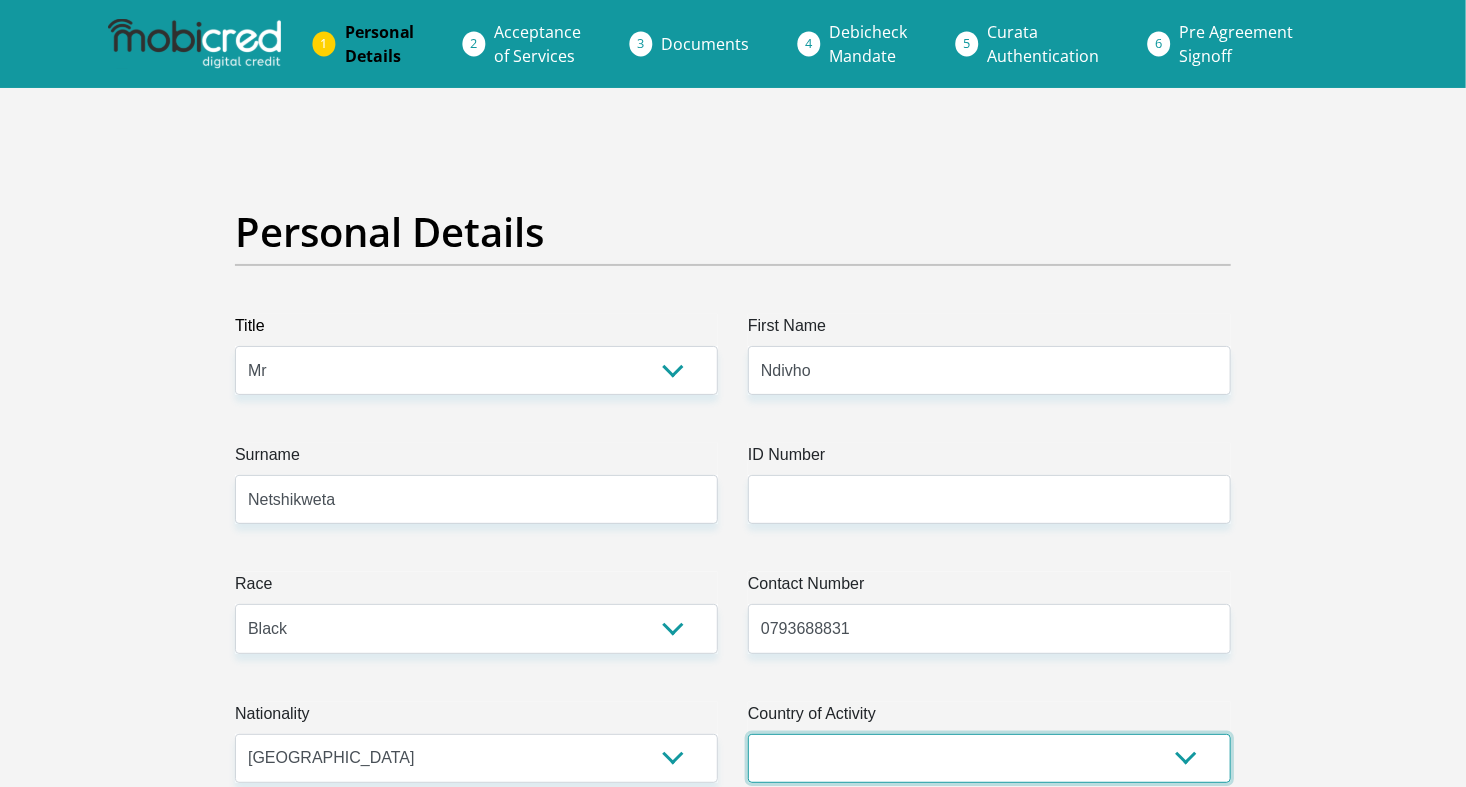 select on "ZAF" 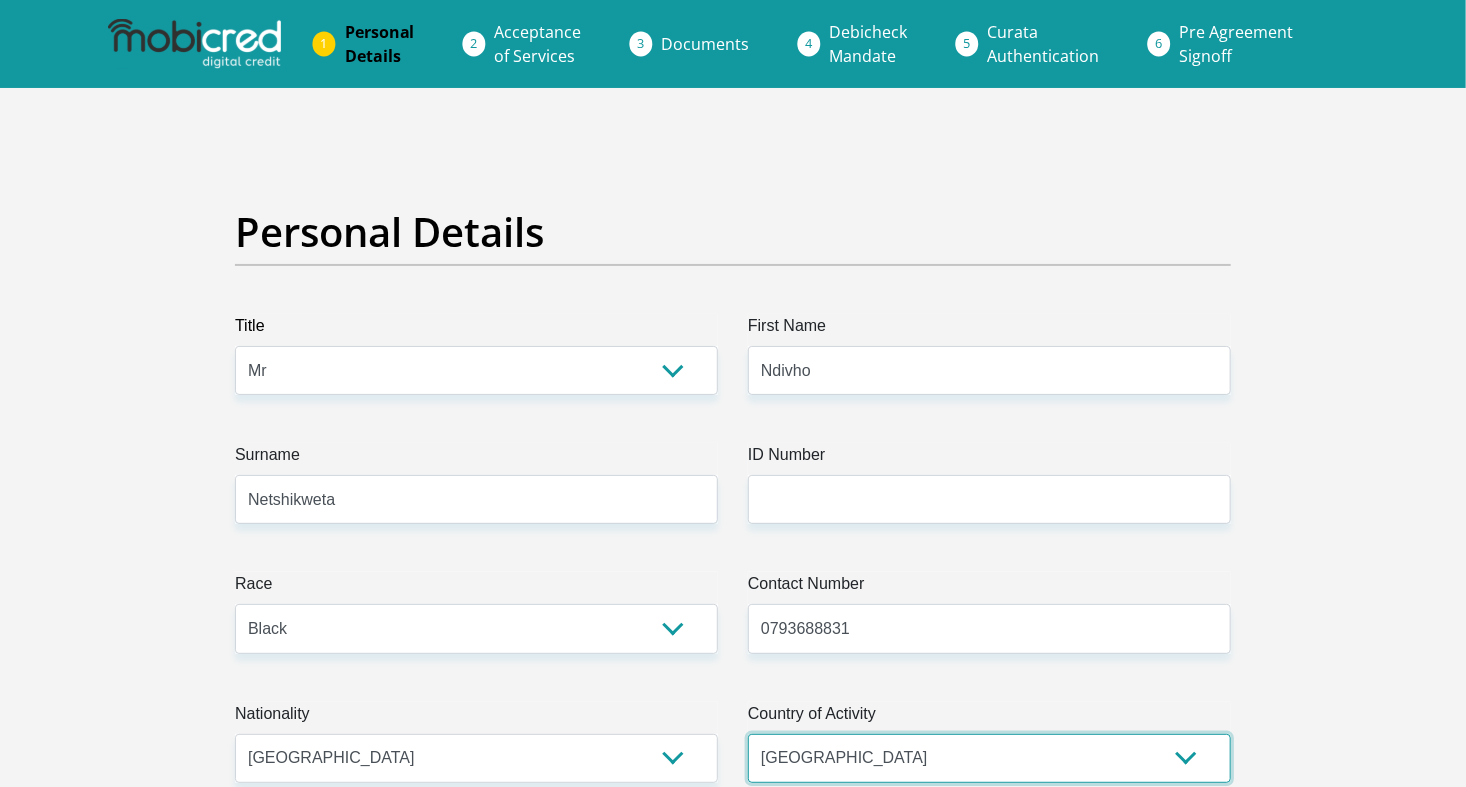 type on "thohoyandou 519 gole street" 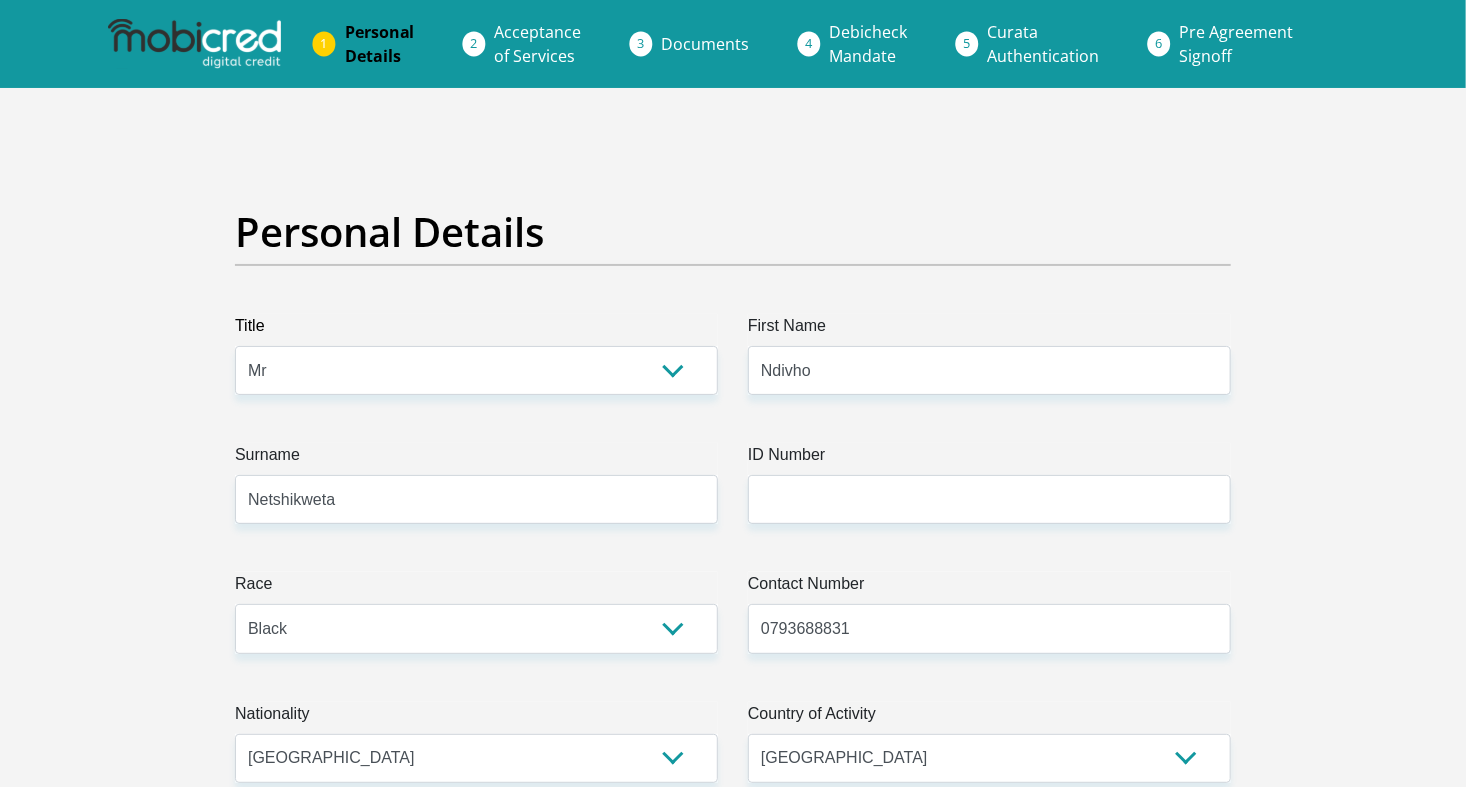 type on "thohoyandou" 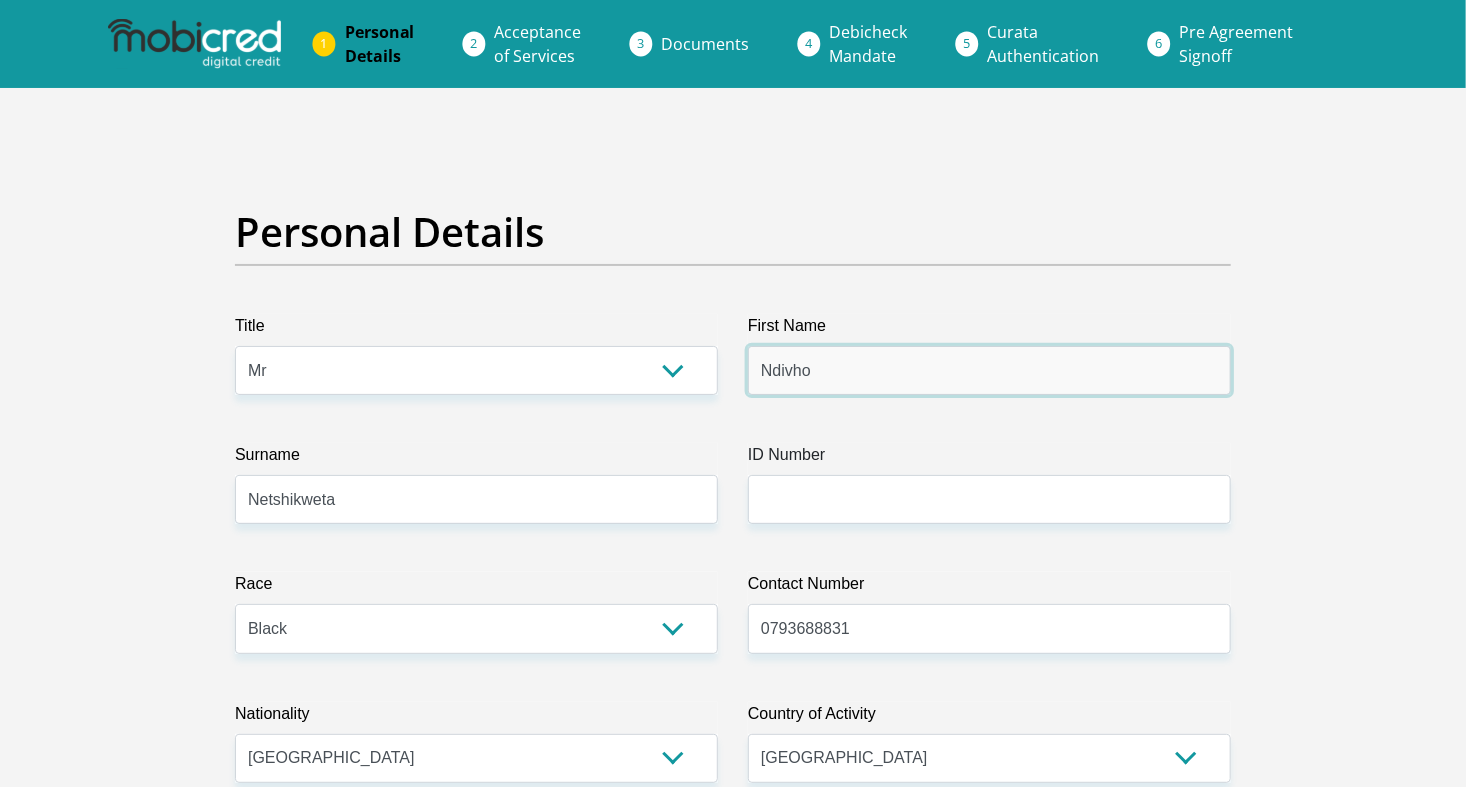 type on "CAPITEC BANK LIMITED" 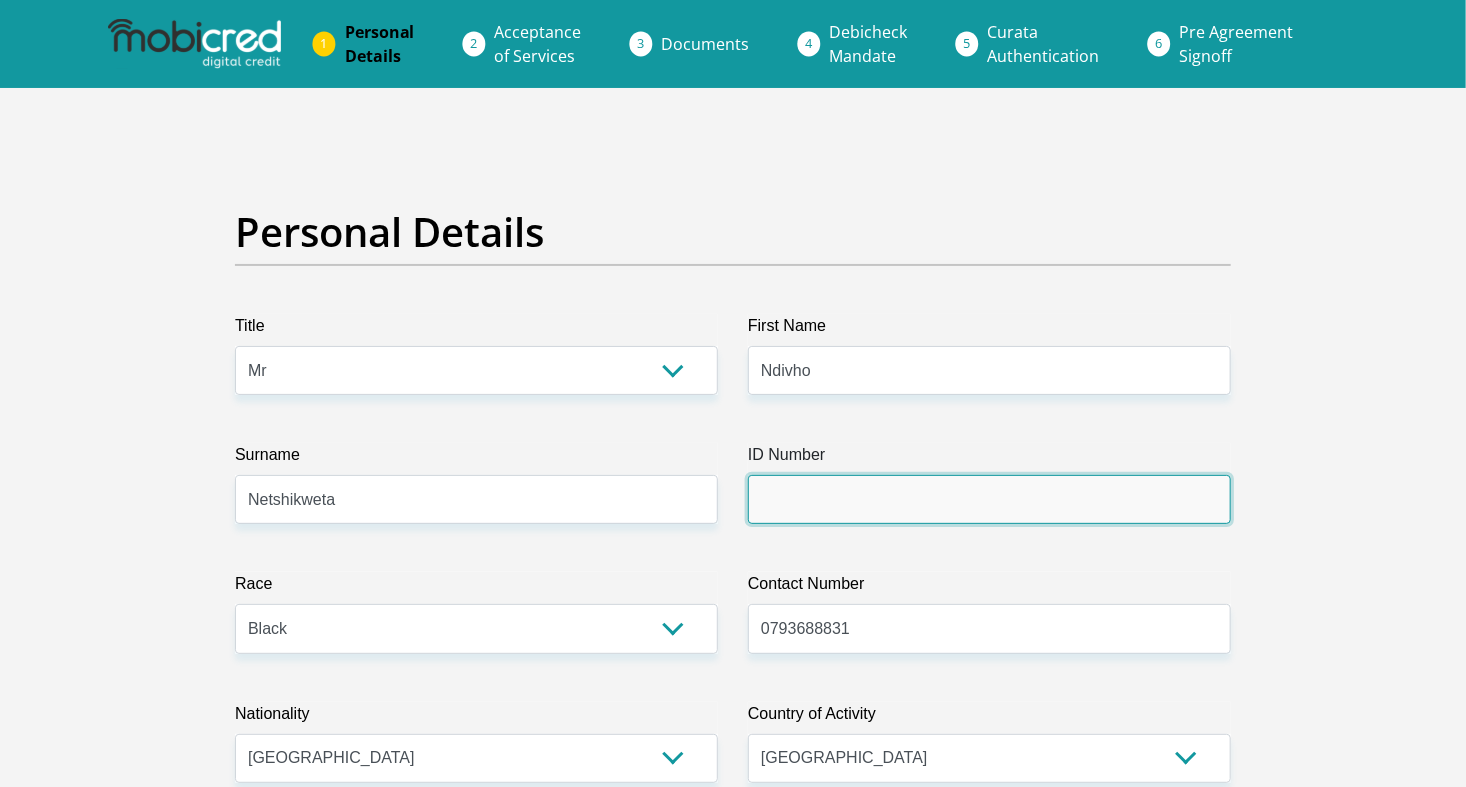 click on "ID Number" at bounding box center (989, 499) 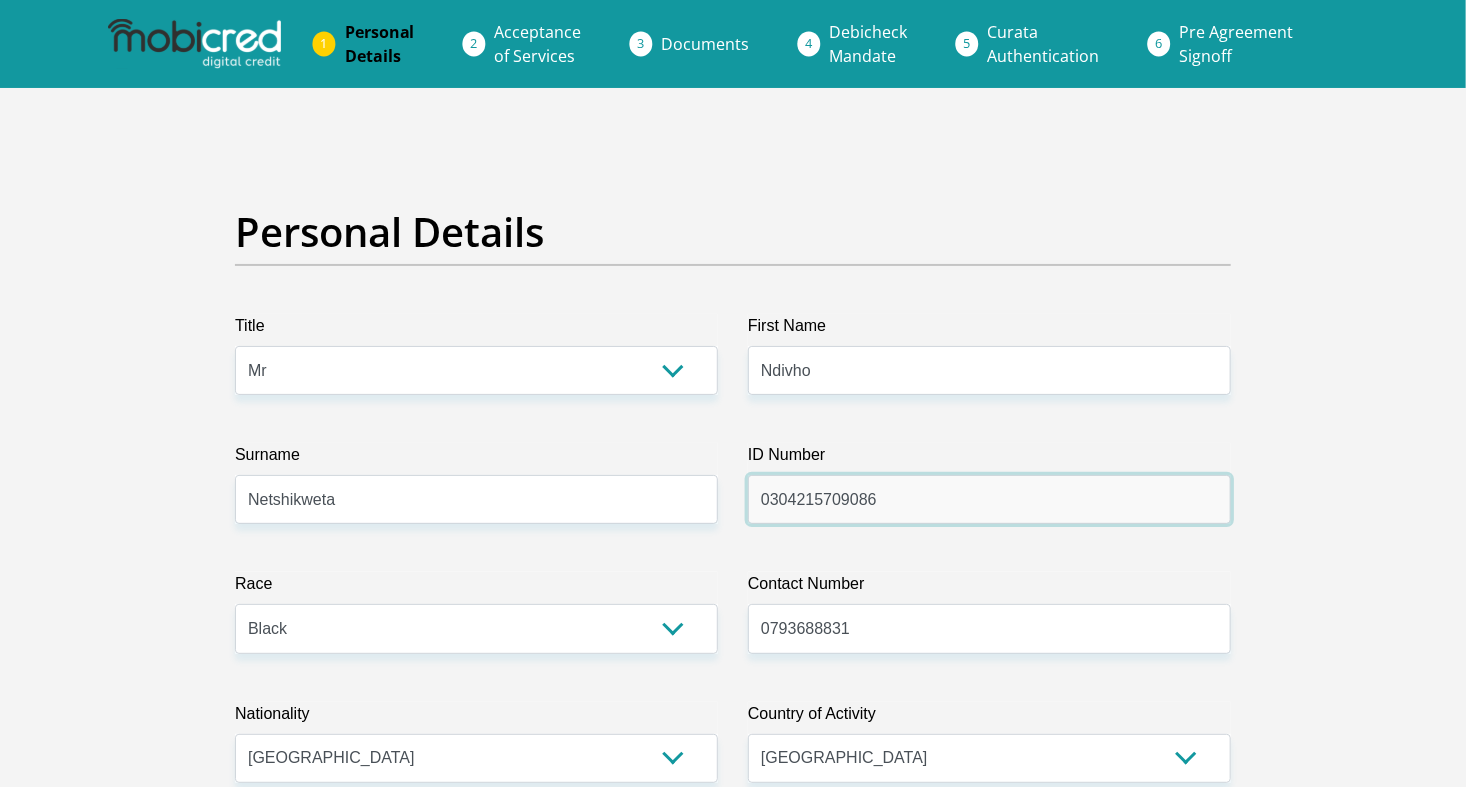 type 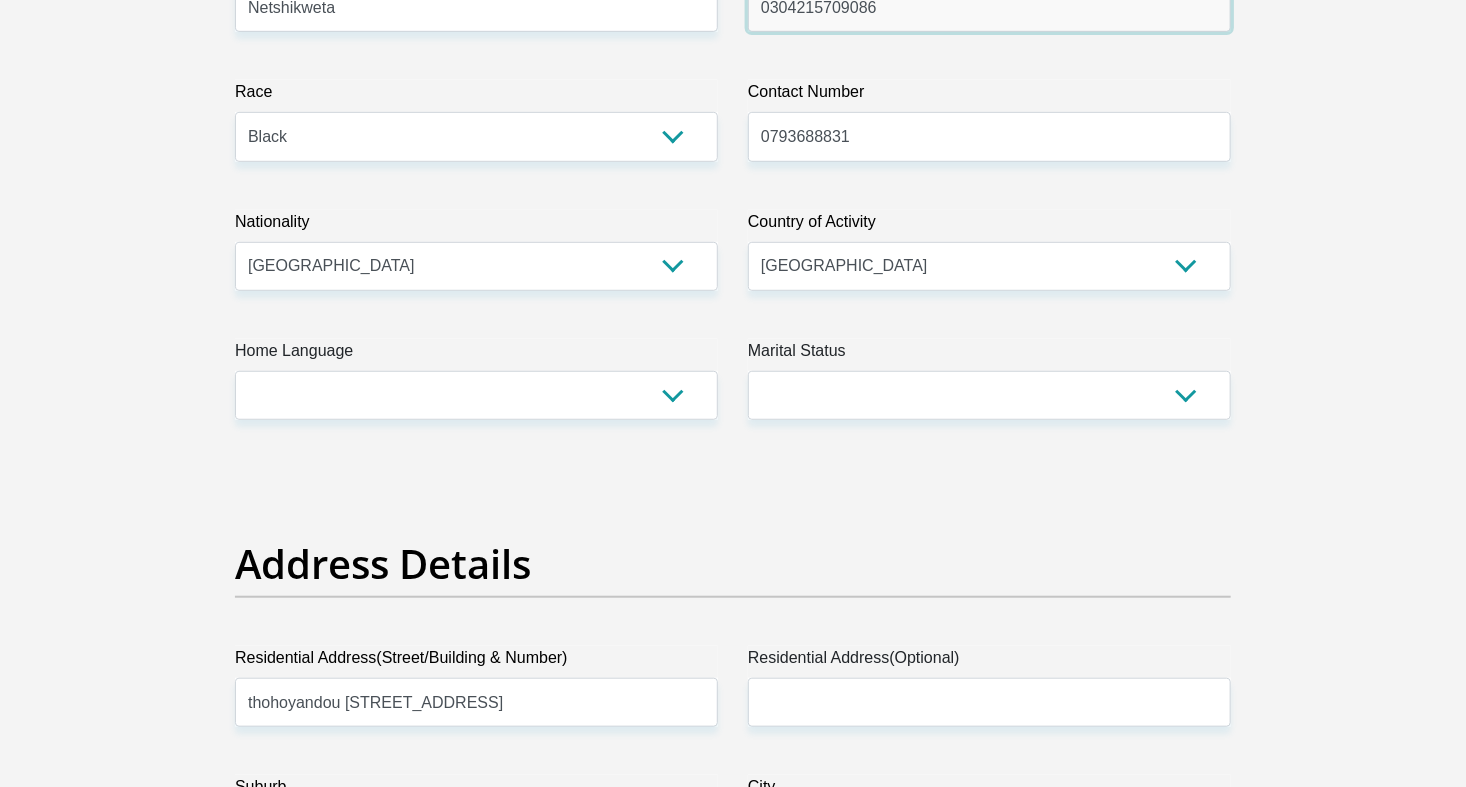 scroll, scrollTop: 496, scrollLeft: 0, axis: vertical 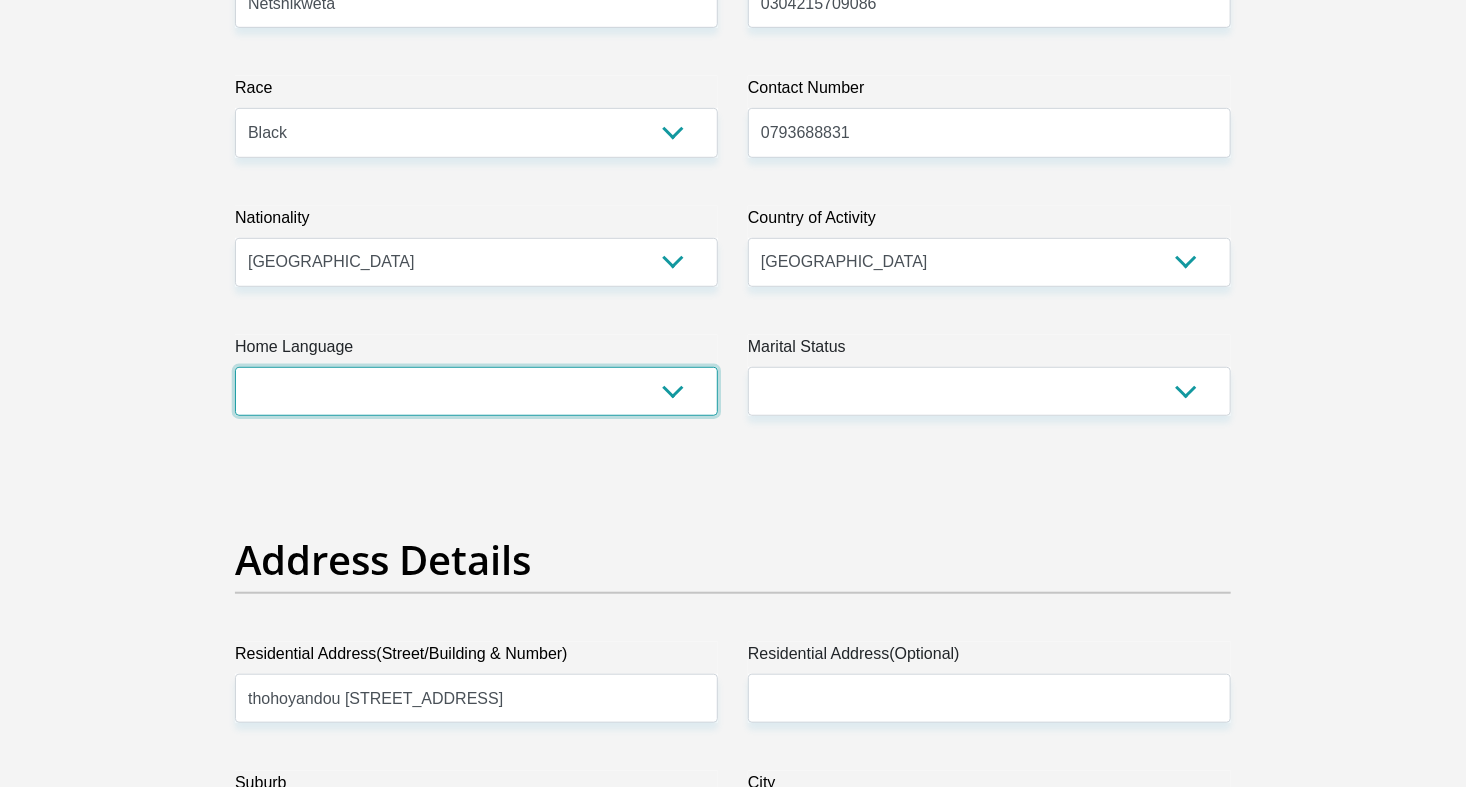 click on "Afrikaans
English
Sepedi
South Ndebele
Southern Sotho
Swati
Tsonga
Tswana
Venda
Xhosa
Zulu
Other" at bounding box center [476, 391] 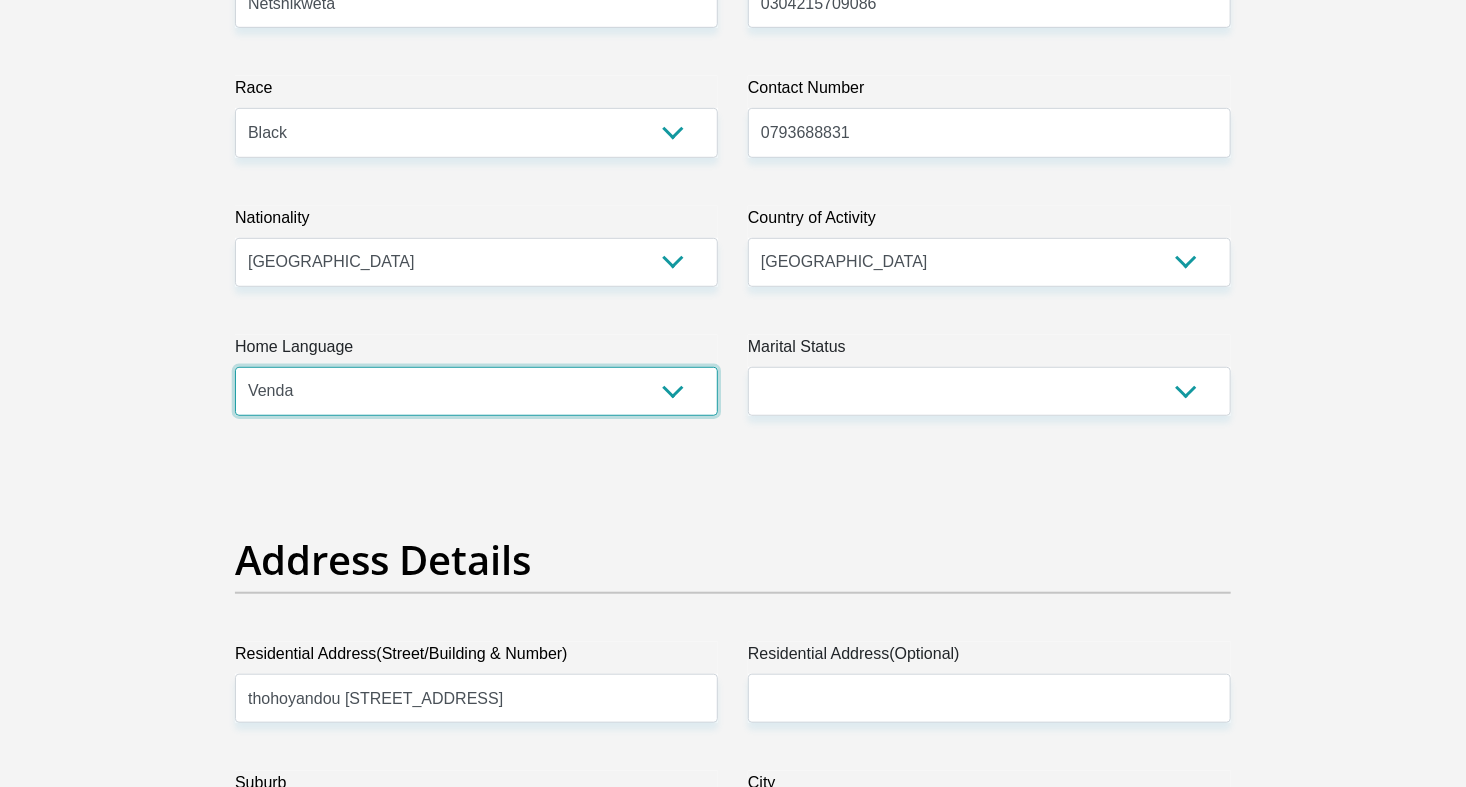 click on "Afrikaans
English
Sepedi
South Ndebele
Southern Sotho
Swati
Tsonga
Tswana
Venda
Xhosa
Zulu
Other" at bounding box center [476, 391] 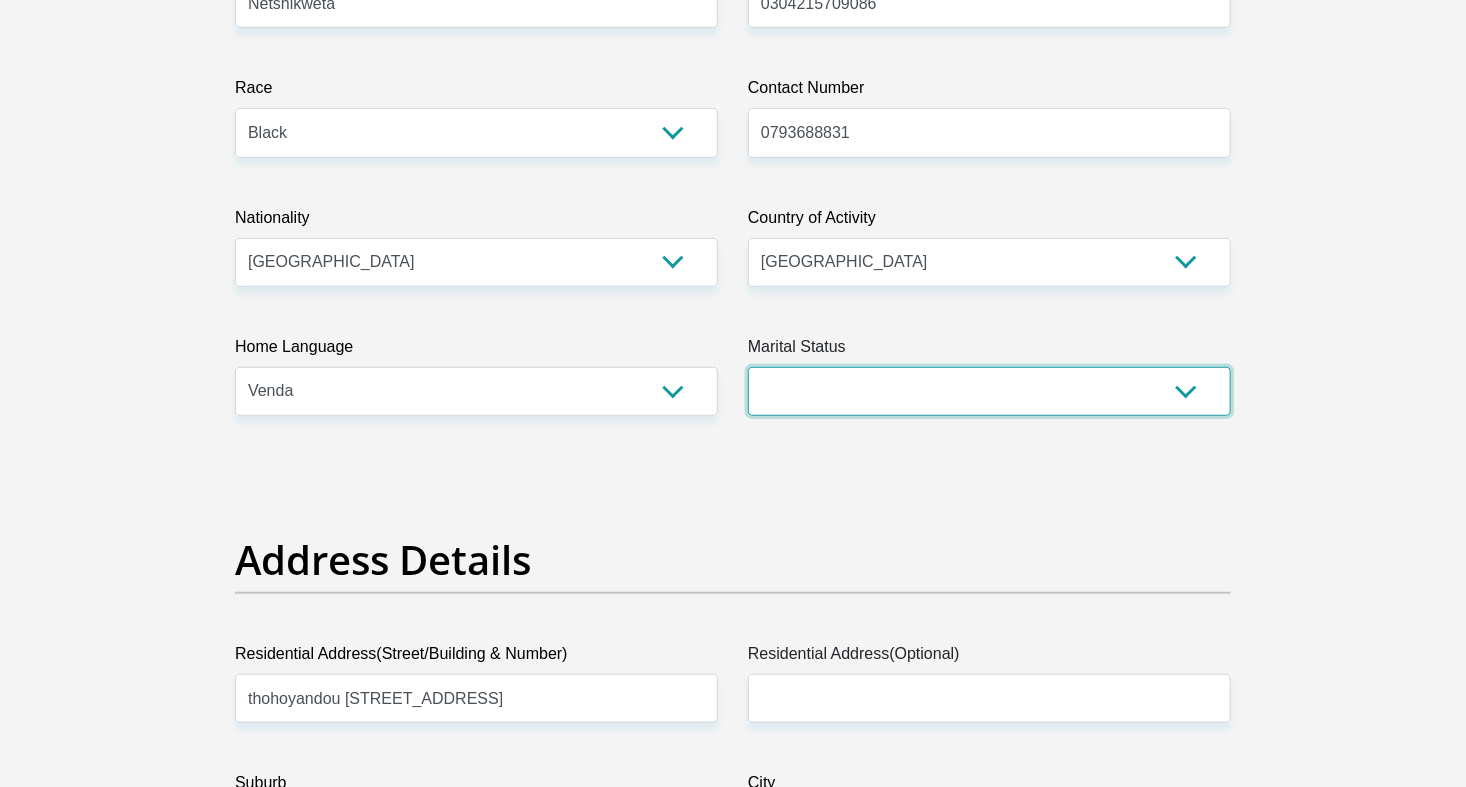 click on "Married ANC
Single
Divorced
Widowed
Married COP or Customary Law" at bounding box center [989, 391] 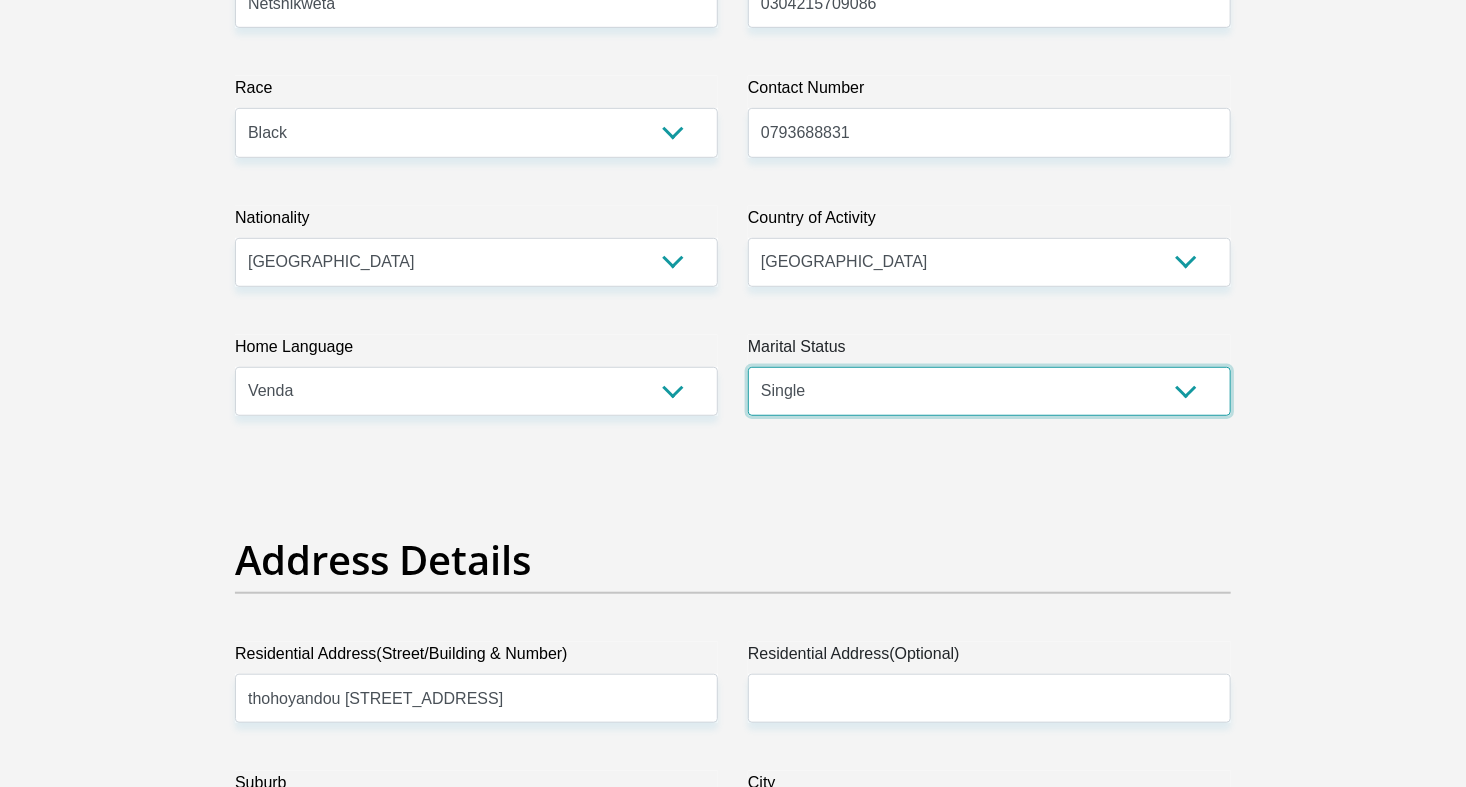 click on "Married ANC
Single
Divorced
Widowed
Married COP or Customary Law" at bounding box center (989, 391) 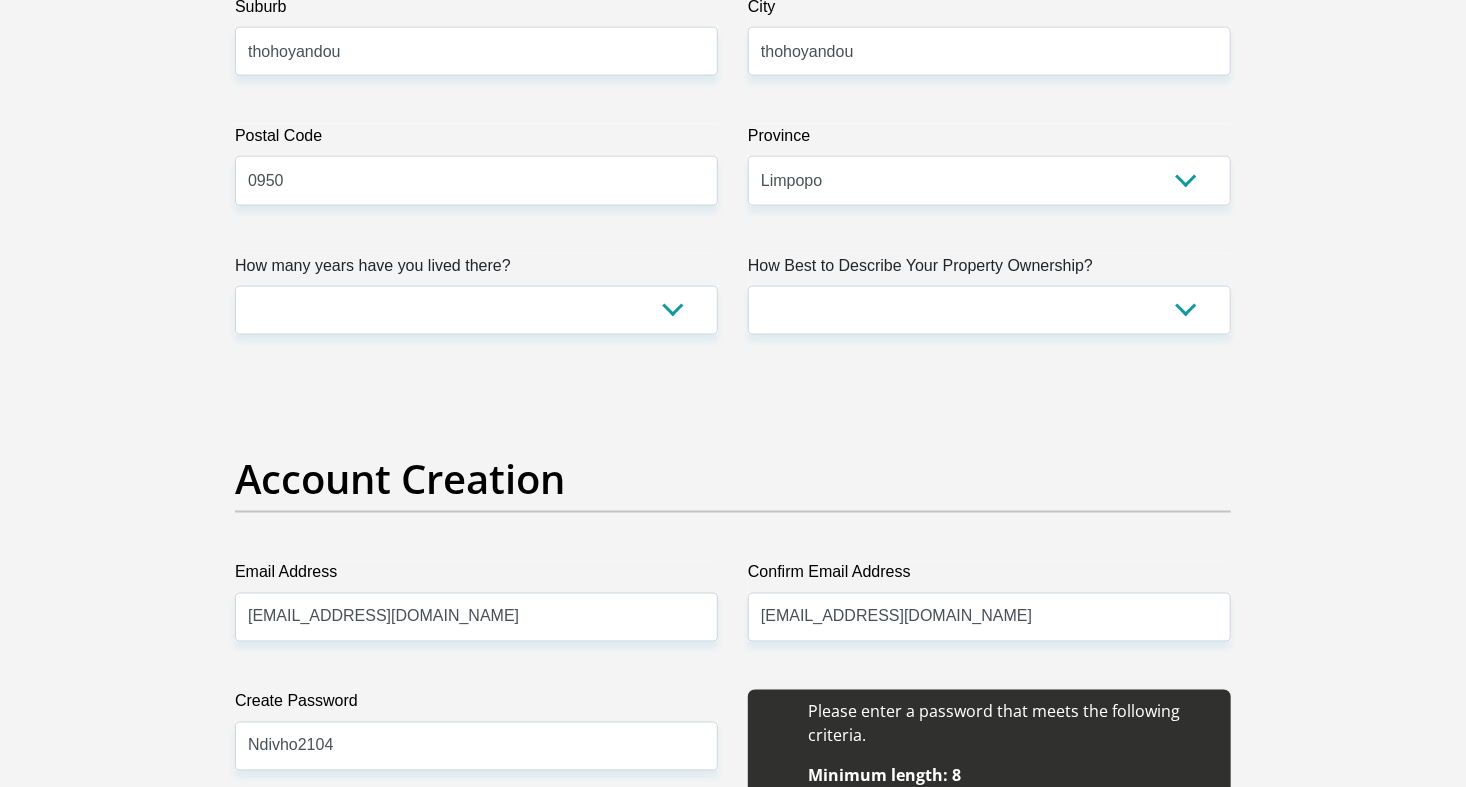 scroll, scrollTop: 1275, scrollLeft: 0, axis: vertical 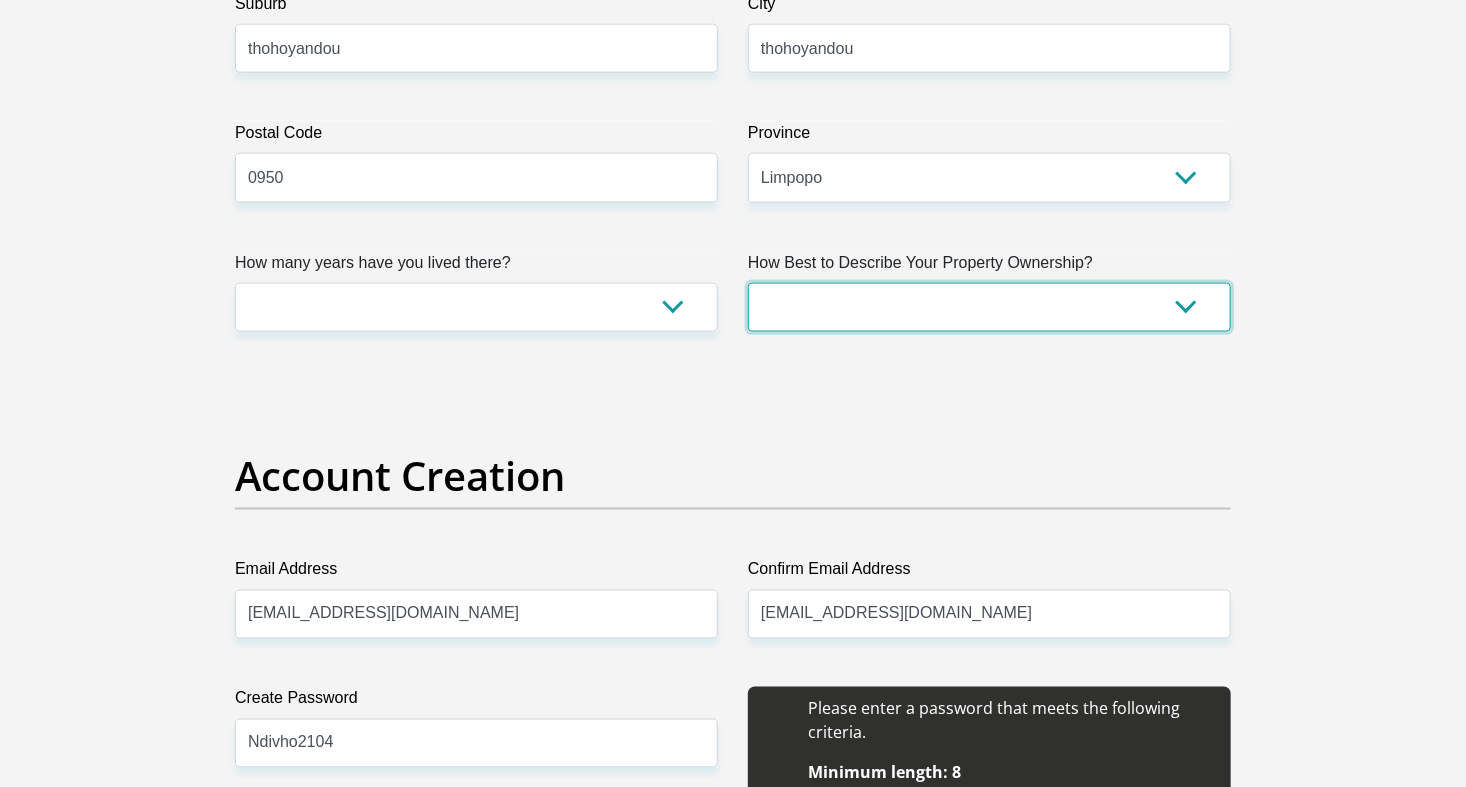 click on "Owned
Rented
Family Owned
Company Dwelling" at bounding box center (989, 307) 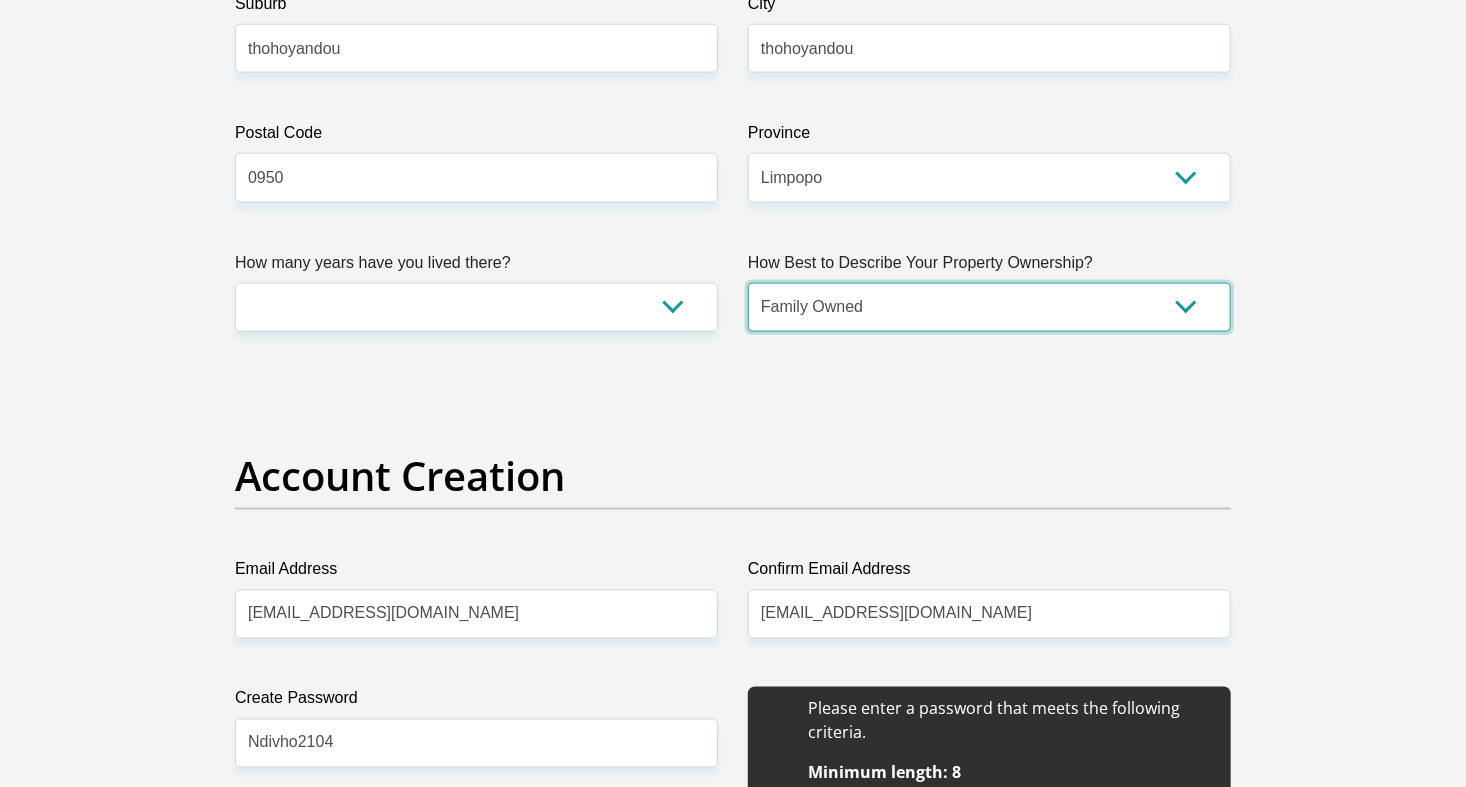 click on "Owned
Rented
Family Owned
Company Dwelling" at bounding box center (989, 307) 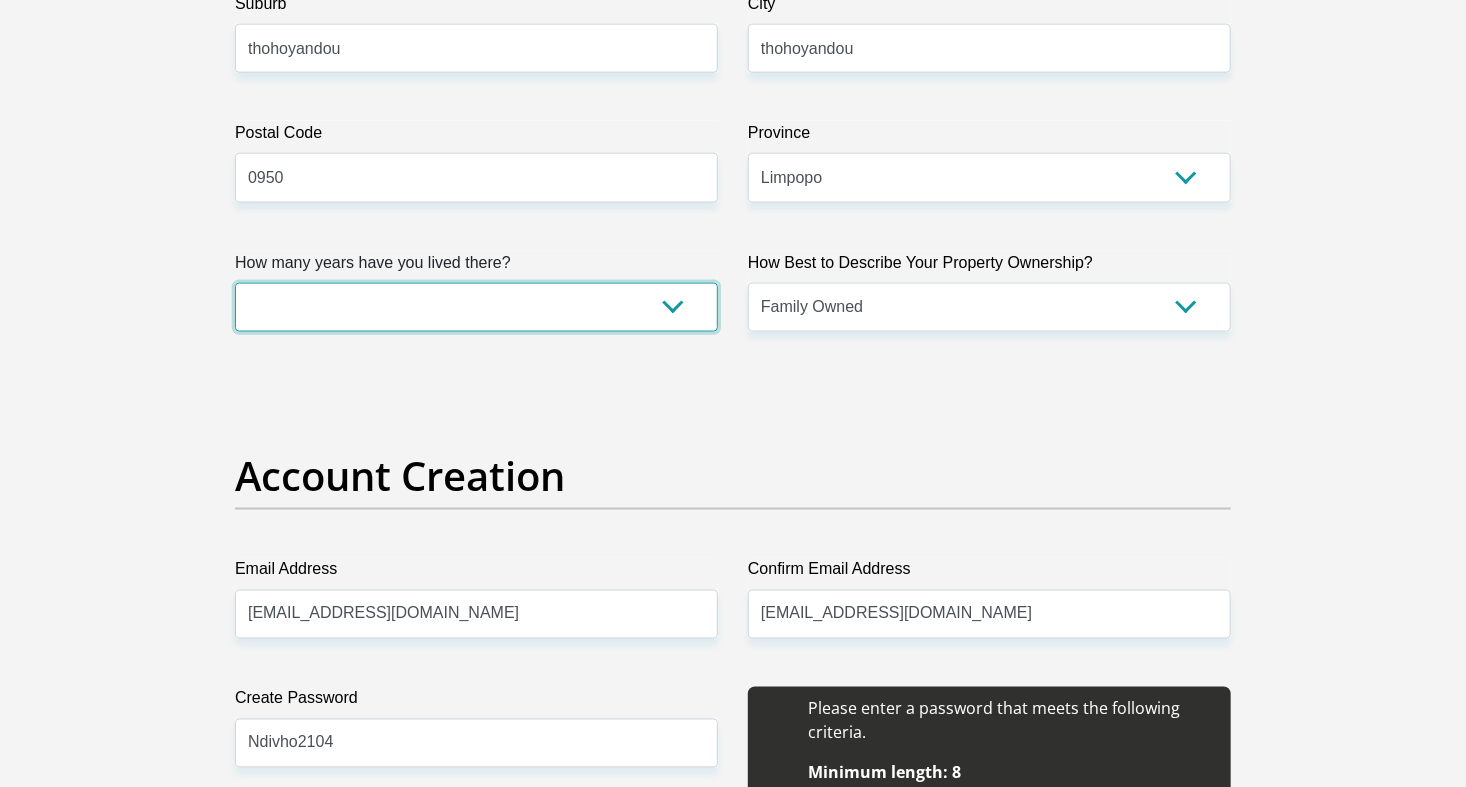 click on "less than 1 year
1-3 years
3-5 years
5+ years" at bounding box center (476, 307) 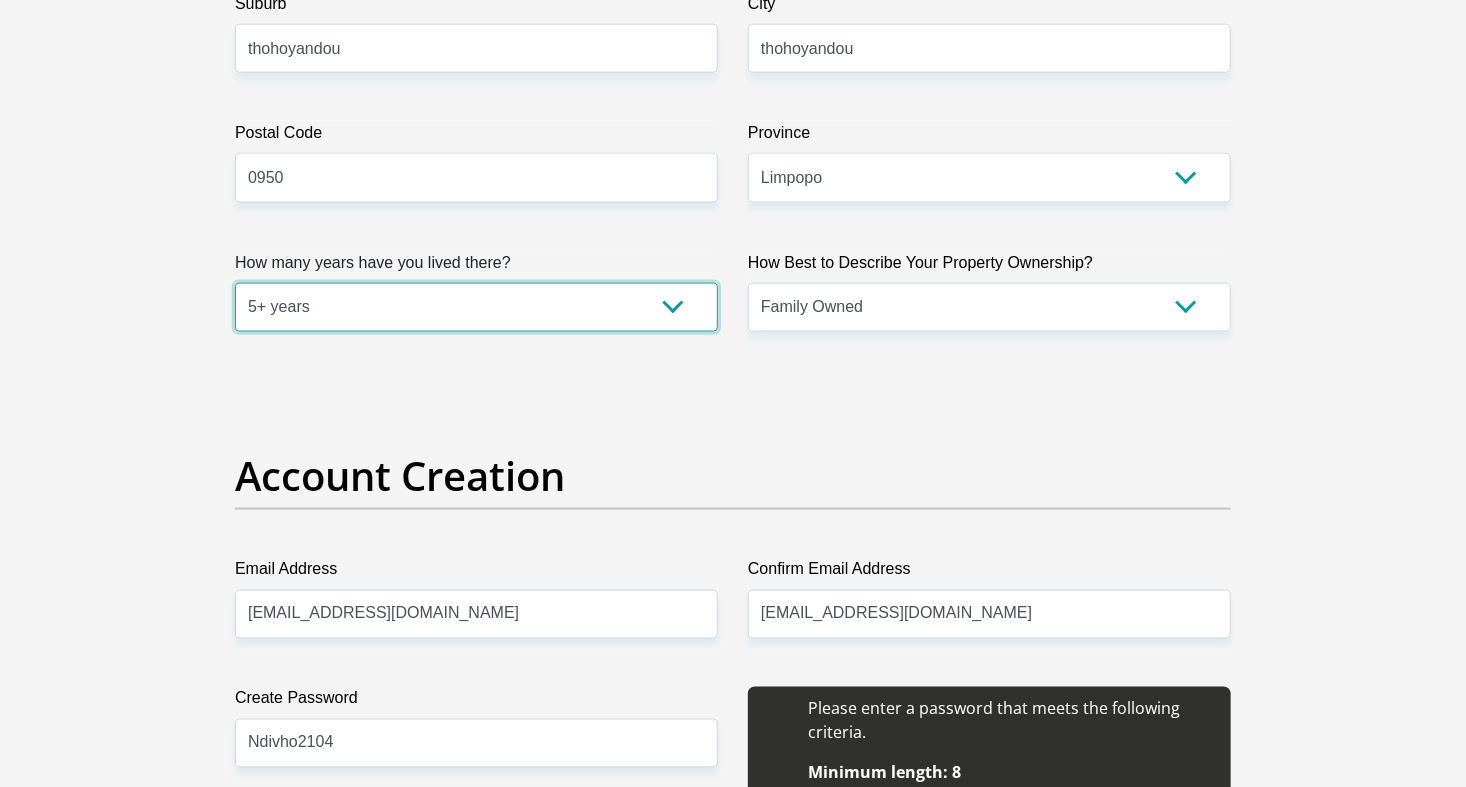 click on "less than 1 year
1-3 years
3-5 years
5+ years" at bounding box center (476, 307) 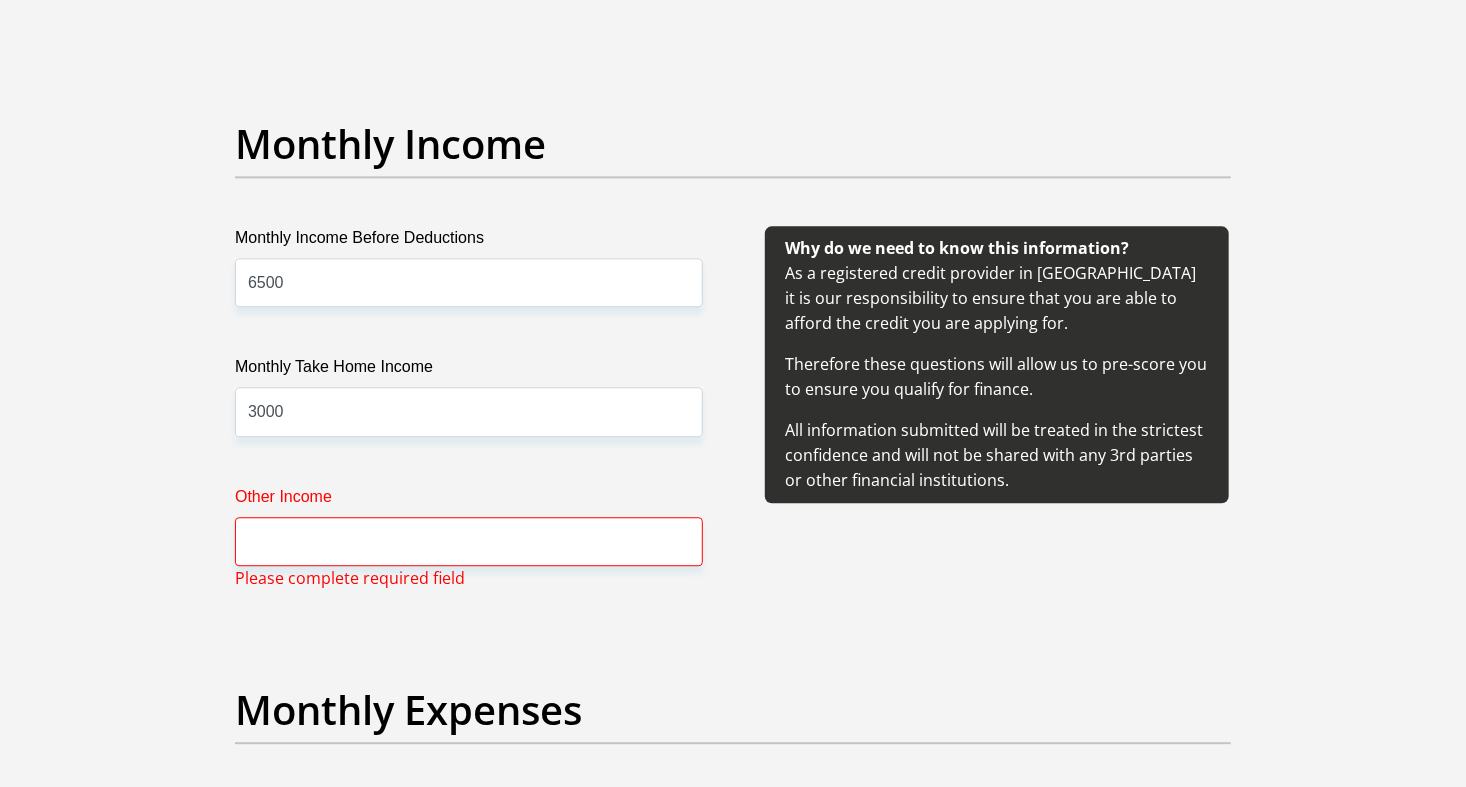scroll, scrollTop: 2290, scrollLeft: 0, axis: vertical 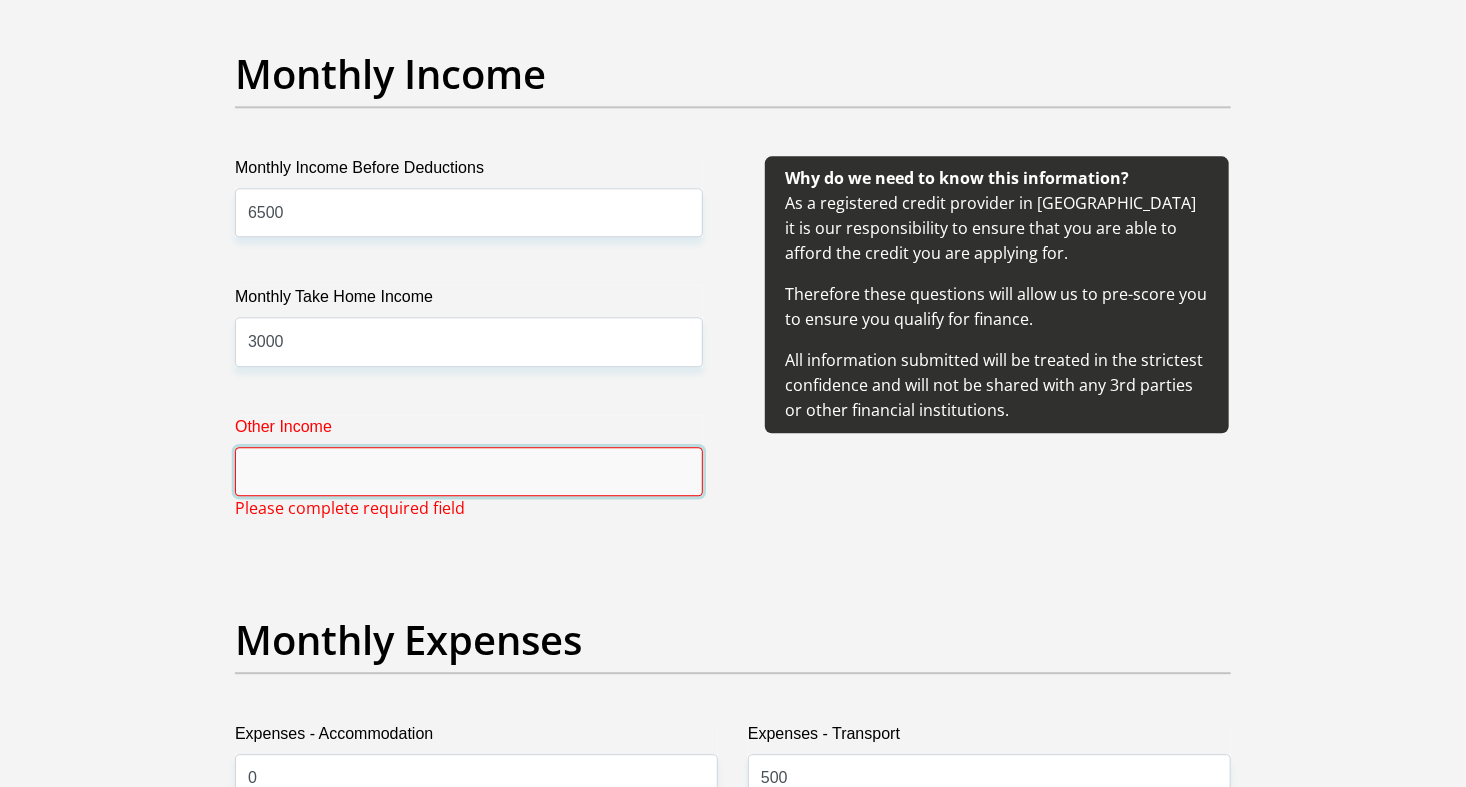 click on "Other Income" at bounding box center [469, 471] 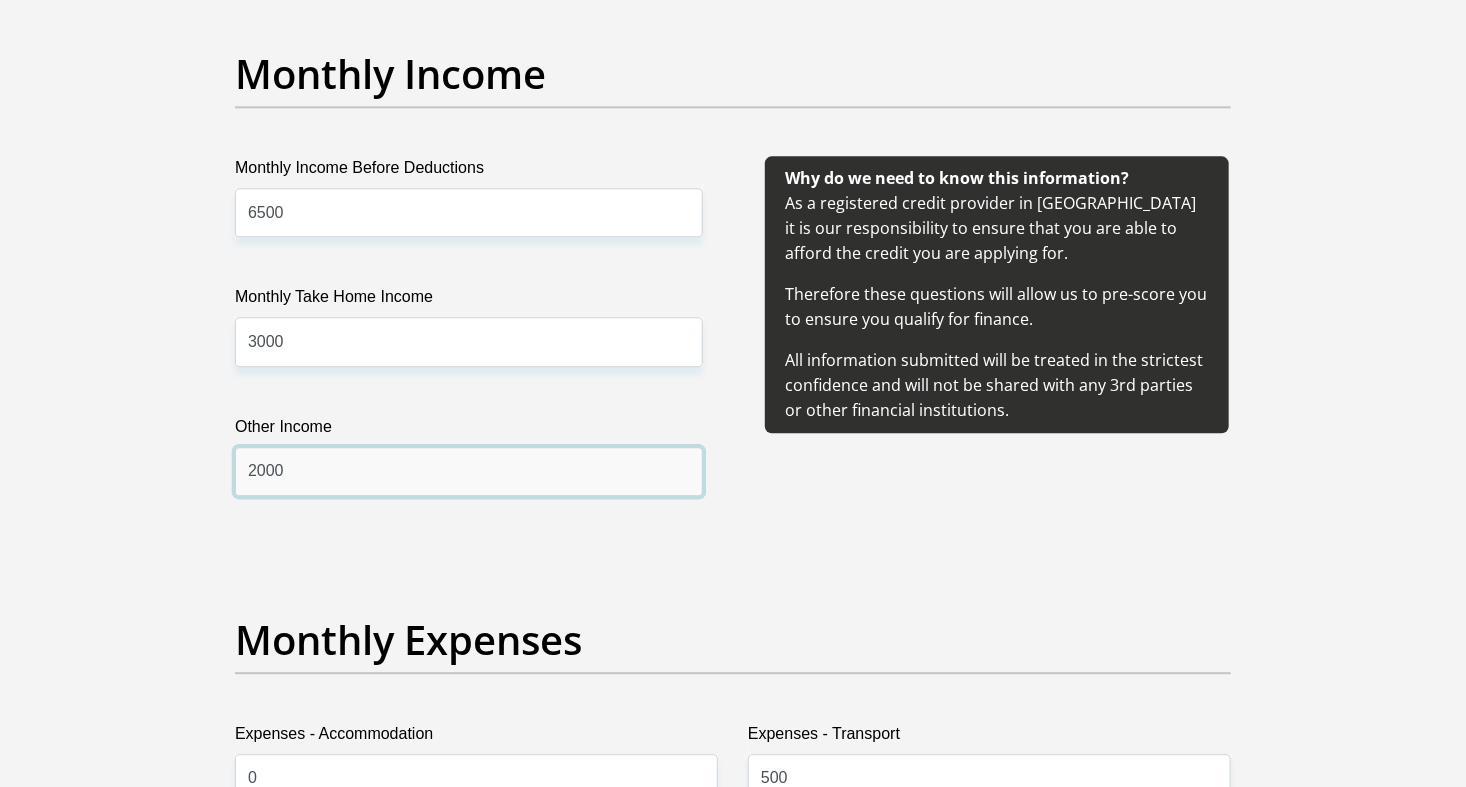 type on "2000" 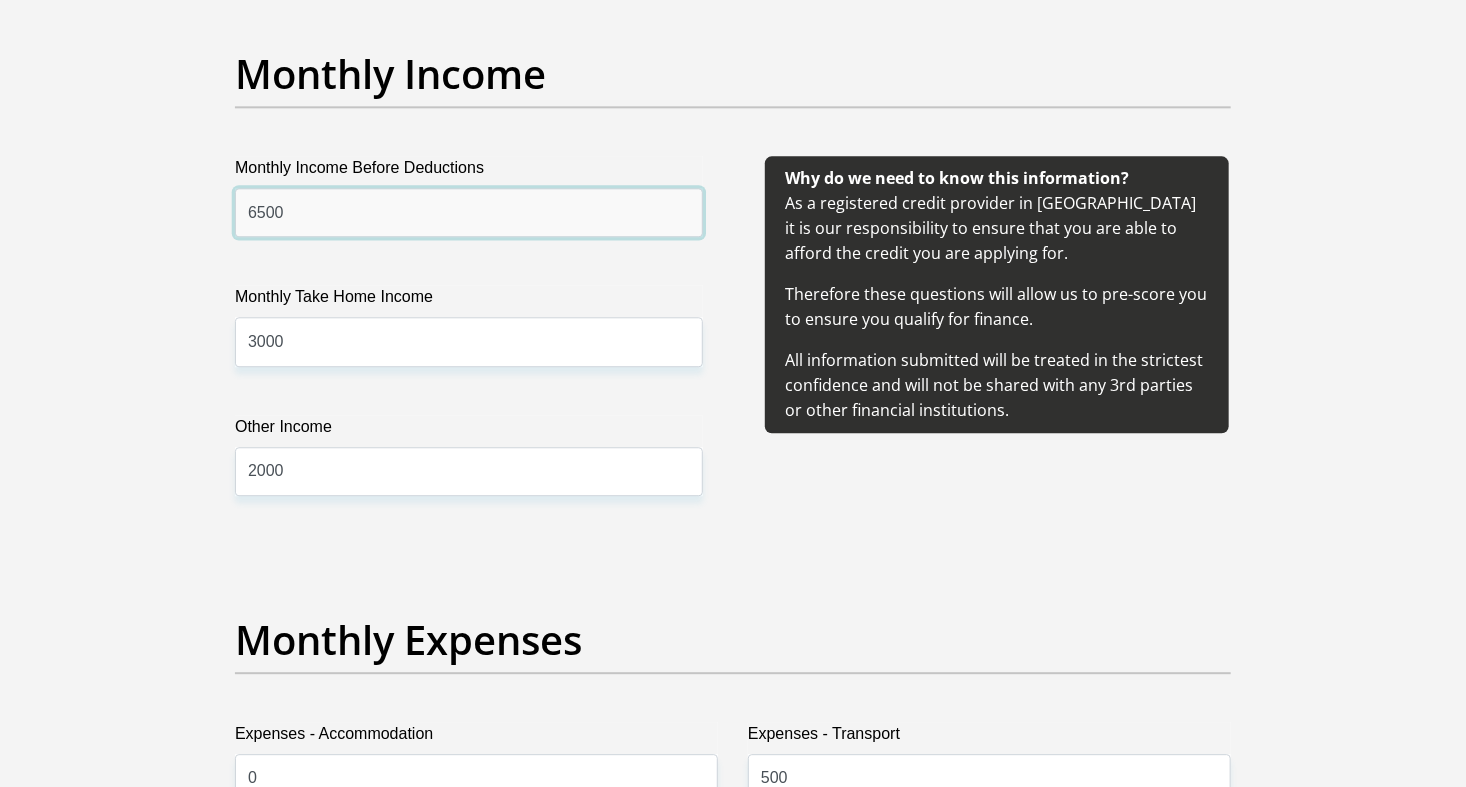 click on "6500" at bounding box center [469, 212] 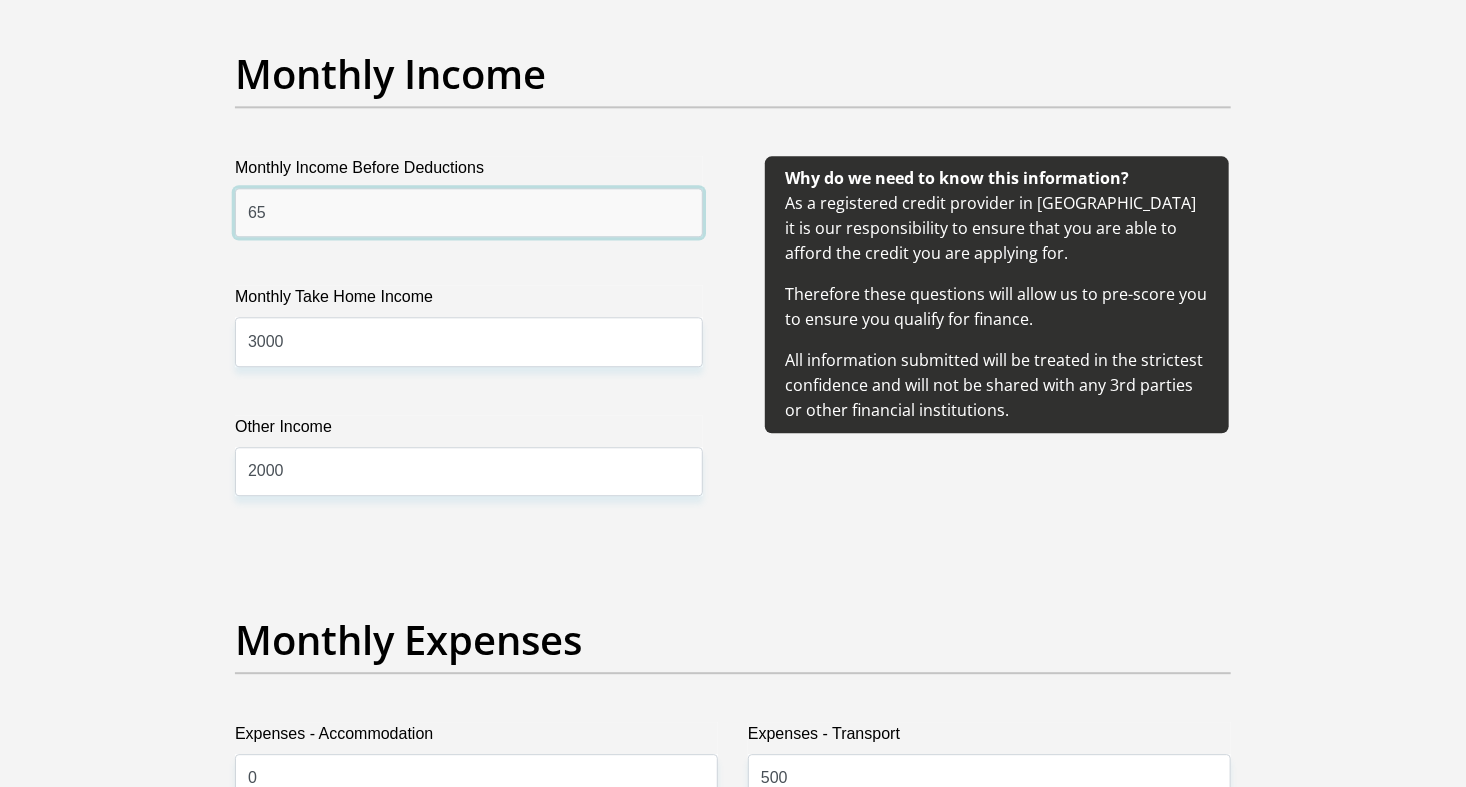 type on "6" 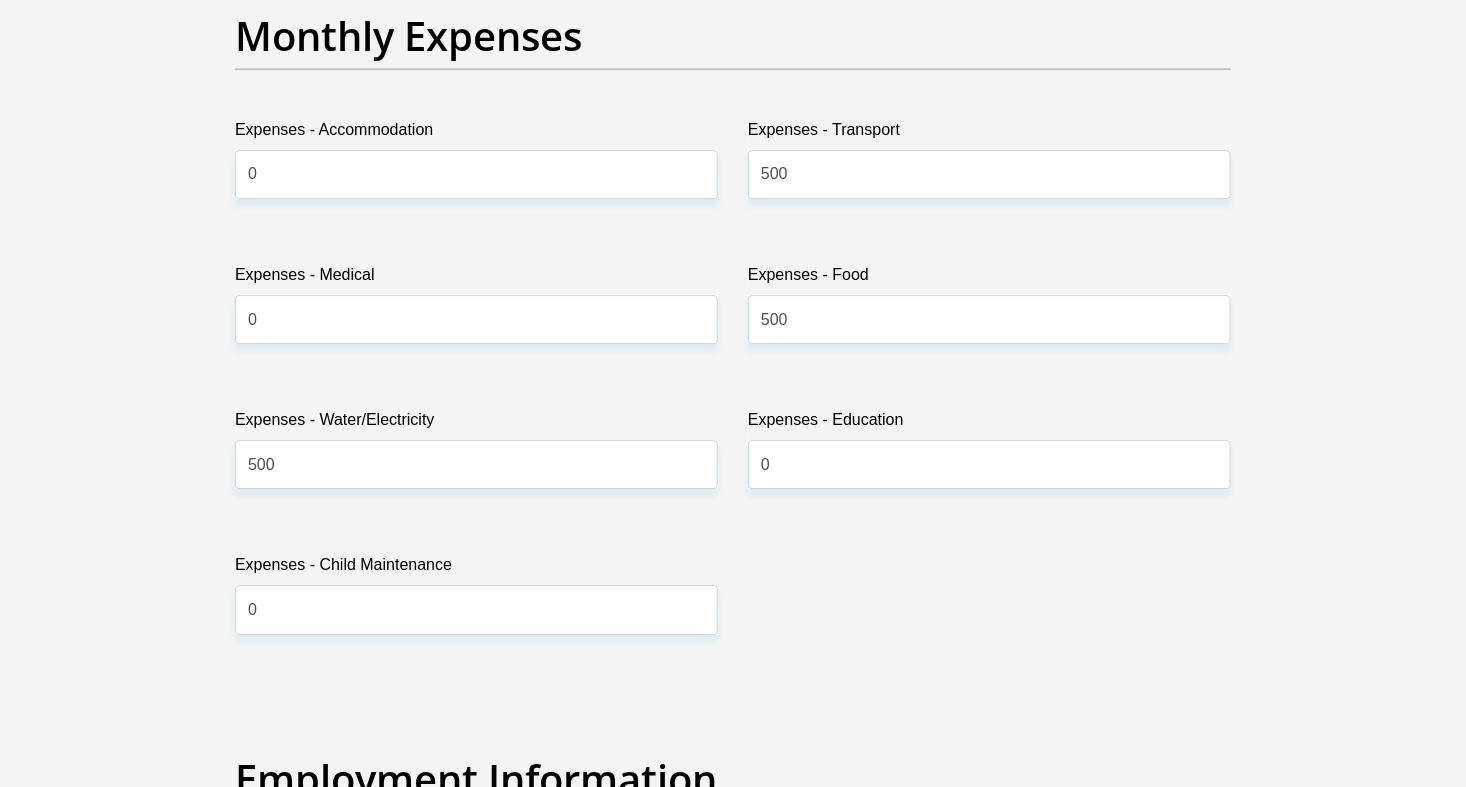 scroll, scrollTop: 2846, scrollLeft: 0, axis: vertical 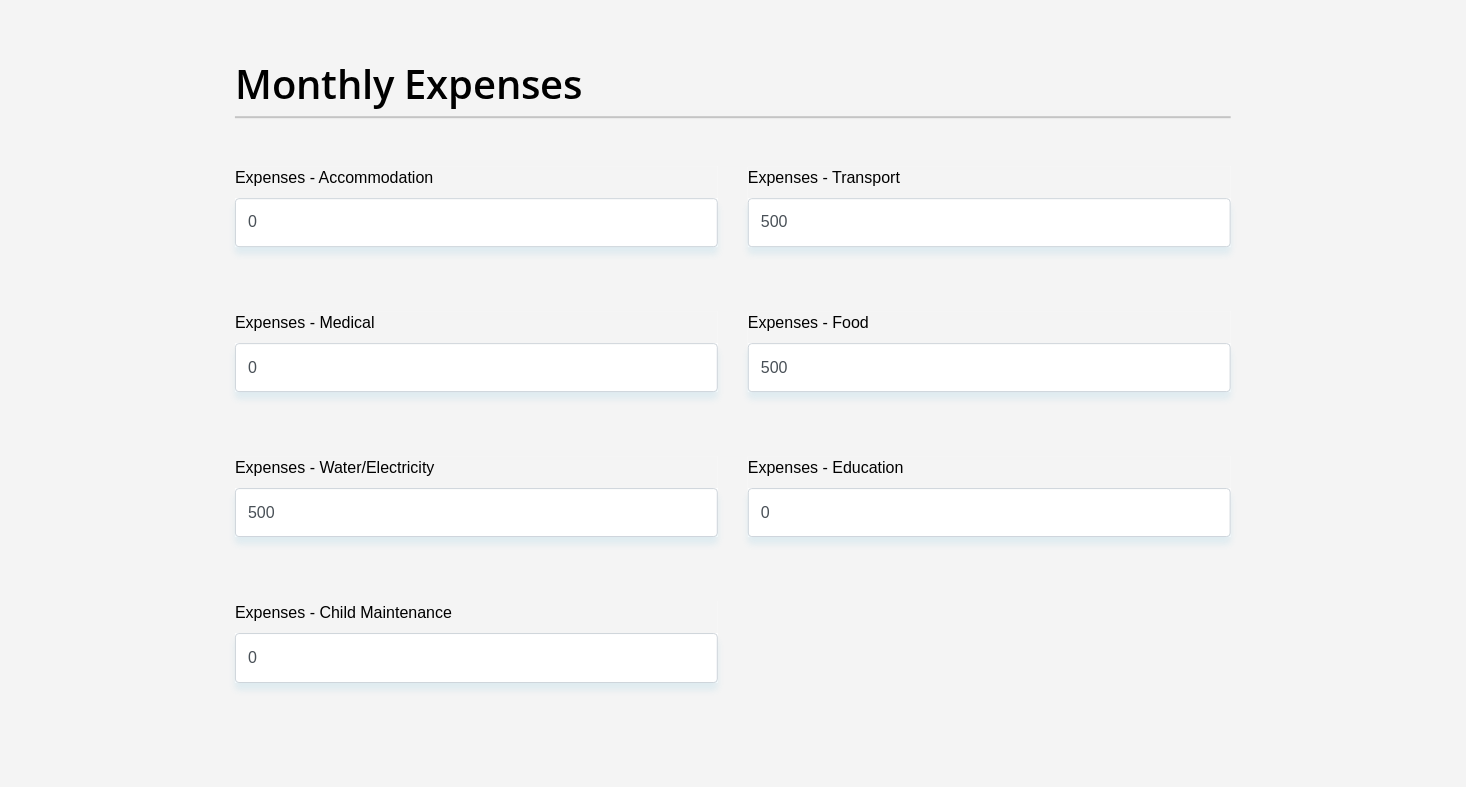 type on "8000" 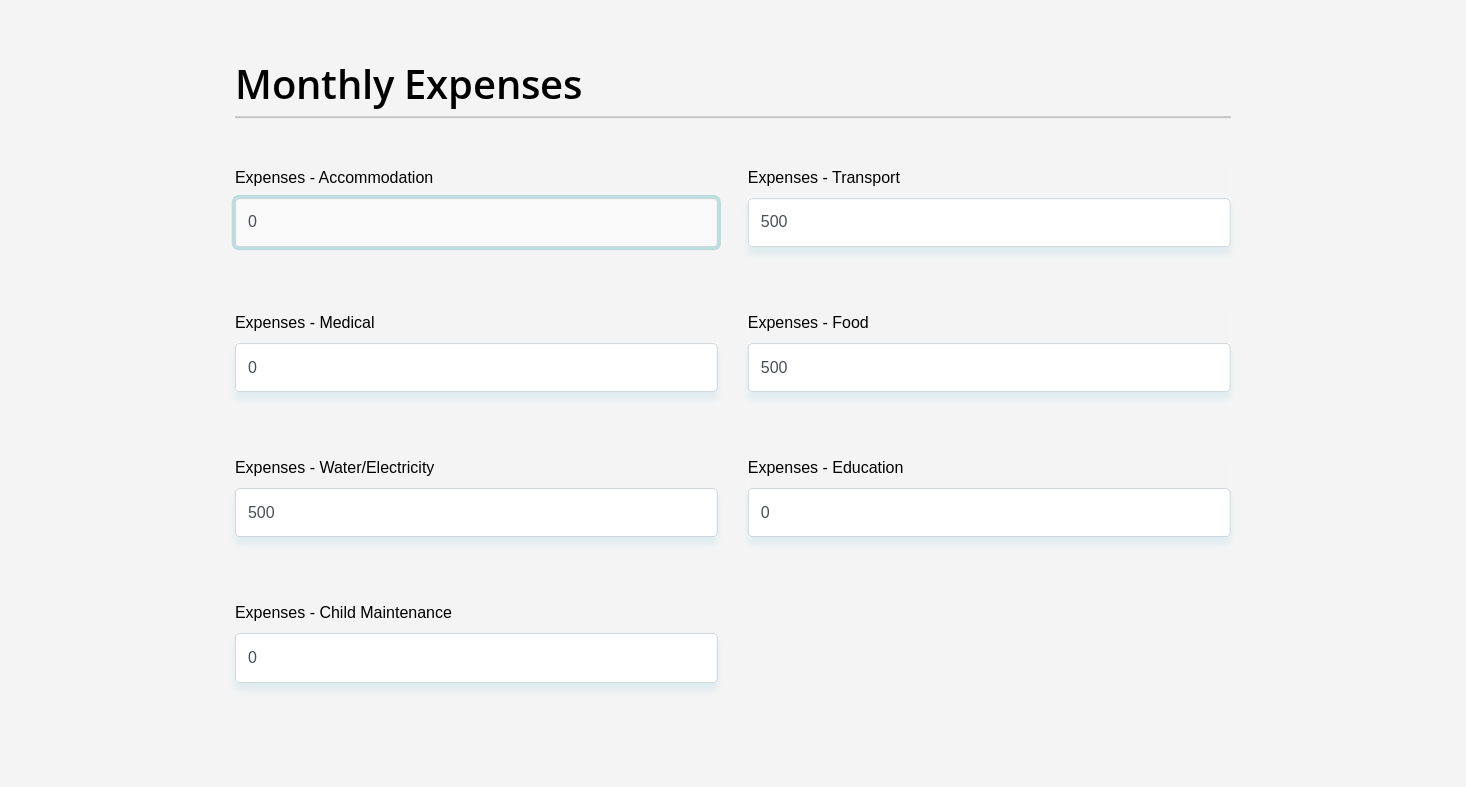 click on "0" at bounding box center (476, 222) 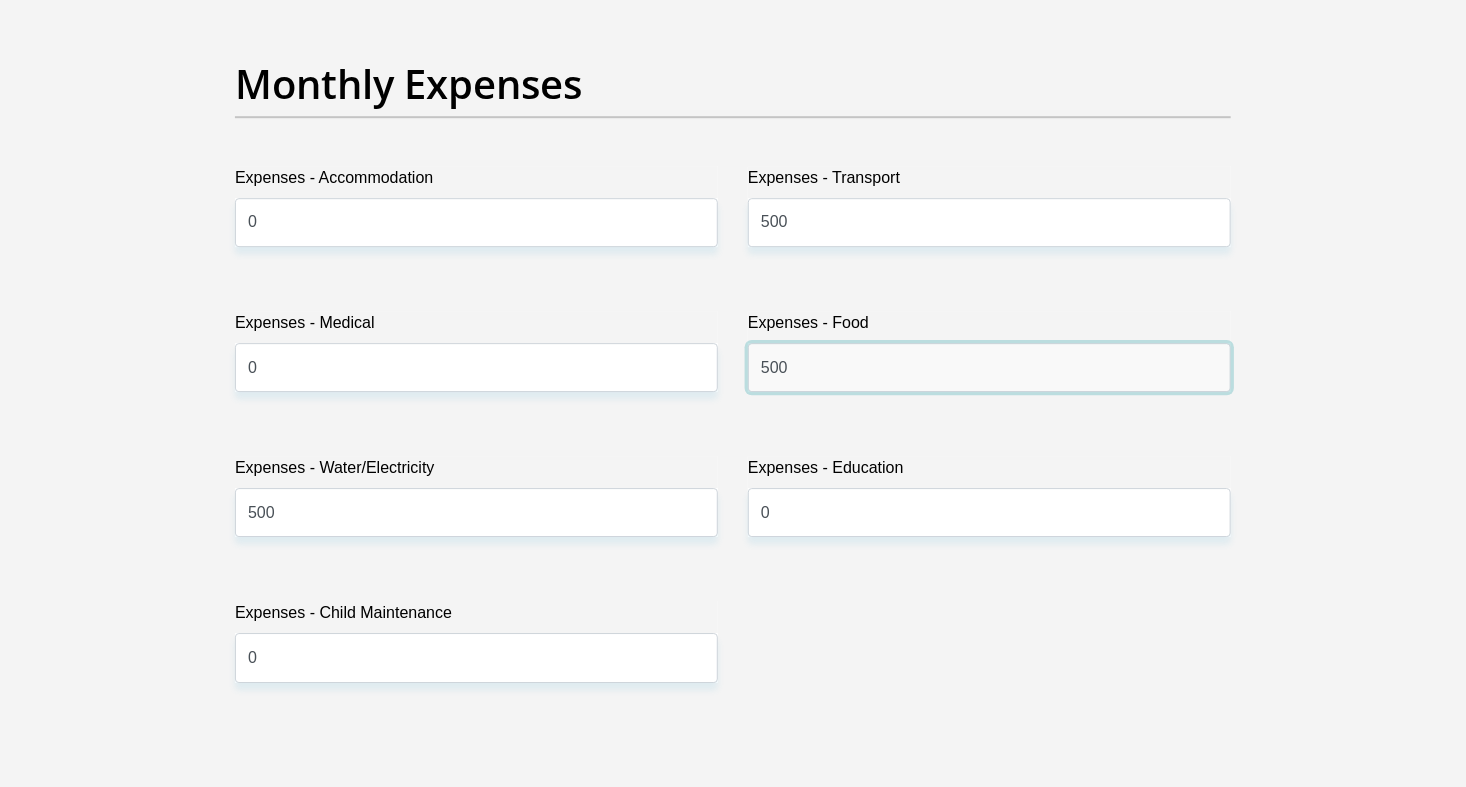 click on "500" at bounding box center (989, 367) 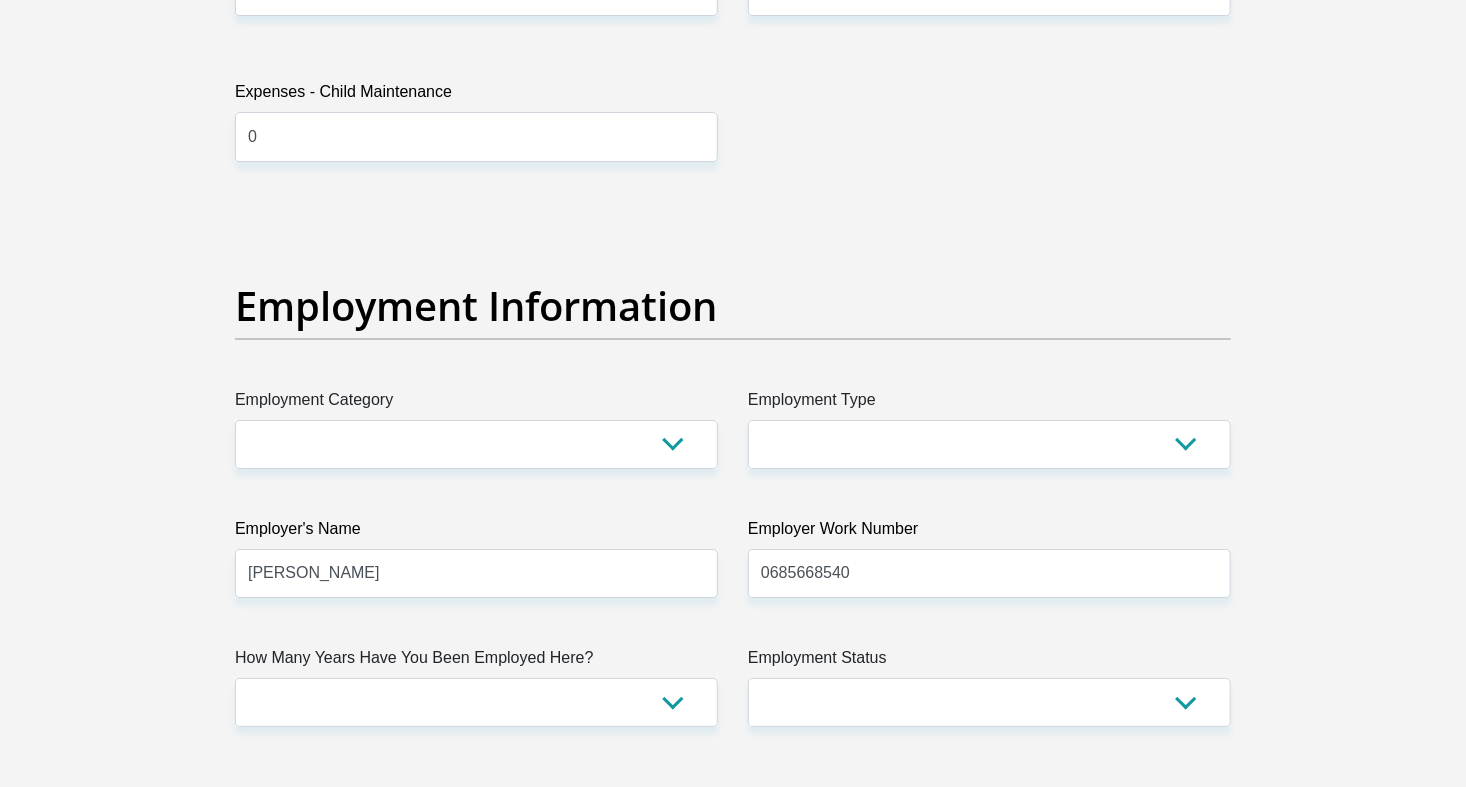 scroll, scrollTop: 3368, scrollLeft: 0, axis: vertical 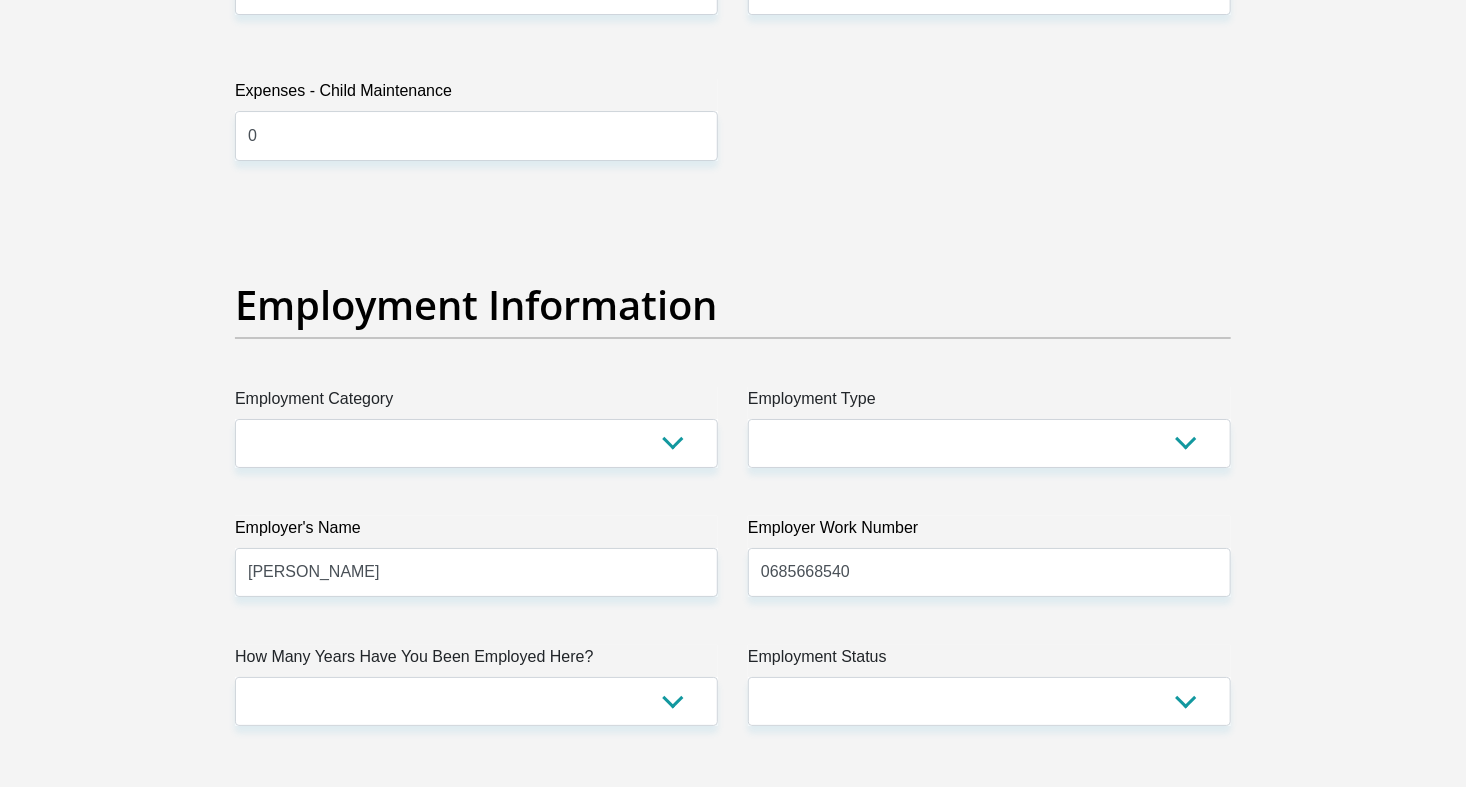 type on "1500" 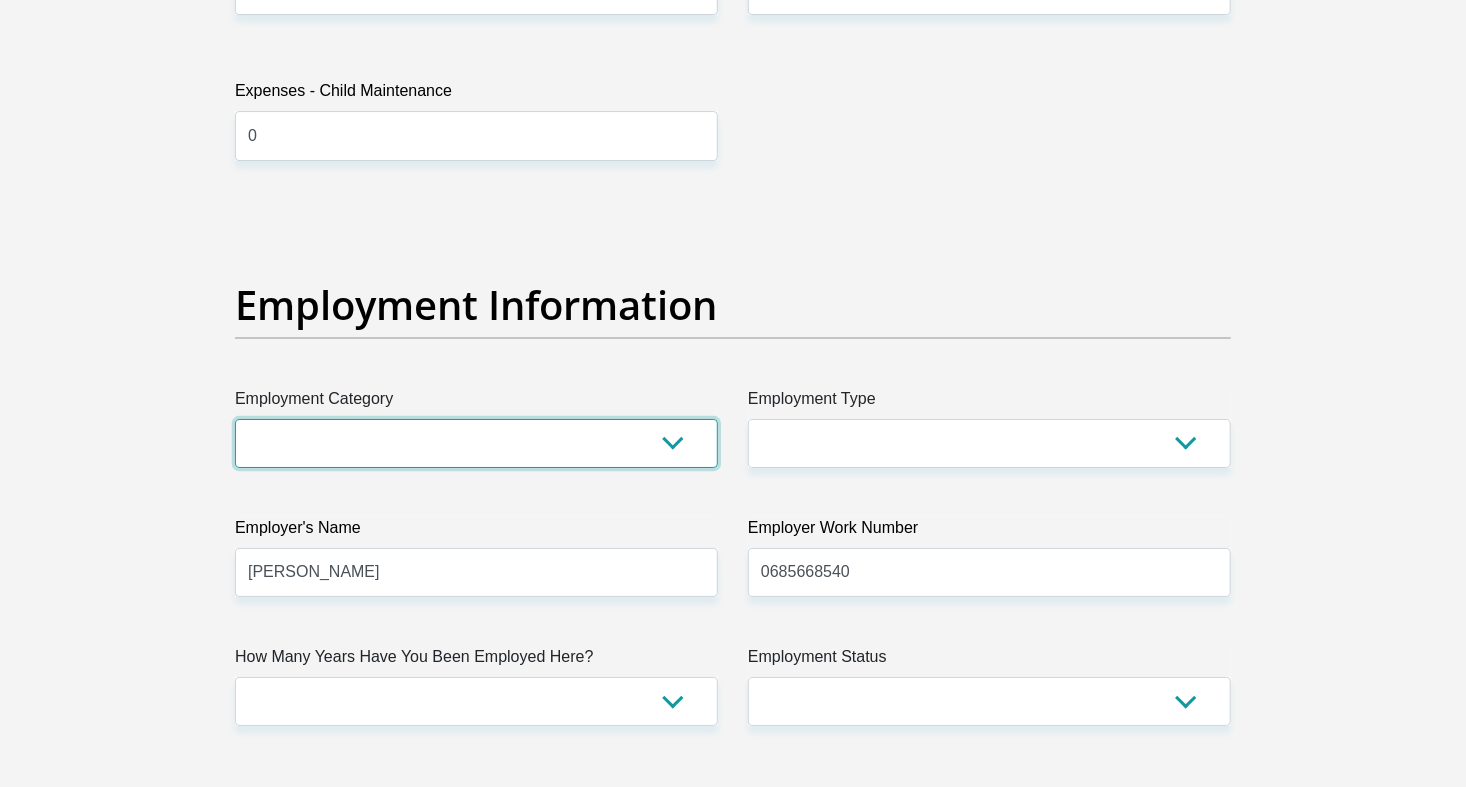 click on "AGRICULTURE
ALCOHOL & TOBACCO
CONSTRUCTION MATERIALS
METALLURGY
EQUIPMENT FOR RENEWABLE ENERGY
SPECIALIZED CONTRACTORS
CAR
GAMING (INCL. INTERNET
OTHER WHOLESALE
UNLICENSED PHARMACEUTICALS
CURRENCY EXCHANGE HOUSES
OTHER FINANCIAL INSTITUTIONS & INSURANCE
REAL ESTATE AGENTS
OIL & GAS
OTHER MATERIALS (E.G. IRON ORE)
PRECIOUS STONES & PRECIOUS METALS
POLITICAL ORGANIZATIONS
RELIGIOUS ORGANIZATIONS(NOT SECTS)
ACTI. HAVING BUSINESS DEAL WITH PUBLIC ADMINISTRATION
LAUNDROMATS" at bounding box center (476, 443) 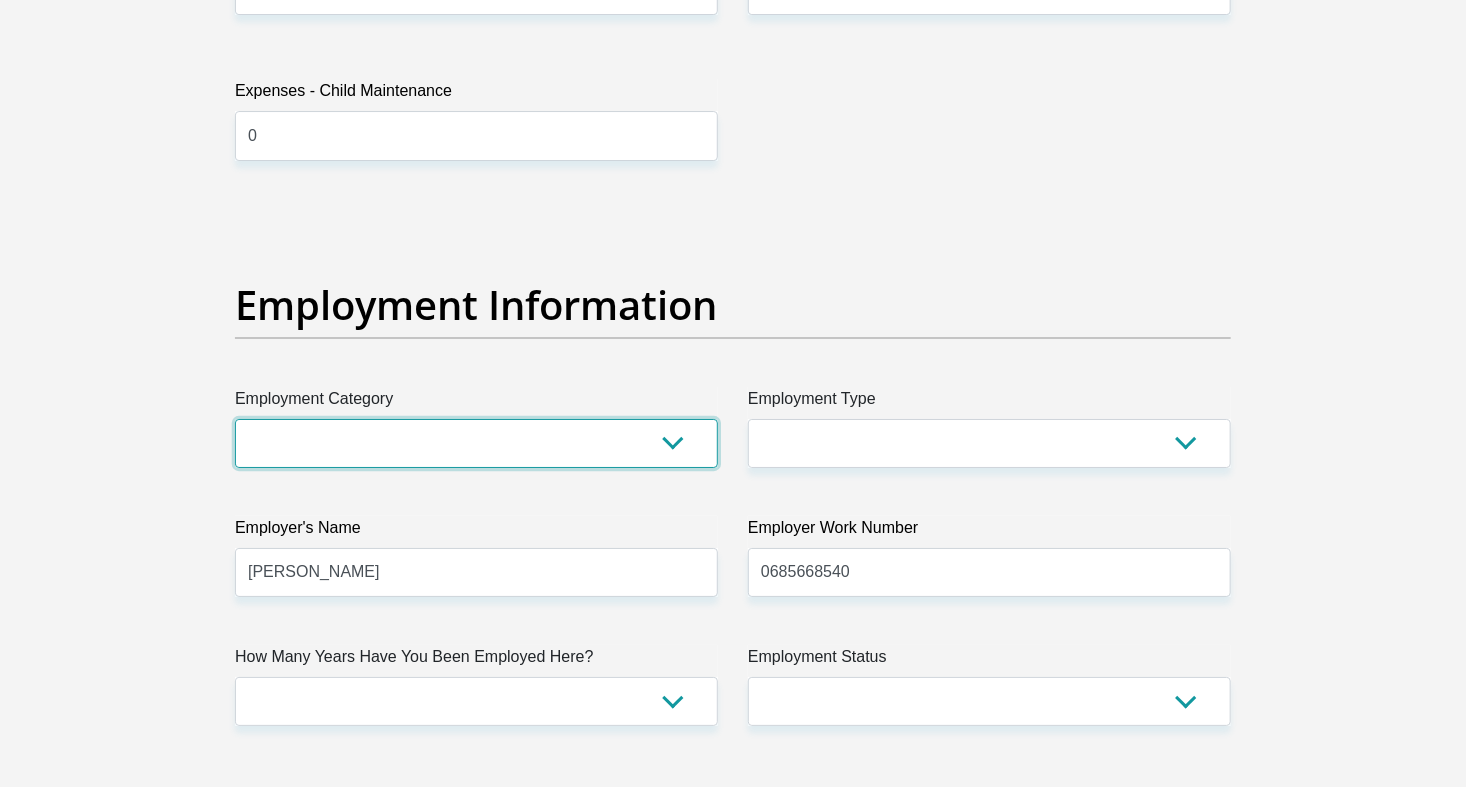 select on "69" 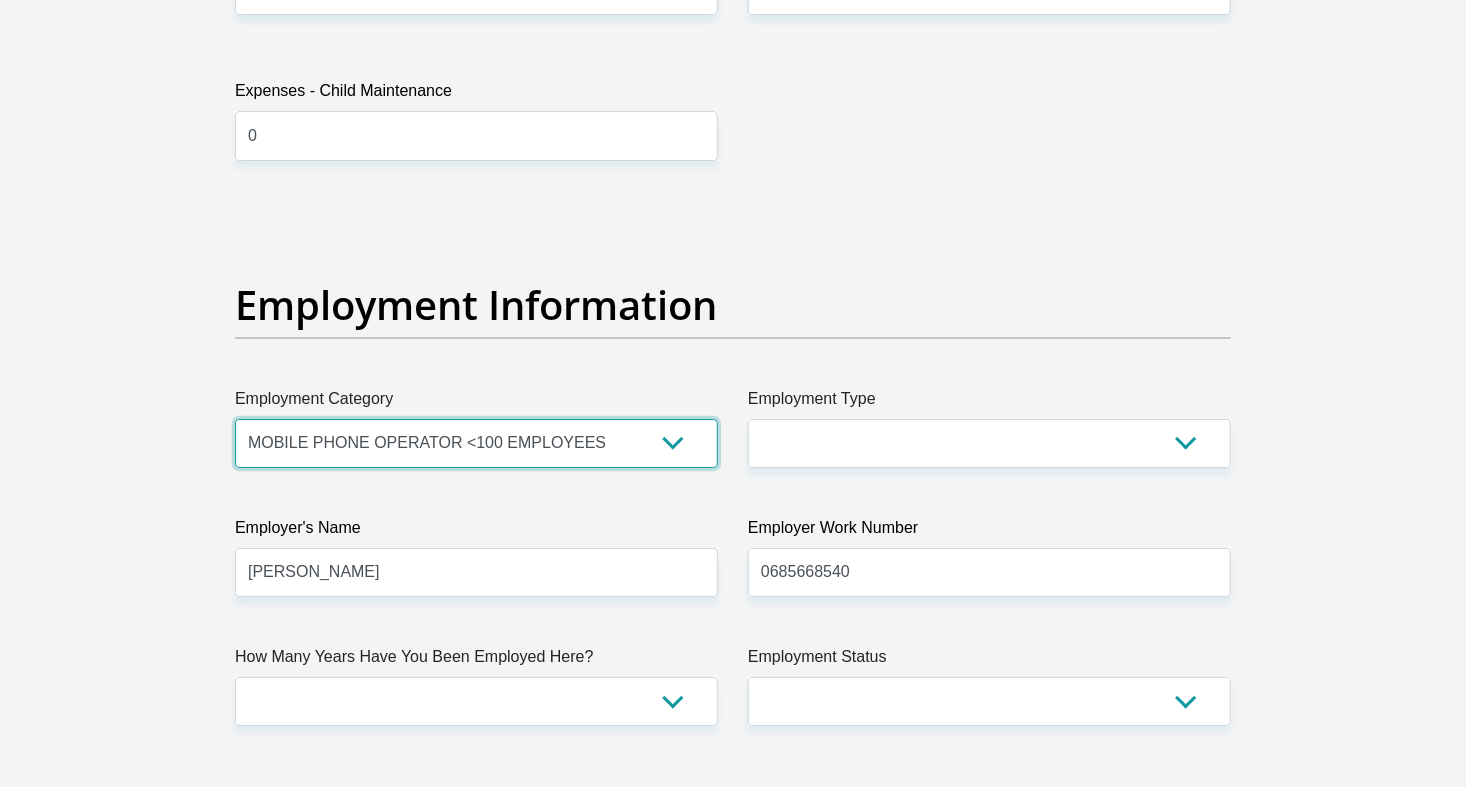click on "AGRICULTURE
ALCOHOL & TOBACCO
CONSTRUCTION MATERIALS
METALLURGY
EQUIPMENT FOR RENEWABLE ENERGY
SPECIALIZED CONTRACTORS
CAR
GAMING (INCL. INTERNET
OTHER WHOLESALE
UNLICENSED PHARMACEUTICALS
CURRENCY EXCHANGE HOUSES
OTHER FINANCIAL INSTITUTIONS & INSURANCE
REAL ESTATE AGENTS
OIL & GAS
OTHER MATERIALS (E.G. IRON ORE)
PRECIOUS STONES & PRECIOUS METALS
POLITICAL ORGANIZATIONS
RELIGIOUS ORGANIZATIONS(NOT SECTS)
ACTI. HAVING BUSINESS DEAL WITH PUBLIC ADMINISTRATION
LAUNDROMATS" at bounding box center (476, 443) 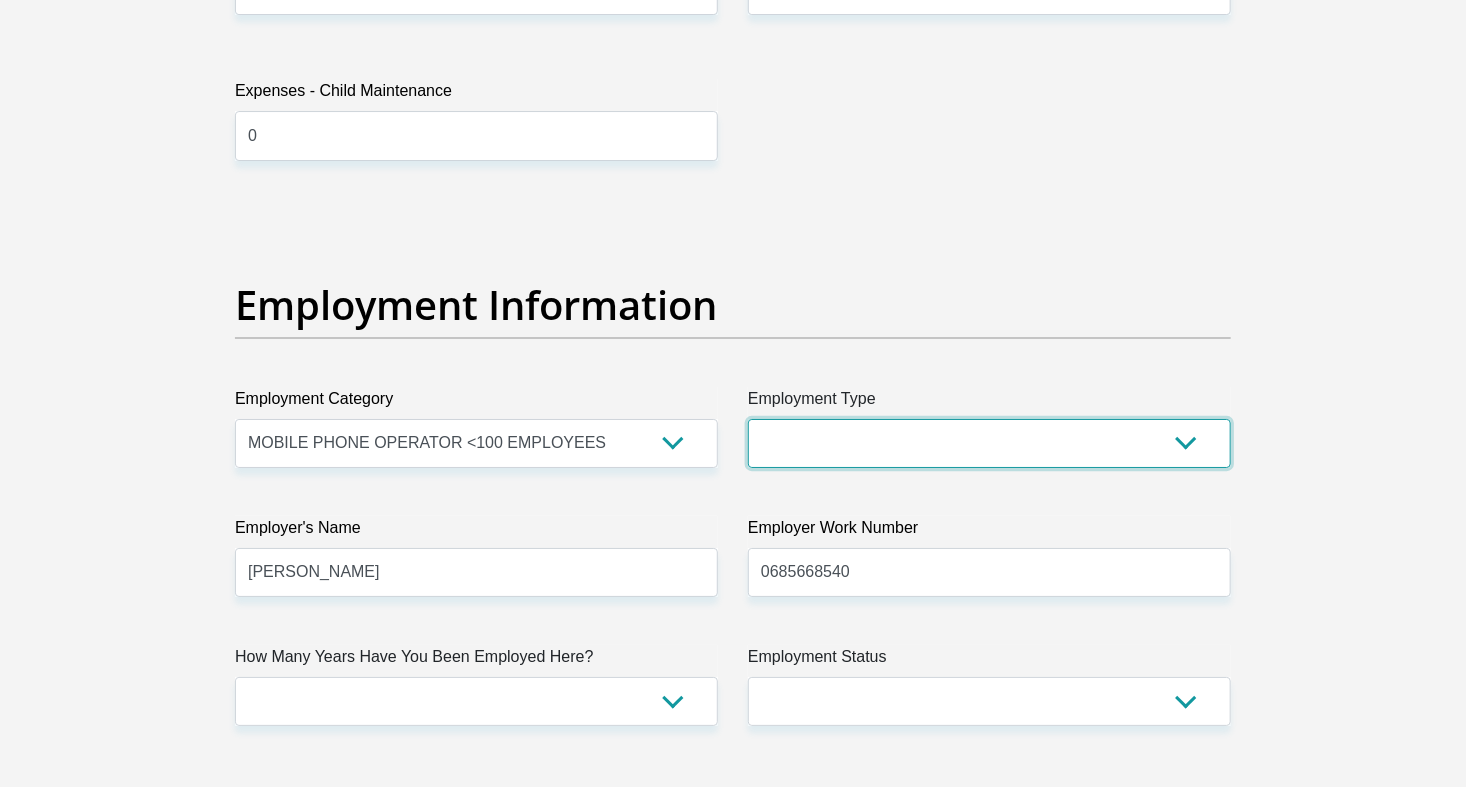 click on "College/Lecturer
Craft Seller
Creative
Driver
Executive
Farmer
Forces - Non Commissioned
Forces - Officer
Hawker
Housewife
Labourer
Licenced Professional
Manager
Miner
Non Licenced Professional
Office Staff/Clerk
Outside Worker
Pensioner
Permanent Teacher
Production/Manufacturing
Sales
Self-Employed
Semi-Professional Worker
Service Industry  Social Worker  Student" at bounding box center (989, 443) 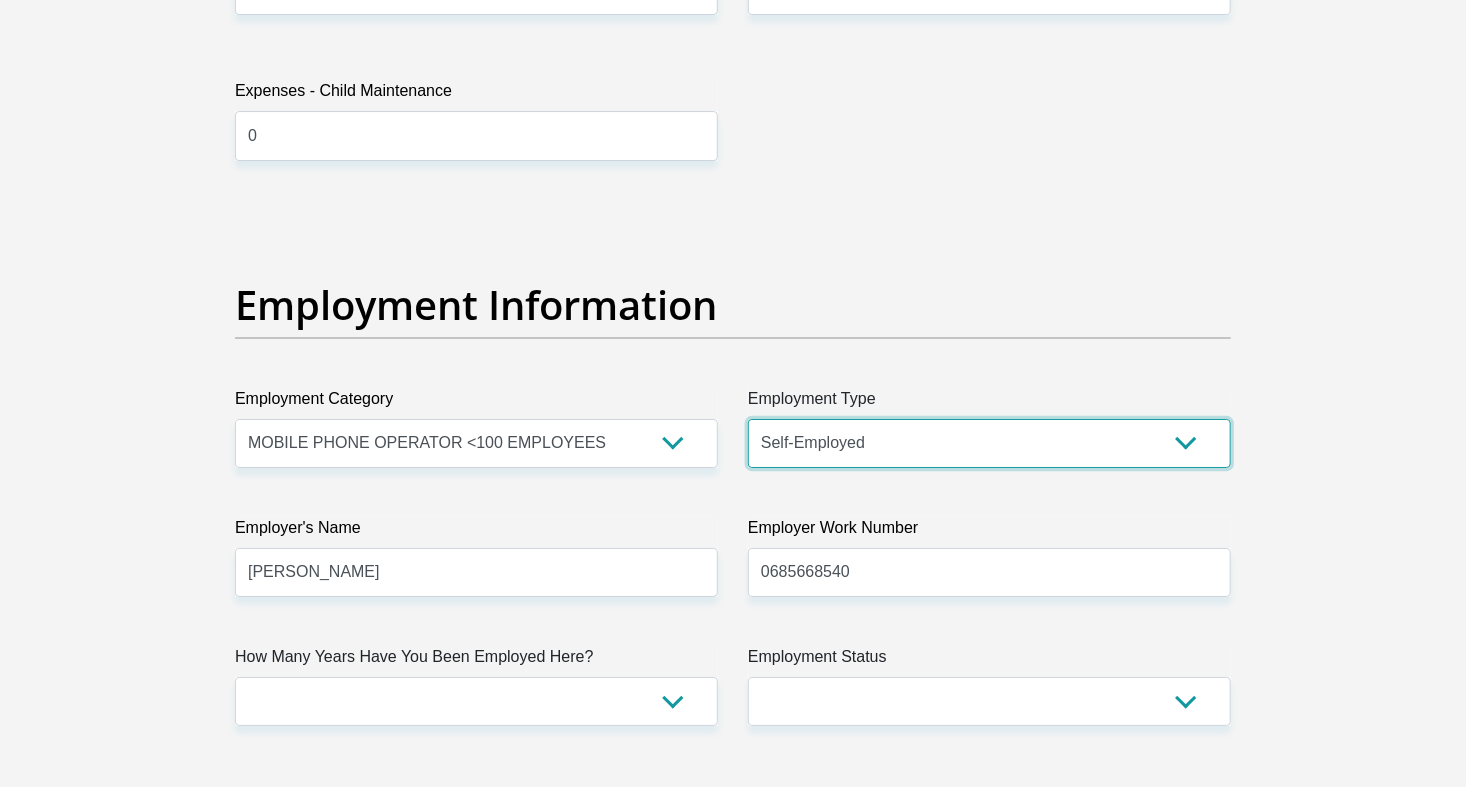 click on "College/Lecturer
Craft Seller
Creative
Driver
Executive
Farmer
Forces - Non Commissioned
Forces - Officer
Hawker
Housewife
Labourer
Licenced Professional
Manager
Miner
Non Licenced Professional
Office Staff/Clerk
Outside Worker
Pensioner
Permanent Teacher
Production/Manufacturing
Sales
Self-Employed
Semi-Professional Worker
Service Industry  Social Worker  Student" at bounding box center (989, 443) 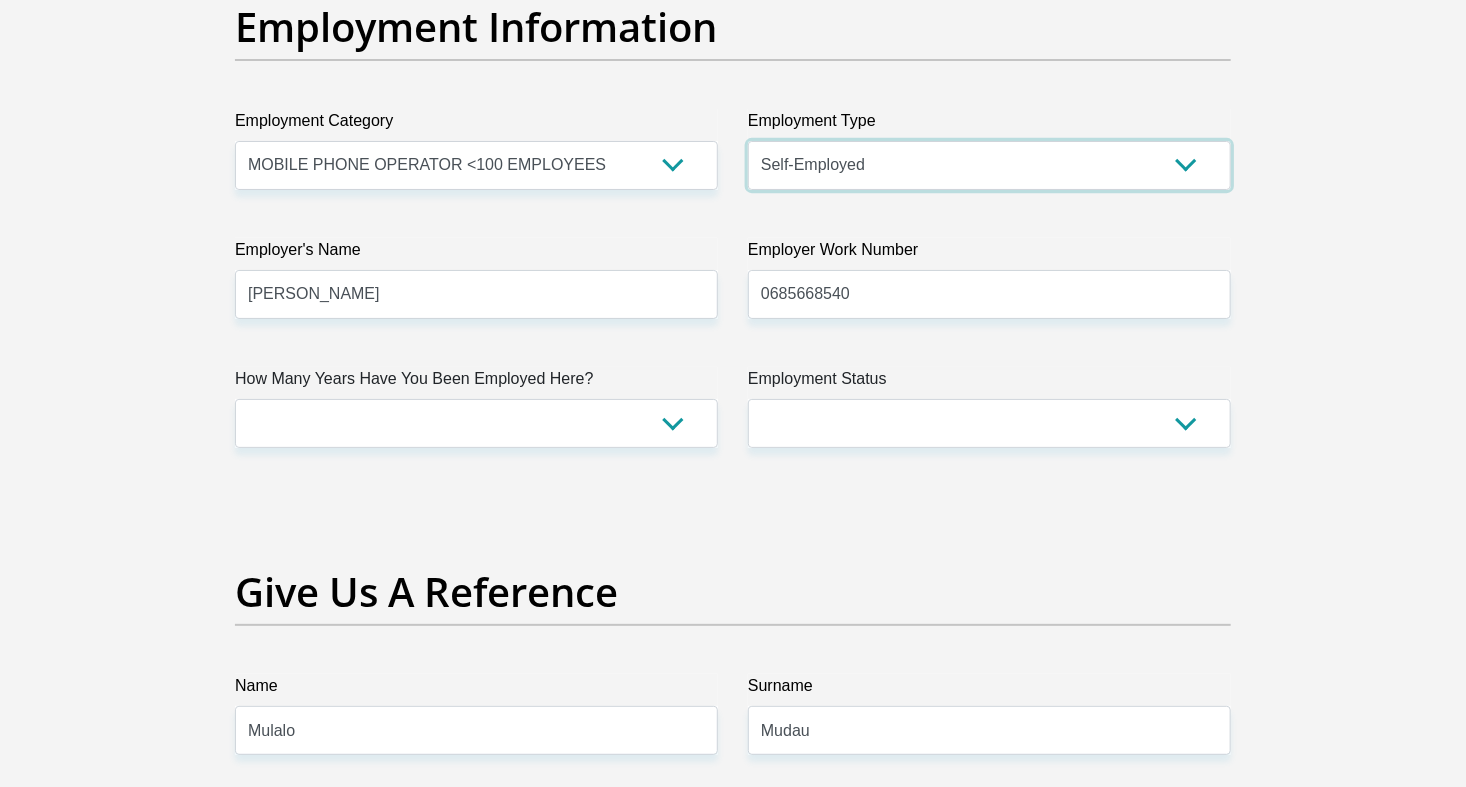 scroll, scrollTop: 3652, scrollLeft: 0, axis: vertical 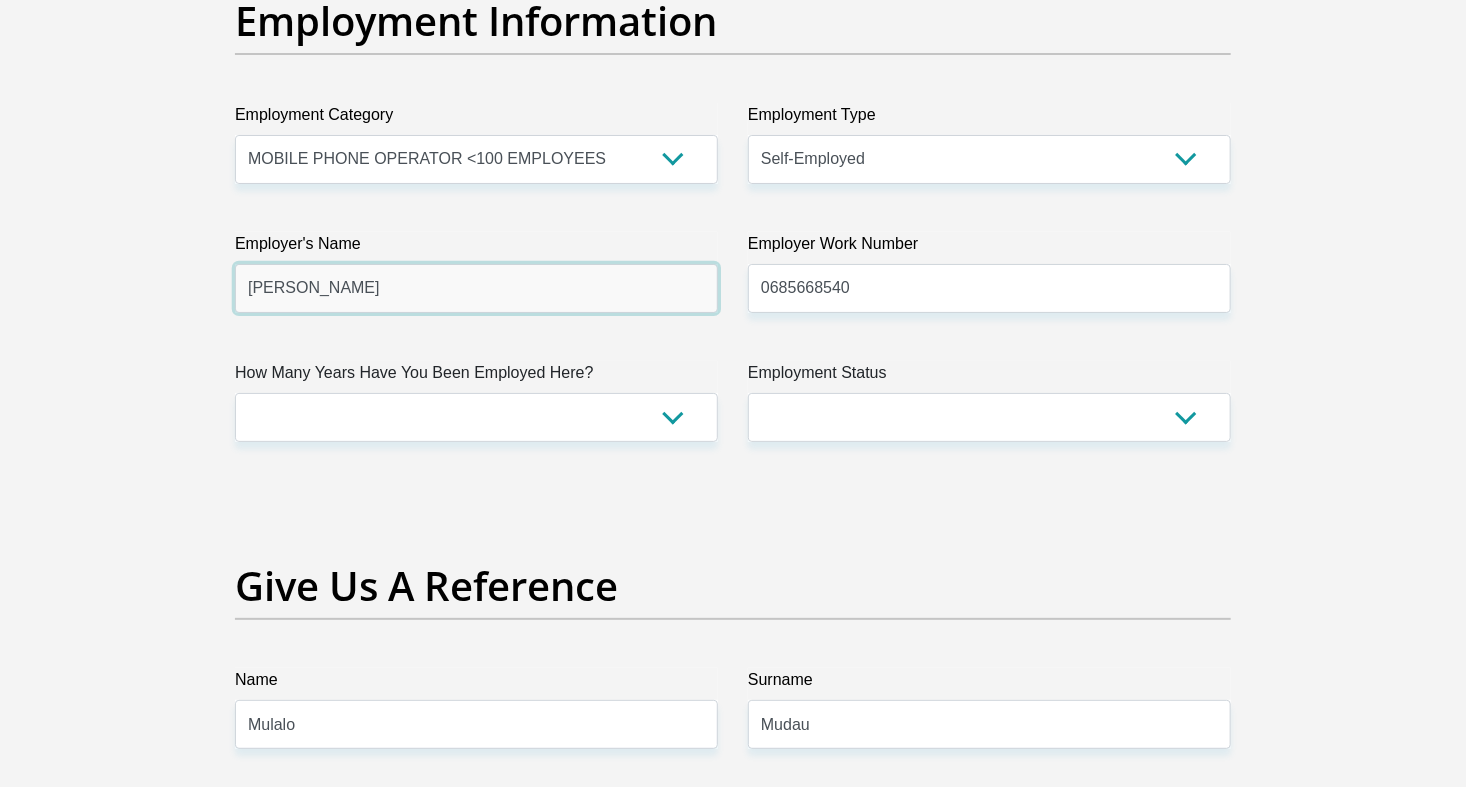 click on "David" at bounding box center (476, 288) 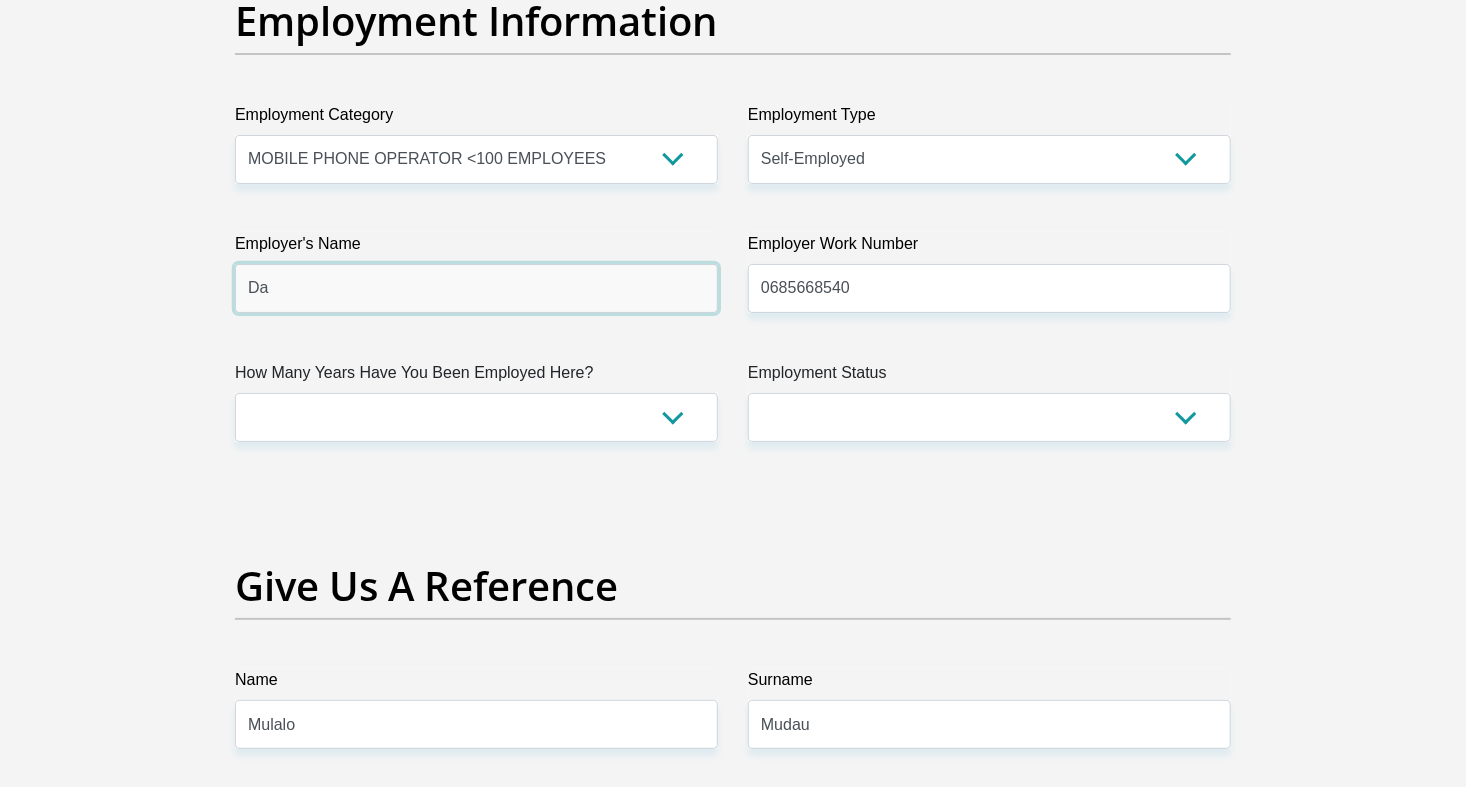 type on "D" 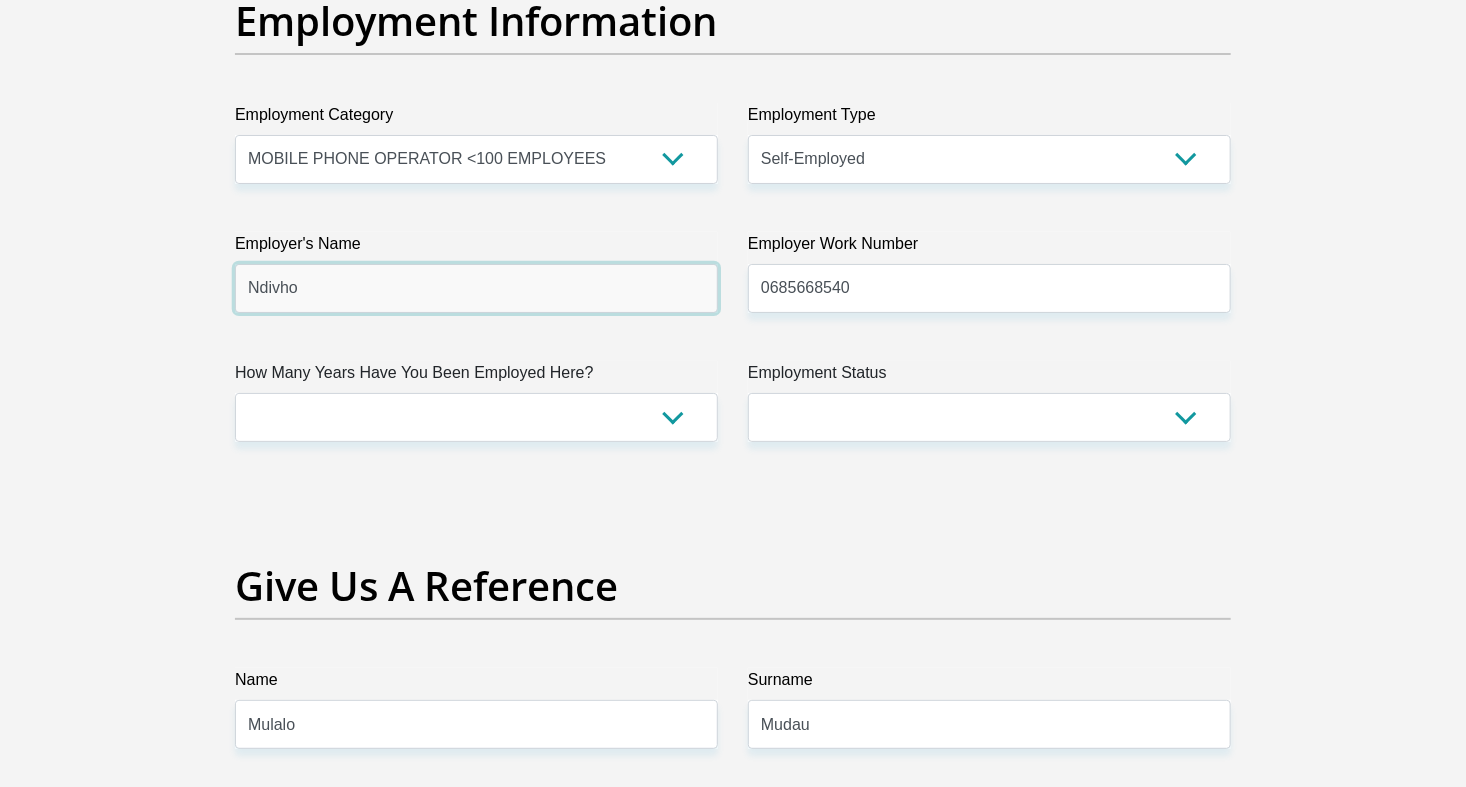 type on "Ndivho" 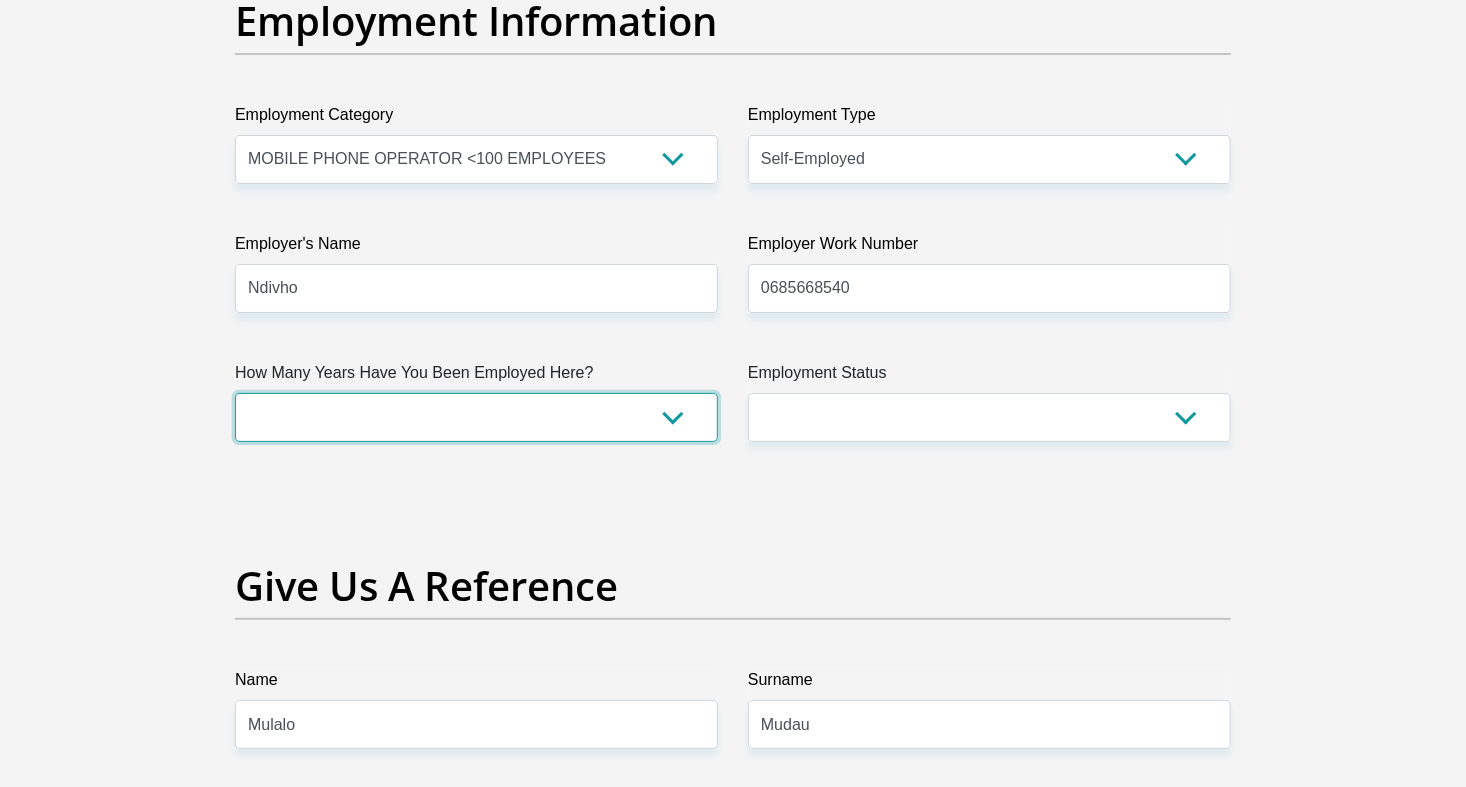 click on "less than 1 year
1-3 years
3-5 years
5+ years" at bounding box center [476, 417] 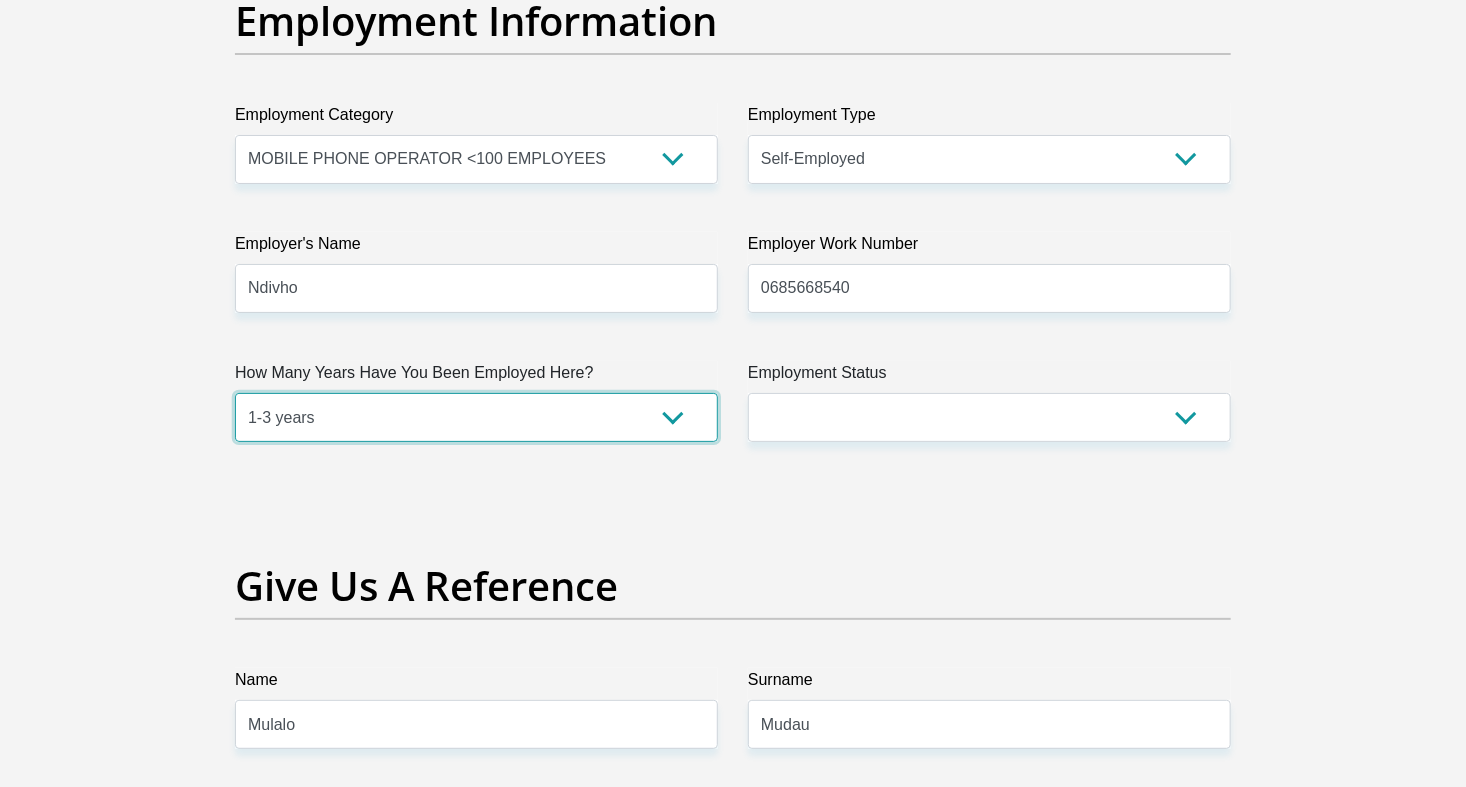 click on "less than 1 year
1-3 years
3-5 years
5+ years" at bounding box center [476, 417] 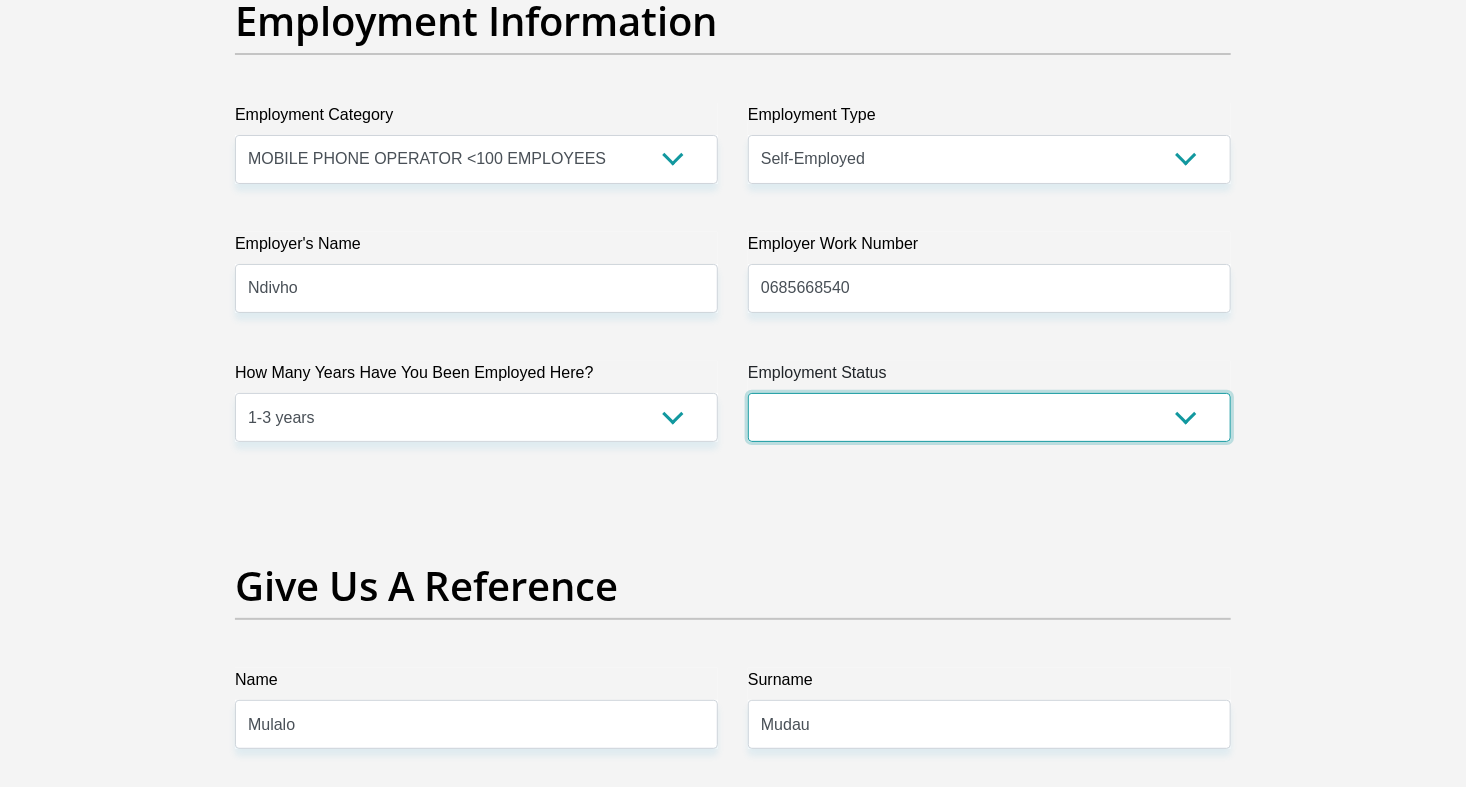 click on "Permanent/Full-time
Part-time/Casual
Contract Worker
Self-Employed
Housewife
Retired
Student
Medically Boarded
Disability
Unemployed" at bounding box center [989, 417] 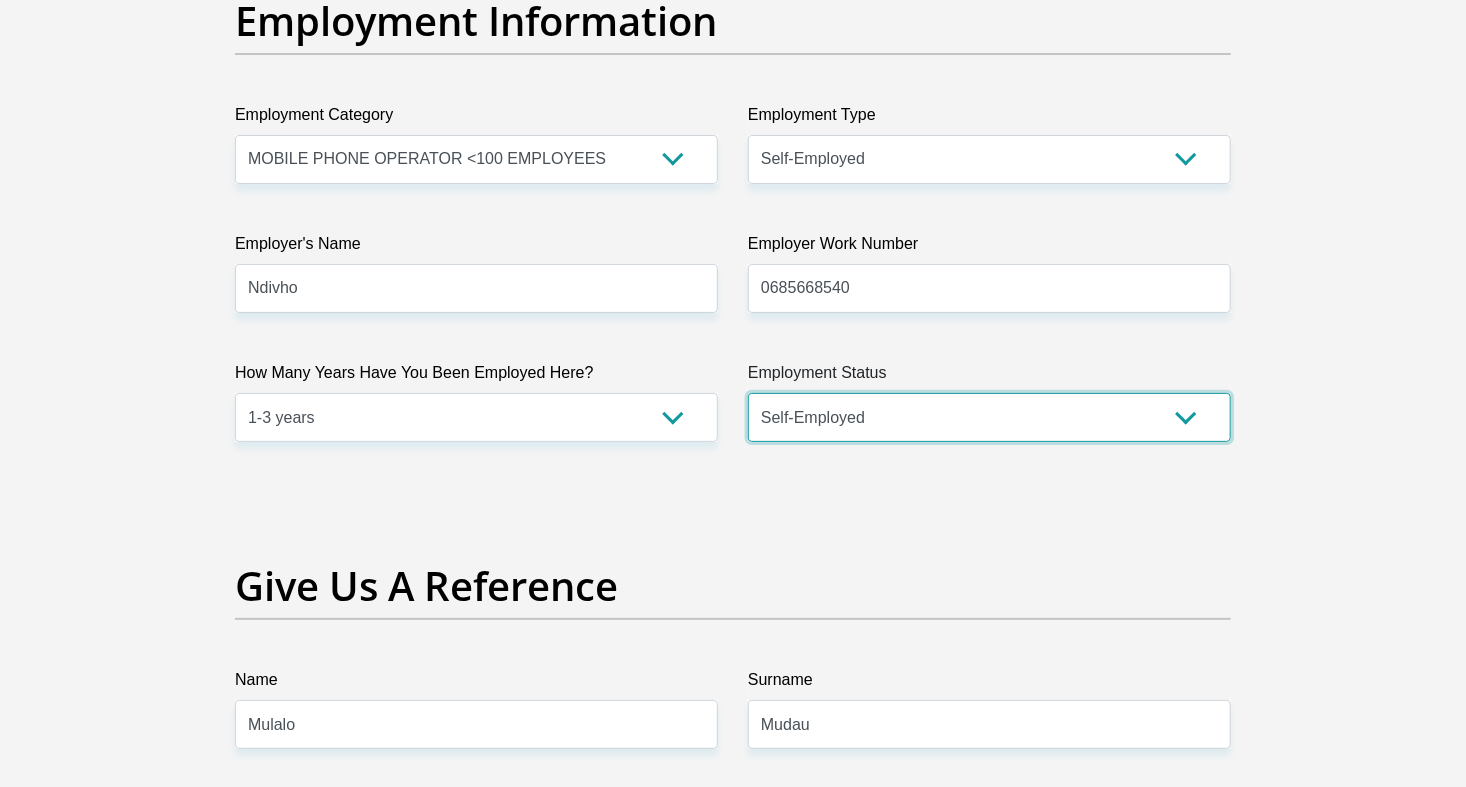 click on "Permanent/Full-time
Part-time/Casual
Contract Worker
Self-Employed
Housewife
Retired
Student
Medically Boarded
Disability
Unemployed" at bounding box center [989, 417] 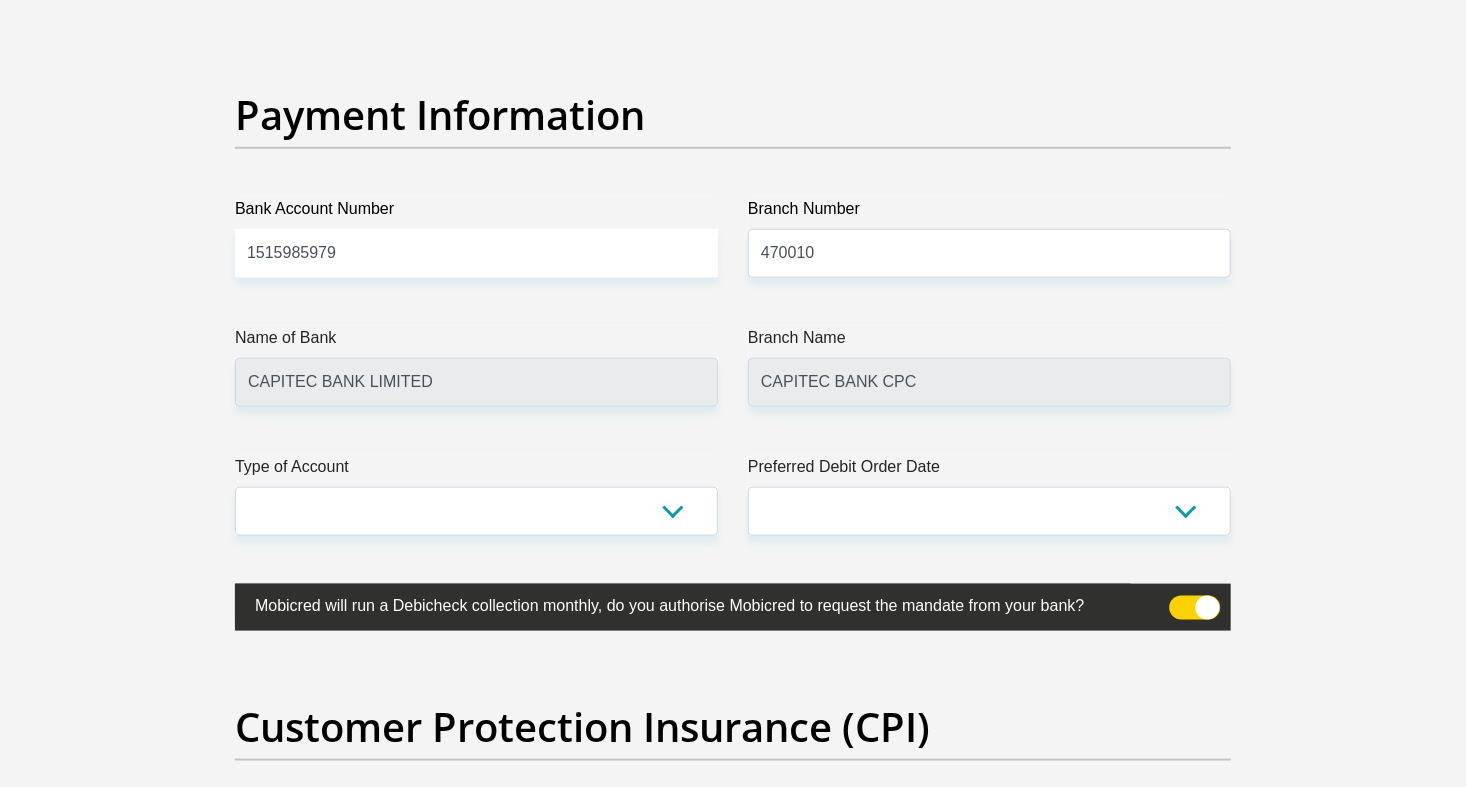 scroll, scrollTop: 4560, scrollLeft: 0, axis: vertical 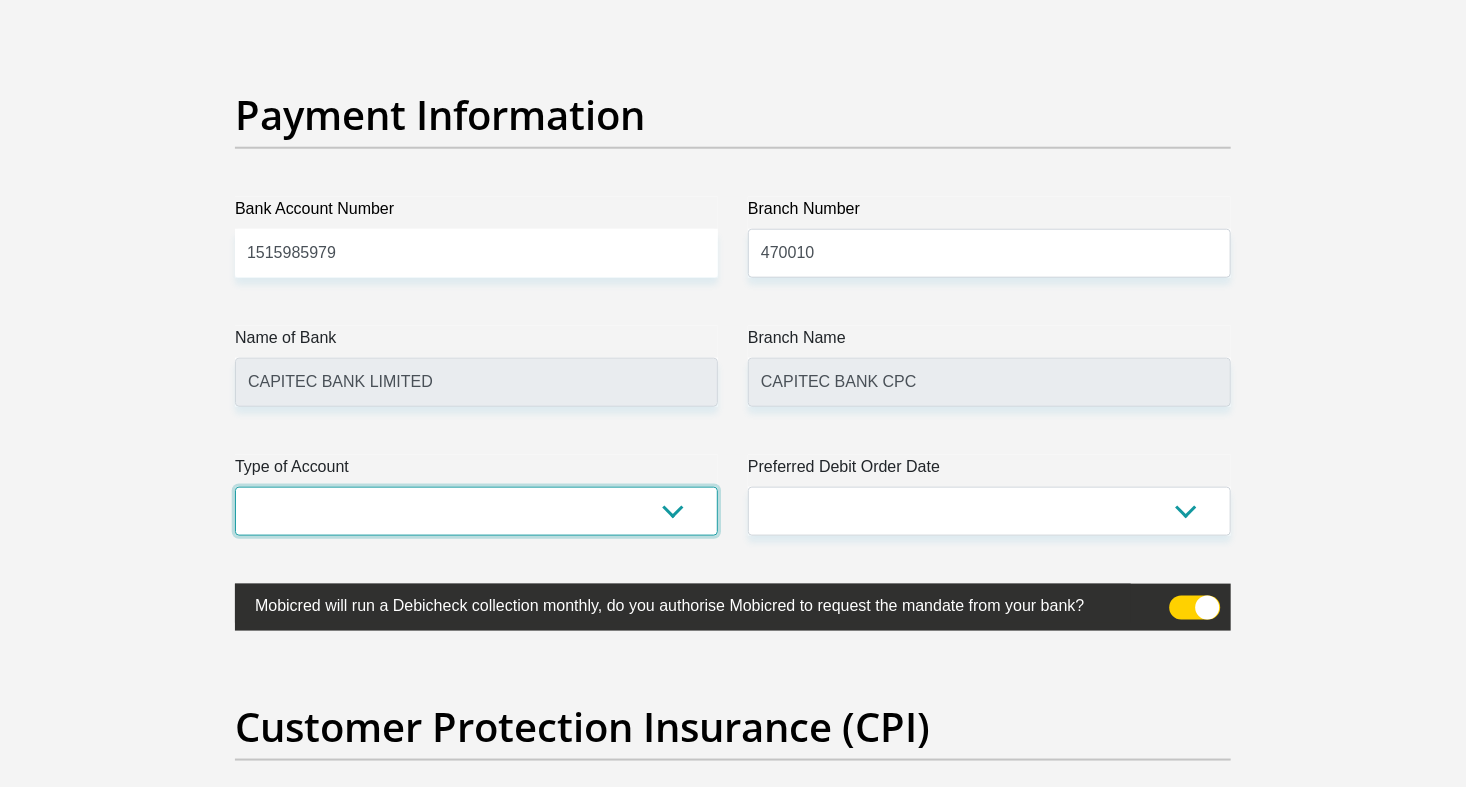 click on "Cheque
Savings" at bounding box center (476, 511) 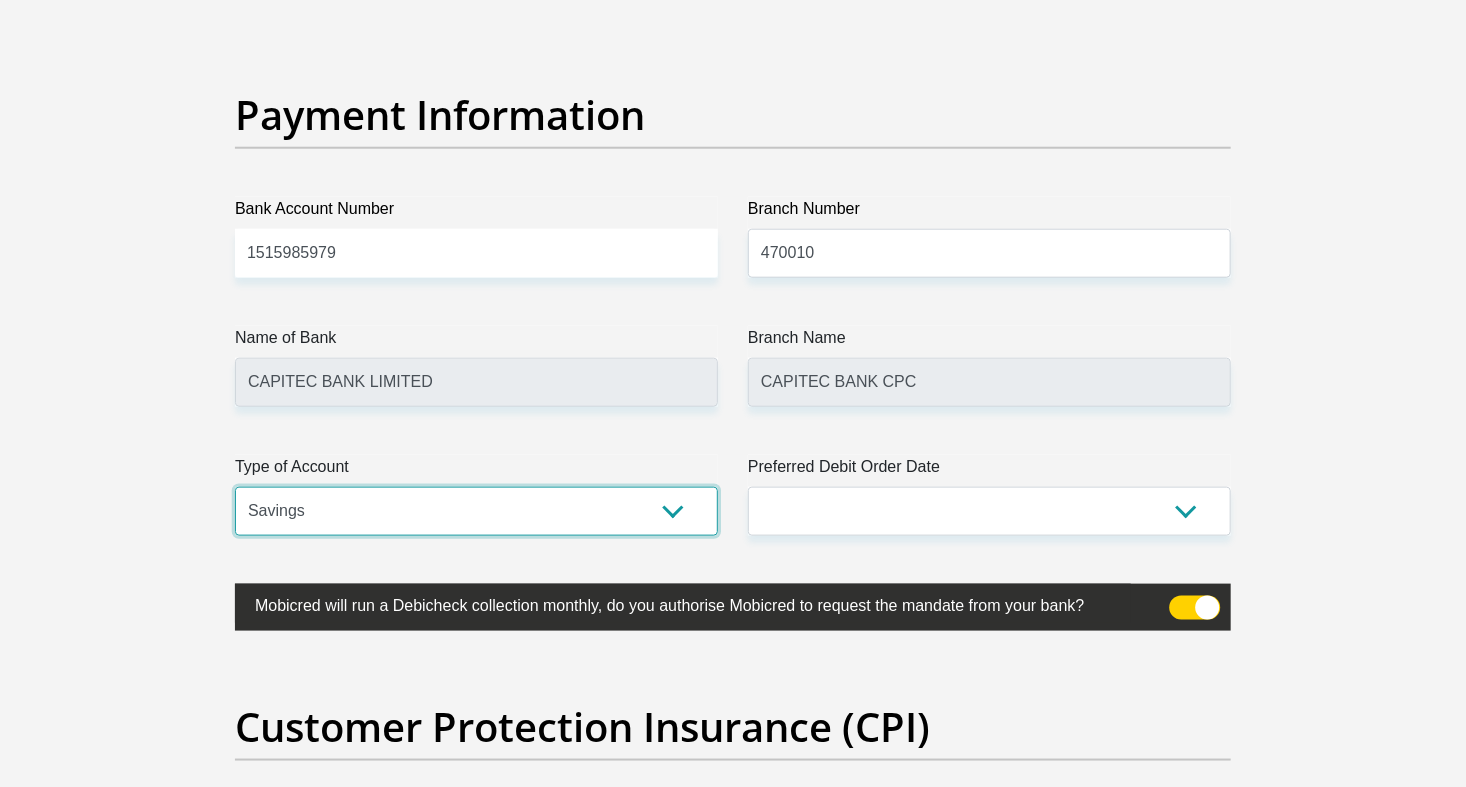 click on "Cheque
Savings" at bounding box center [476, 511] 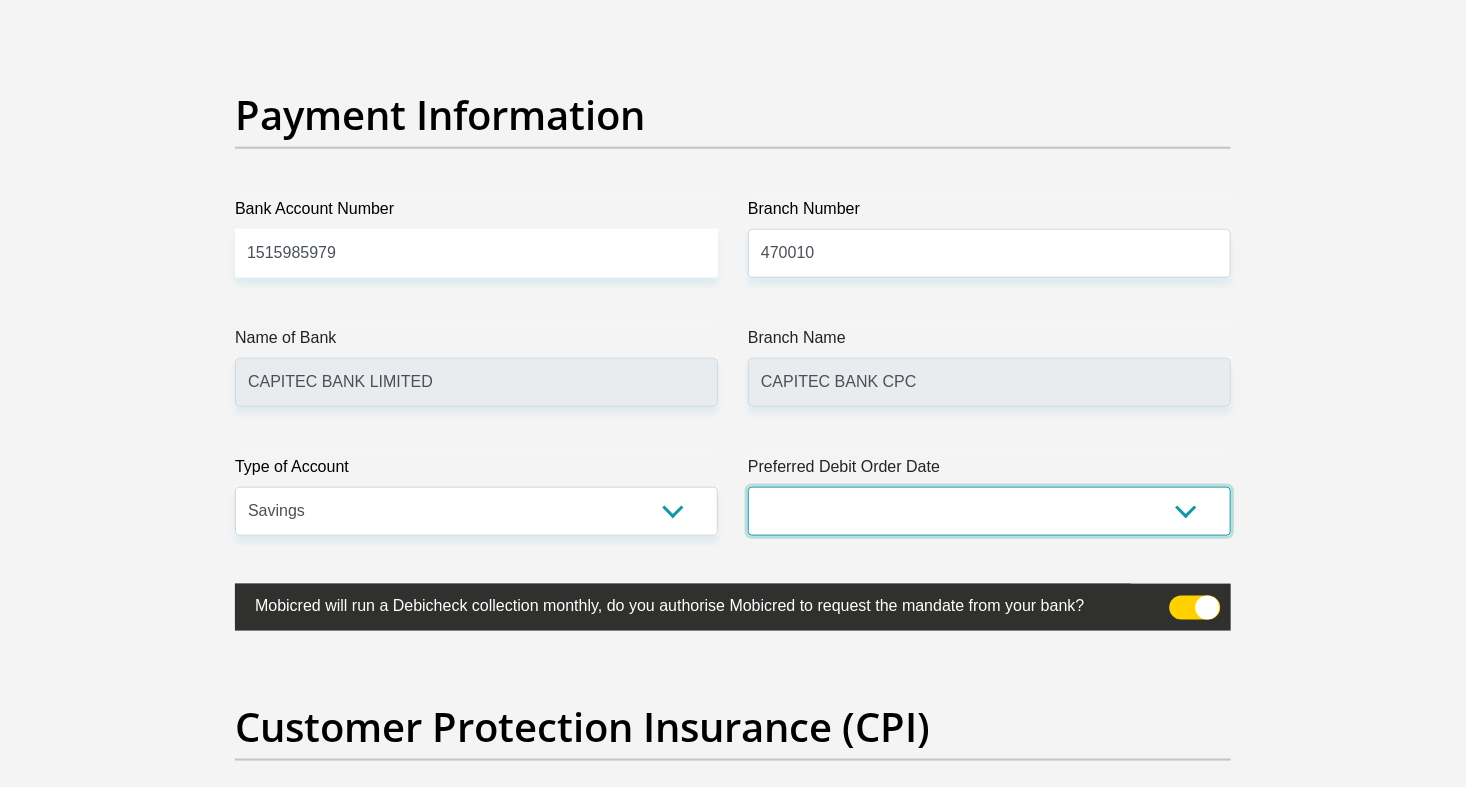 click on "1st
2nd
3rd
4th
5th
7th
18th
19th
20th
21st
22nd
23rd
24th
25th
26th
27th
28th
29th
30th" at bounding box center (989, 511) 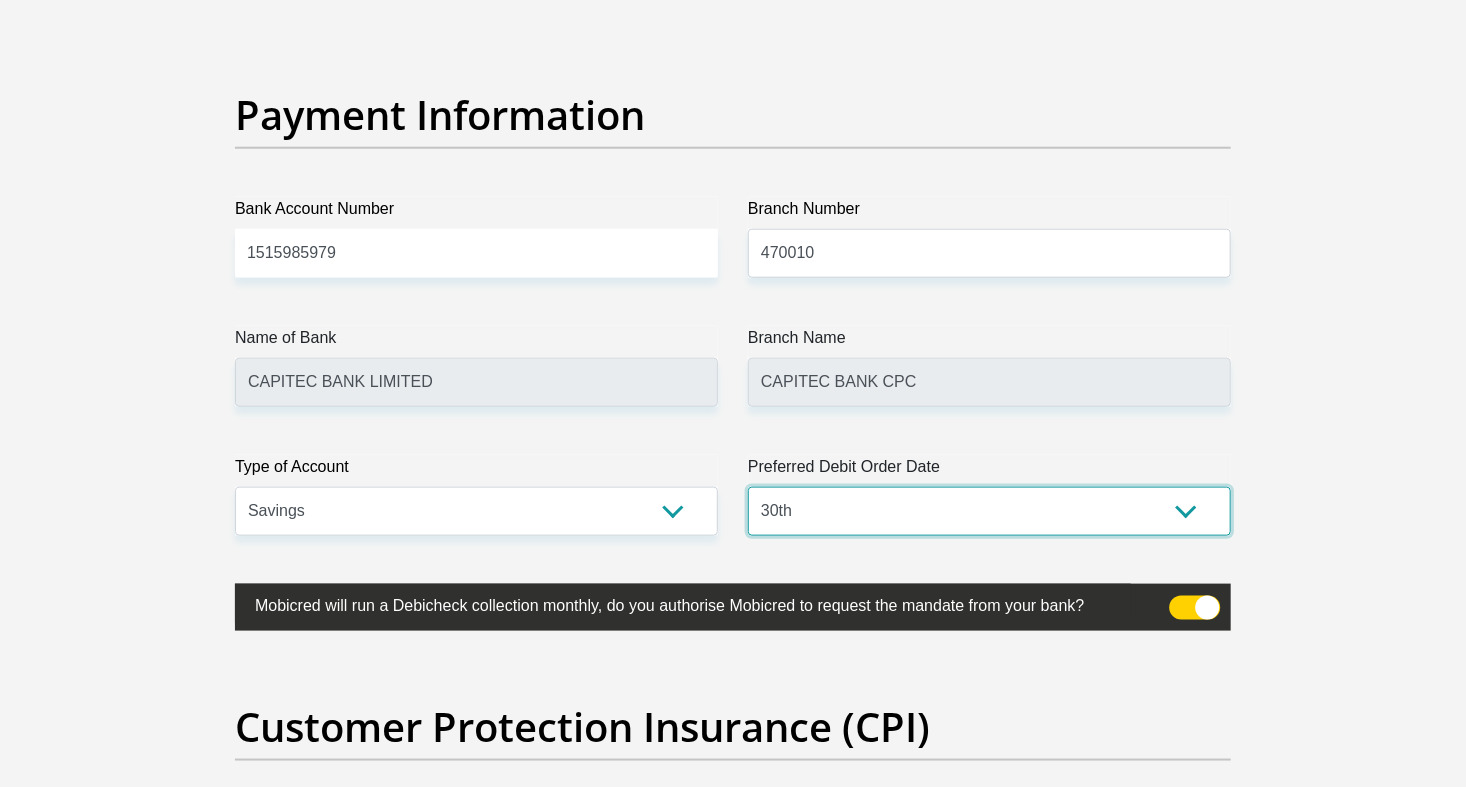 click on "1st
2nd
3rd
4th
5th
7th
18th
19th
20th
21st
22nd
23rd
24th
25th
26th
27th
28th
29th
30th" at bounding box center [989, 511] 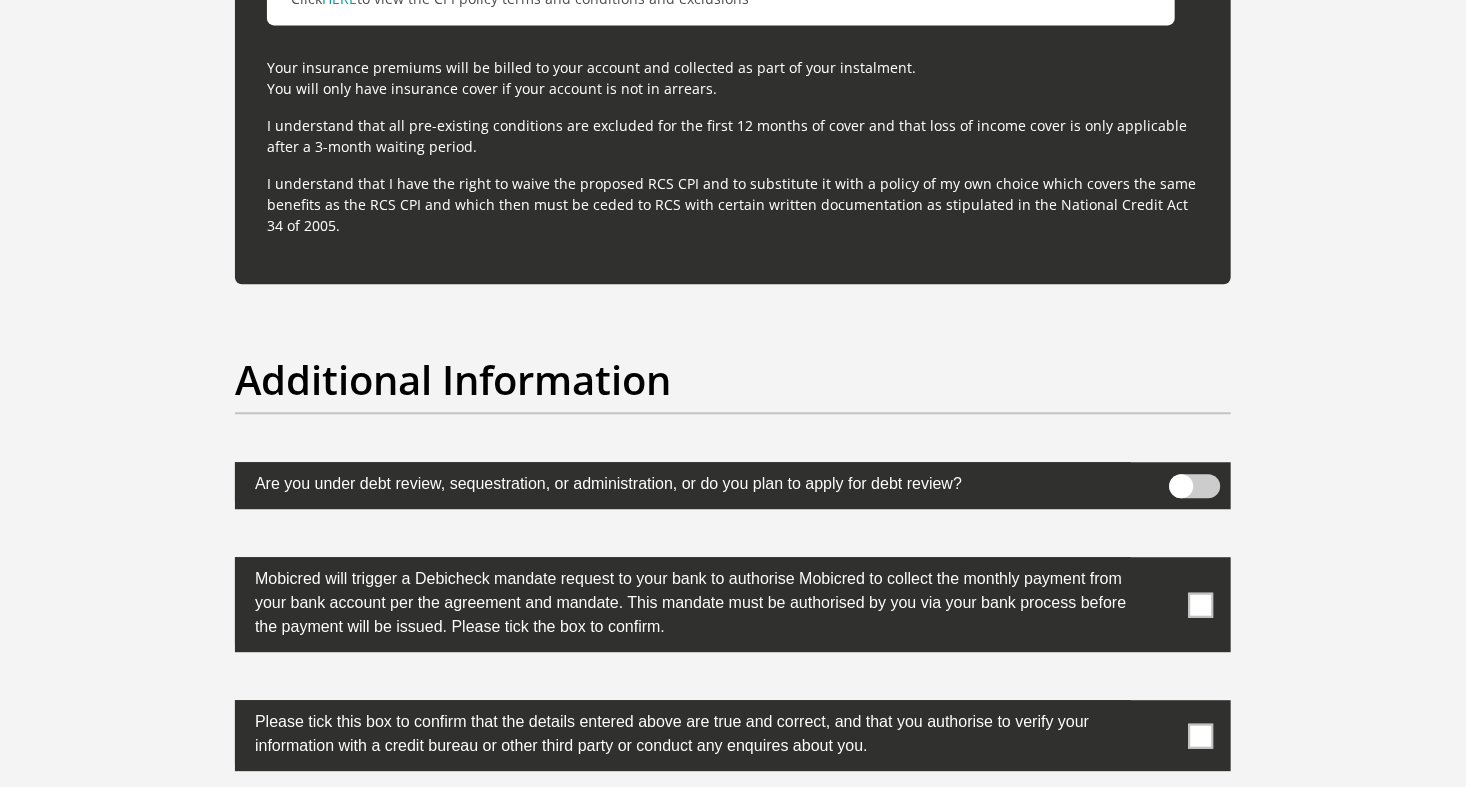 scroll, scrollTop: 5990, scrollLeft: 0, axis: vertical 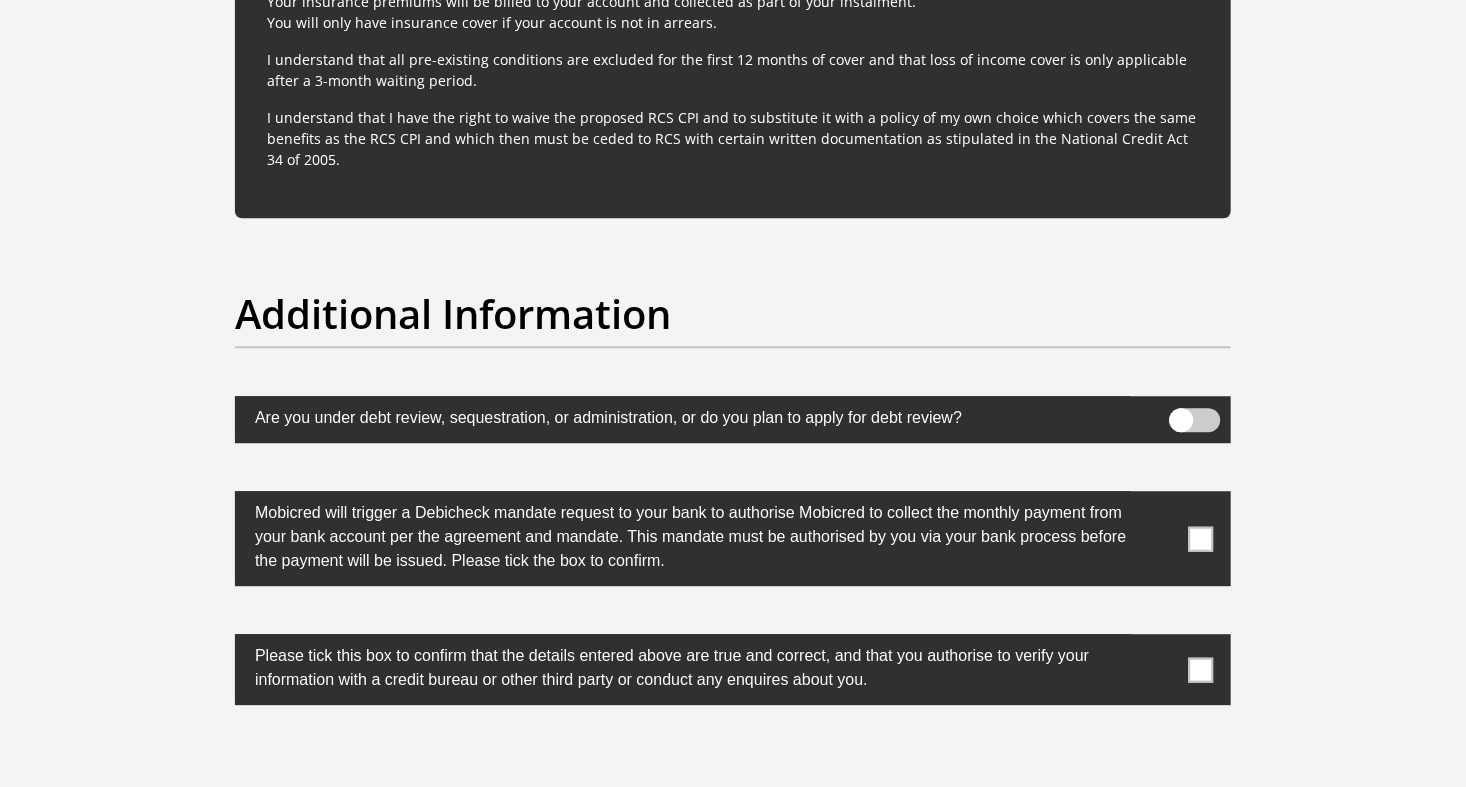 click at bounding box center (733, 538) 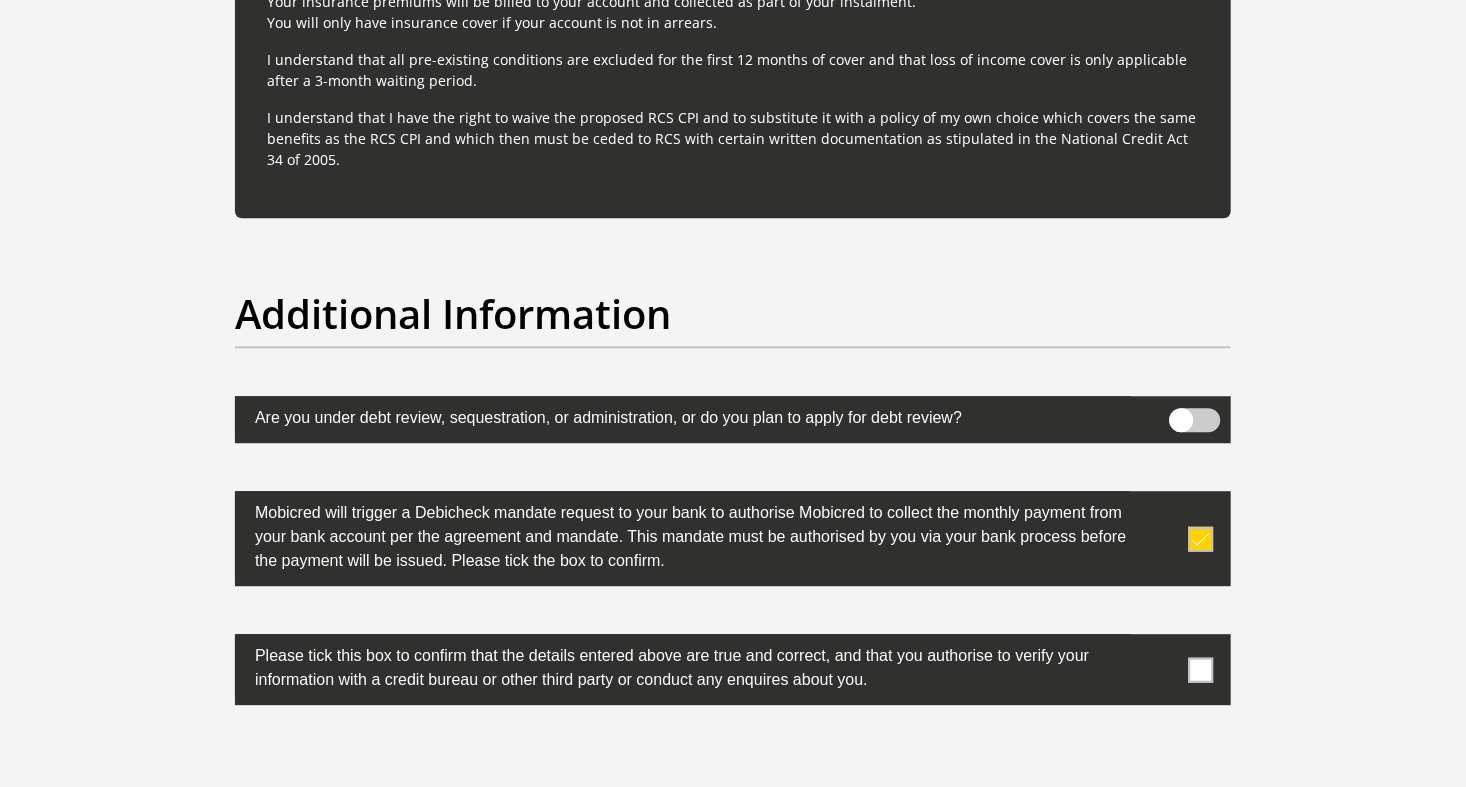click at bounding box center (1195, 420) 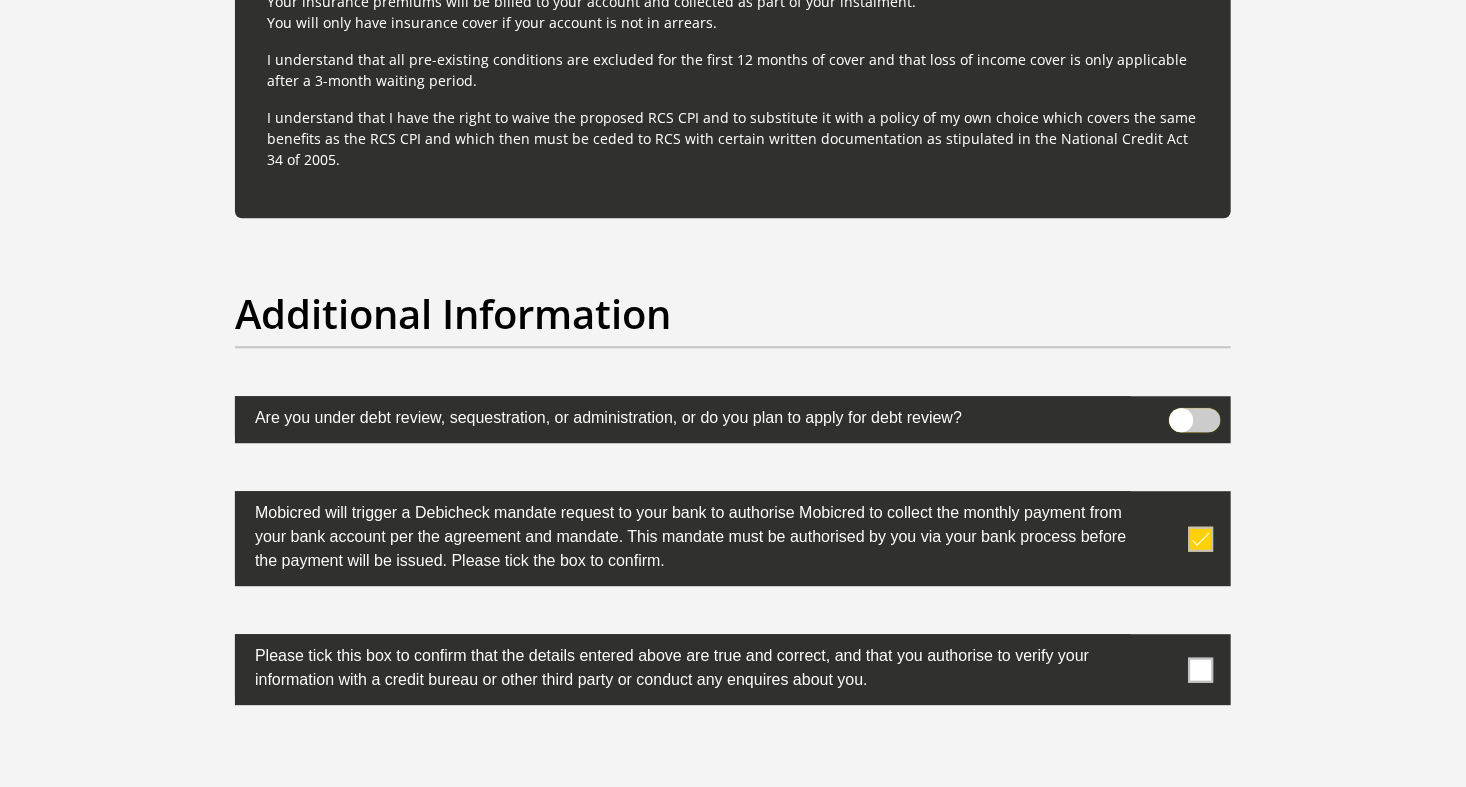click at bounding box center [1181, 413] 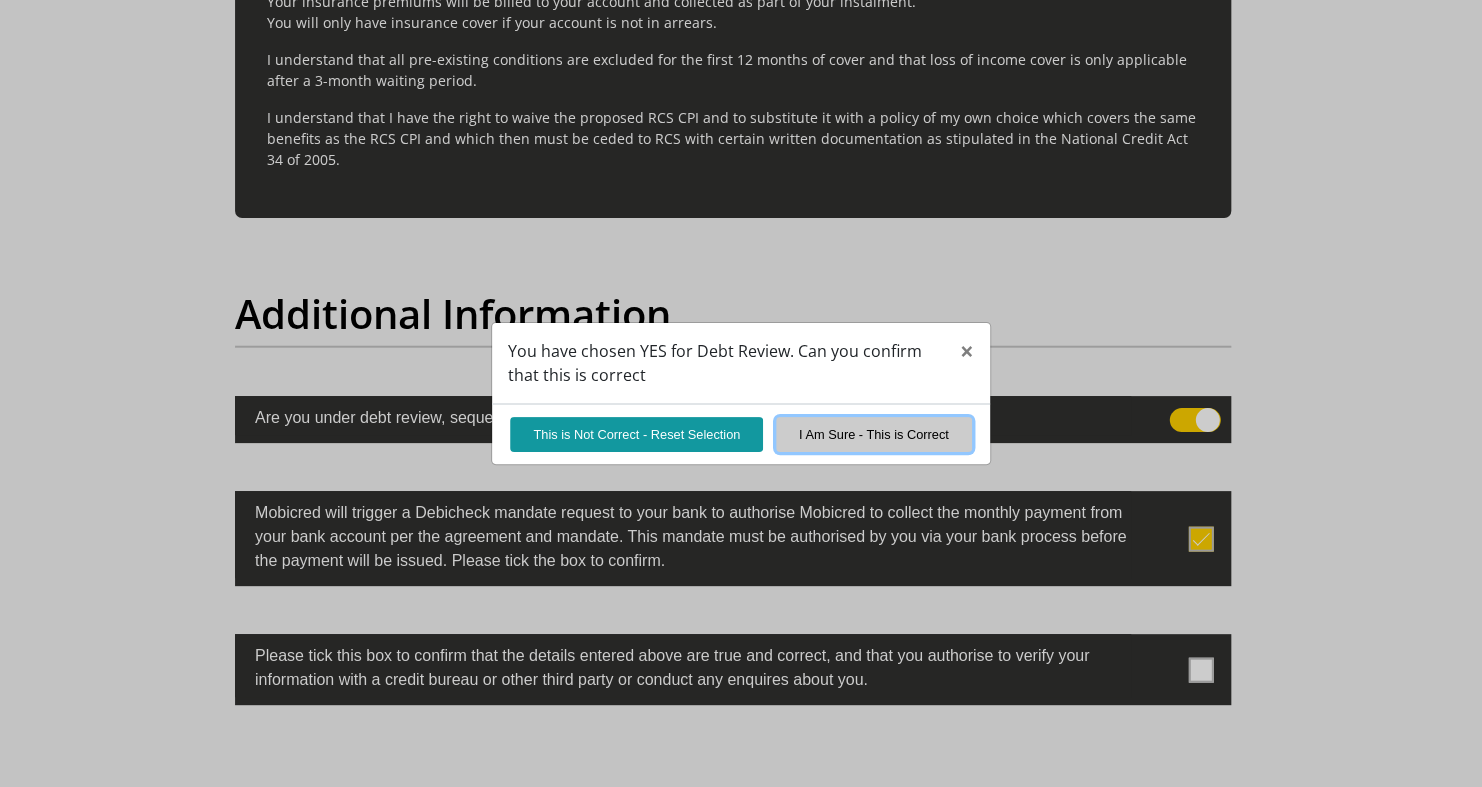 click on "I Am Sure - This is Correct" at bounding box center (874, 434) 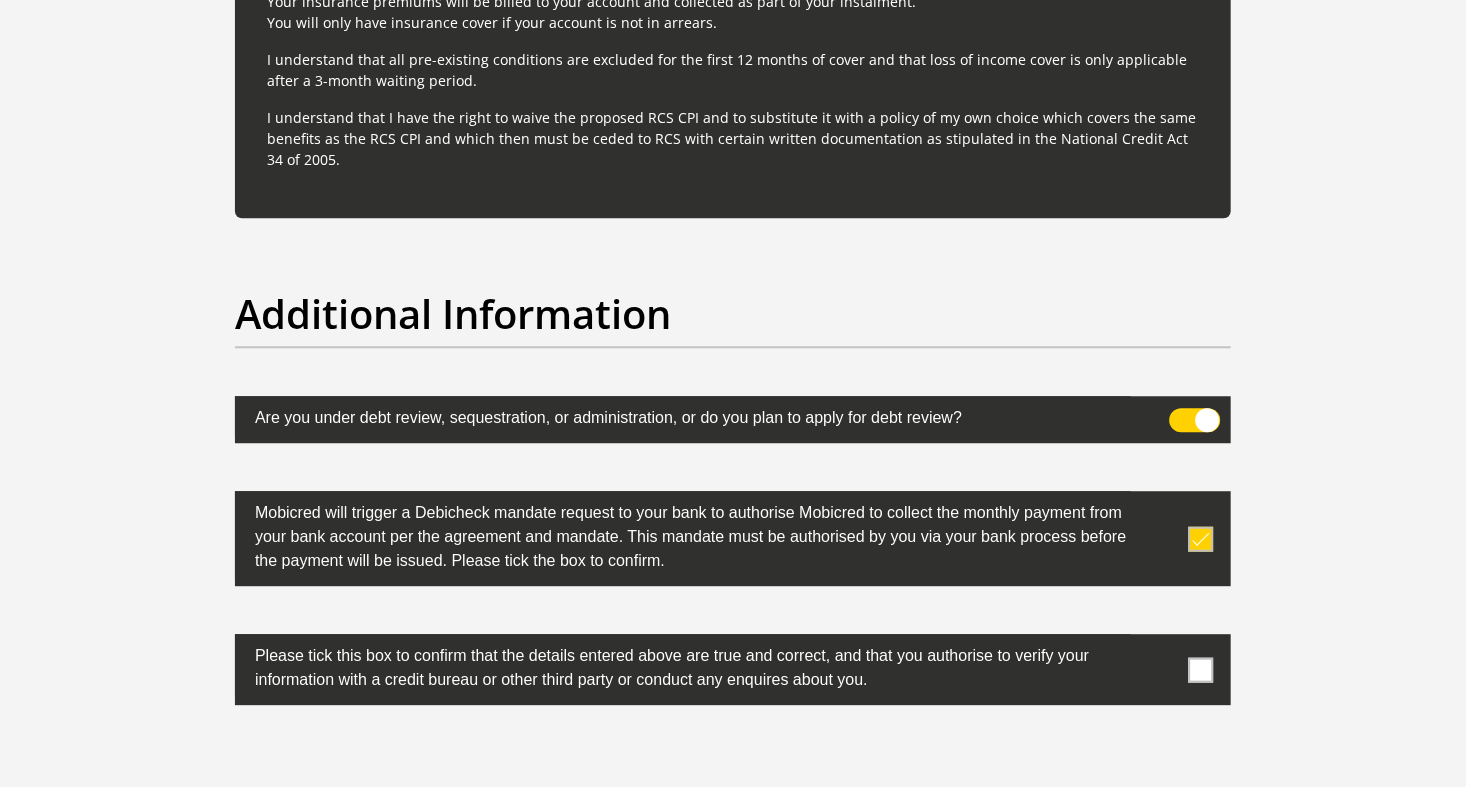 click at bounding box center (733, 669) 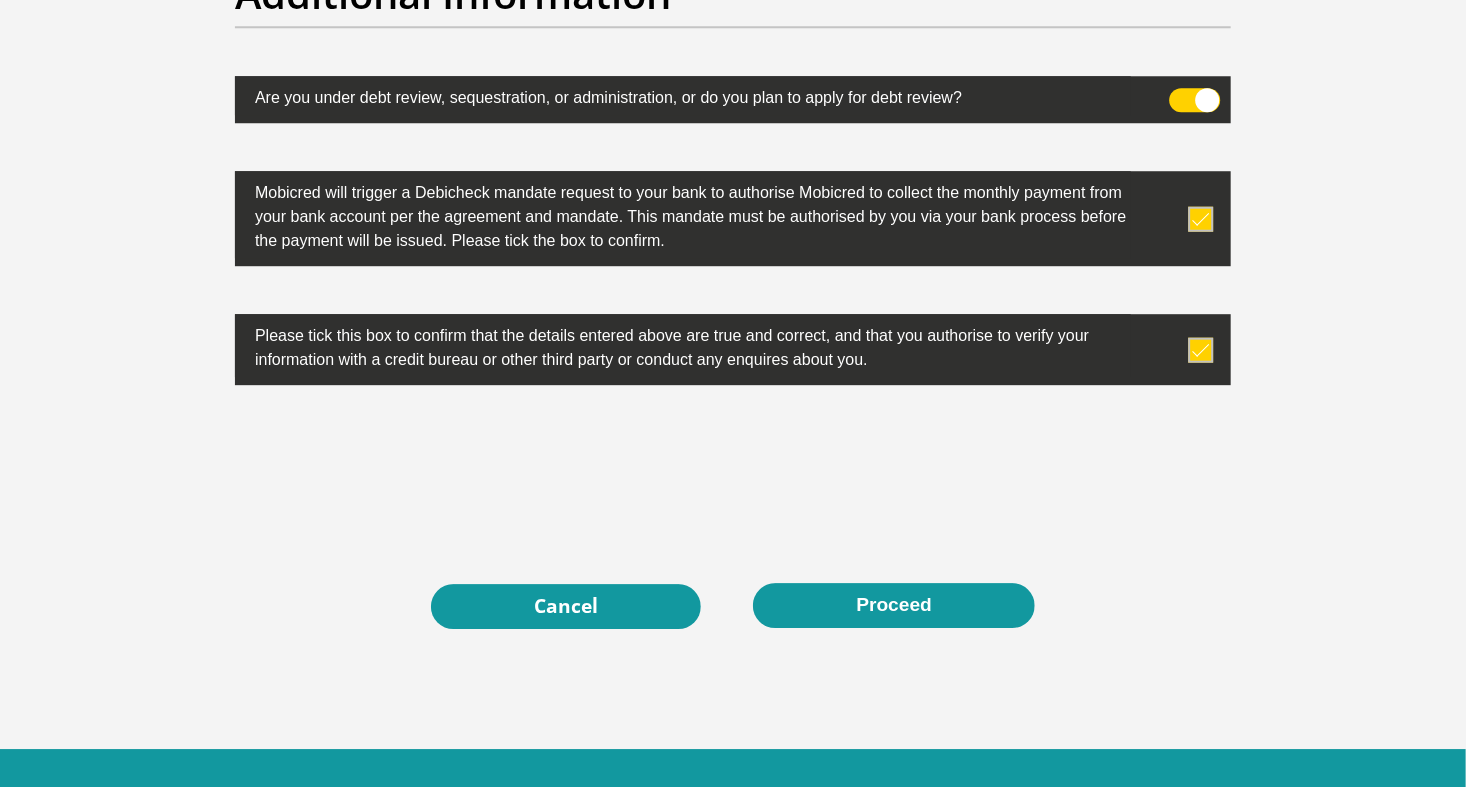 scroll, scrollTop: 6384, scrollLeft: 0, axis: vertical 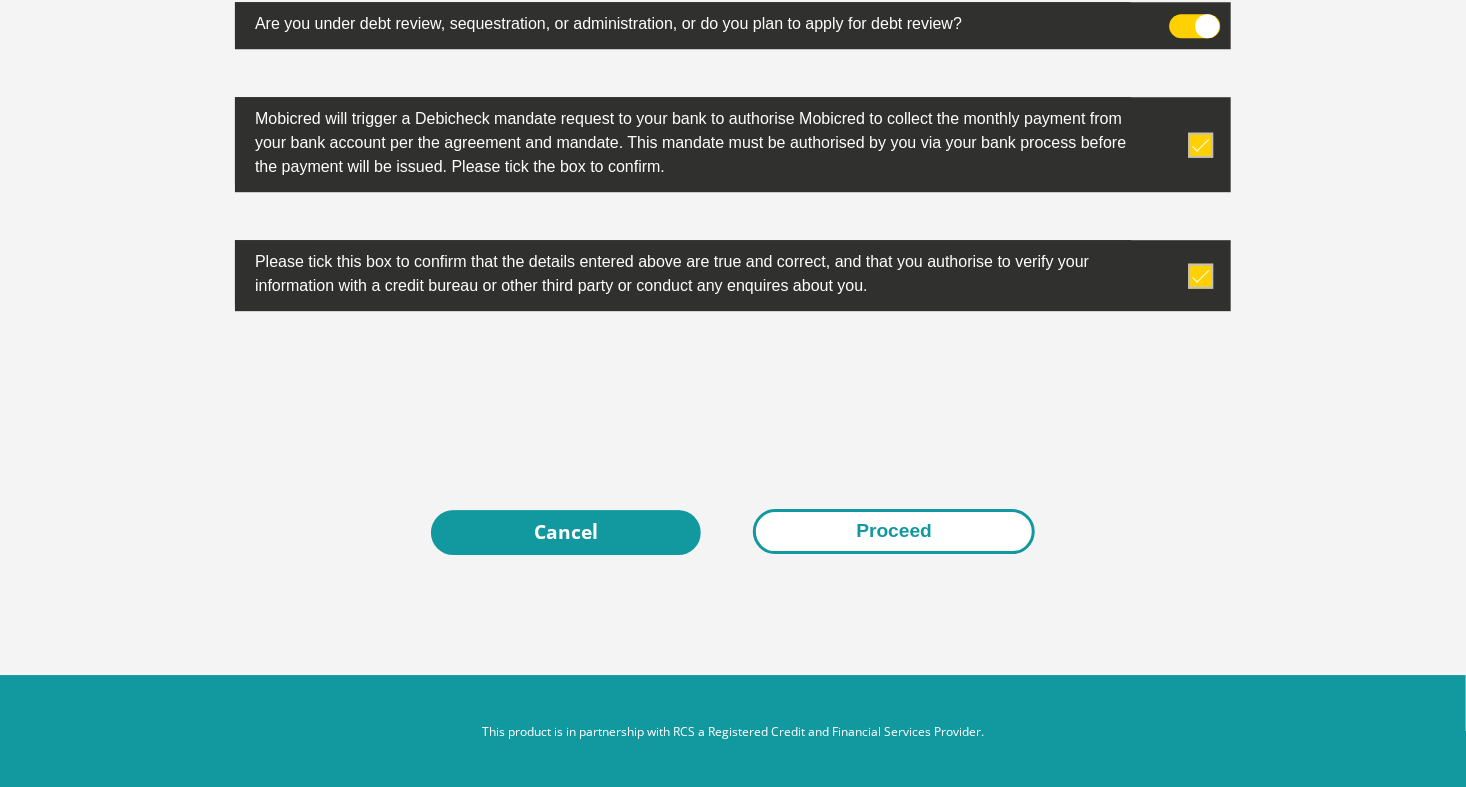 click on "Proceed" at bounding box center (894, 531) 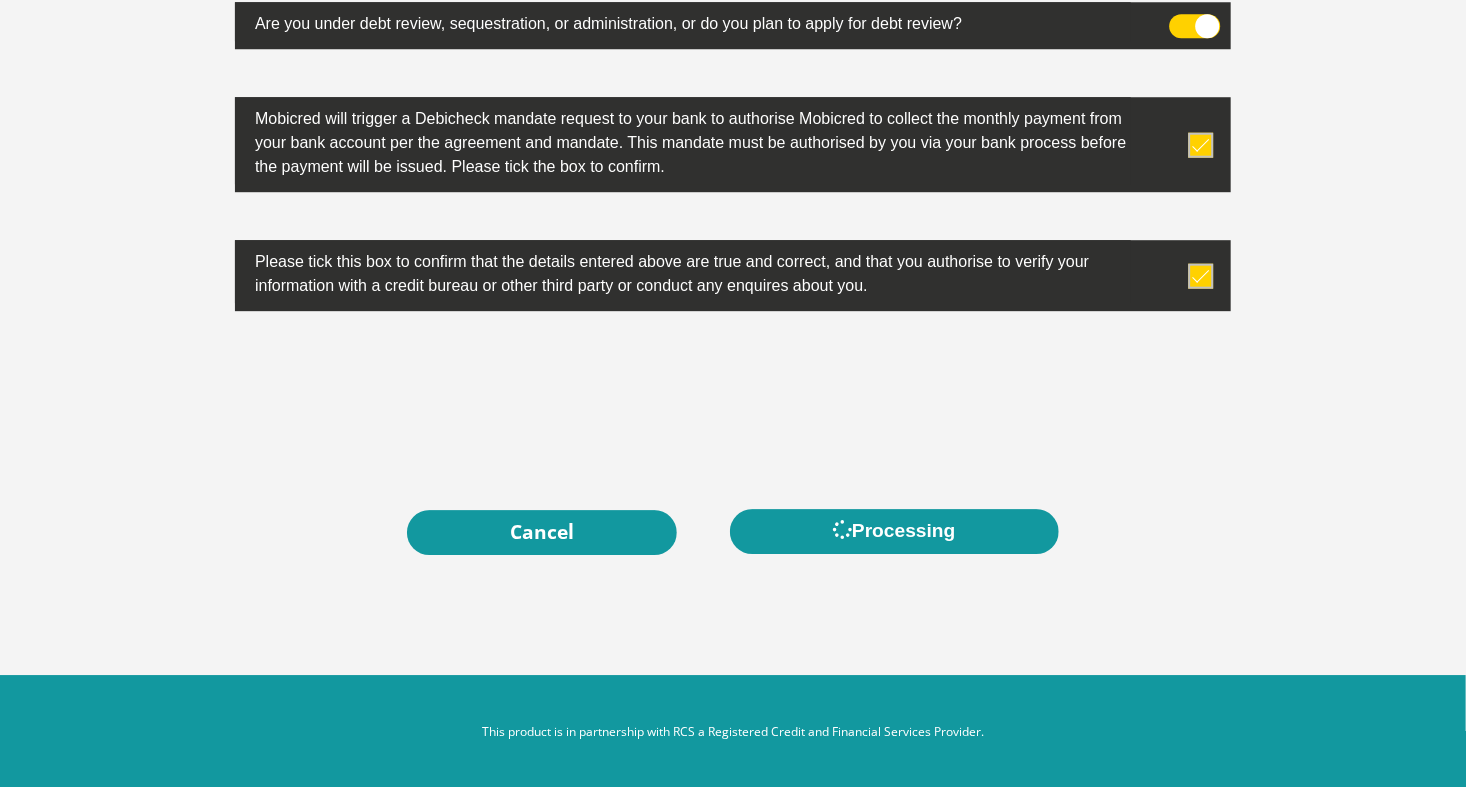 scroll, scrollTop: 0, scrollLeft: 0, axis: both 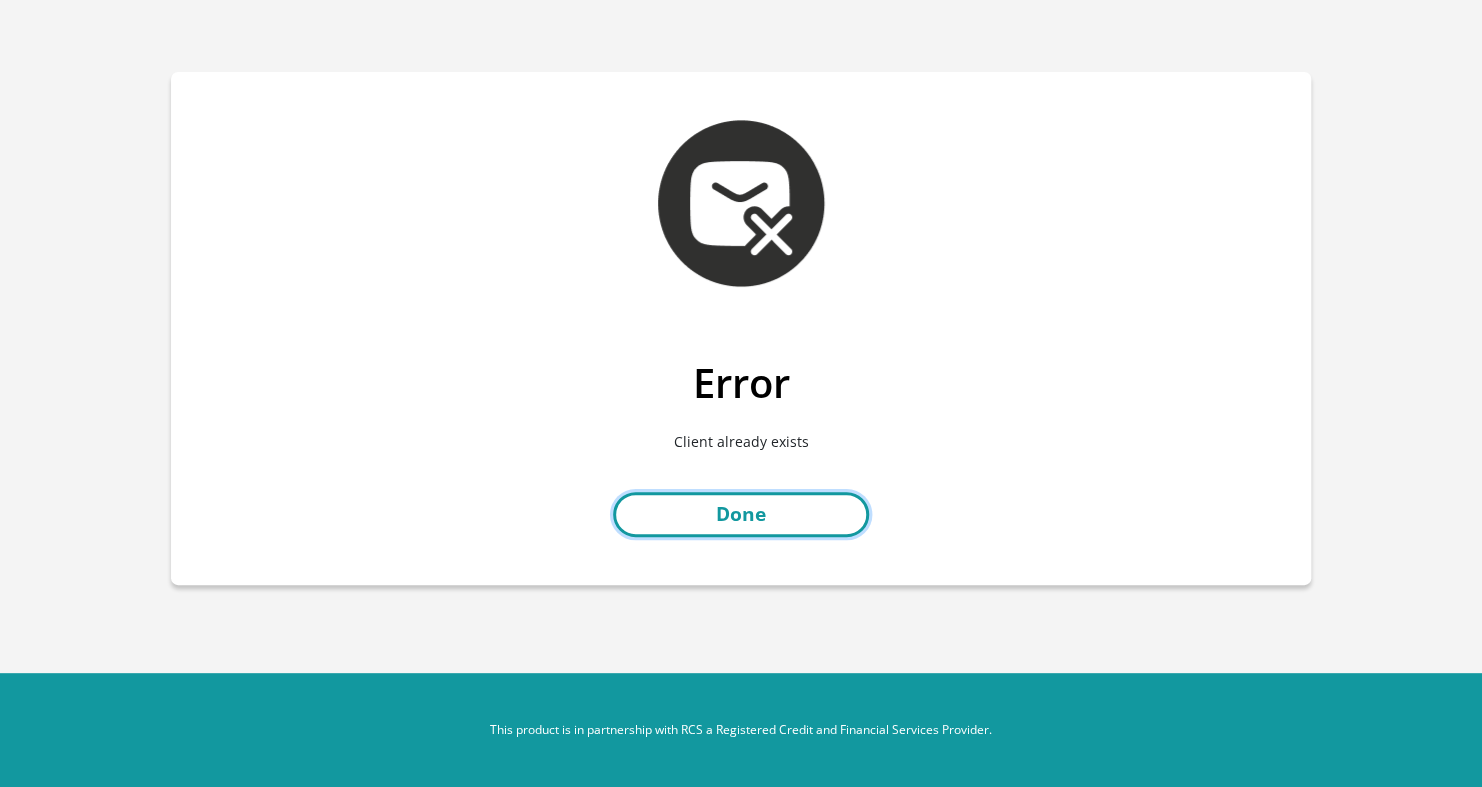 click on "Done" at bounding box center (741, 514) 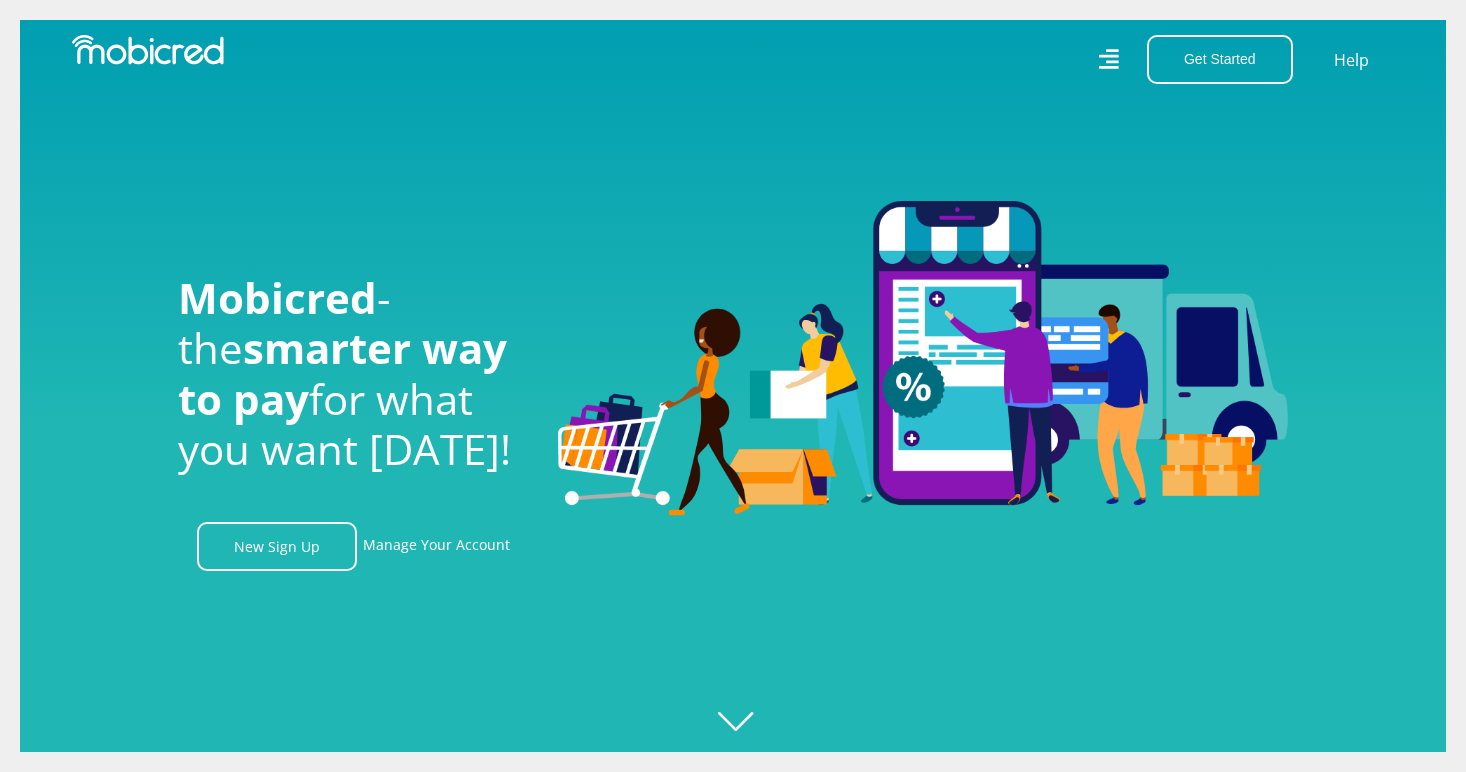 scroll, scrollTop: 0, scrollLeft: 0, axis: both 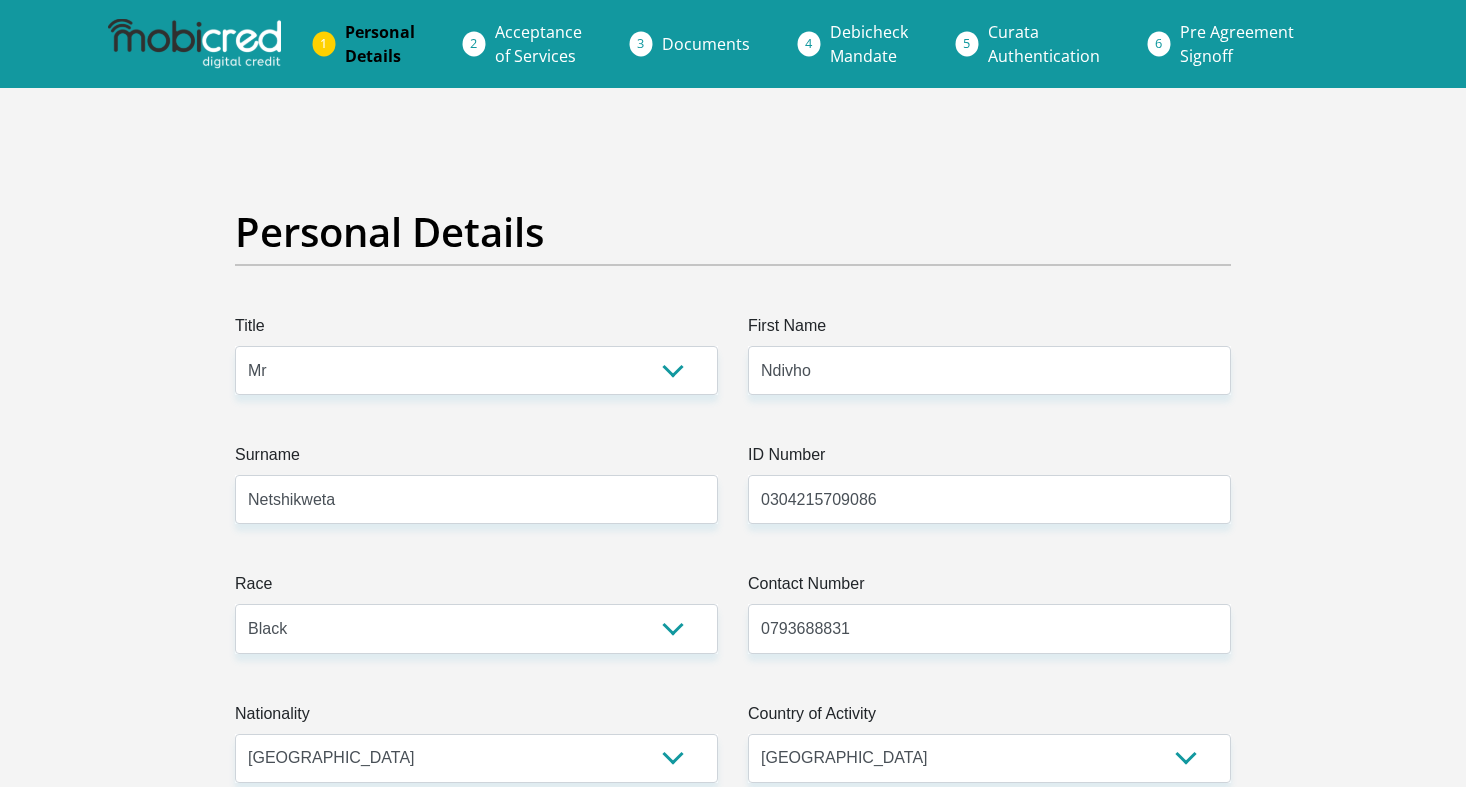 select on "Mr" 